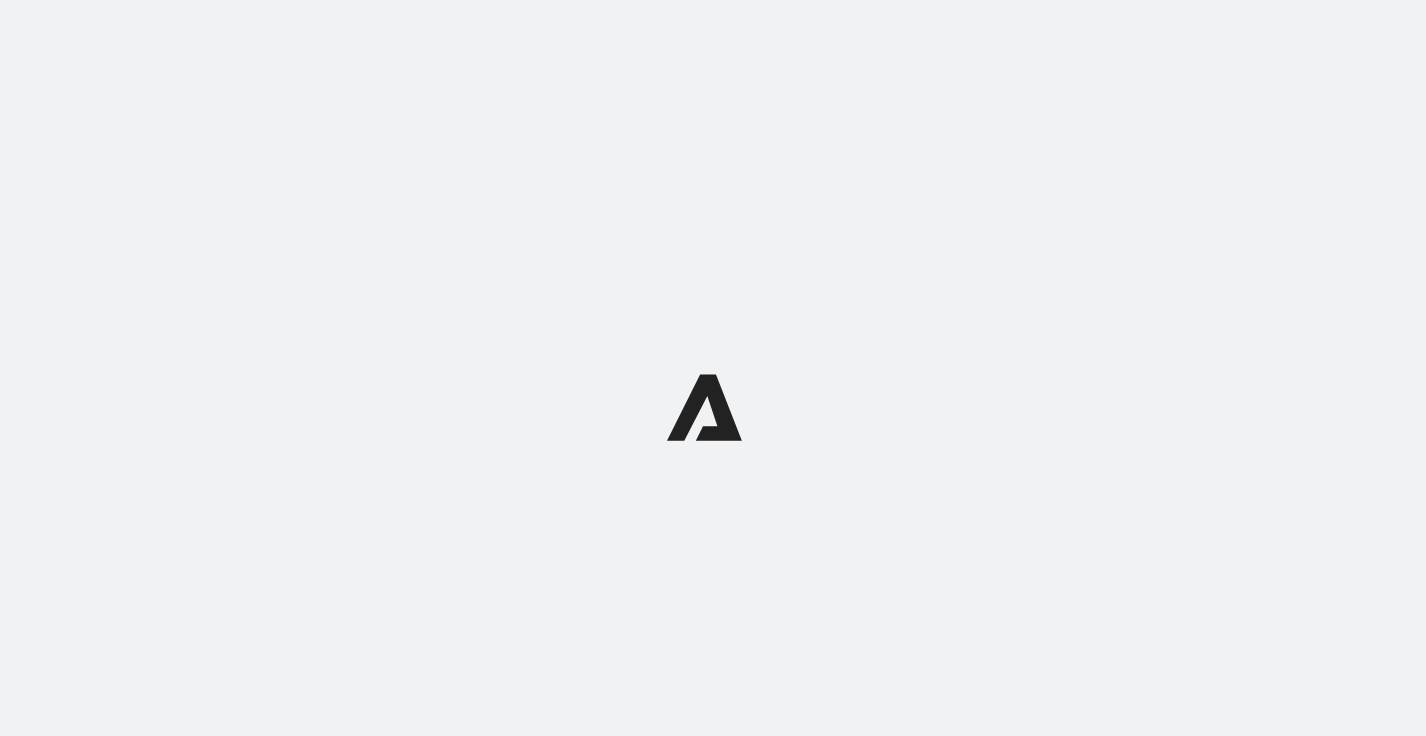 scroll, scrollTop: 0, scrollLeft: 0, axis: both 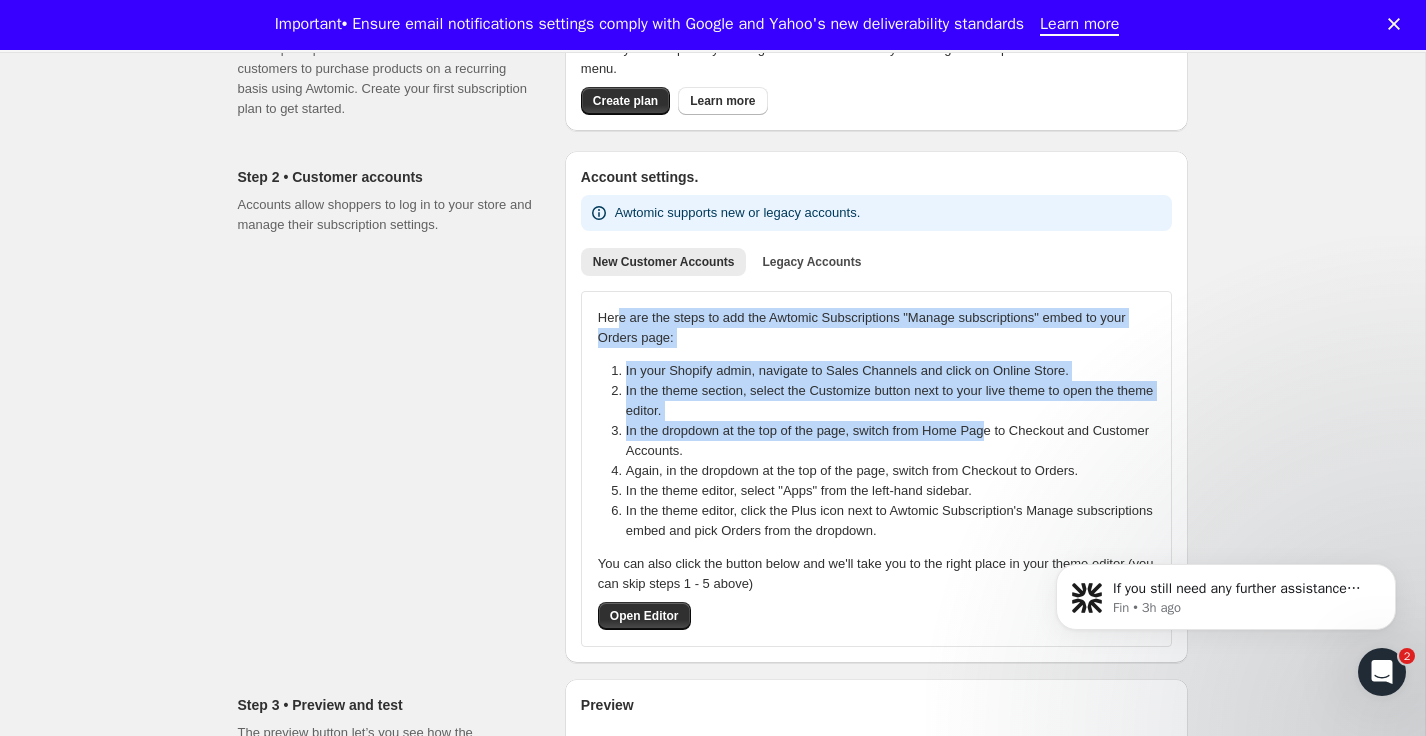 drag, startPoint x: 619, startPoint y: 309, endPoint x: 1006, endPoint y: 426, distance: 404.2994 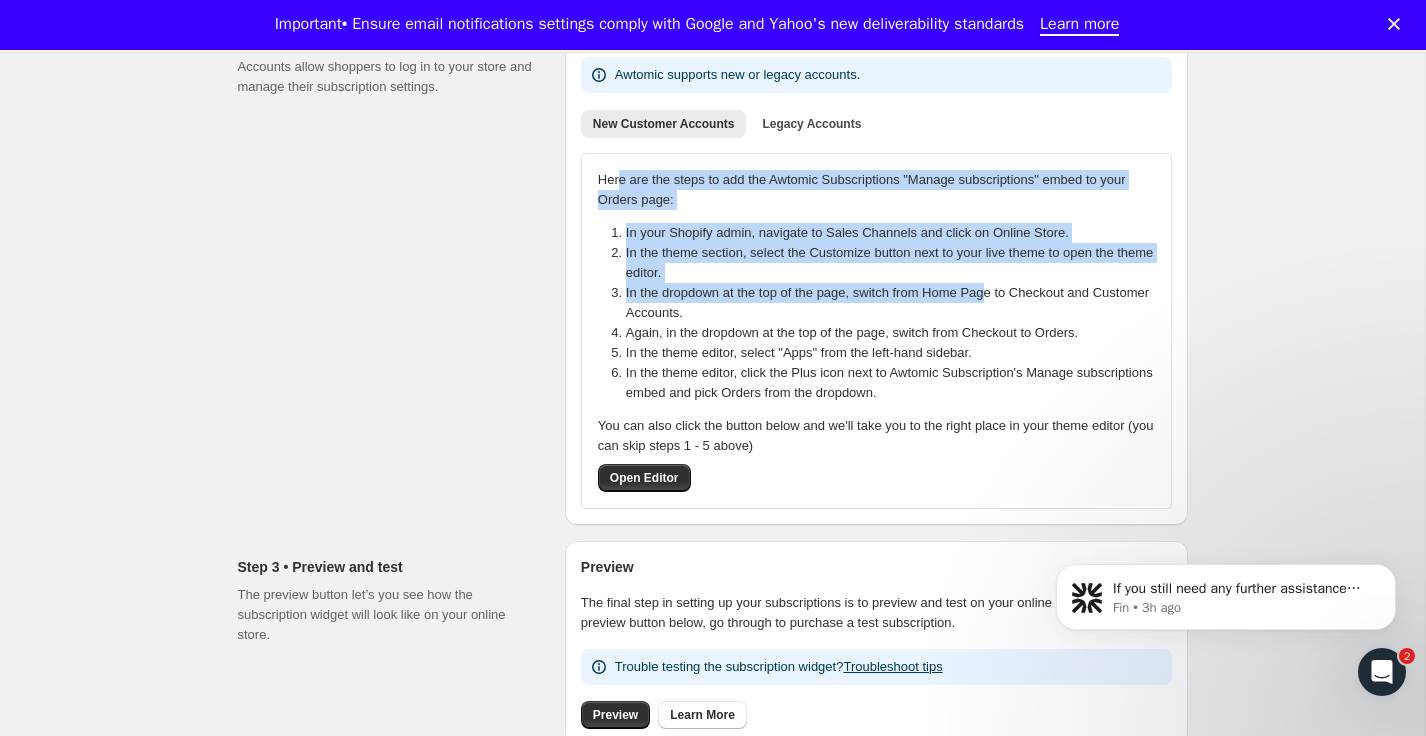 scroll, scrollTop: 343, scrollLeft: 0, axis: vertical 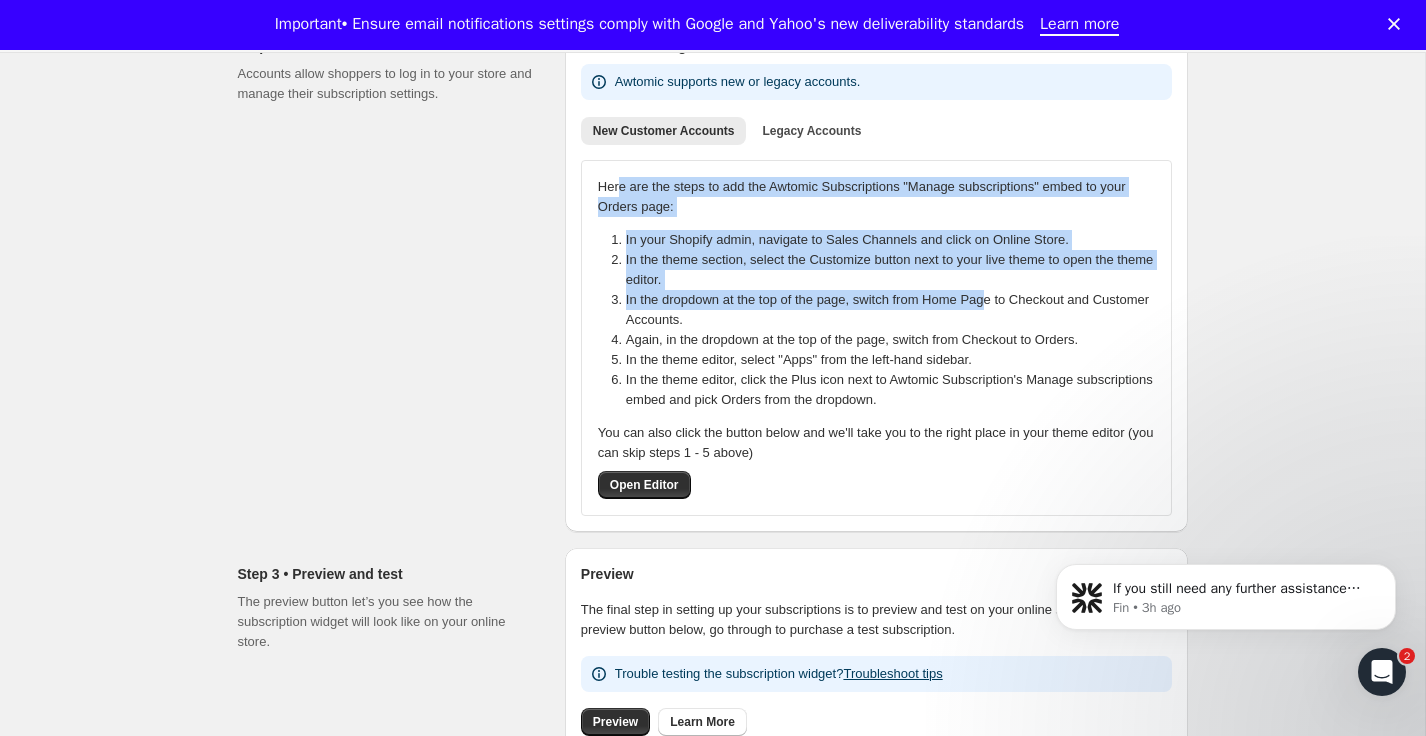 click on "In the dropdown at the top of the page, switch from Home Page to Checkout and Customer Accounts." at bounding box center (896, 310) 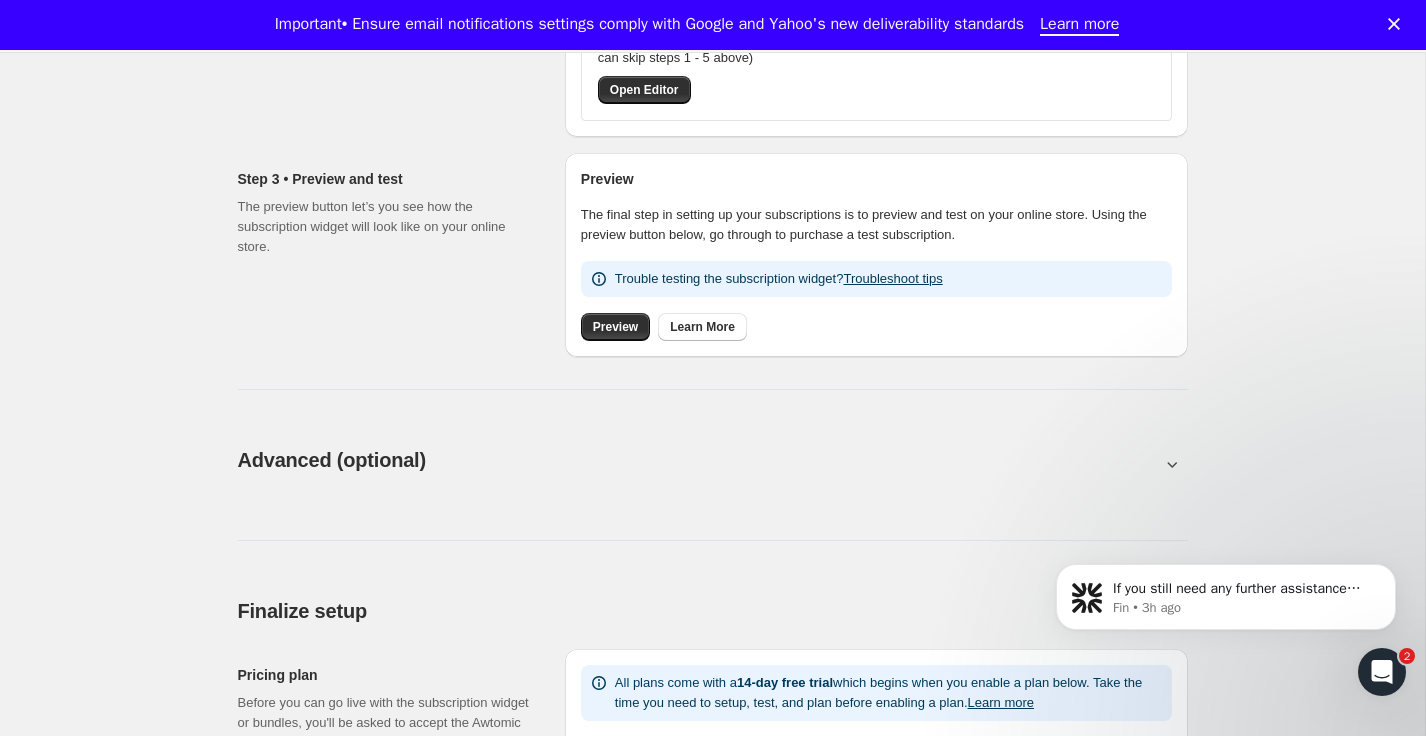 scroll, scrollTop: 762, scrollLeft: 0, axis: vertical 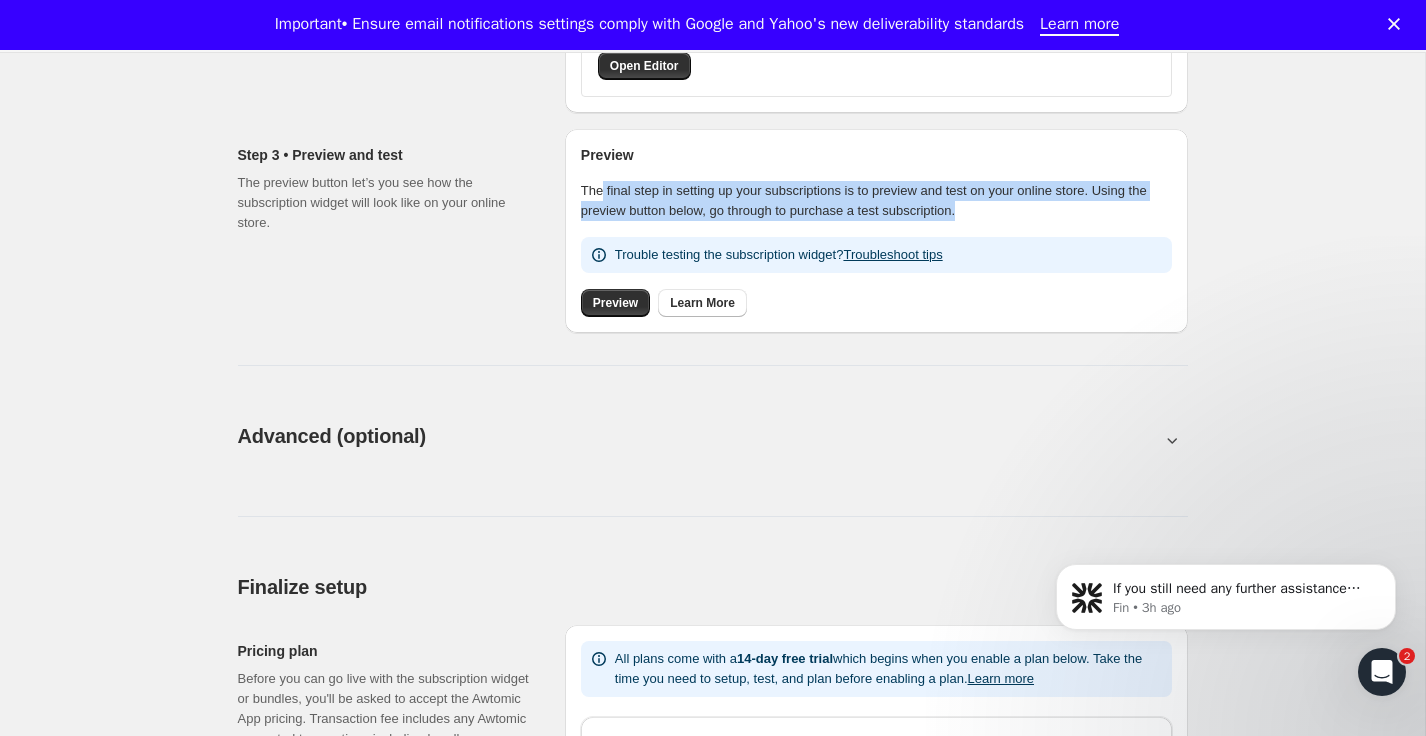 drag, startPoint x: 601, startPoint y: 193, endPoint x: 1130, endPoint y: 211, distance: 529.30615 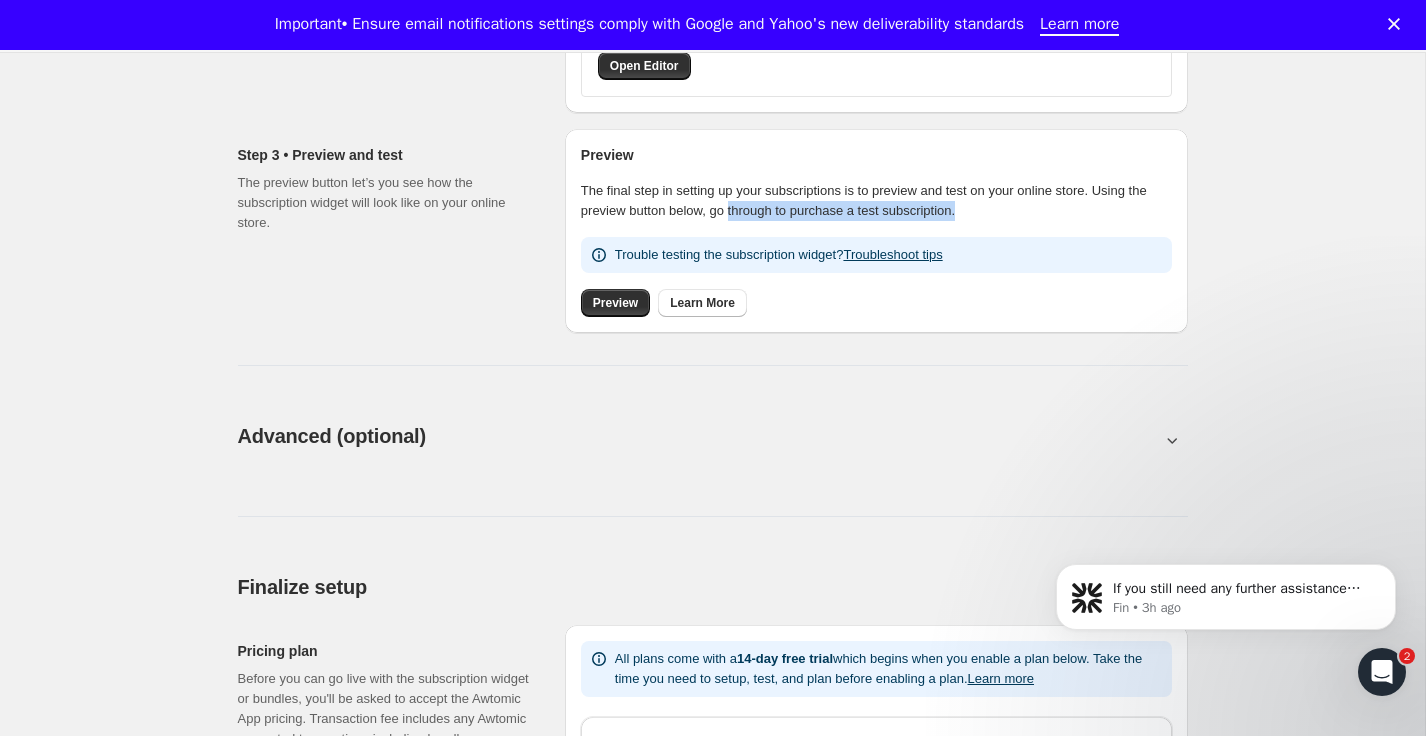 drag, startPoint x: 762, startPoint y: 215, endPoint x: 1065, endPoint y: 204, distance: 303.19962 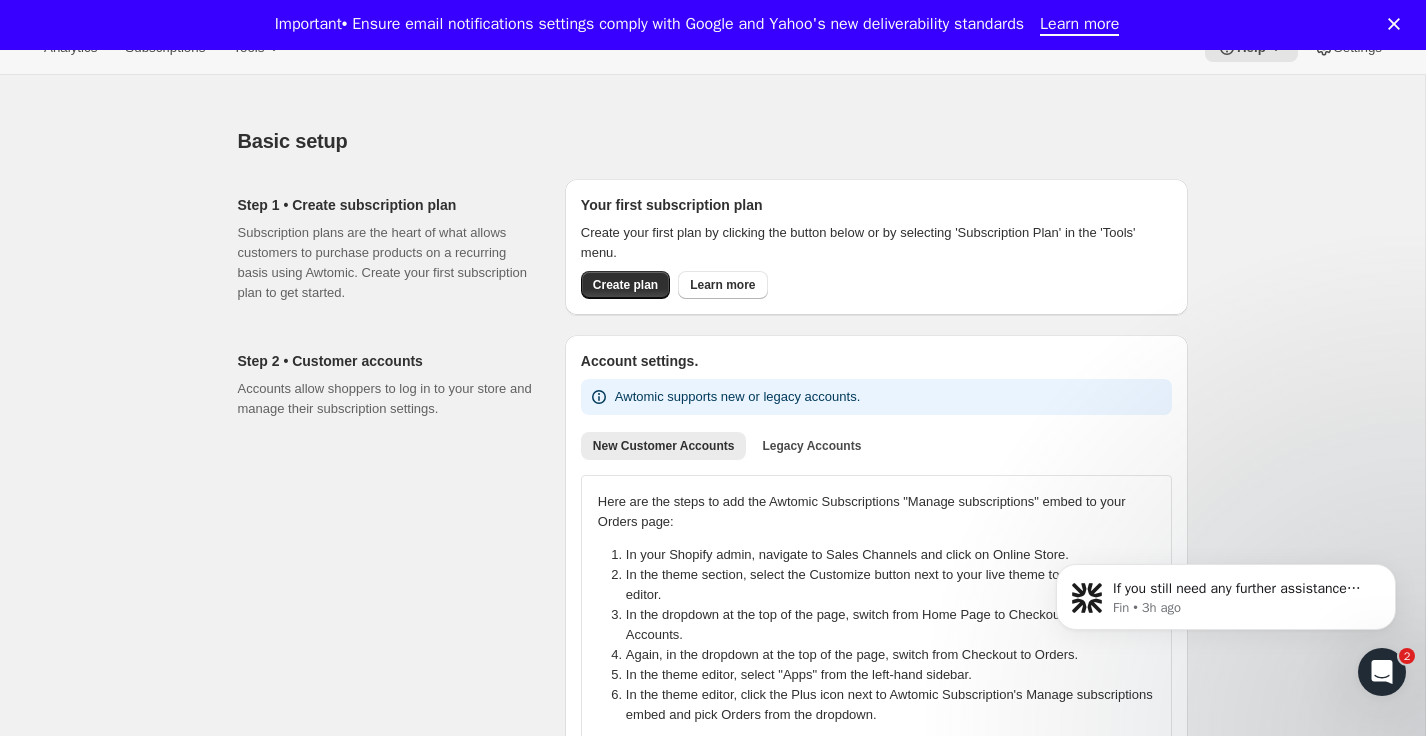 scroll, scrollTop: 37, scrollLeft: 0, axis: vertical 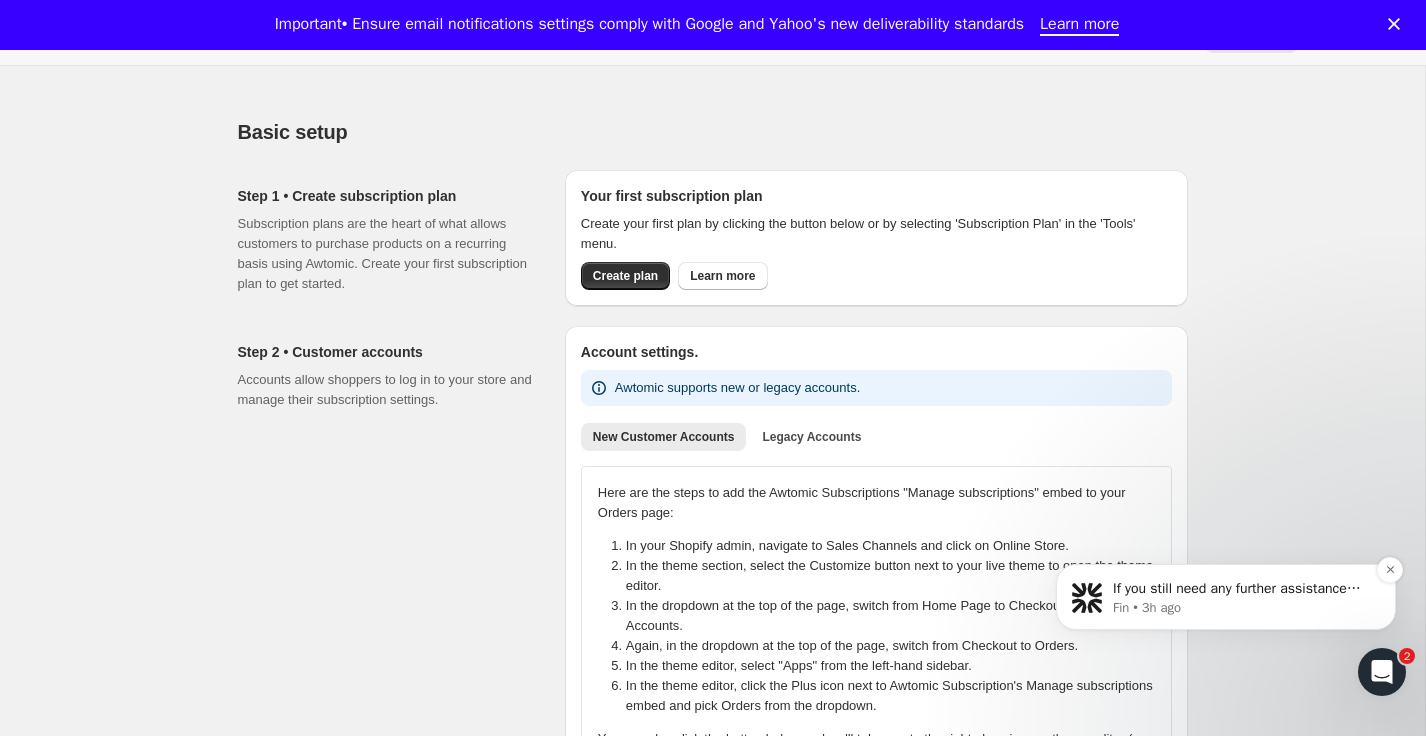 click on "If you still need any further assistance with viewing your test plans or understanding the preview process, I’m here to help. Would you like to provide more details about what you’re trying to resolve or understand?" at bounding box center (1242, 589) 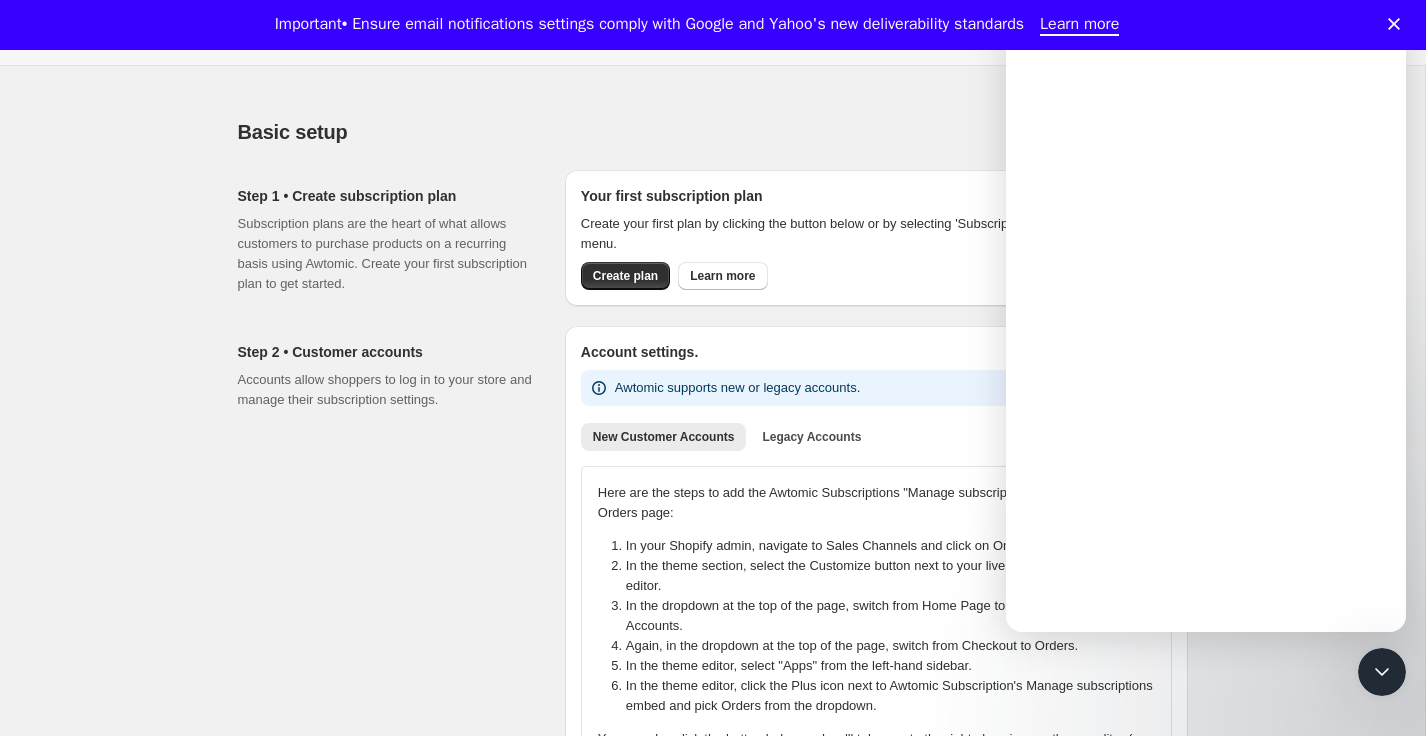 scroll, scrollTop: 0, scrollLeft: 0, axis: both 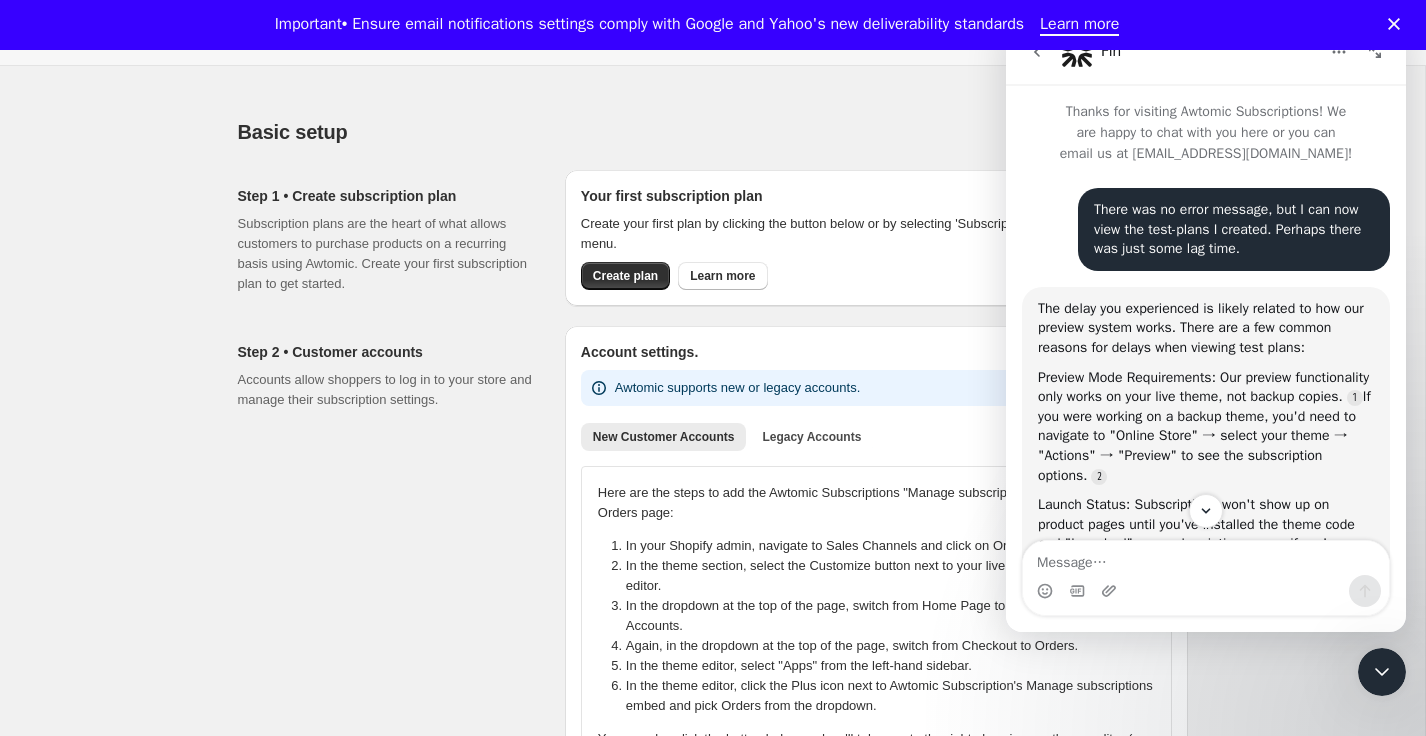 click at bounding box center [1037, 52] 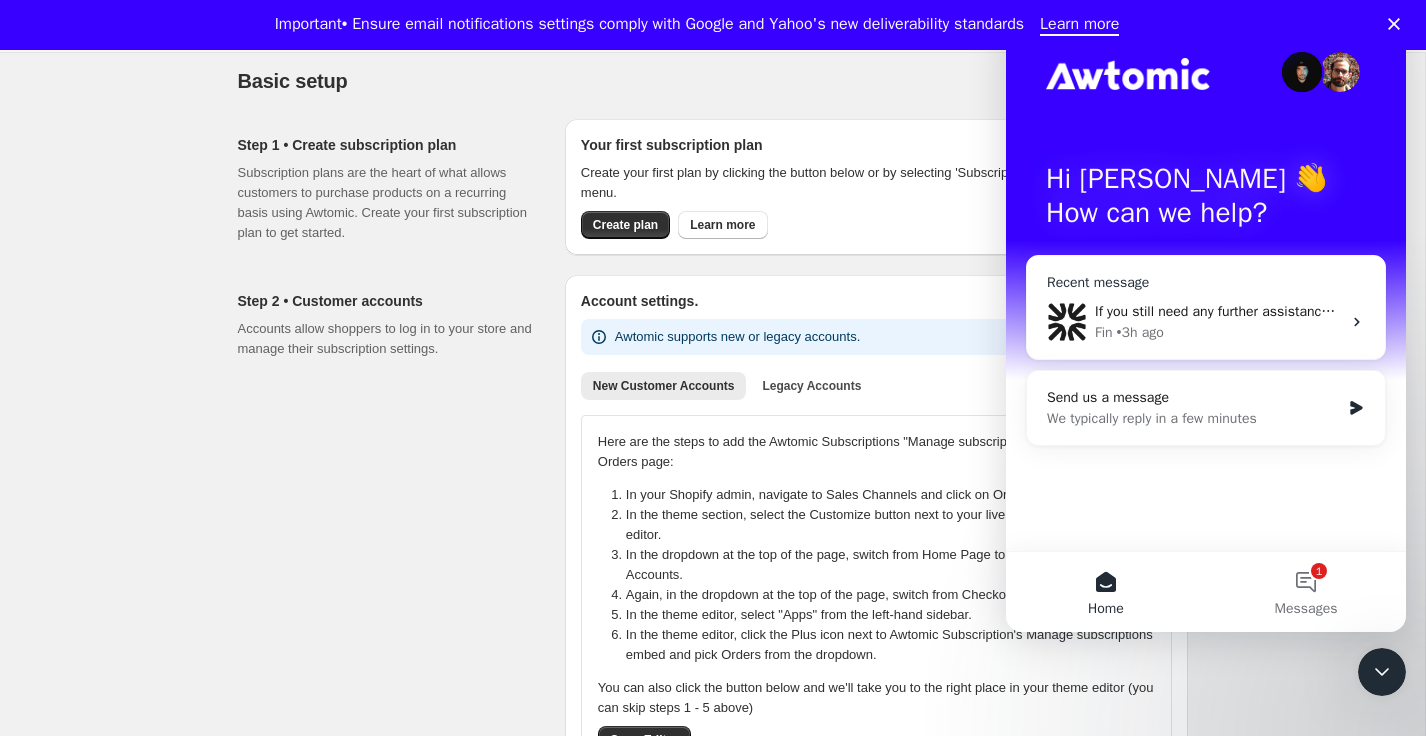 scroll, scrollTop: 347, scrollLeft: 0, axis: vertical 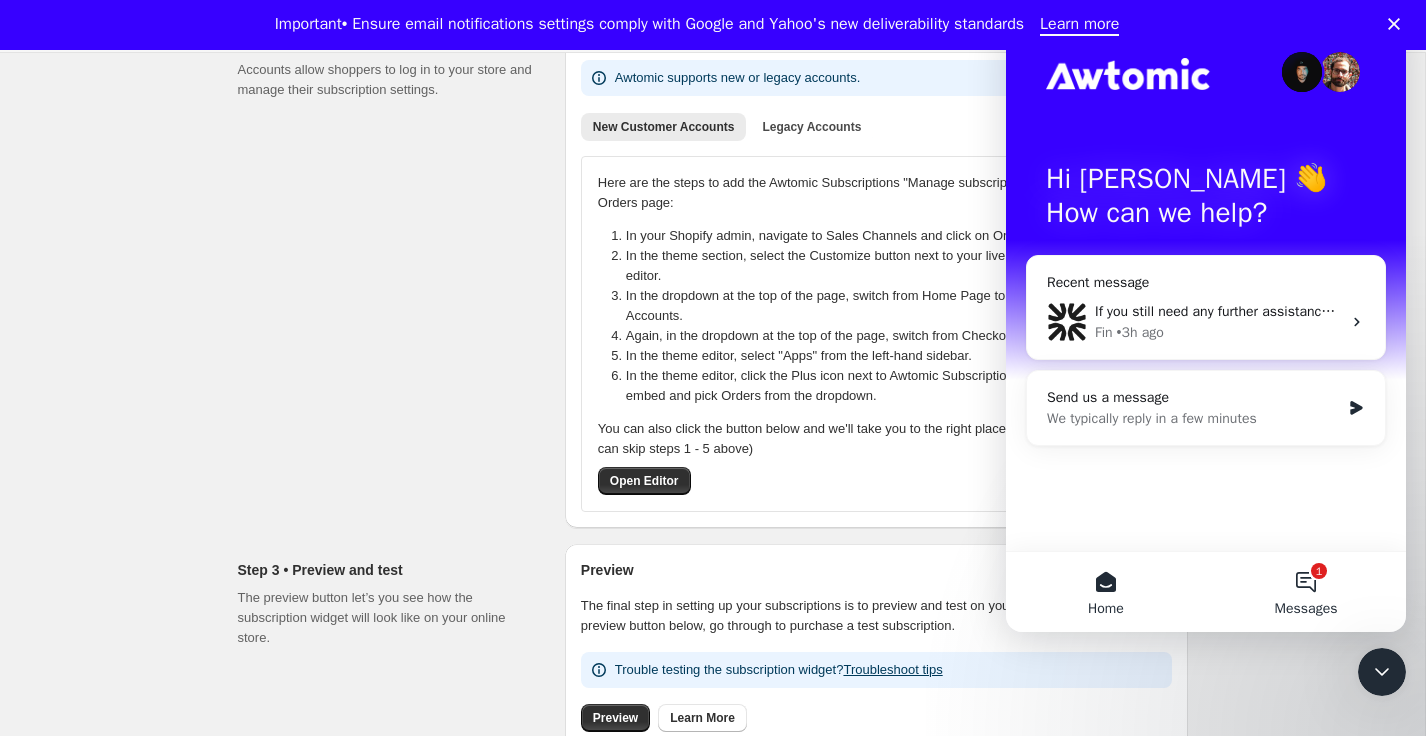 click on "1 Messages" at bounding box center [1306, 592] 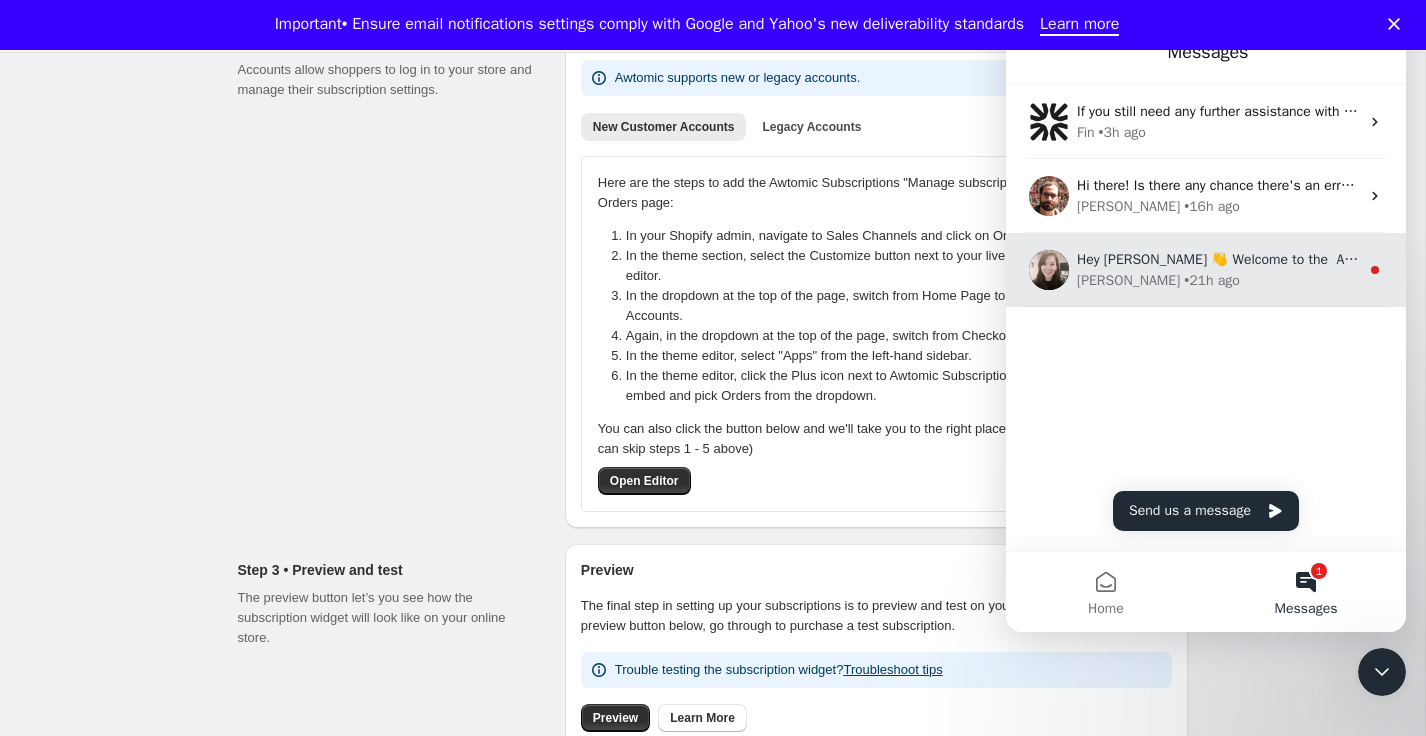 click on "[PERSON_NAME] •  21h ago" at bounding box center (1218, 280) 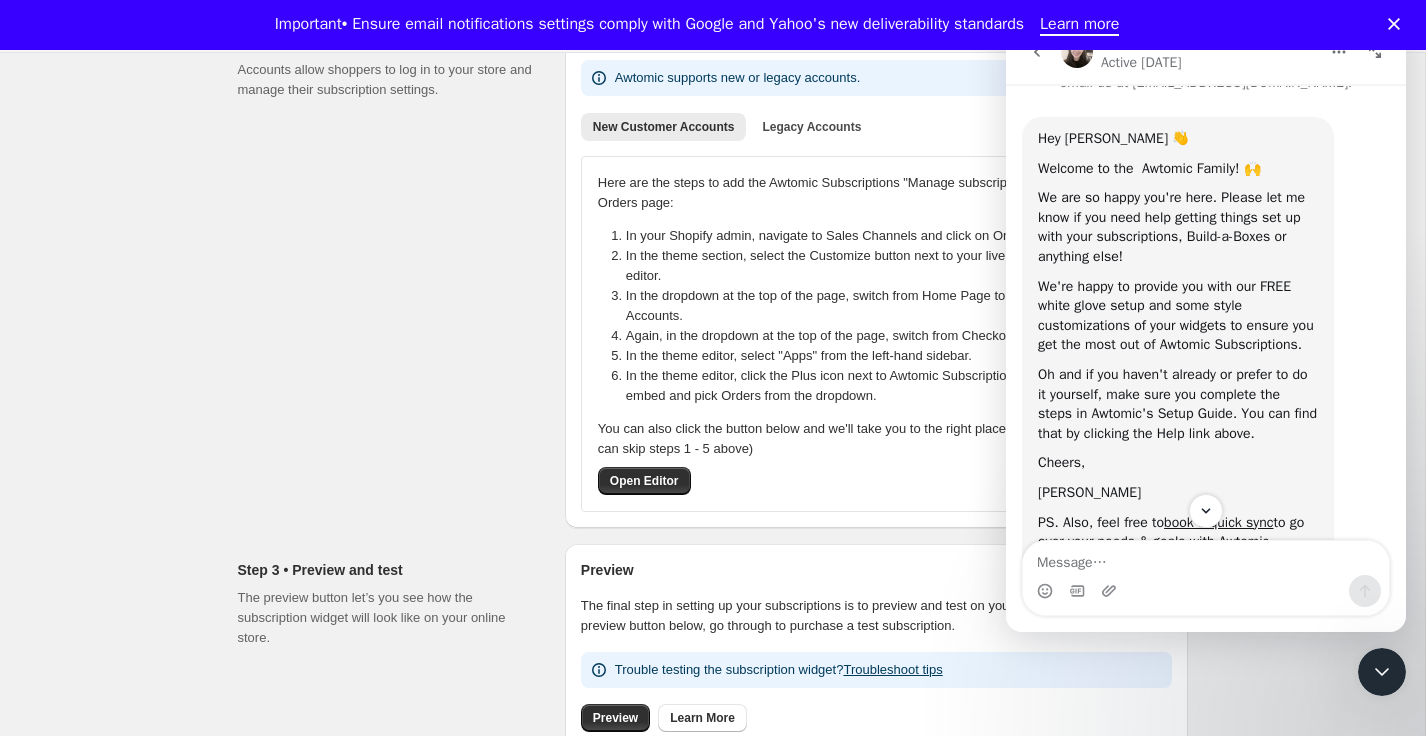scroll, scrollTop: 74, scrollLeft: 0, axis: vertical 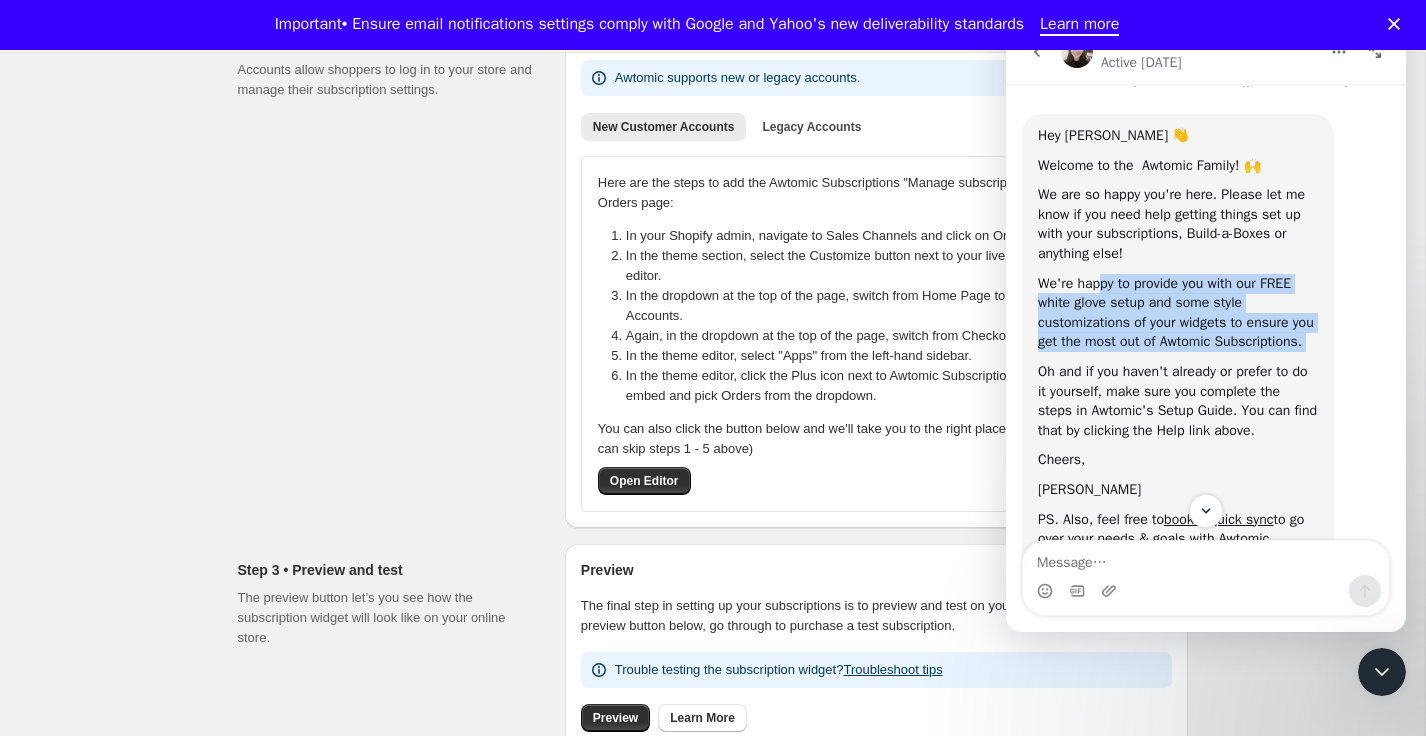 drag, startPoint x: 1100, startPoint y: 277, endPoint x: 1261, endPoint y: 359, distance: 180.67928 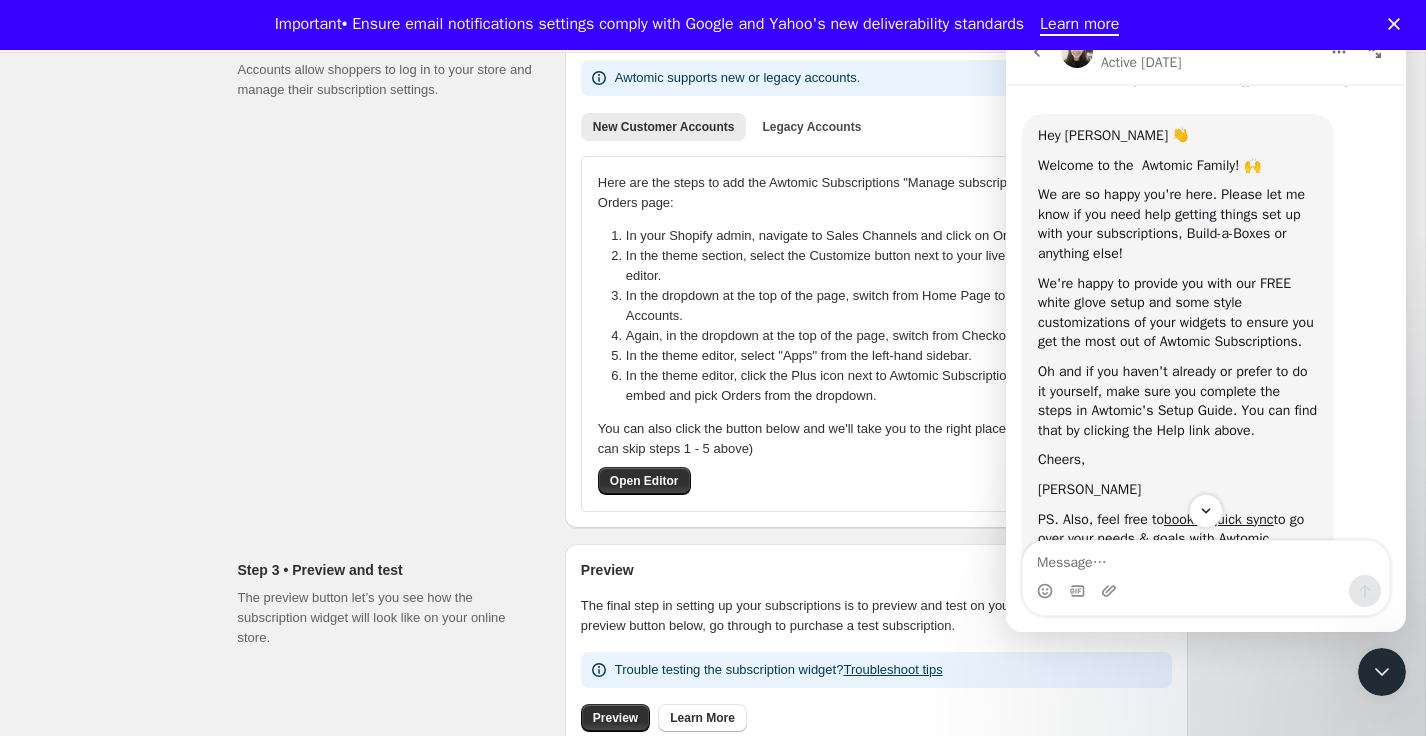 scroll, scrollTop: 175, scrollLeft: 0, axis: vertical 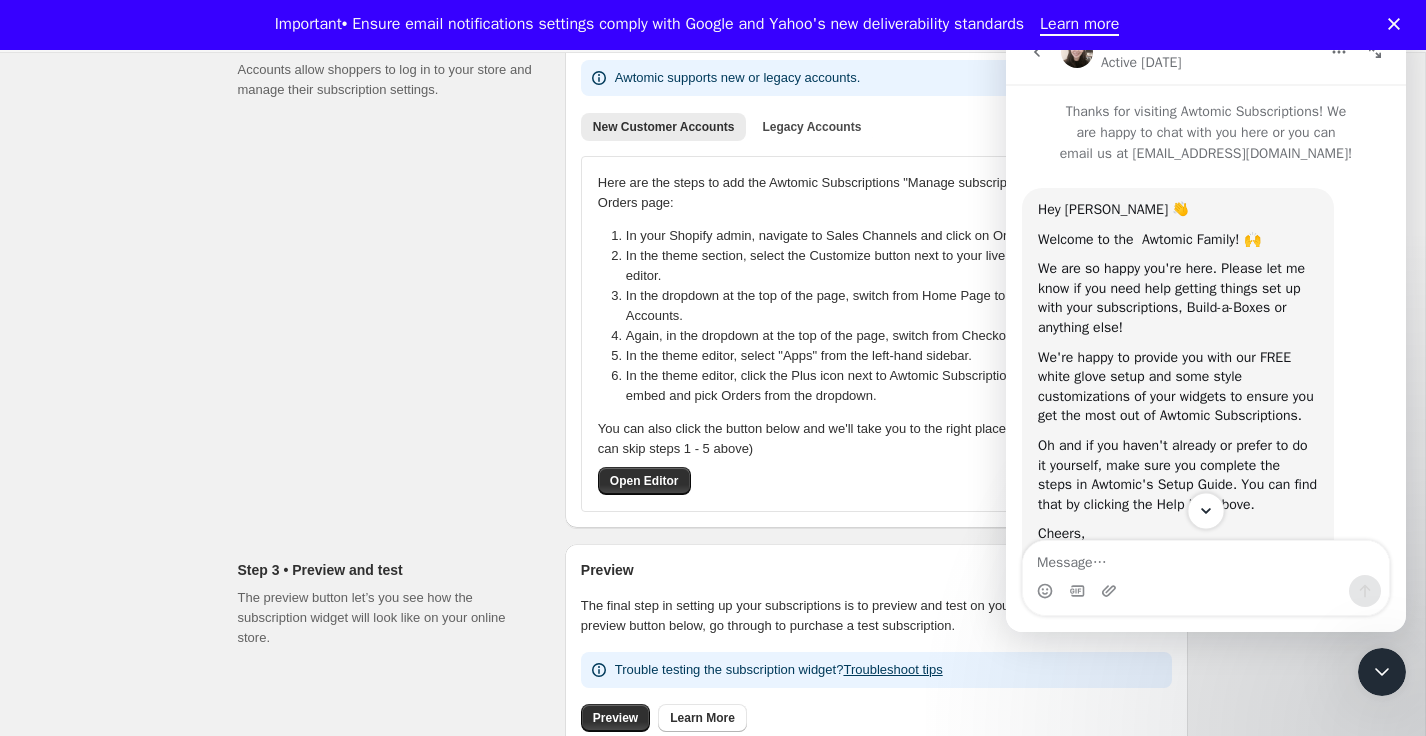 click 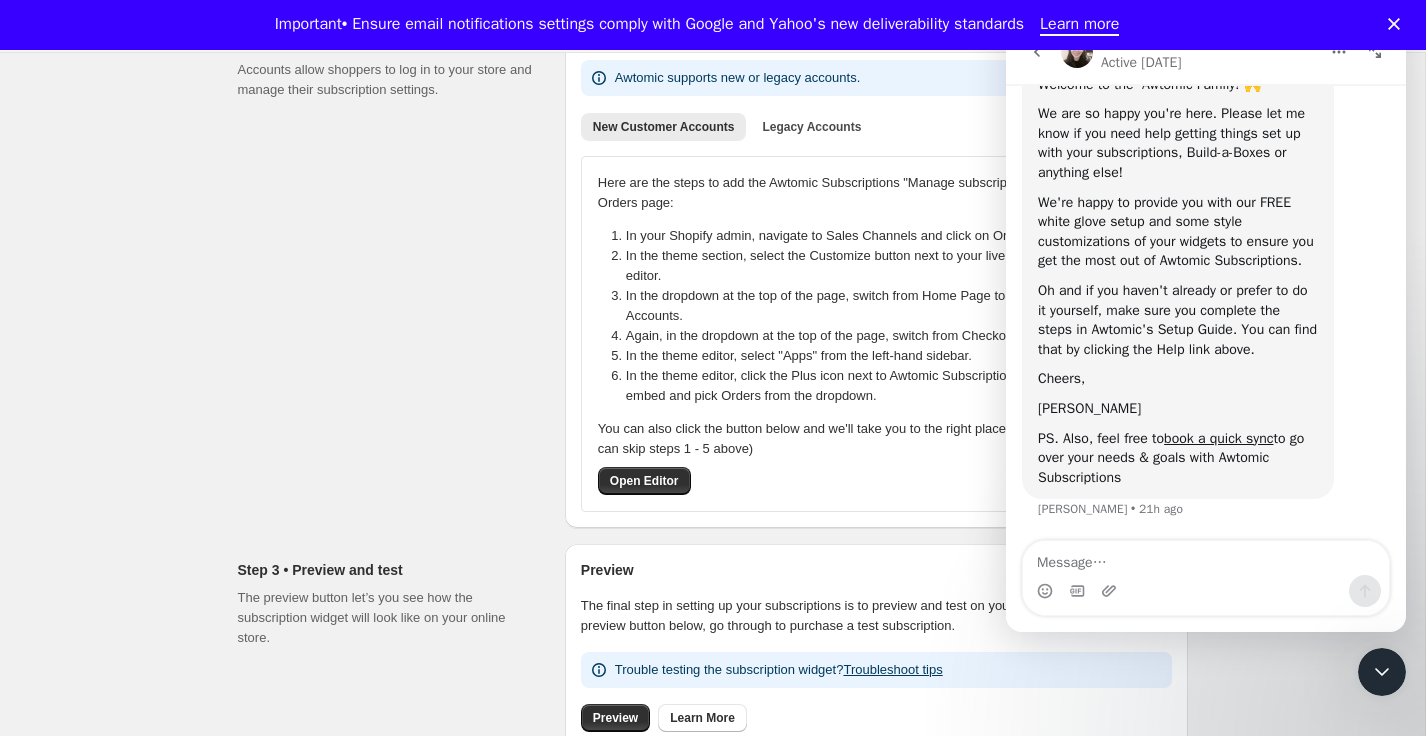 scroll, scrollTop: 0, scrollLeft: 0, axis: both 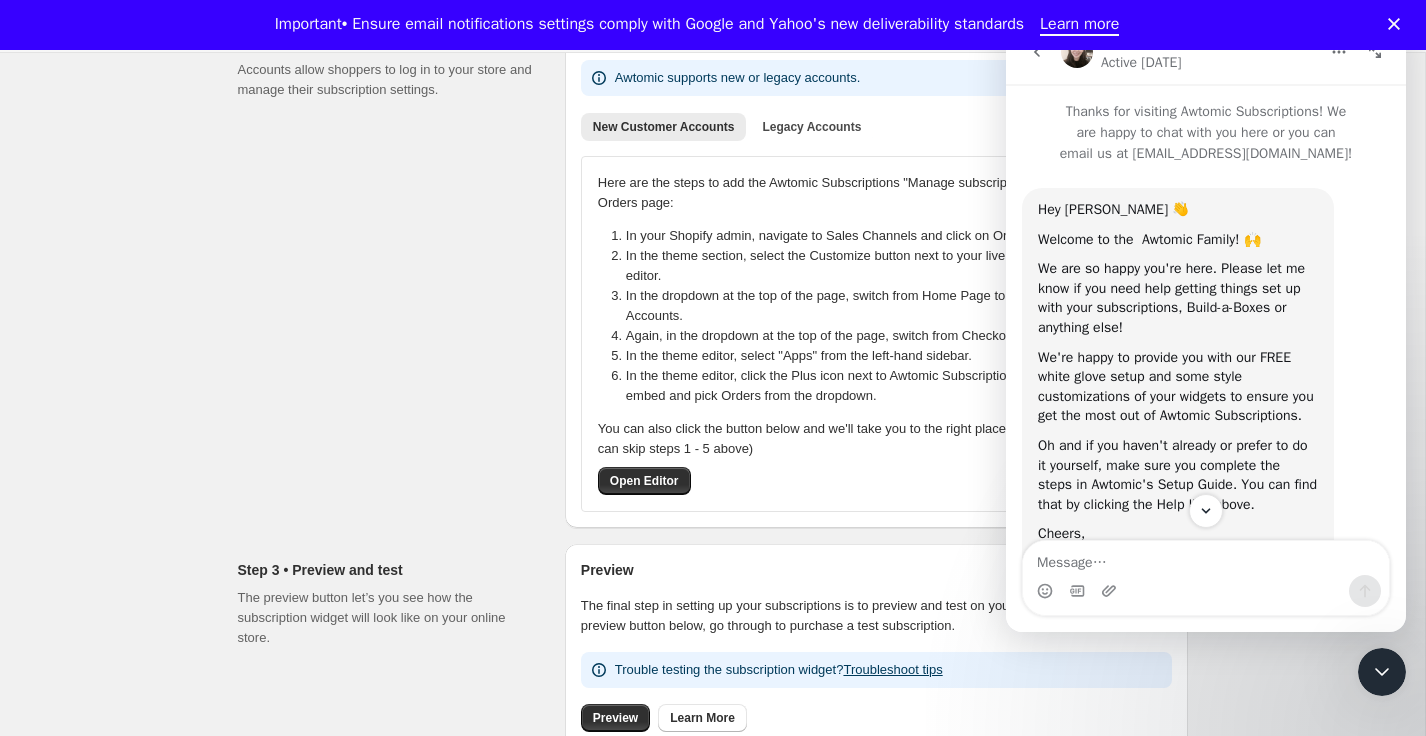click at bounding box center [1037, 52] 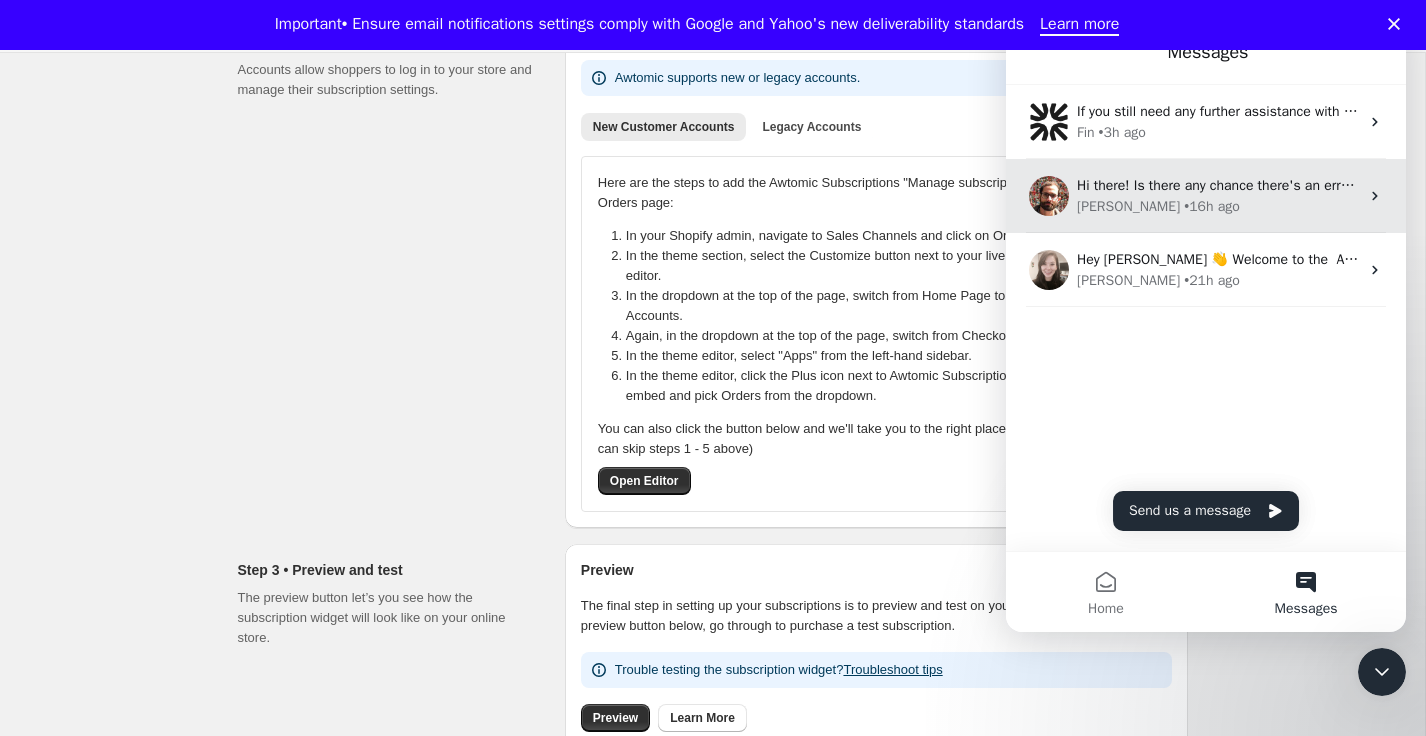 click on "Hi there! Is there any chance there's an error on the form when you're creating it?  I see that you've created a couple plans already" at bounding box center (1476, 185) 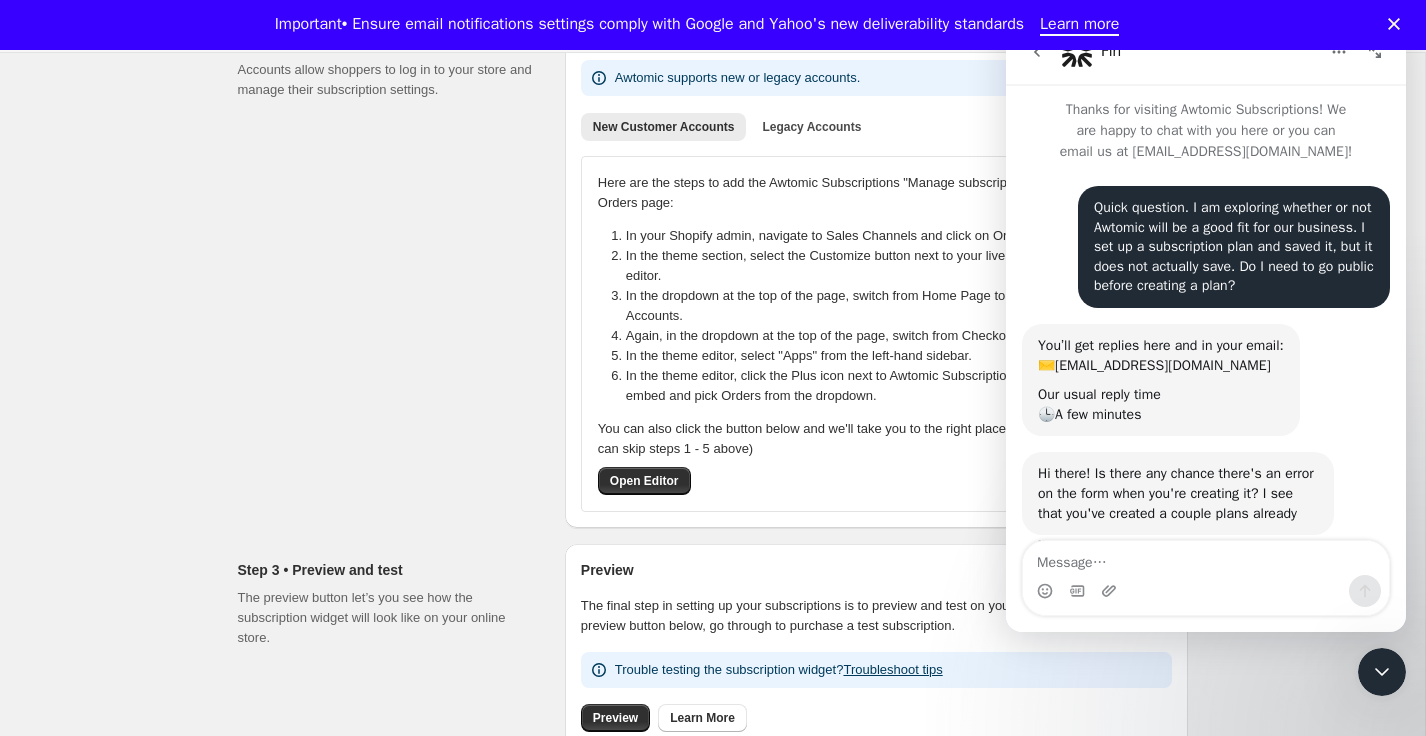 scroll, scrollTop: 58, scrollLeft: 0, axis: vertical 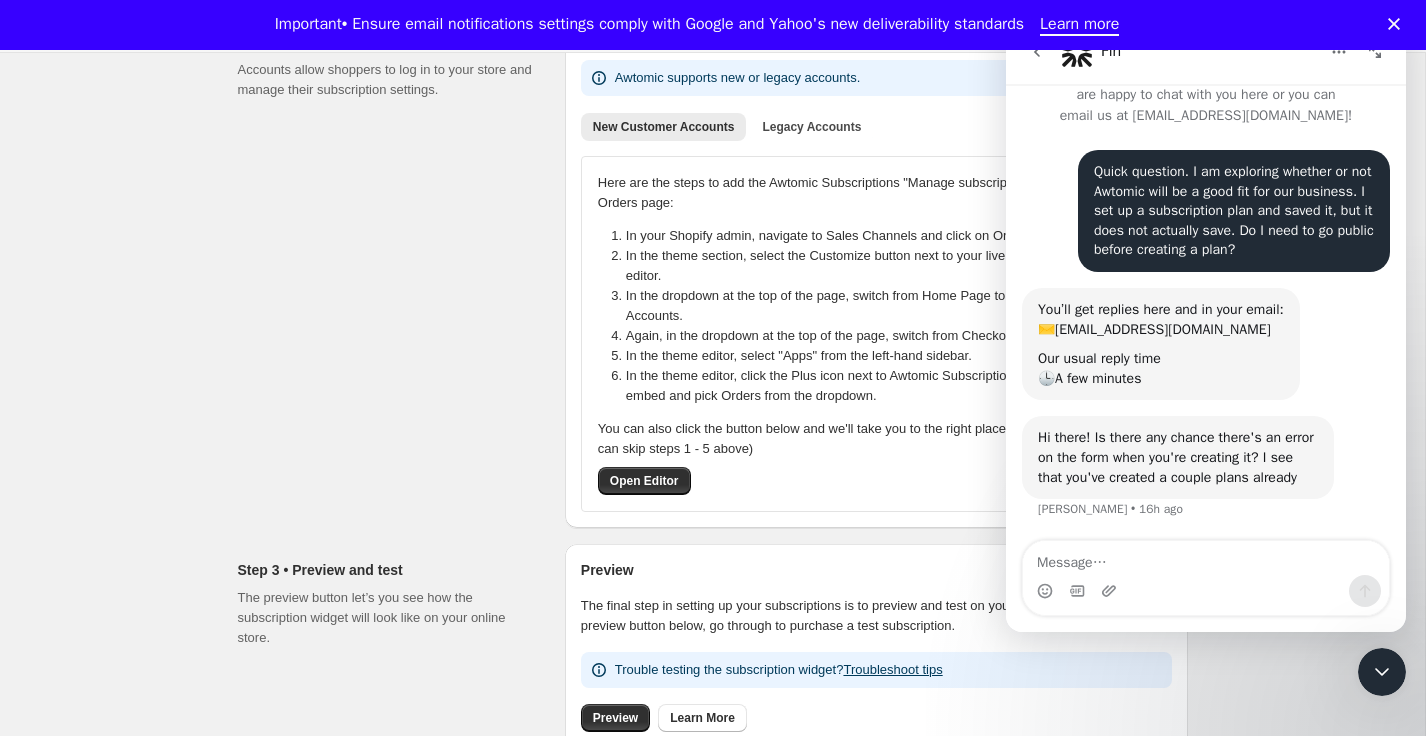 click 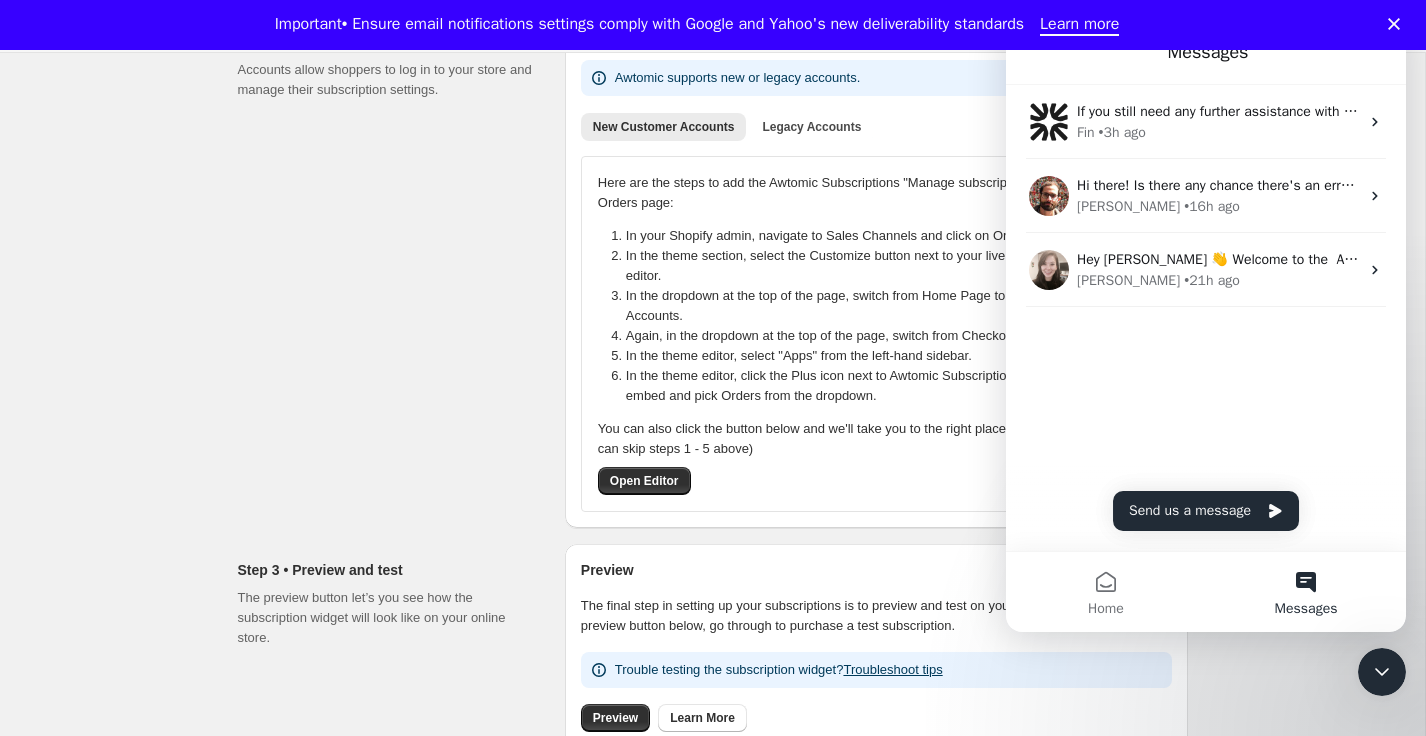 scroll, scrollTop: 0, scrollLeft: 0, axis: both 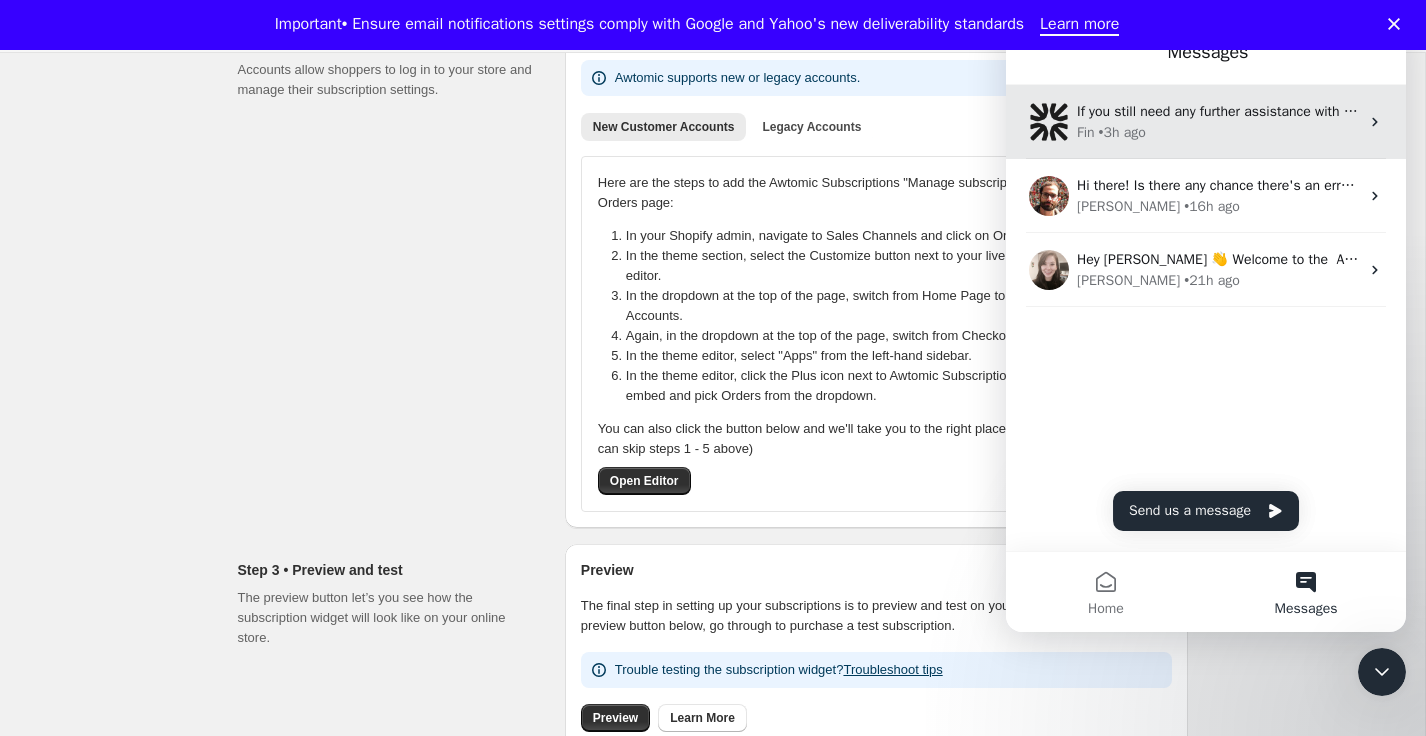 click on "Fin •  3h ago" at bounding box center [1218, 132] 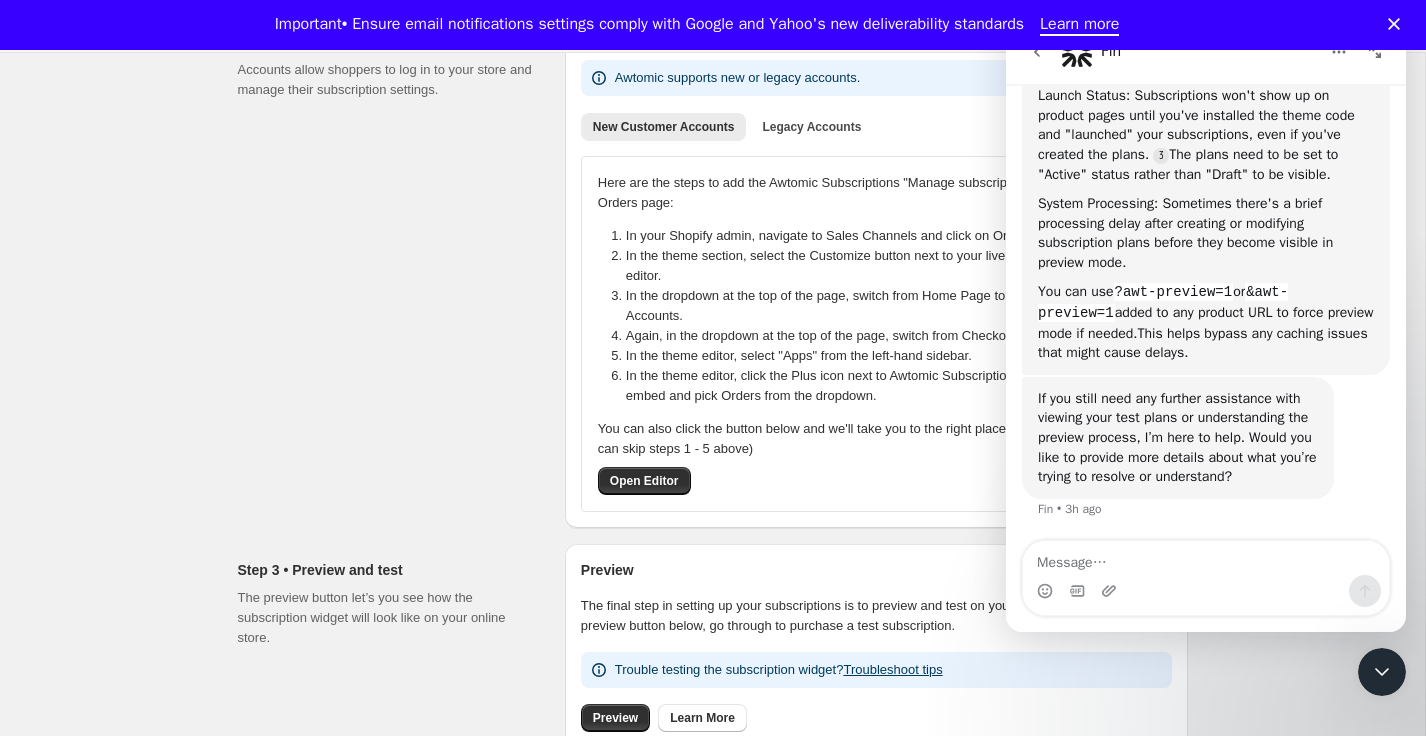 scroll, scrollTop: 0, scrollLeft: 0, axis: both 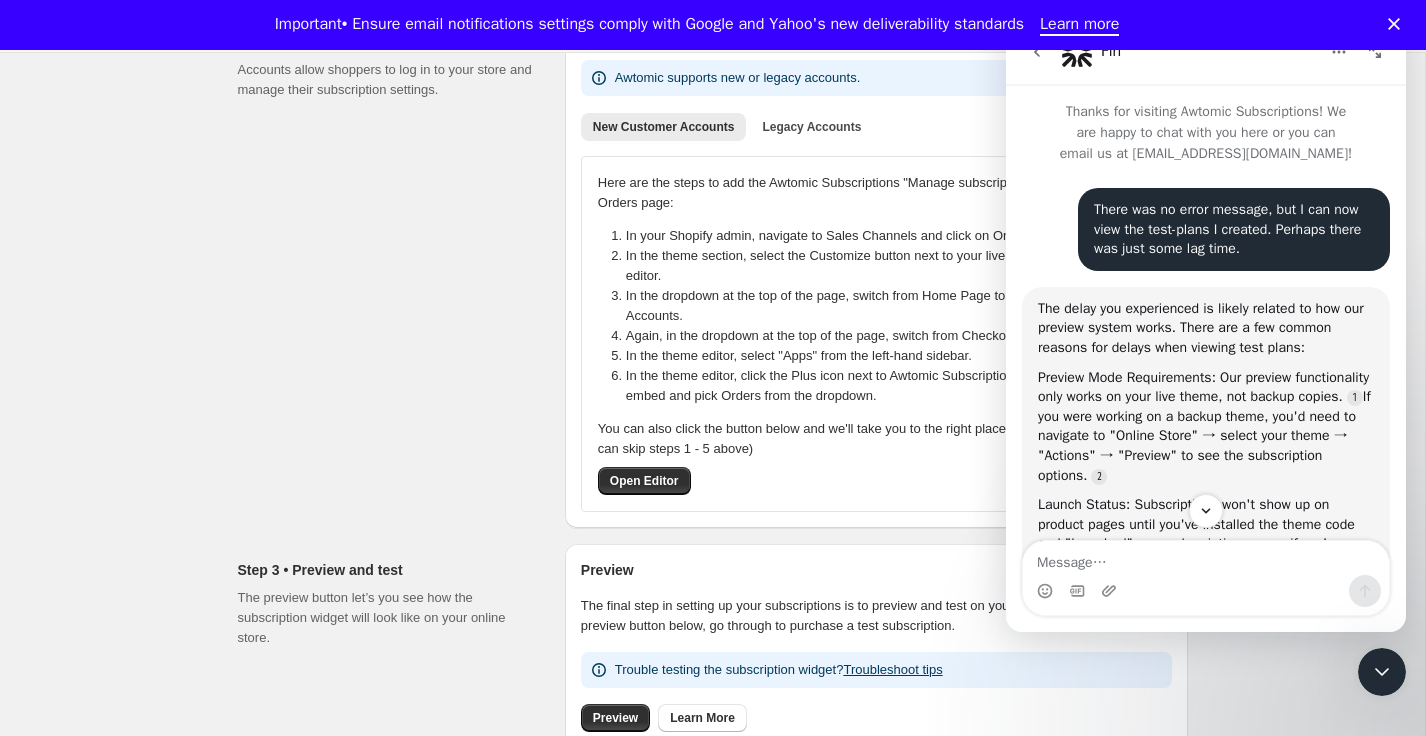 click 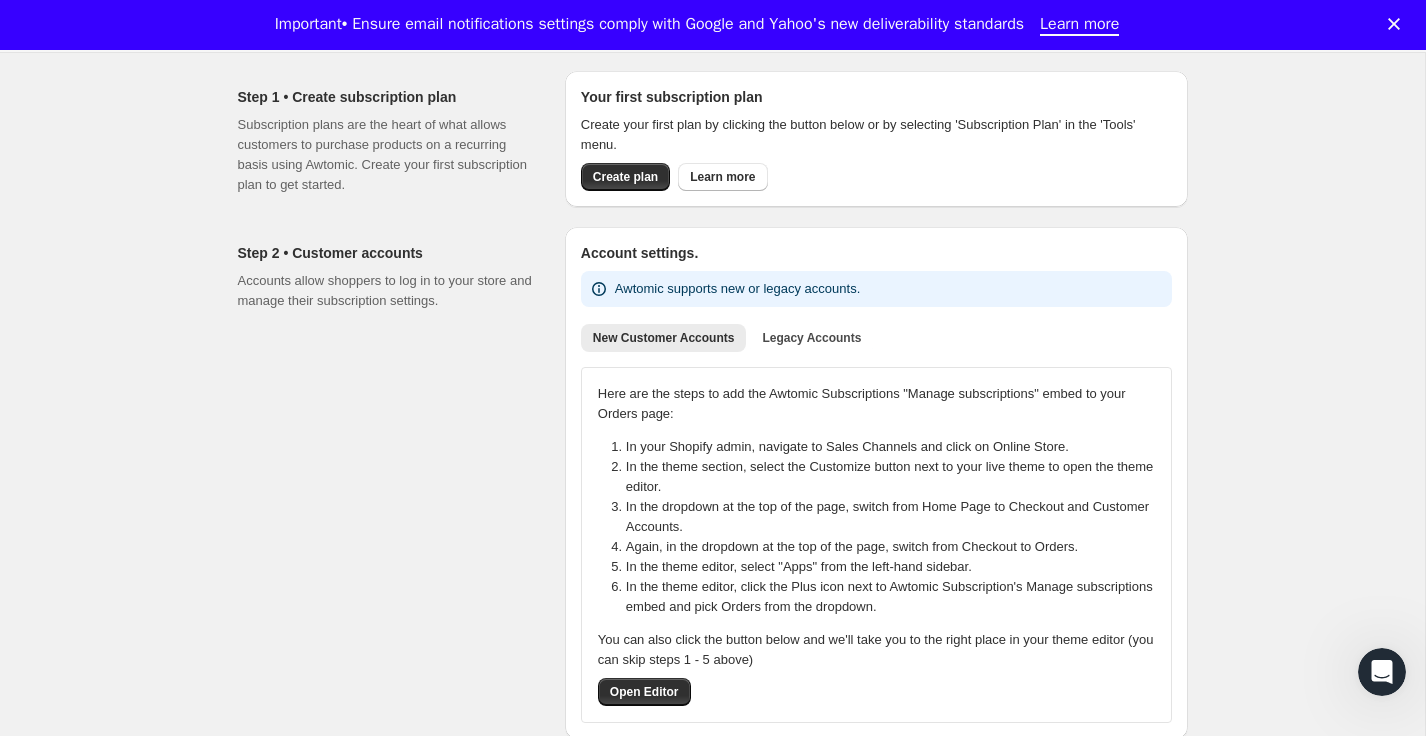 scroll, scrollTop: 0, scrollLeft: 0, axis: both 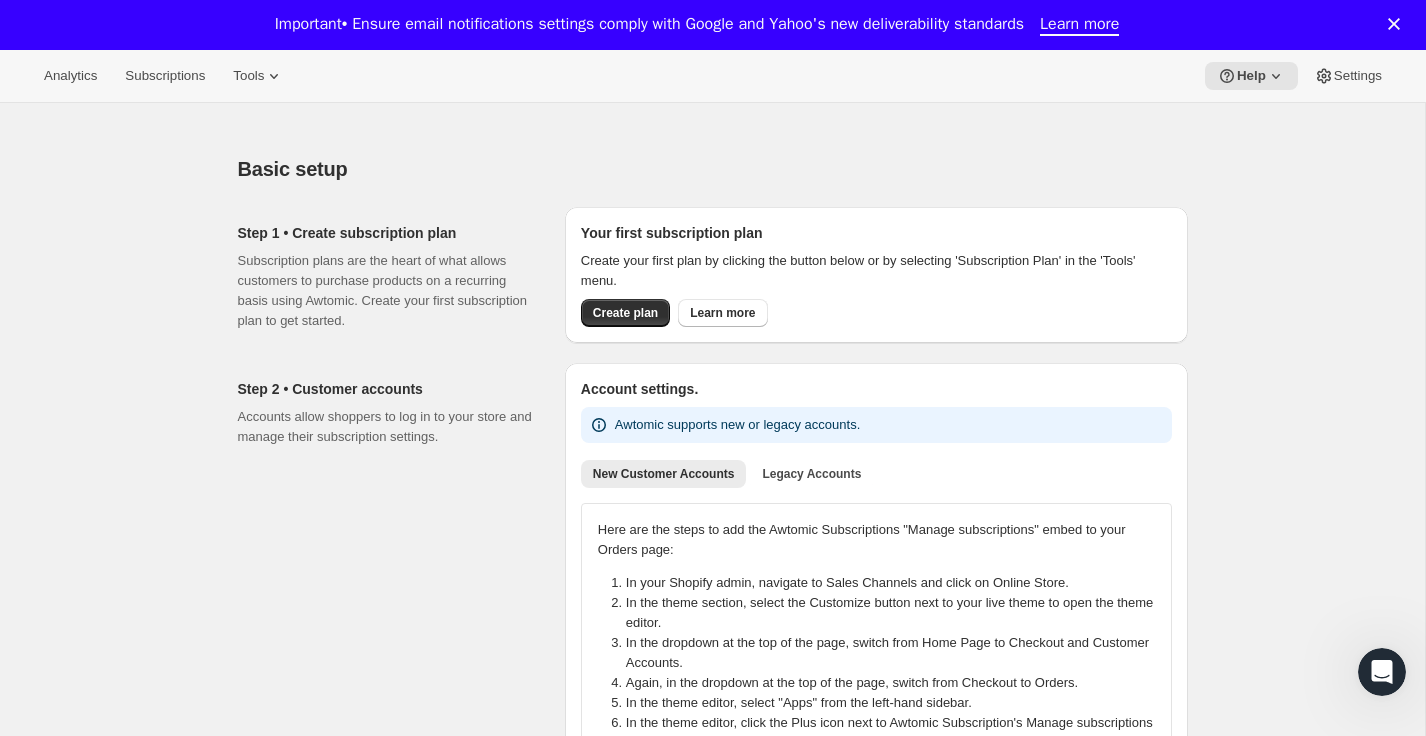 click on "Analytics Subscriptions Tools Help Settings" at bounding box center [713, 76] 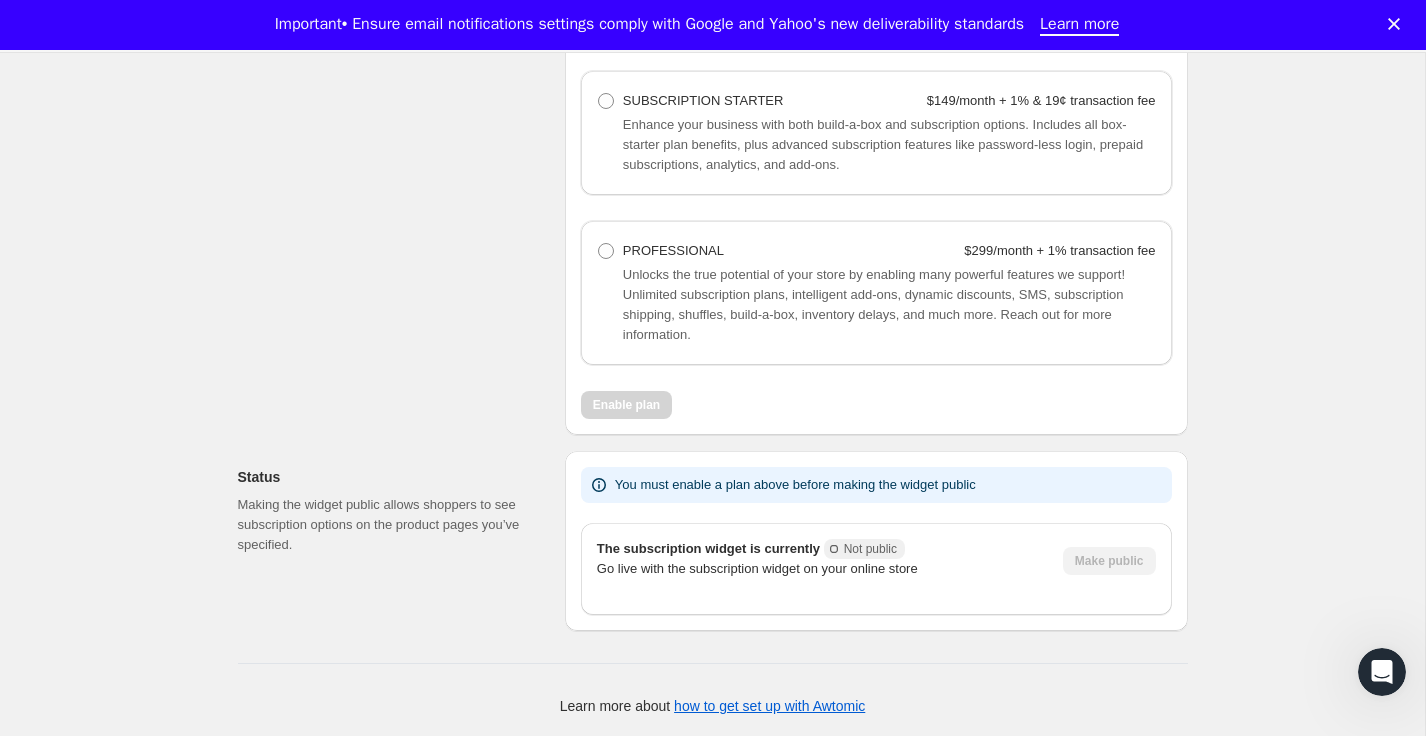 scroll, scrollTop: 0, scrollLeft: 0, axis: both 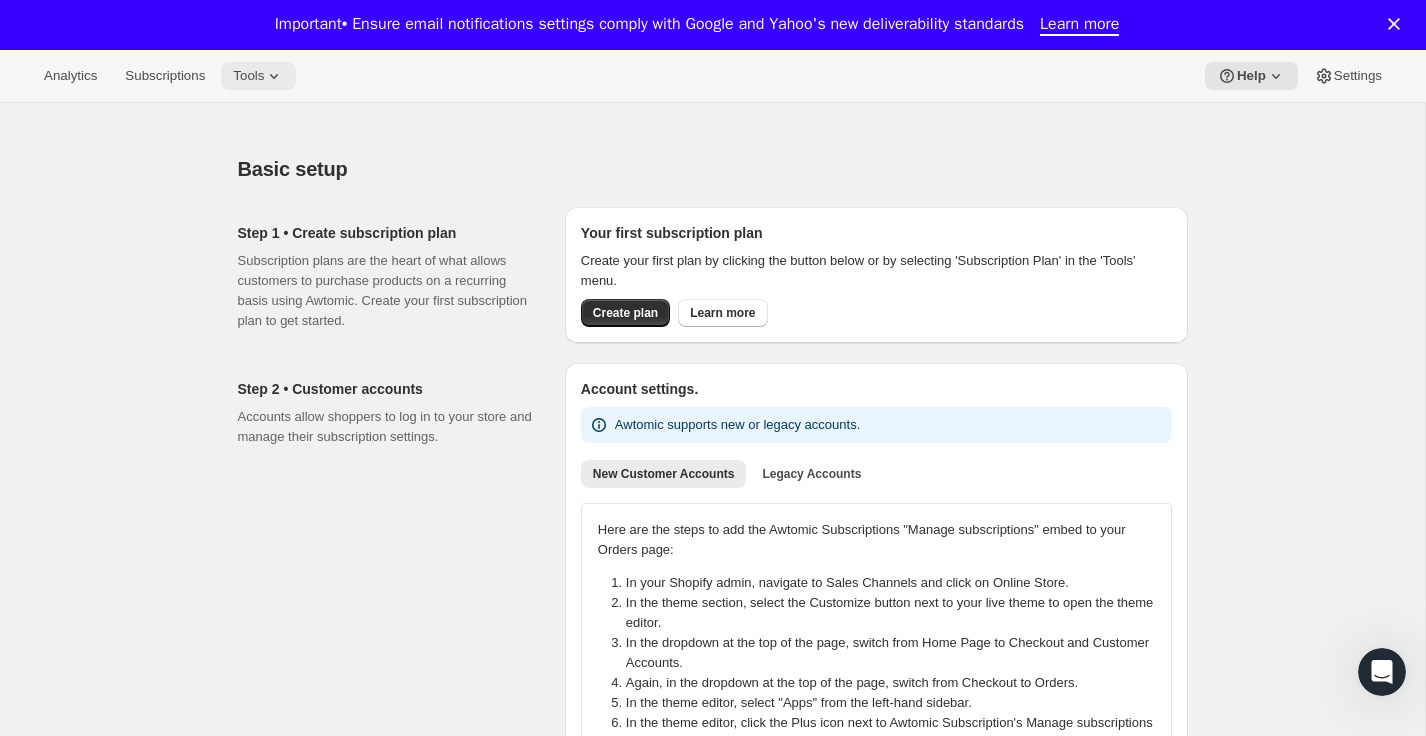 click on "Tools" at bounding box center [248, 76] 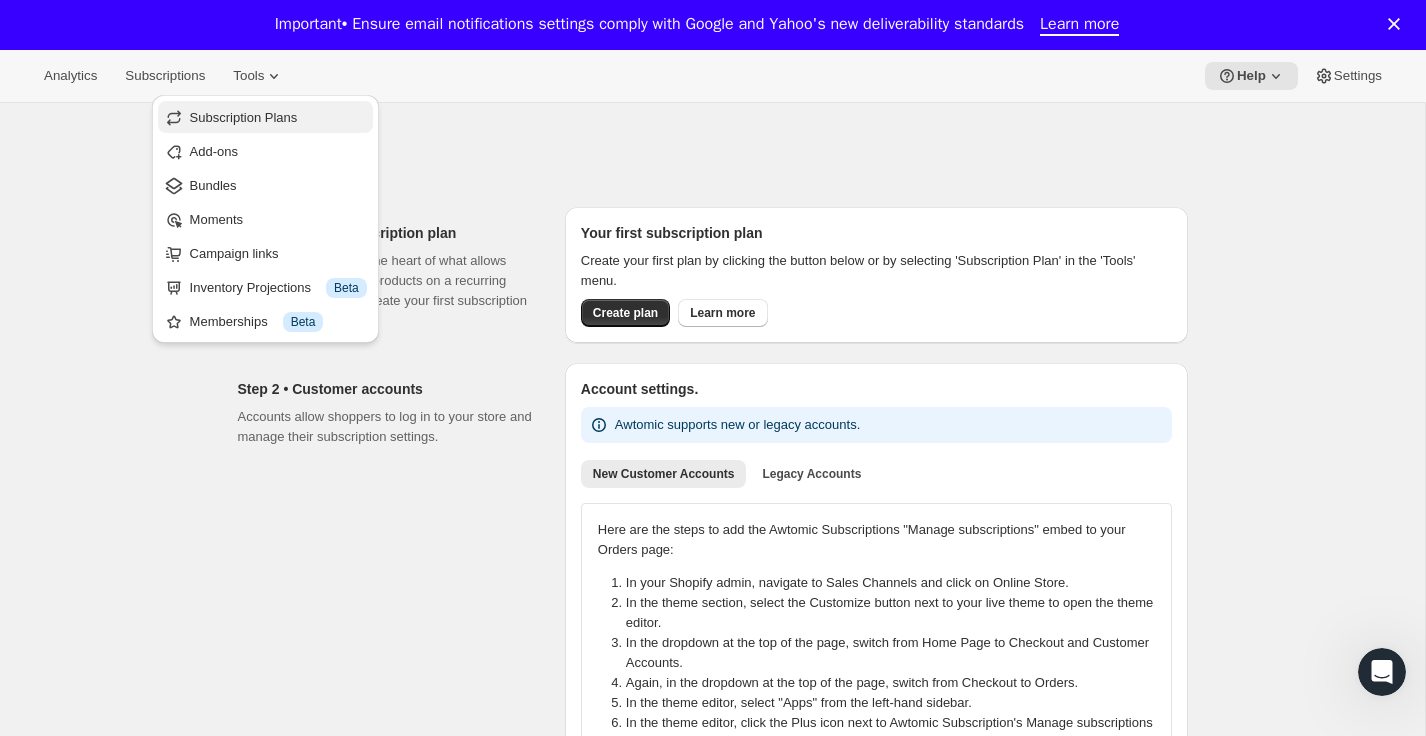 click on "Subscription Plans" at bounding box center (244, 117) 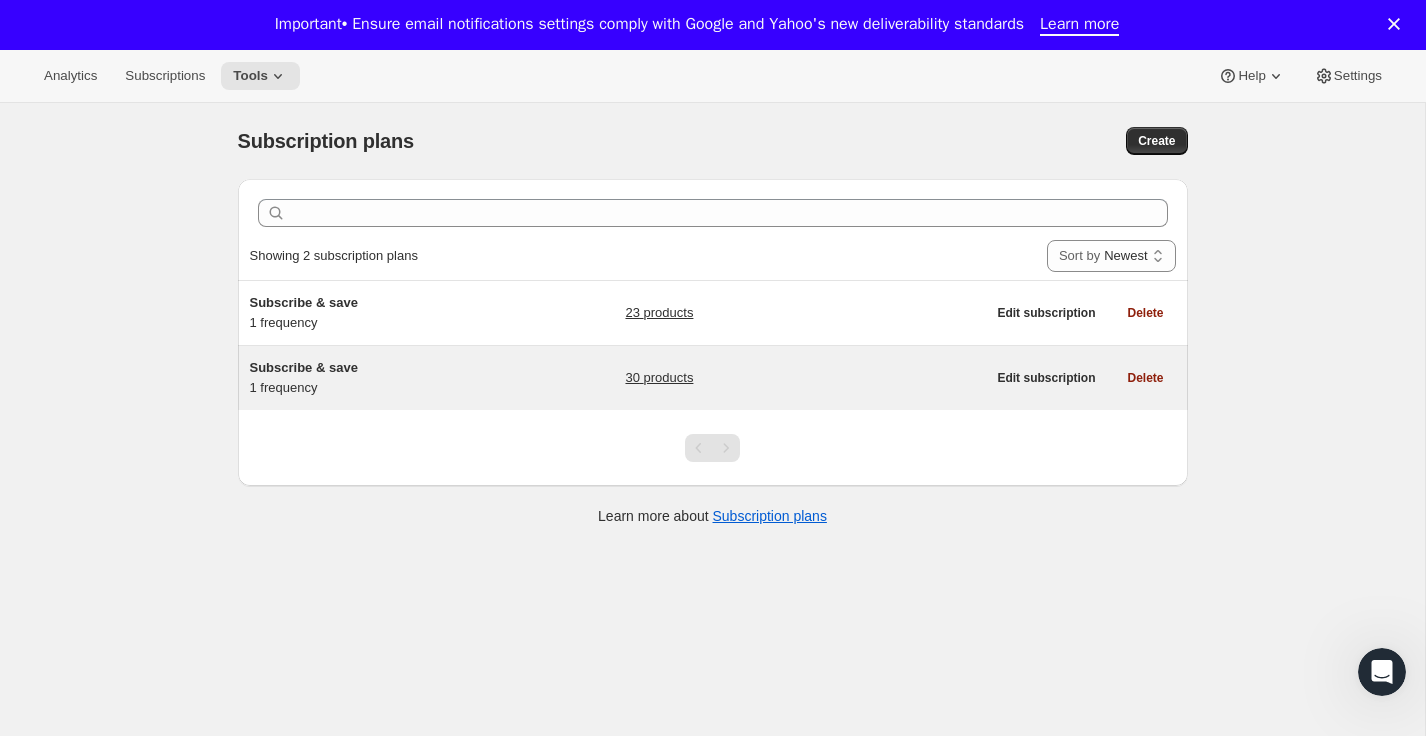 click on "30   products" at bounding box center [659, 378] 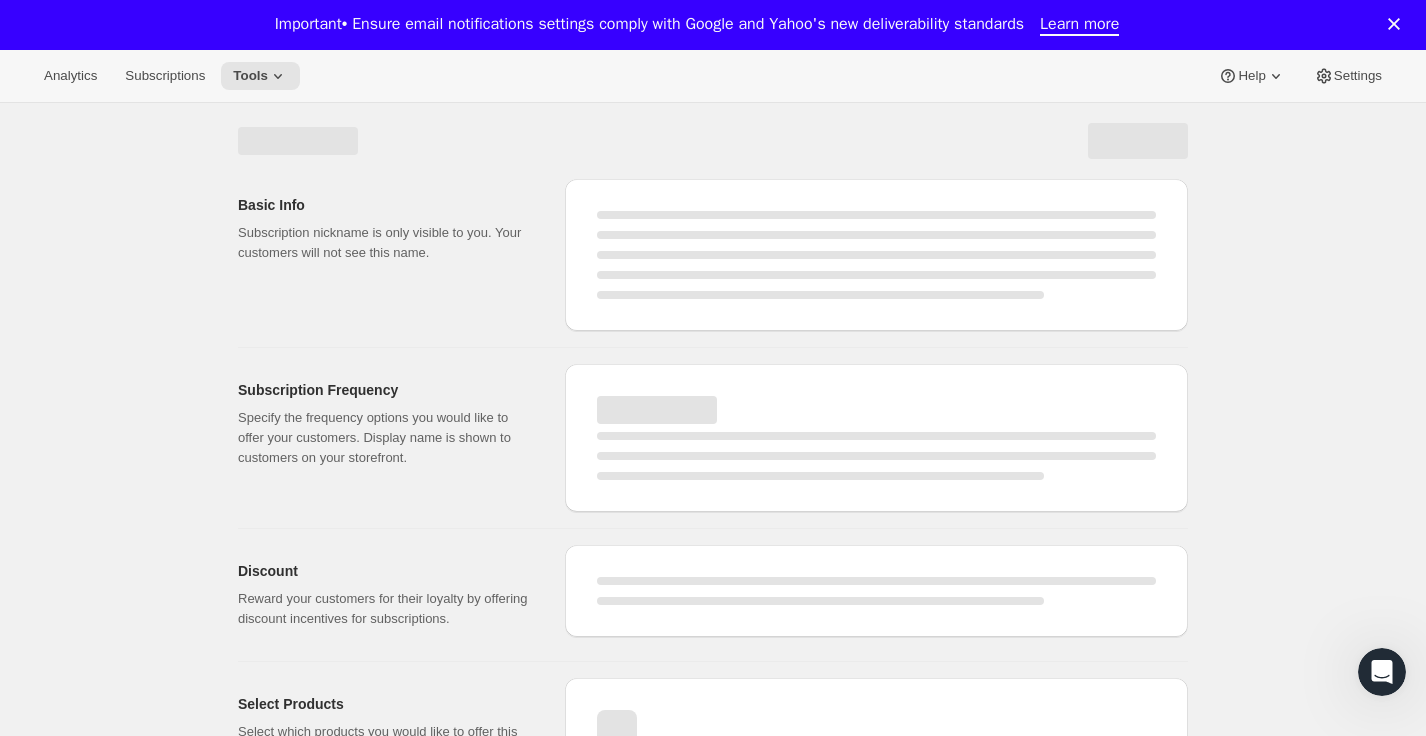 select on "WEEK" 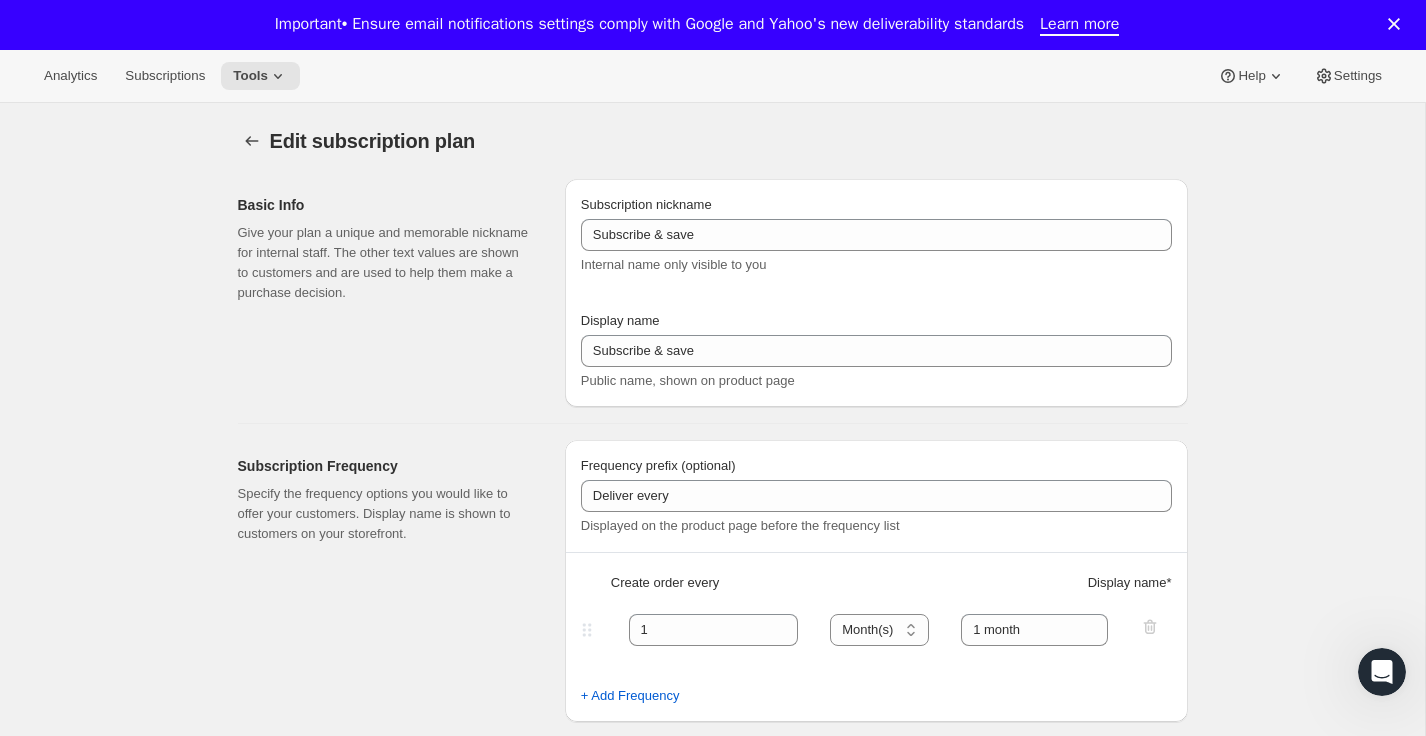type on "1" 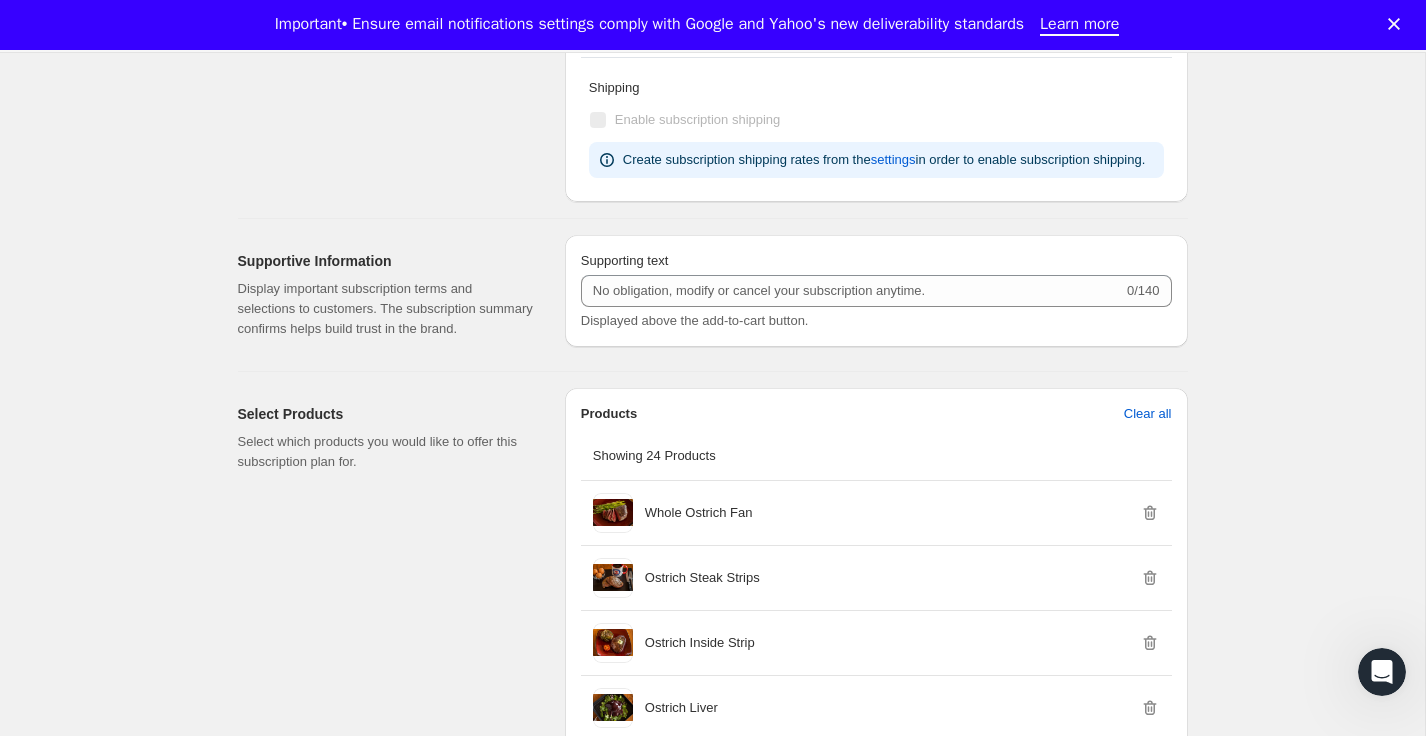 scroll, scrollTop: 868, scrollLeft: 0, axis: vertical 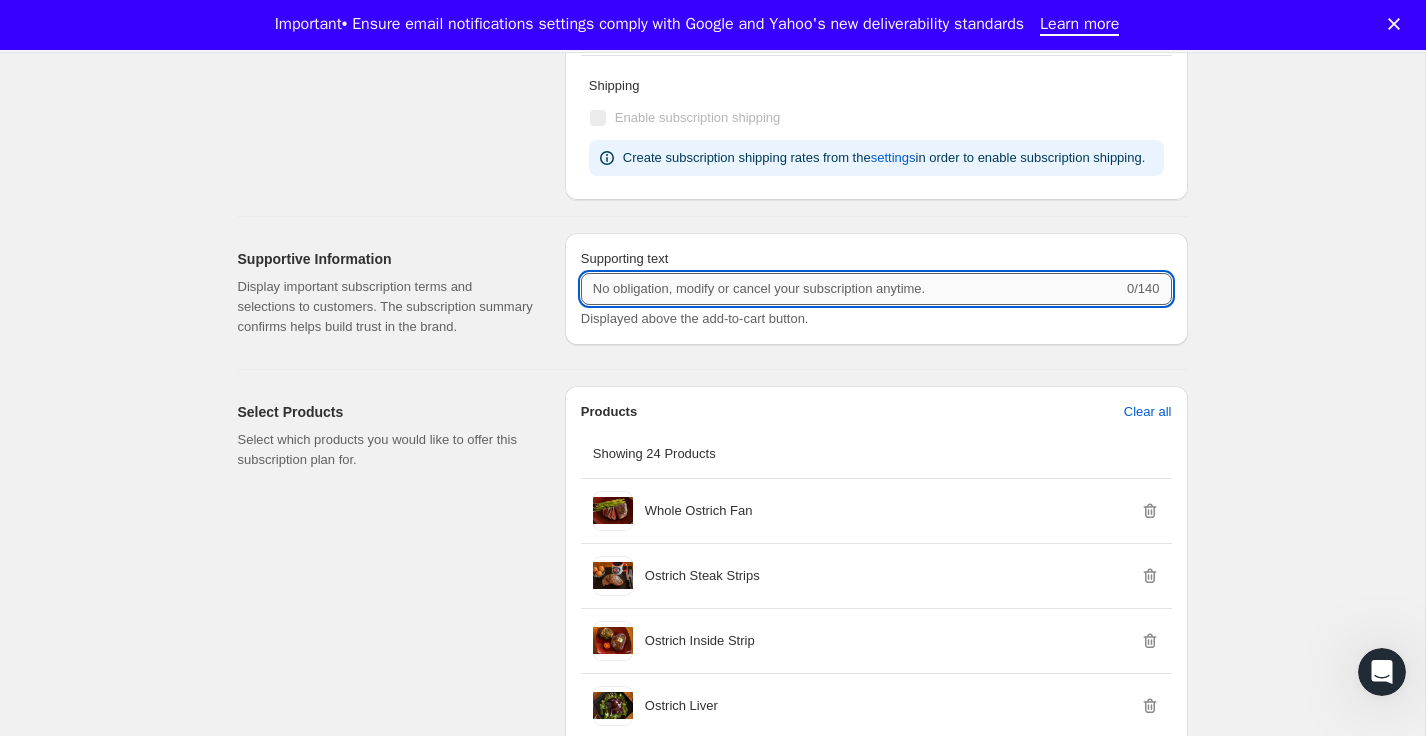click on "Supporting text" at bounding box center (852, 289) 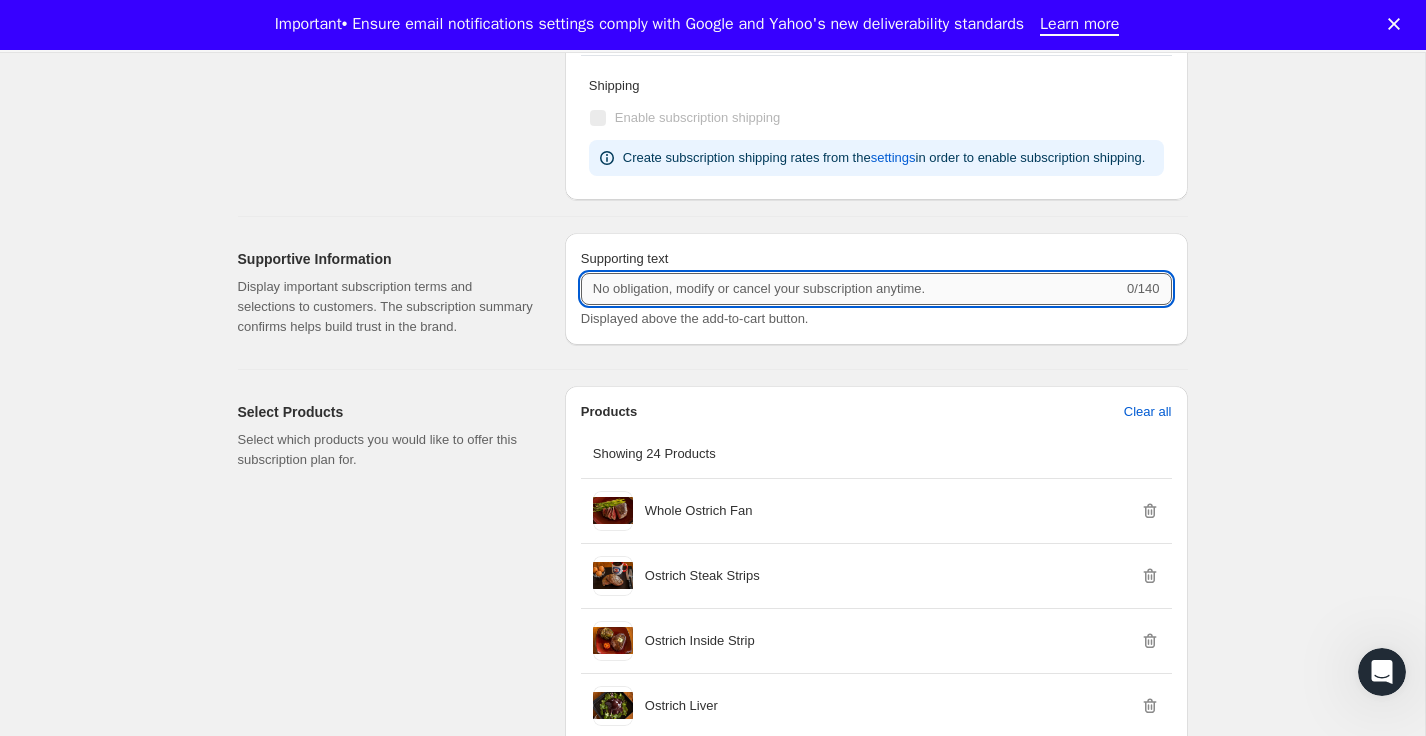 click on "Supporting text" at bounding box center (852, 289) 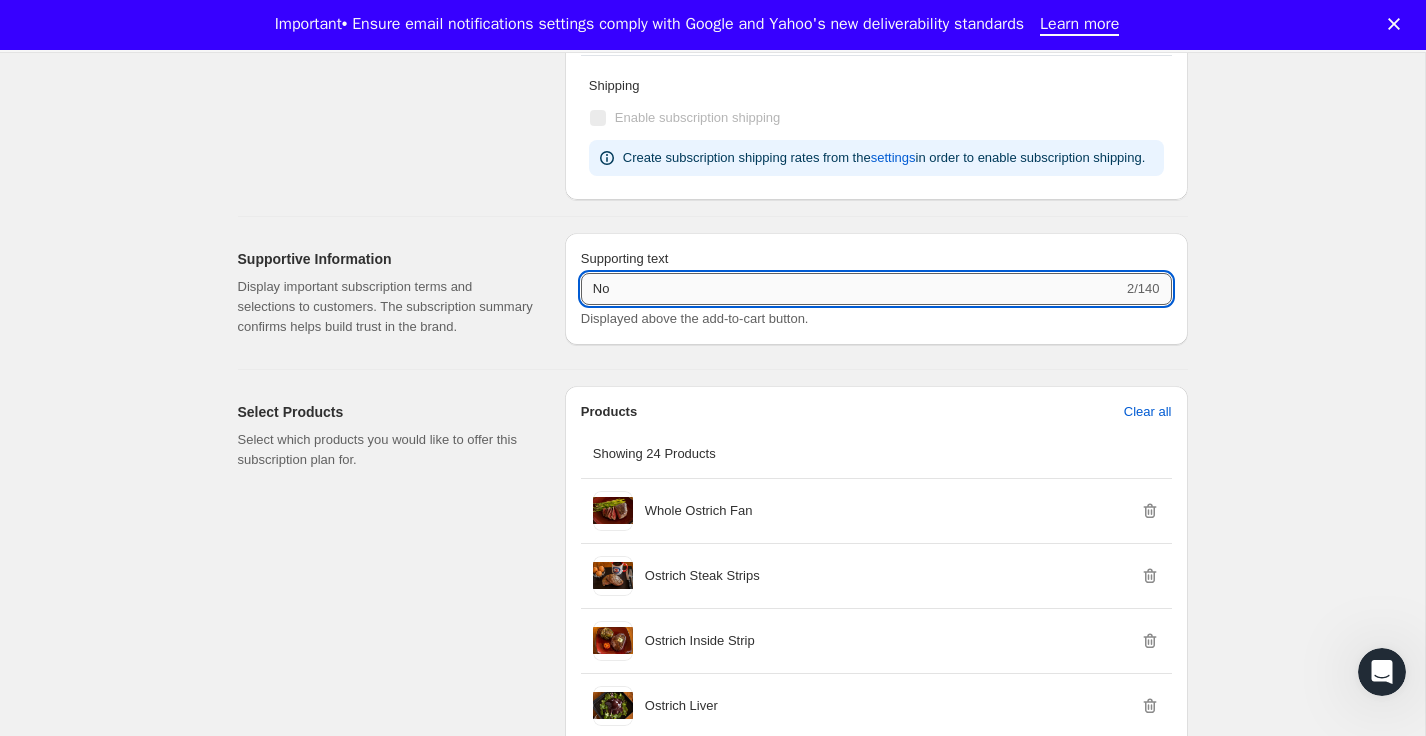 type on "N" 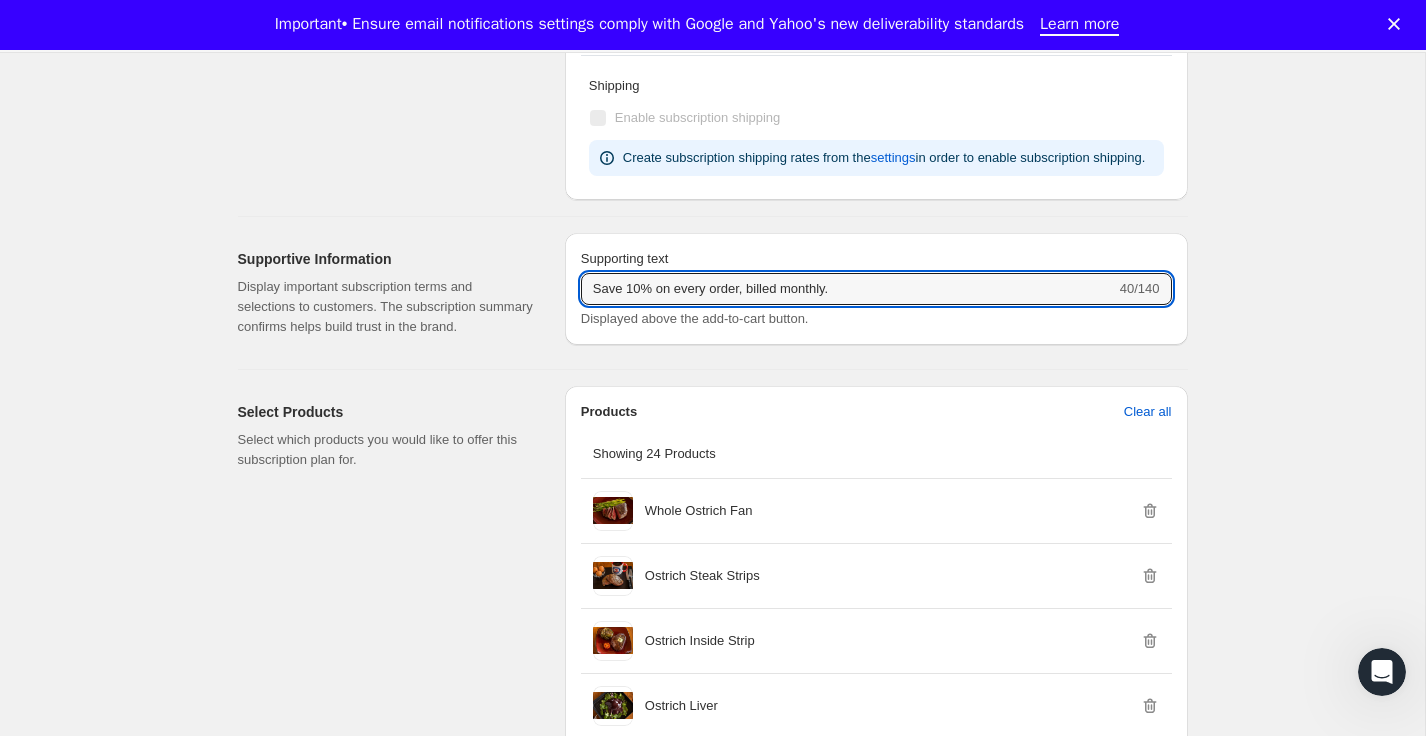 type on "Save 10% on every order, billed monthly." 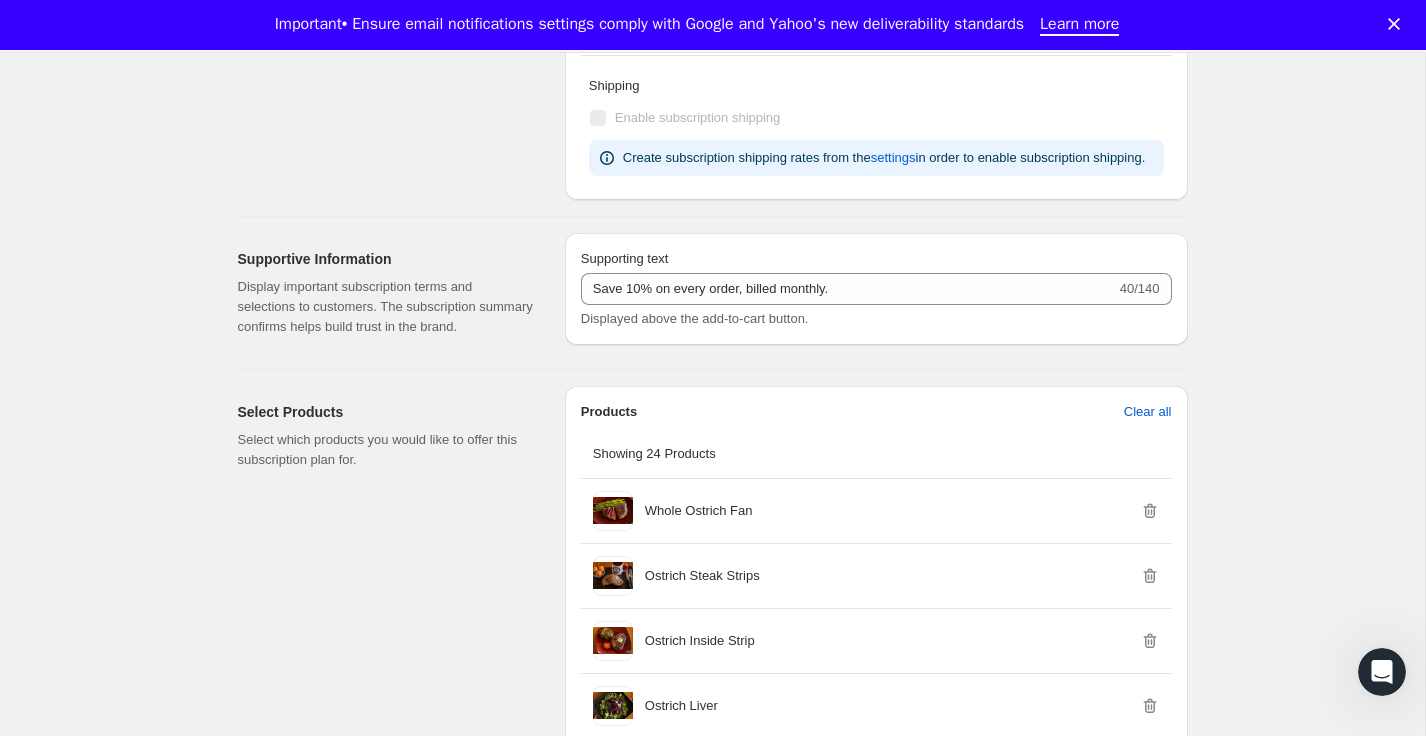 click on "Edit subscription plan. This page is ready Edit subscription plan Basic Info Give your plan a unique and memorable nickname for internal staff. The other text values are shown to customers and are used to help them make a purchase decision. Subscription nickname Subscribe & save Internal name only visible to you Display name Subscribe & save Public name, shown on product page Subscription Frequency Specify the frequency options you would like to offer your customers. Display name is shown to customers on your storefront. Frequency prefix (optional) Deliver every Displayed on the product page before the frequency list Create order every Display name * 1 Day(s) Week(s) Month(s) Year(s) Month(s) 1 month + Add Frequency Pricing Reward your customers for their loyalty by offering discount incentives for subscriptions. Discount Standard Dynamic Frequency-specific More views Standard Dynamic Frequency-specific More views Discount Percent off (%) US Dollars off ($) Percent off (%) Shipping settings Supporting text Su" at bounding box center [712, 1070] 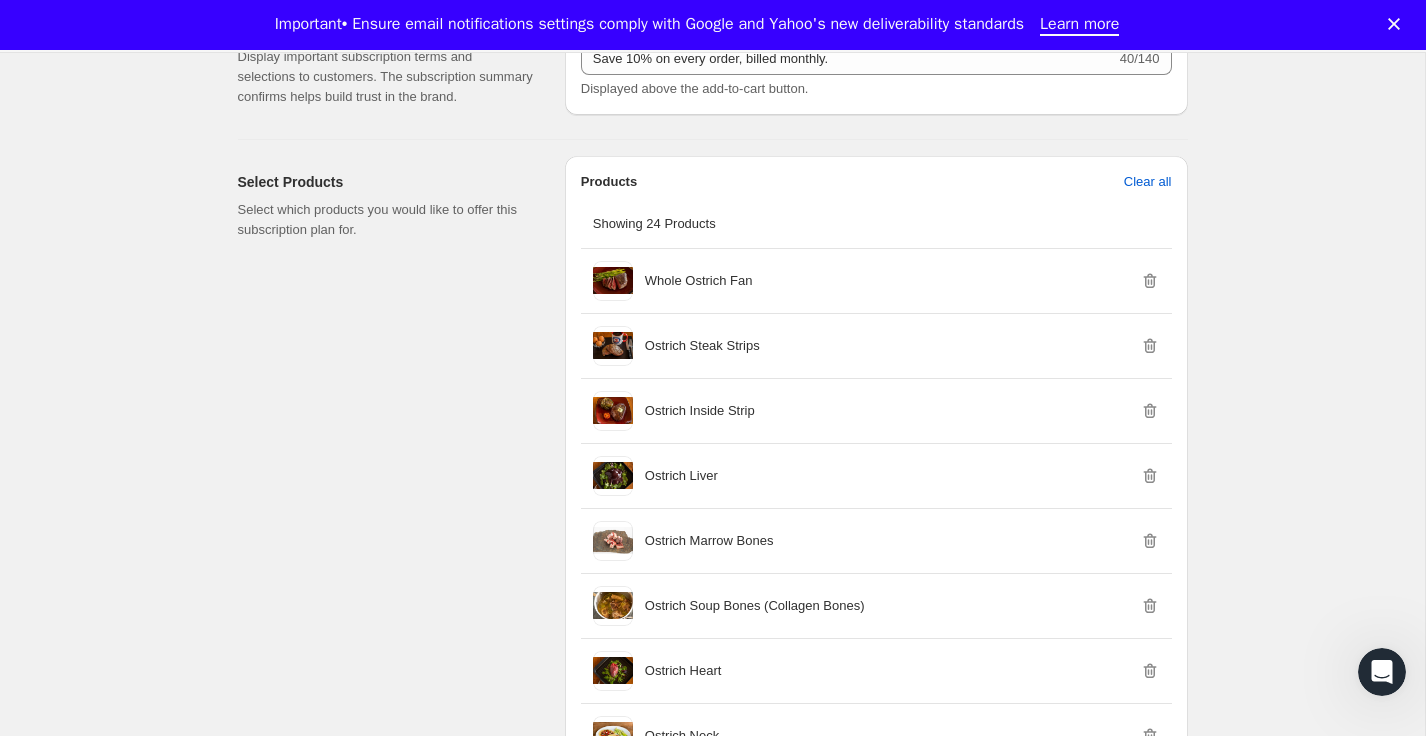 scroll, scrollTop: 0, scrollLeft: 0, axis: both 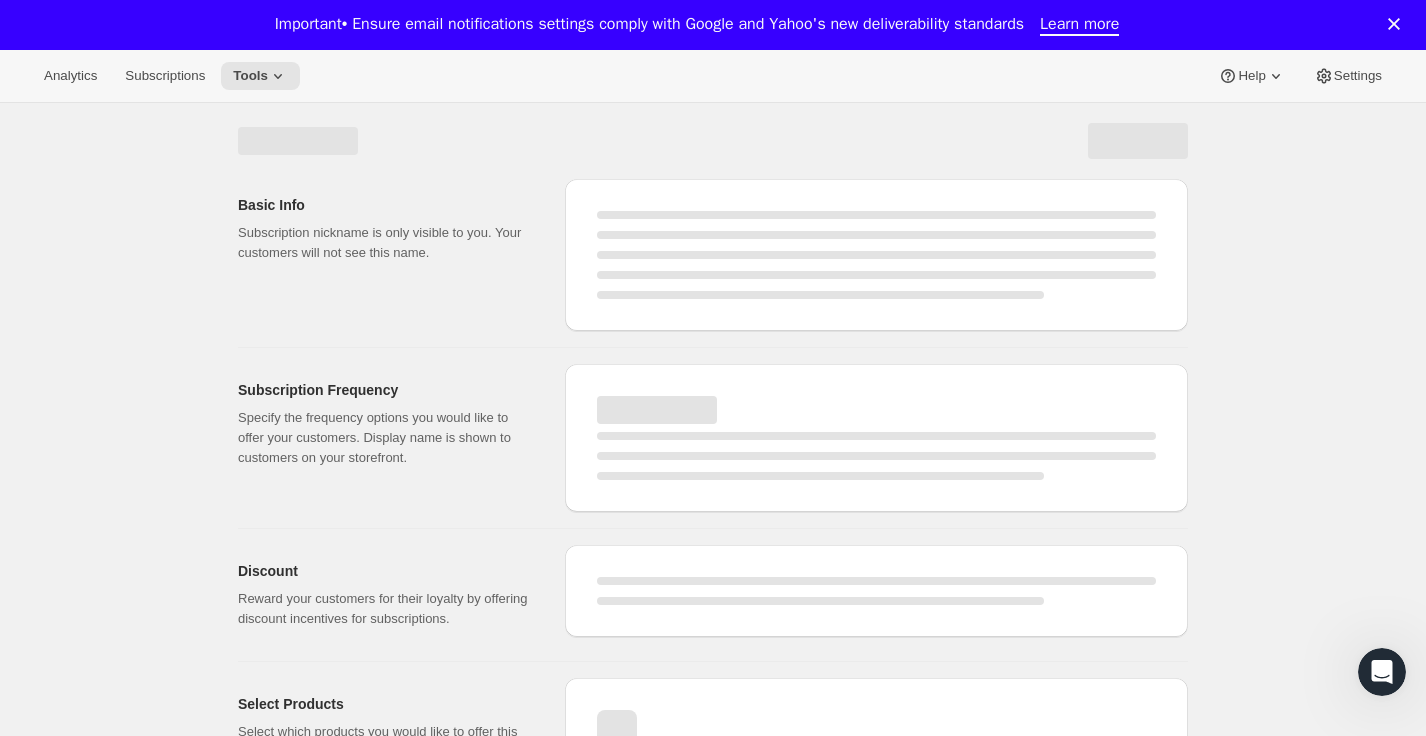 select on "MONTH" 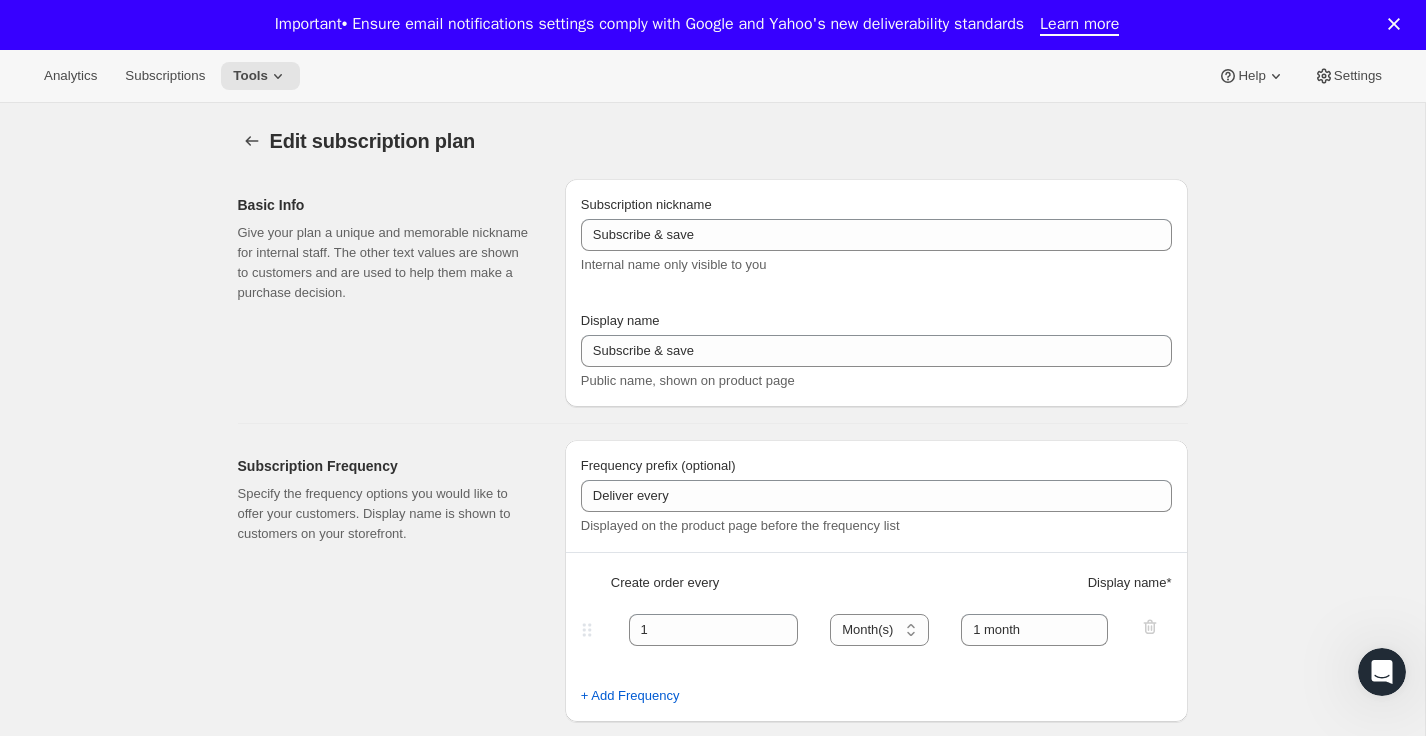type on "Save 10% on every order, billed monthly." 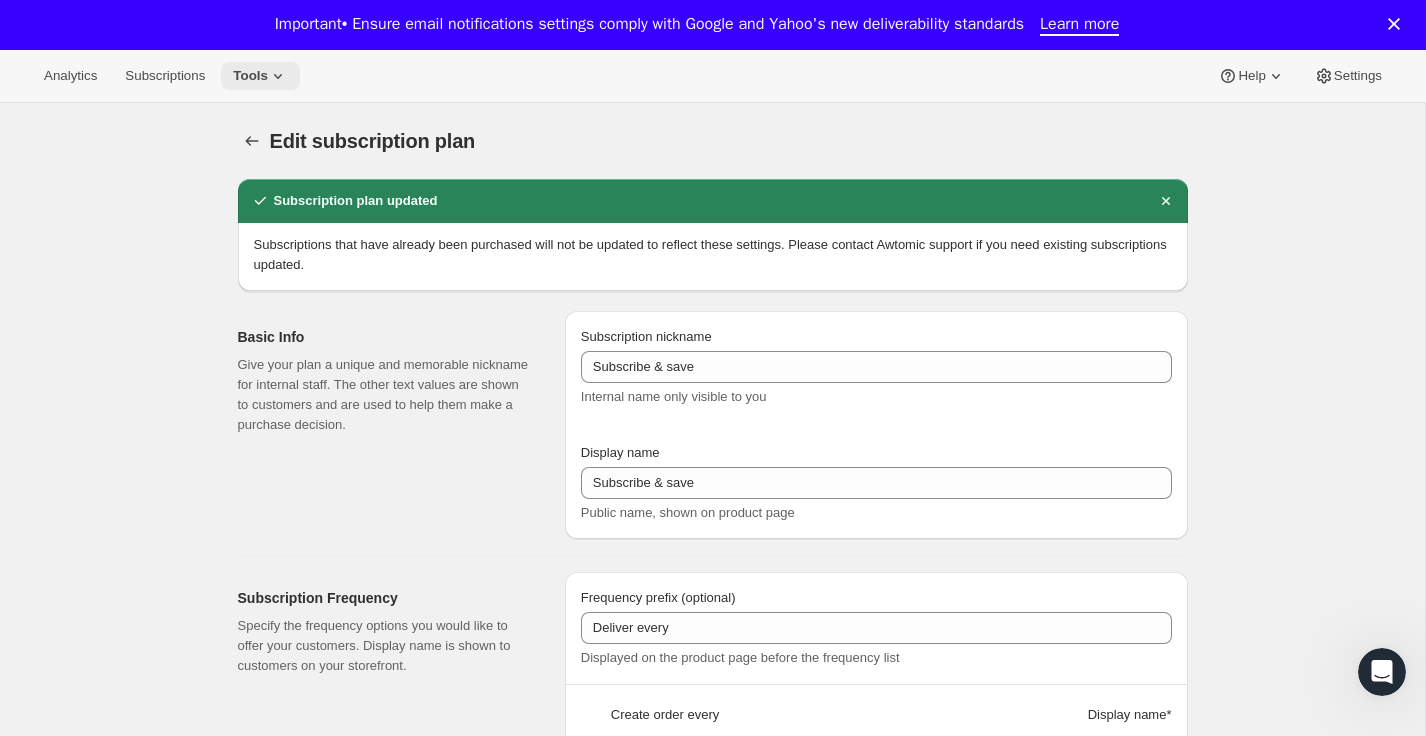 click 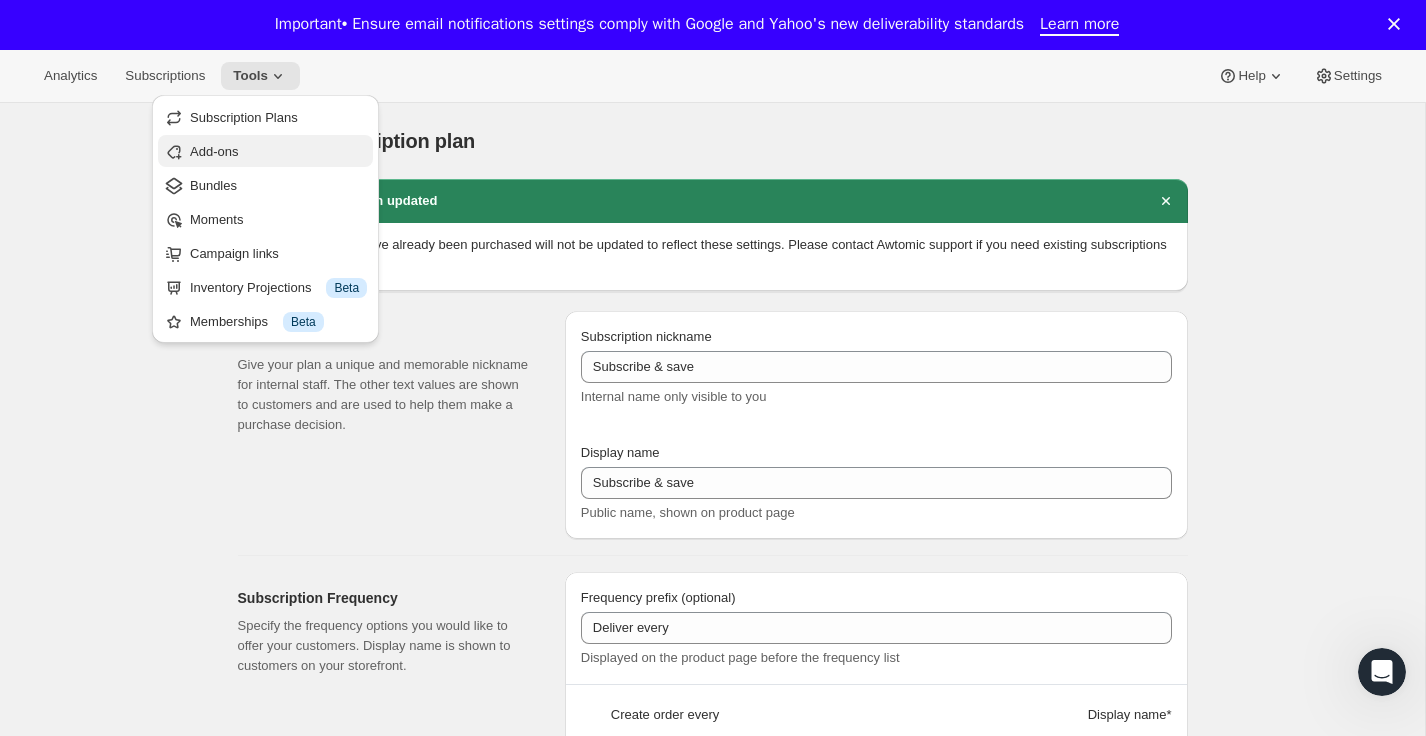 click on "Add-ons" at bounding box center (265, 152) 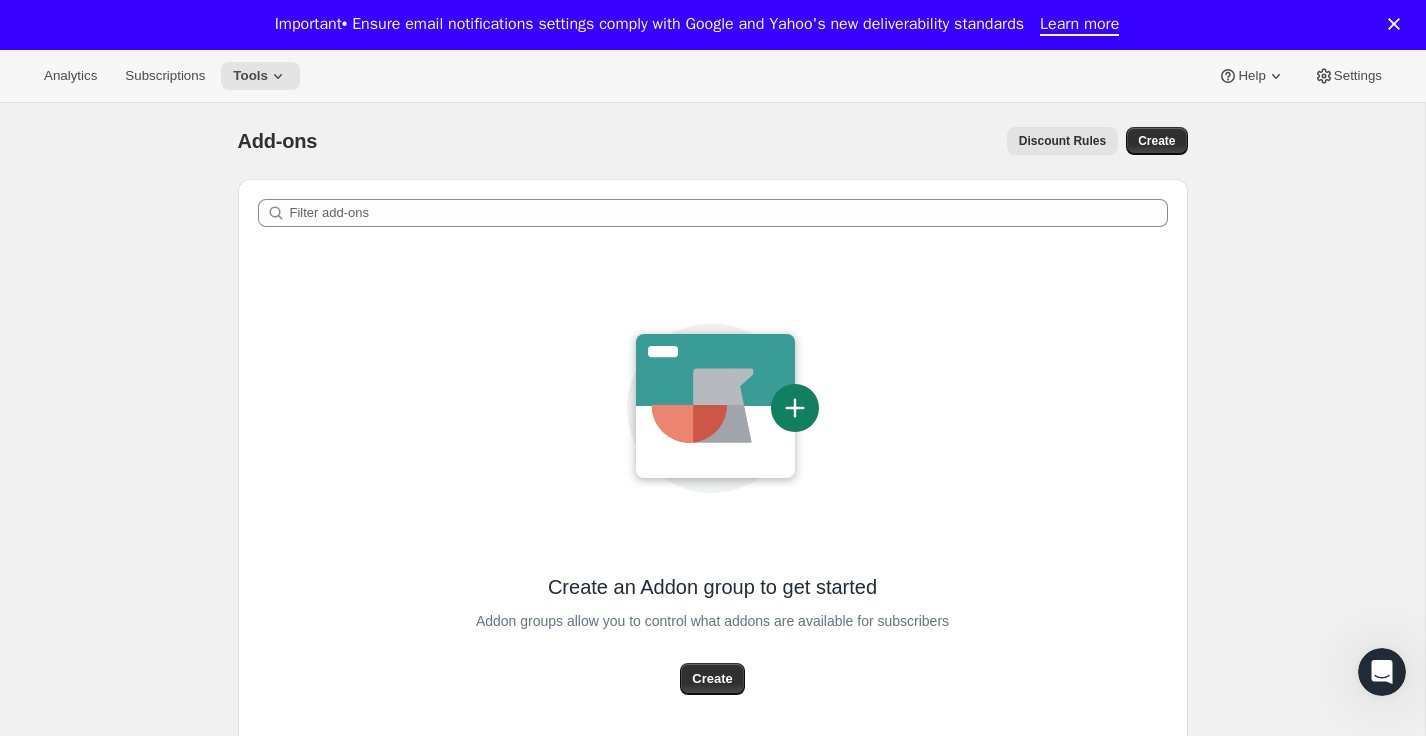 scroll, scrollTop: 135, scrollLeft: 0, axis: vertical 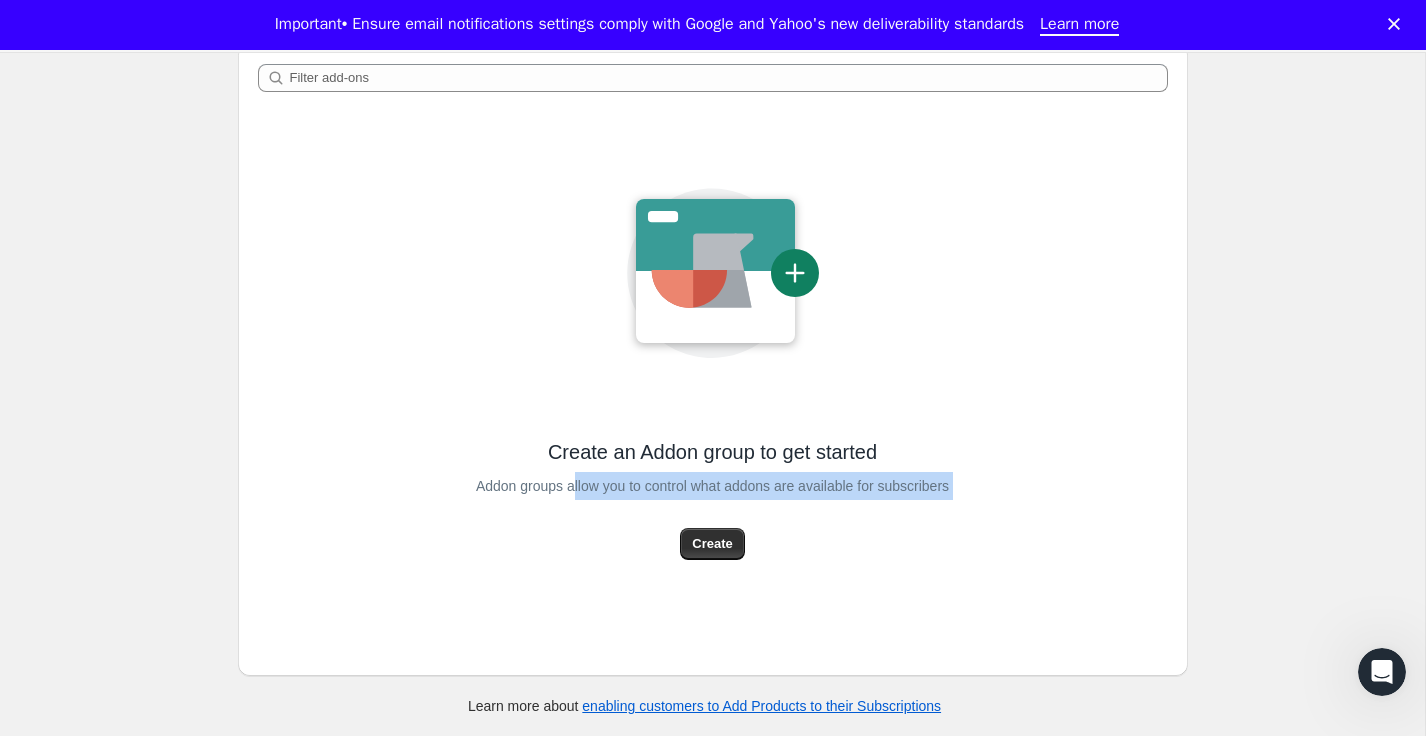 drag, startPoint x: 567, startPoint y: 478, endPoint x: 960, endPoint y: 536, distance: 397.25684 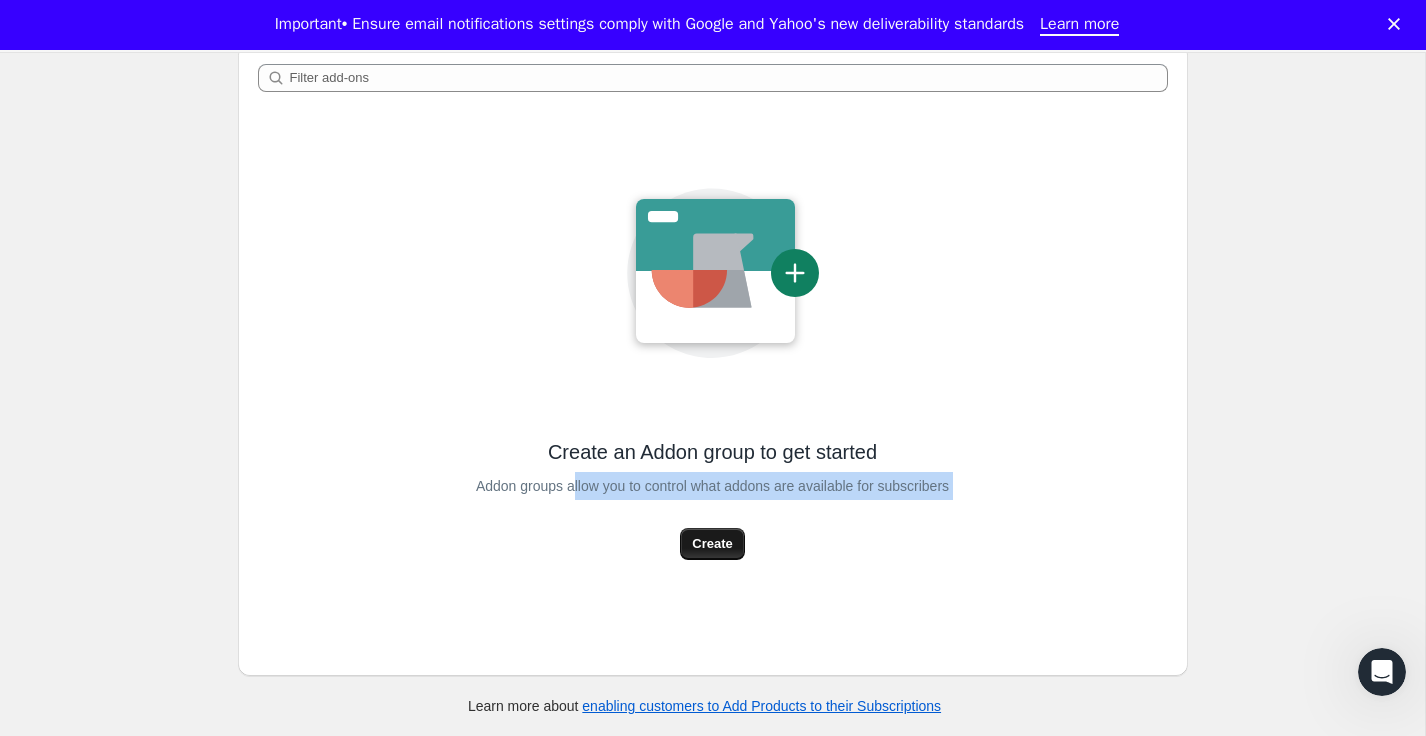 click on "Create" at bounding box center [712, 544] 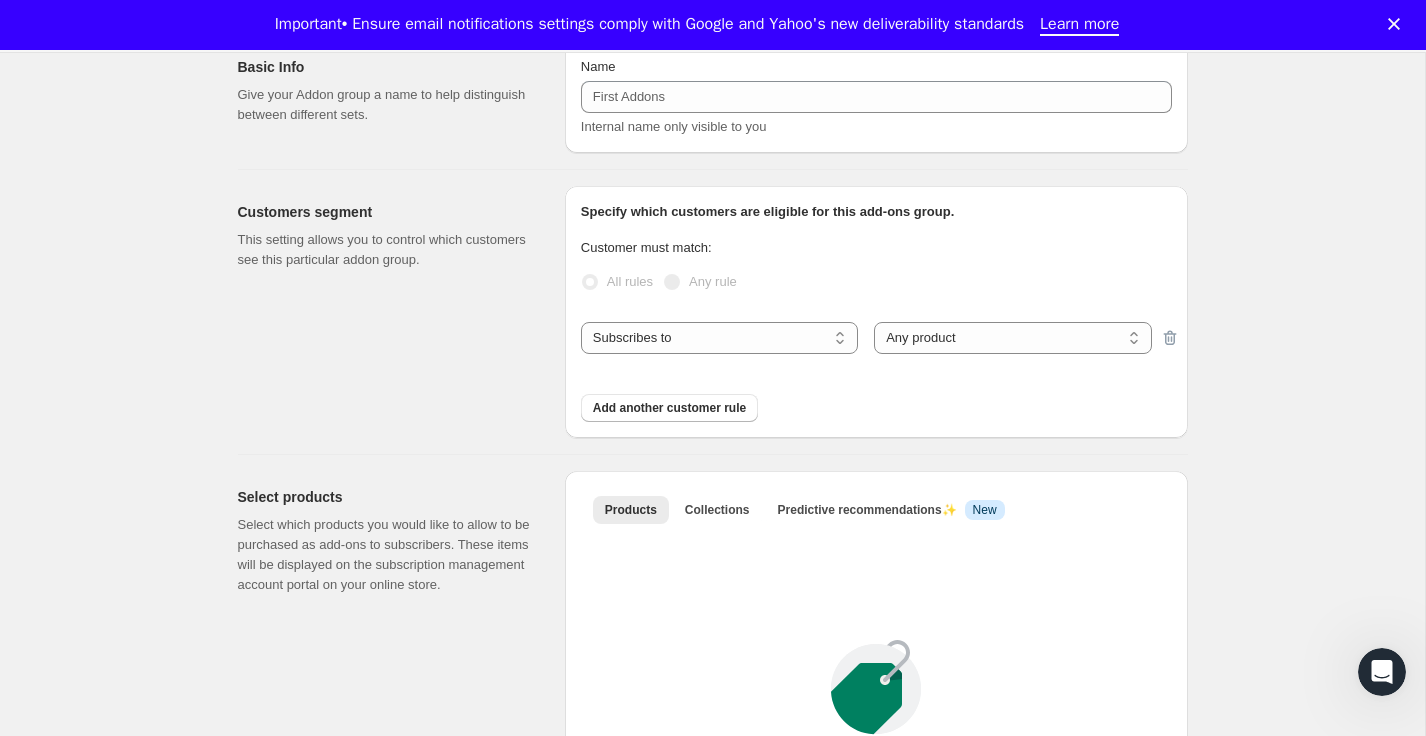 scroll, scrollTop: 139, scrollLeft: 0, axis: vertical 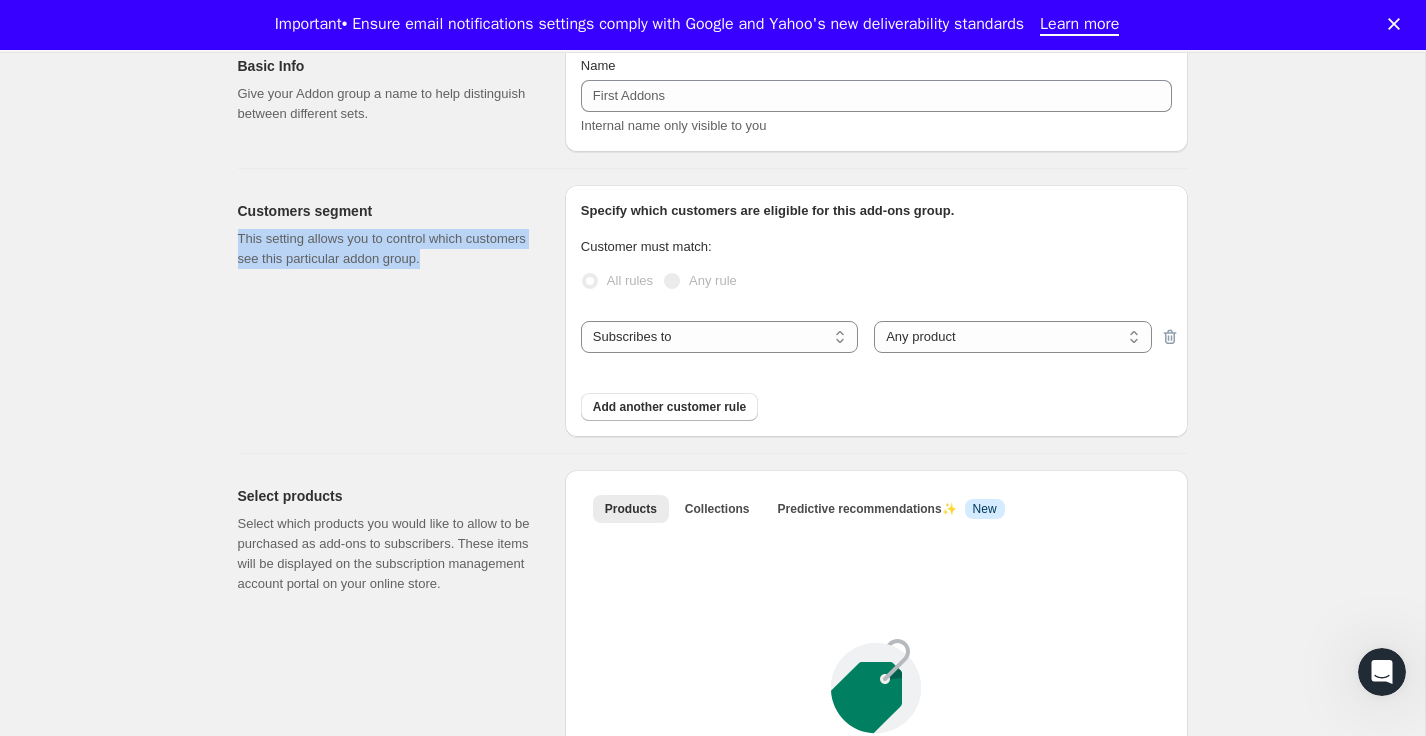 drag, startPoint x: 236, startPoint y: 240, endPoint x: 329, endPoint y: 286, distance: 103.75452 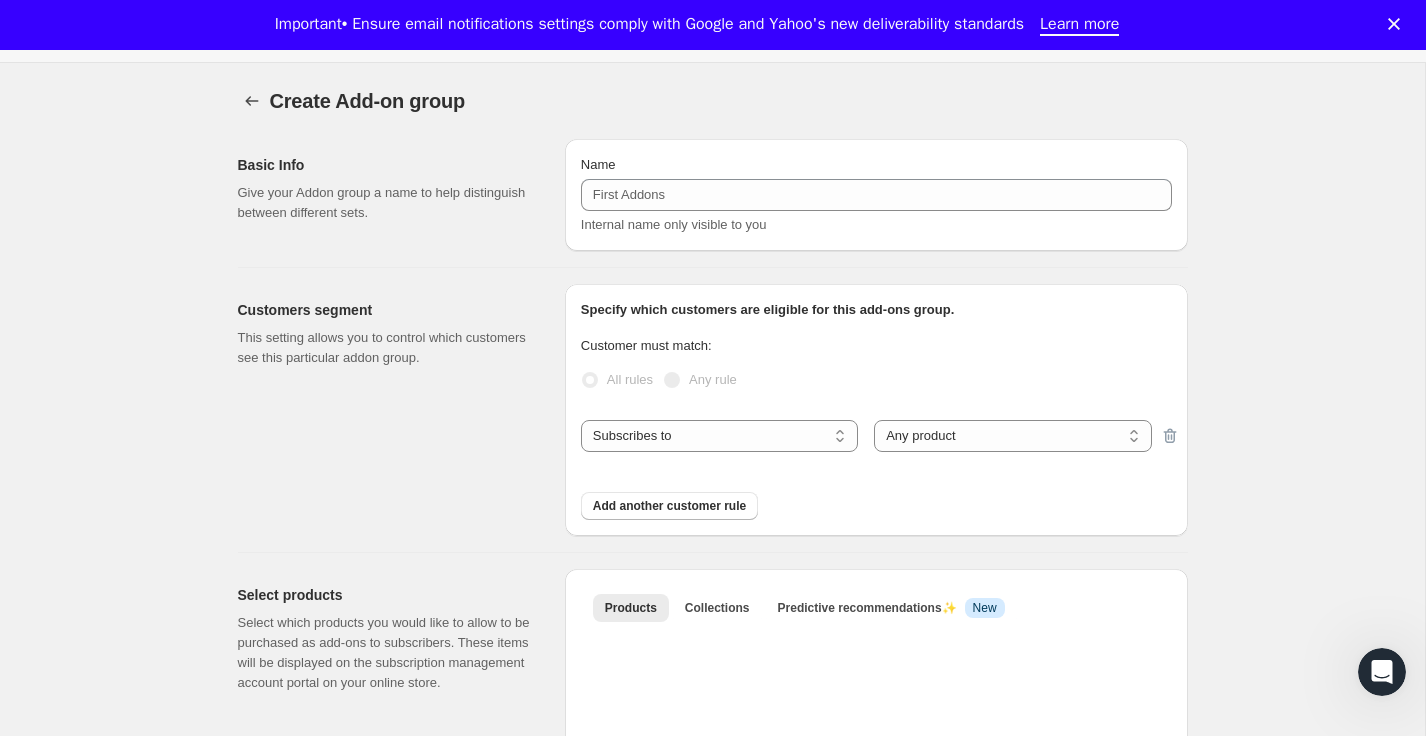 scroll, scrollTop: 0, scrollLeft: 0, axis: both 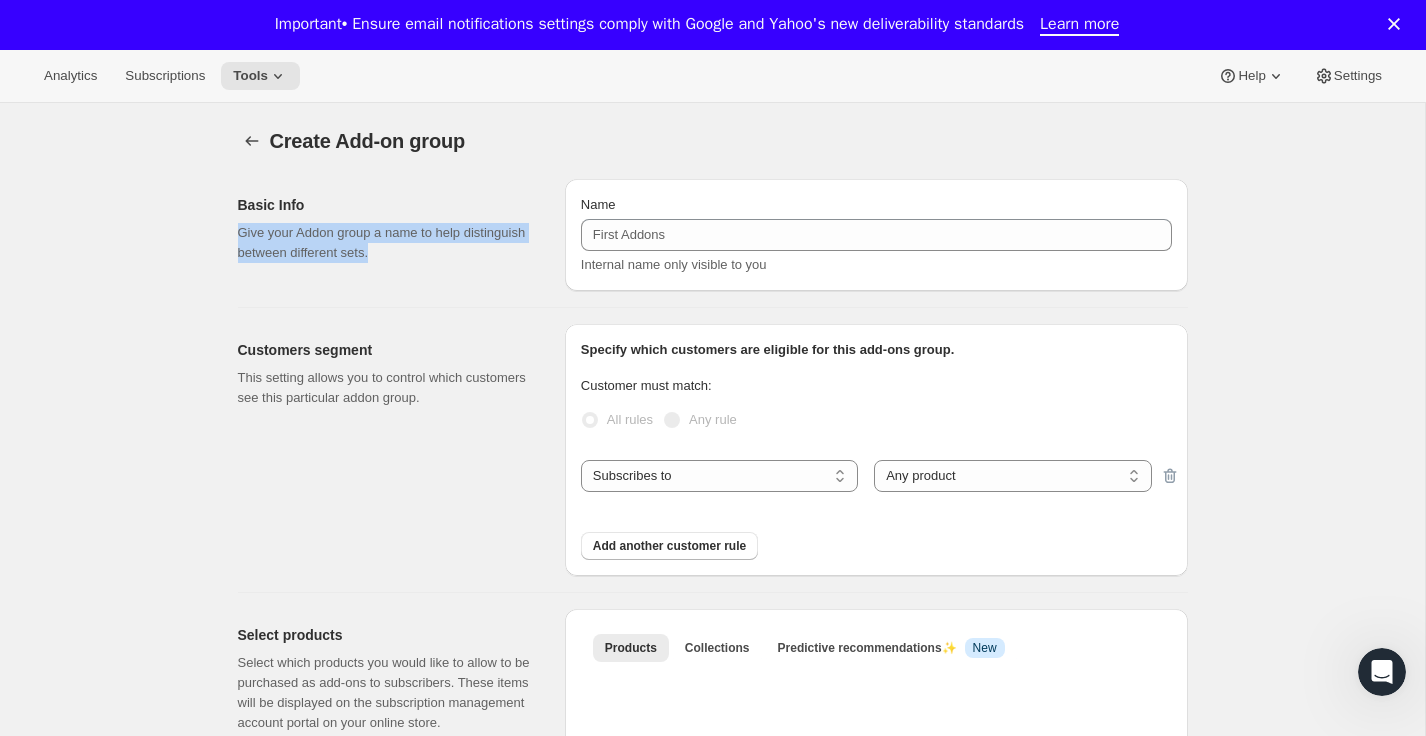 drag, startPoint x: 225, startPoint y: 231, endPoint x: 449, endPoint y: 254, distance: 225.1777 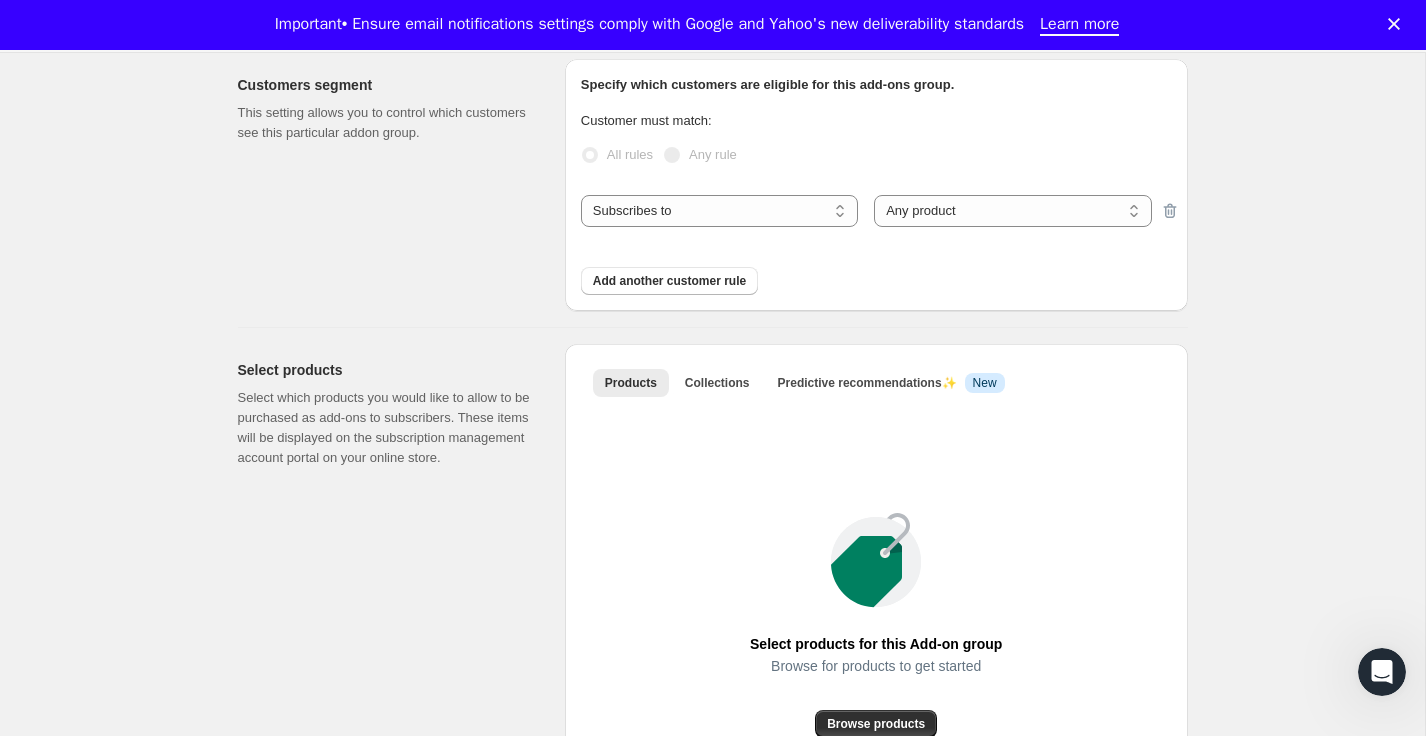 scroll, scrollTop: 269, scrollLeft: 0, axis: vertical 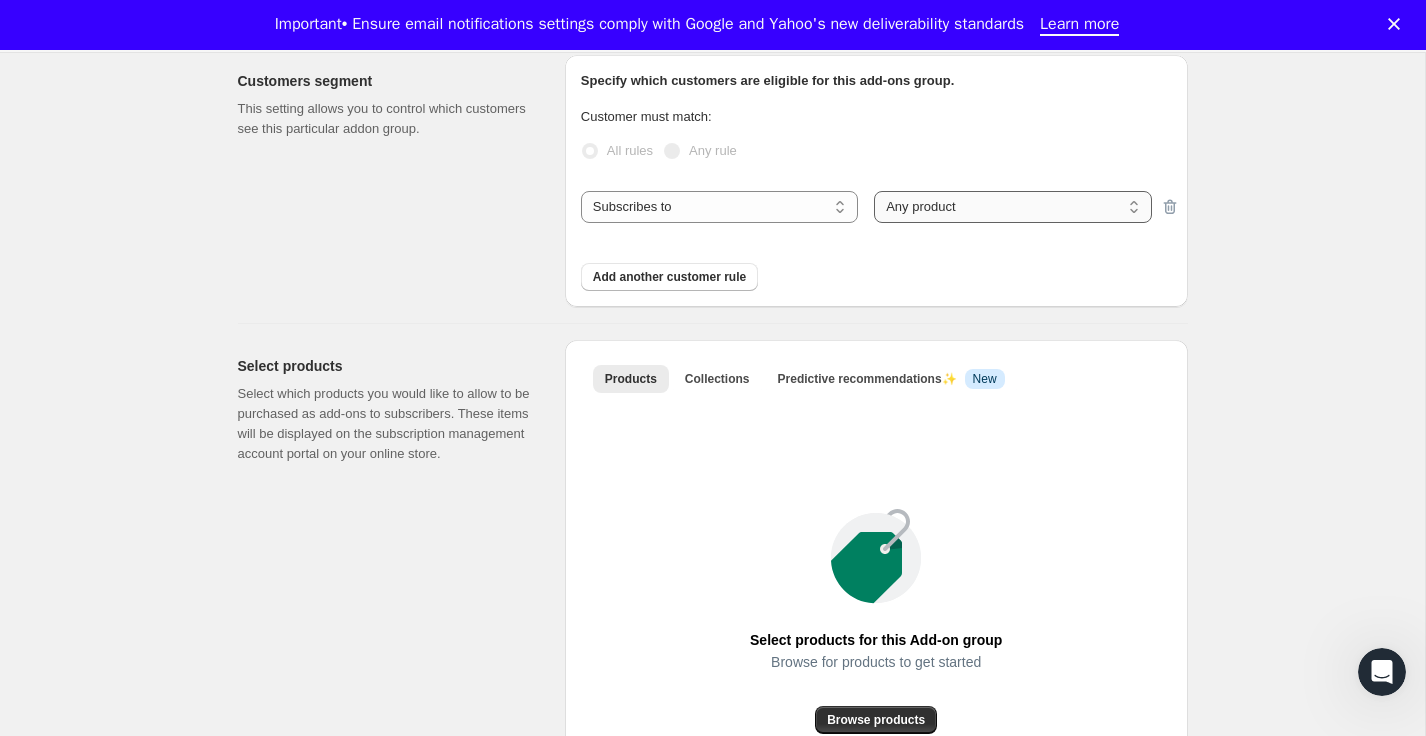 click on "Any product Specific products Specific product variants" at bounding box center [1012, 207] 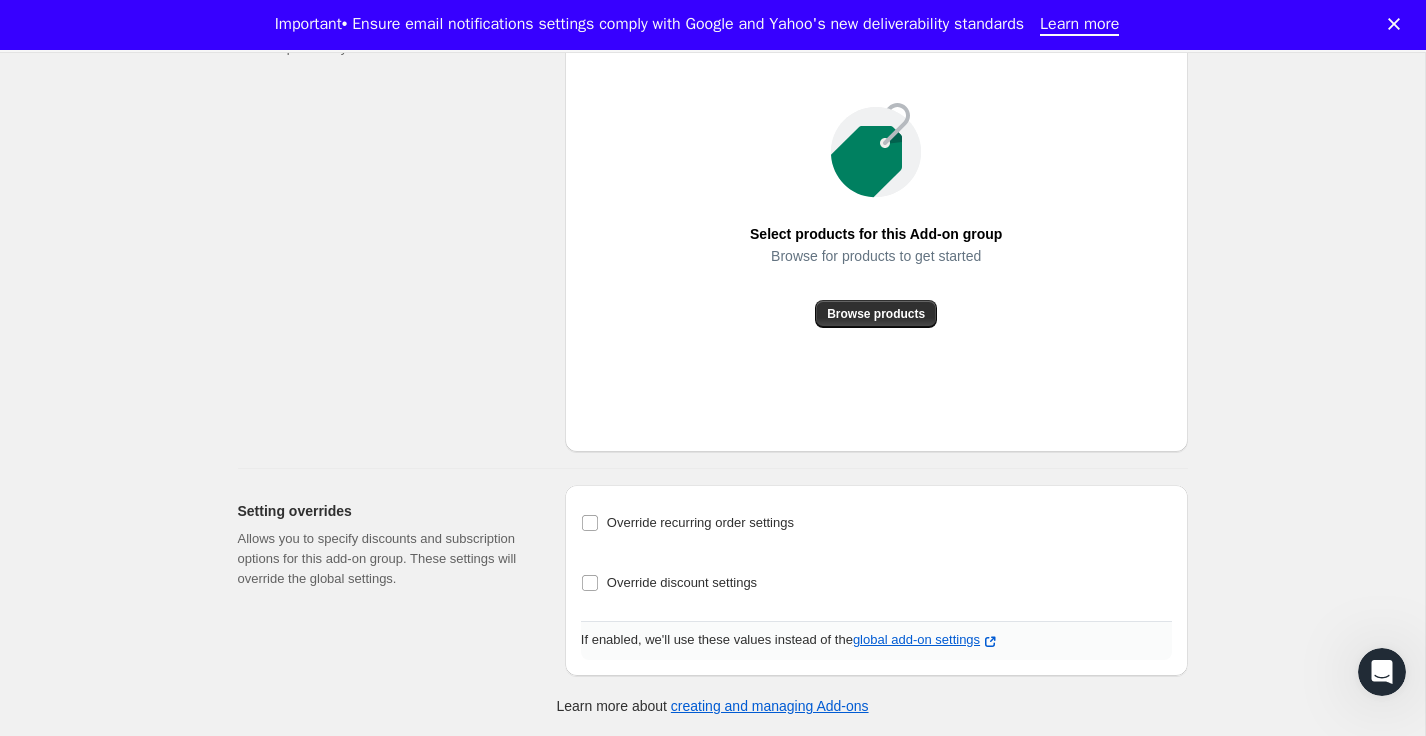 scroll, scrollTop: 0, scrollLeft: 0, axis: both 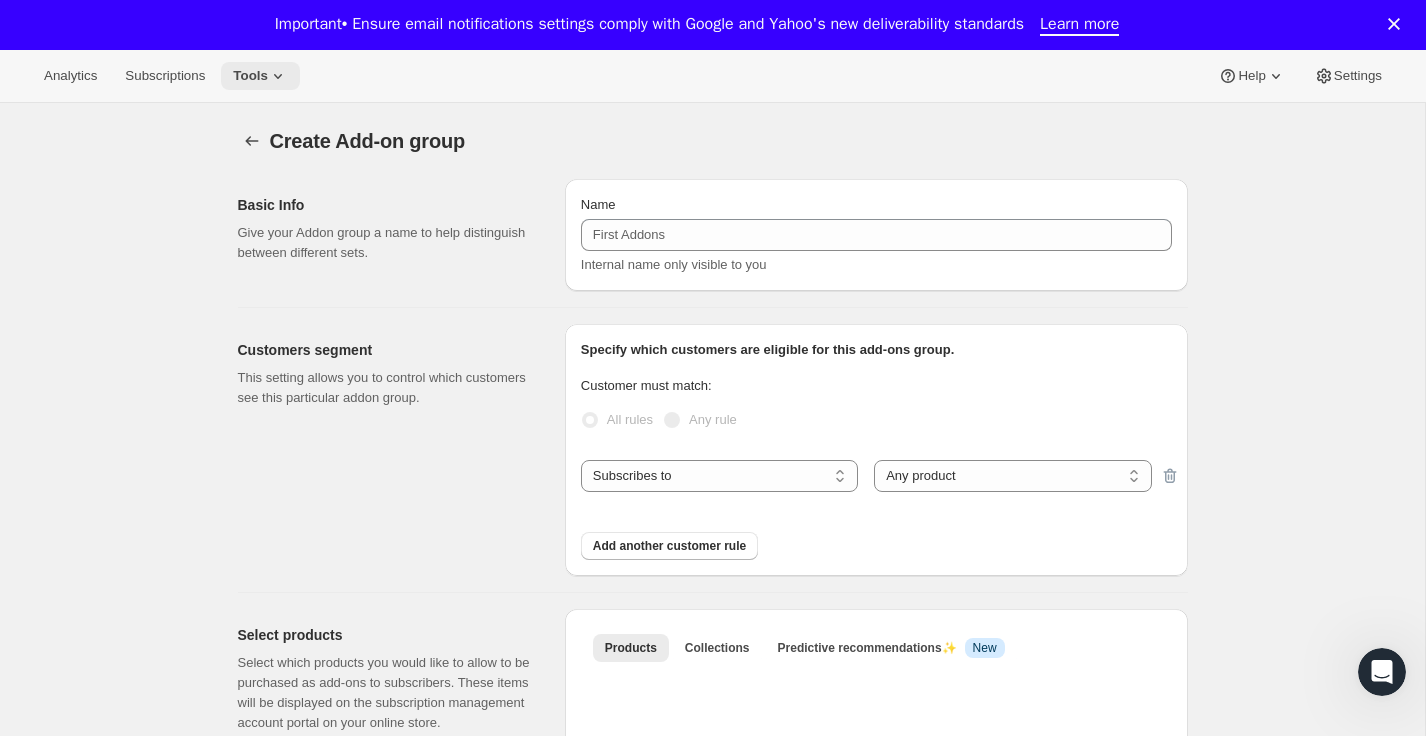click on "Tools" at bounding box center [250, 76] 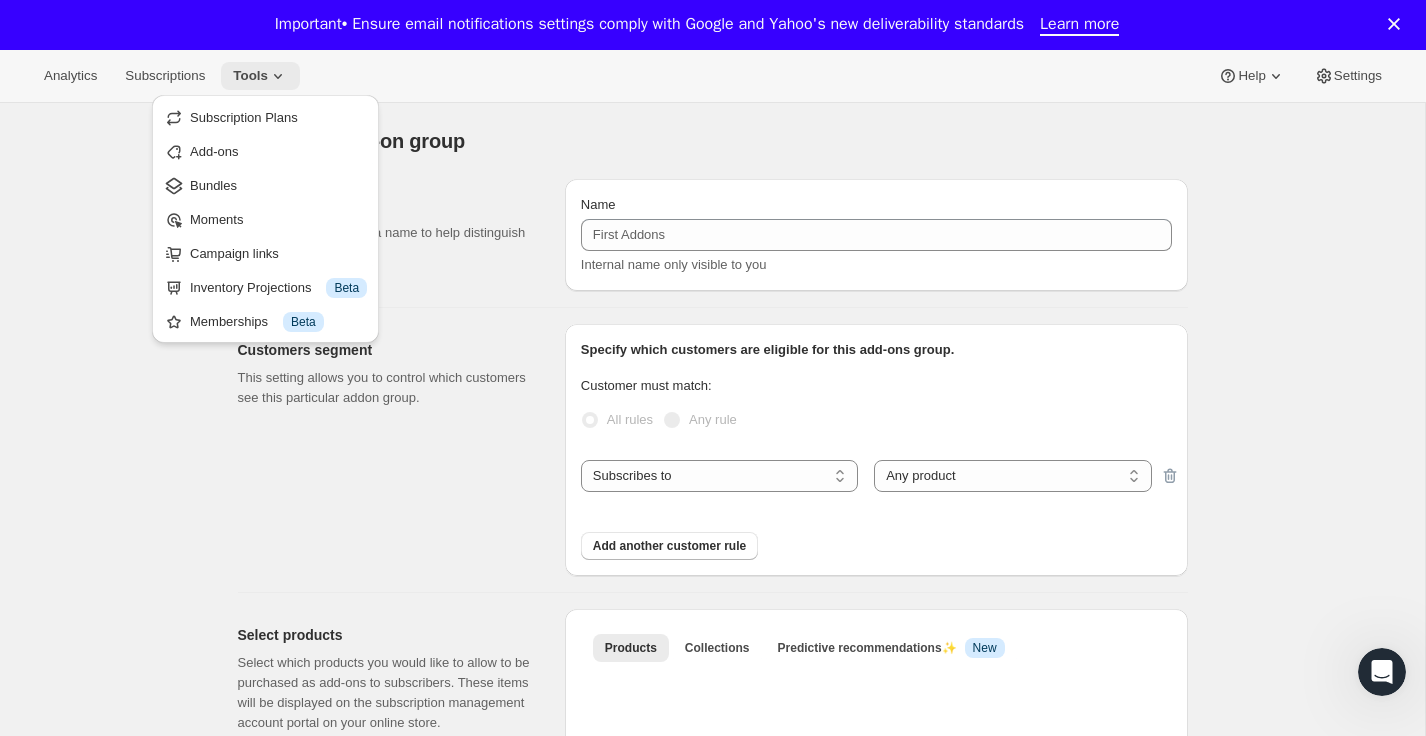 click on "Tools" at bounding box center [250, 76] 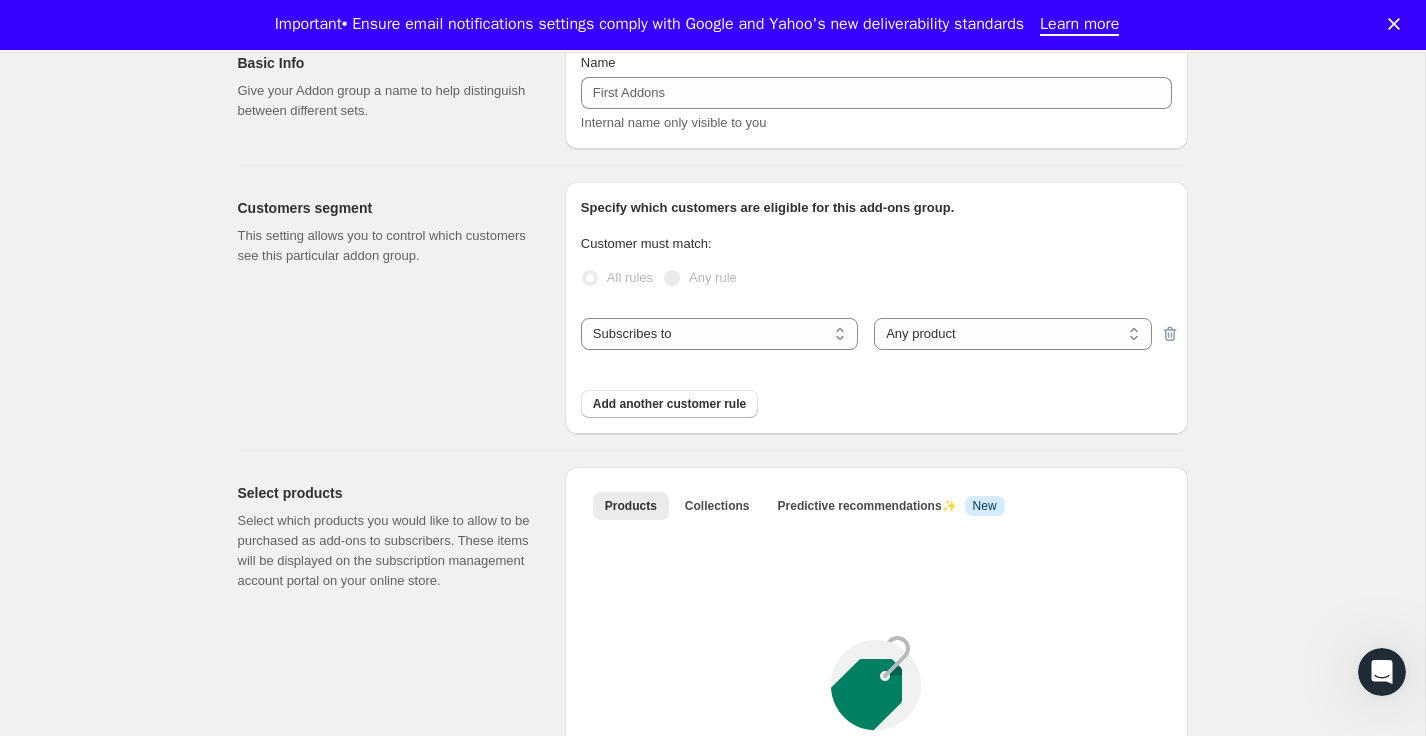 scroll, scrollTop: 0, scrollLeft: 0, axis: both 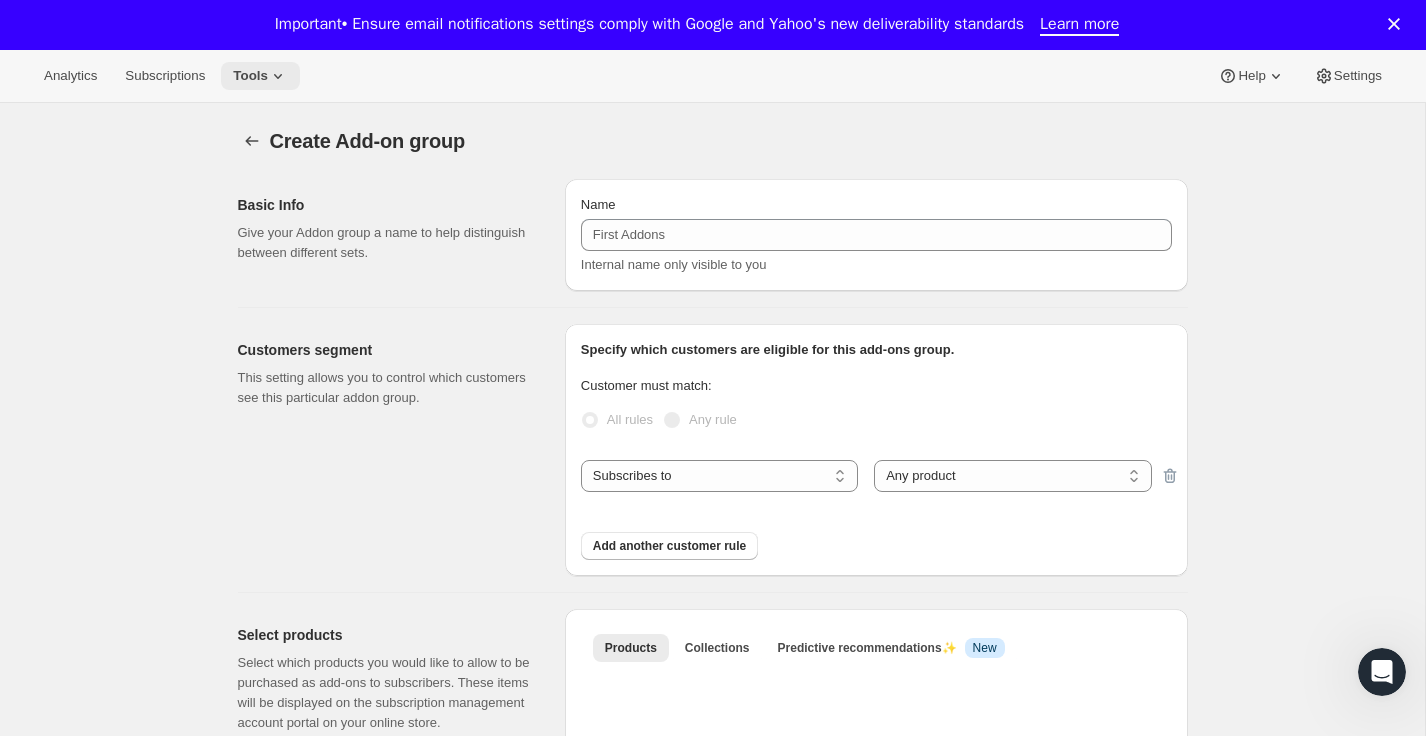 click on "Tools" at bounding box center (250, 76) 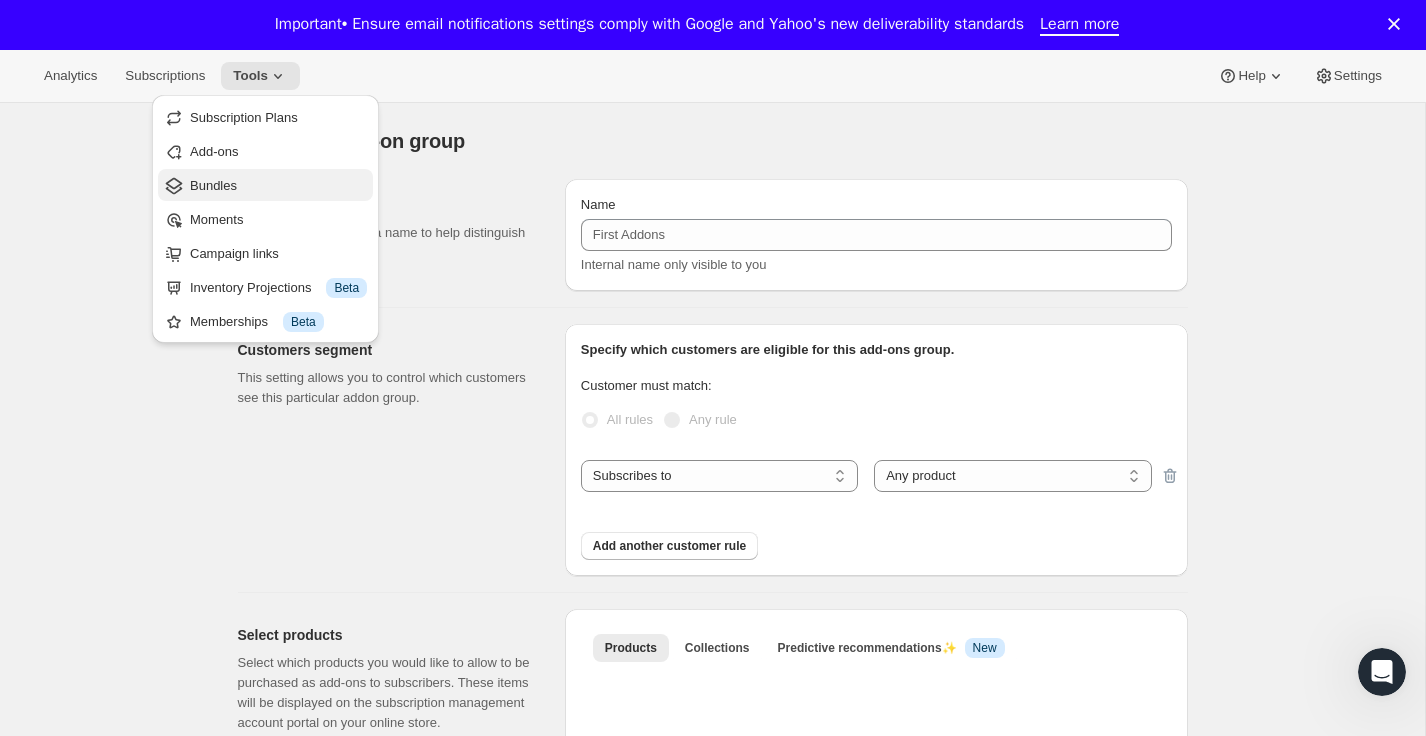 click on "Bundles" at bounding box center [278, 186] 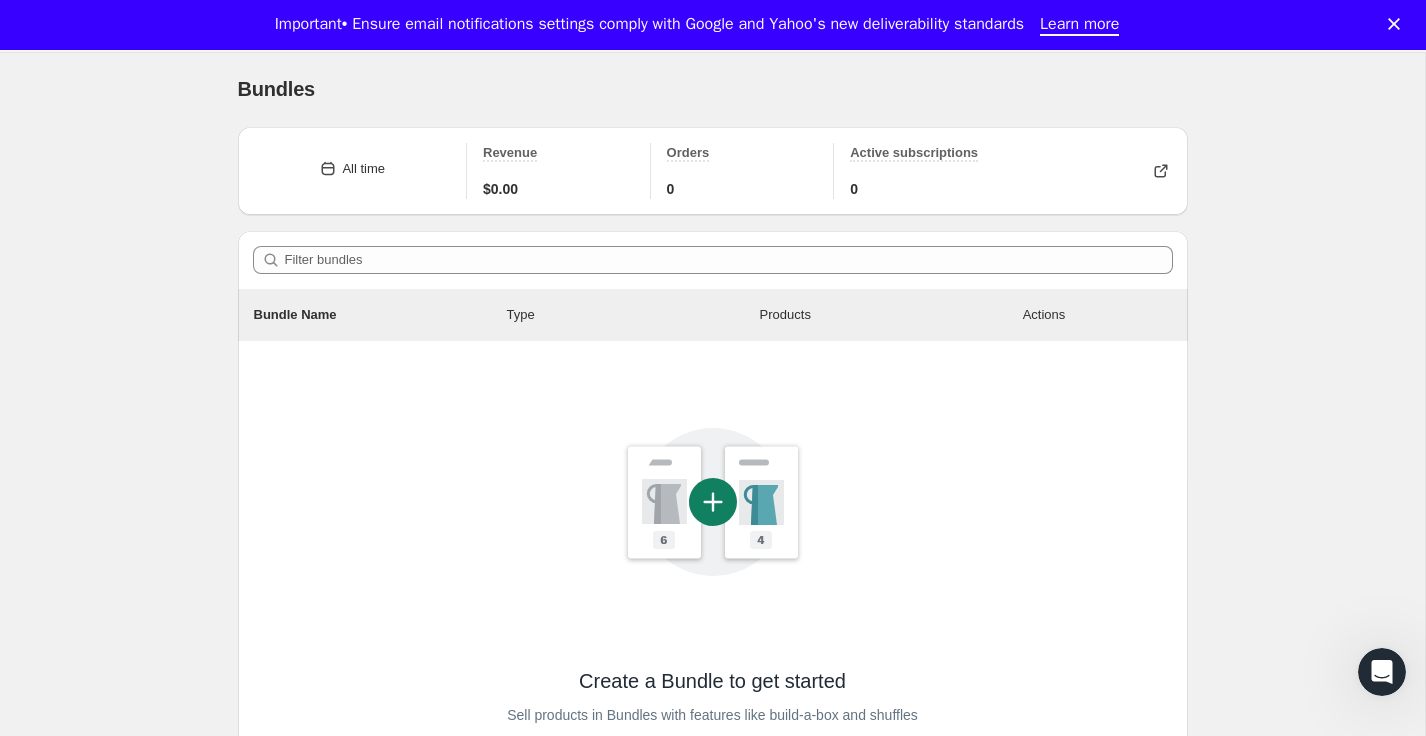 scroll, scrollTop: 0, scrollLeft: 0, axis: both 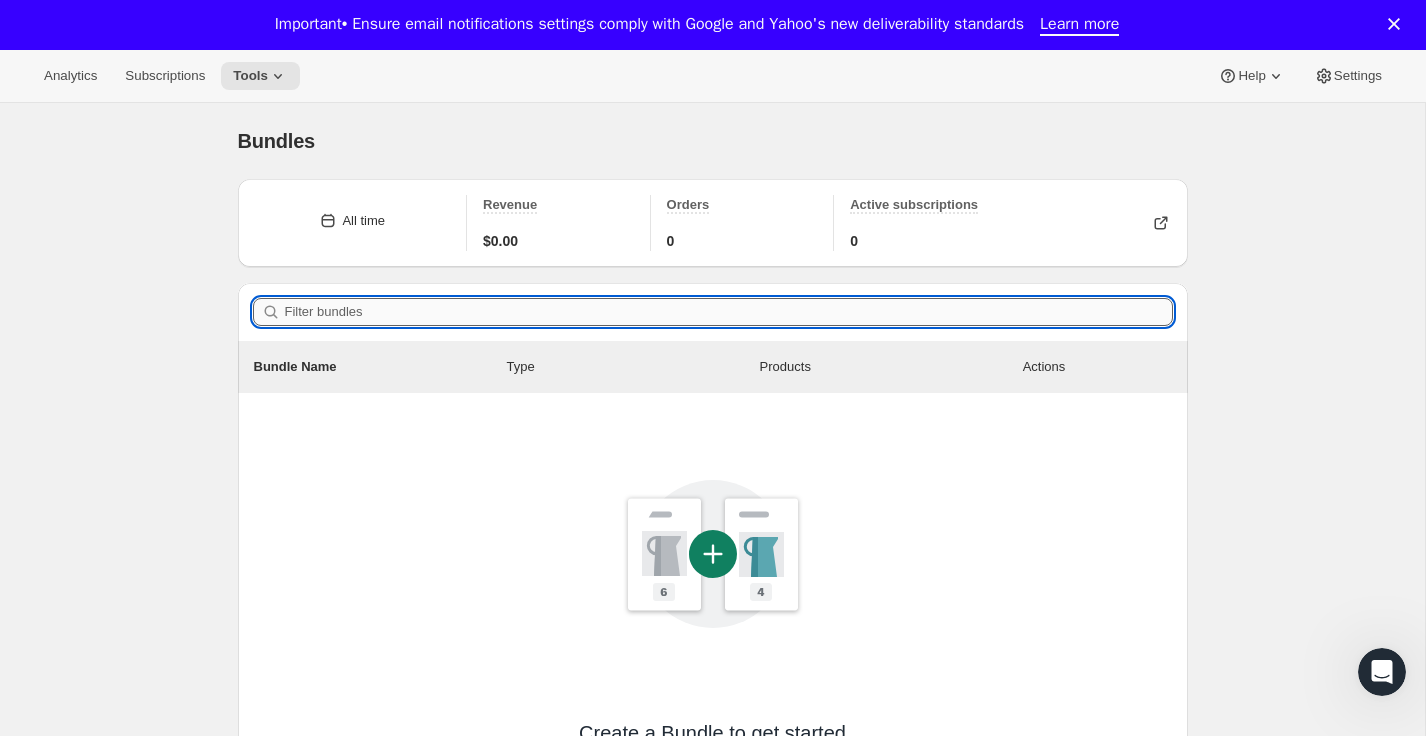 click on "Filter bundles" at bounding box center [729, 312] 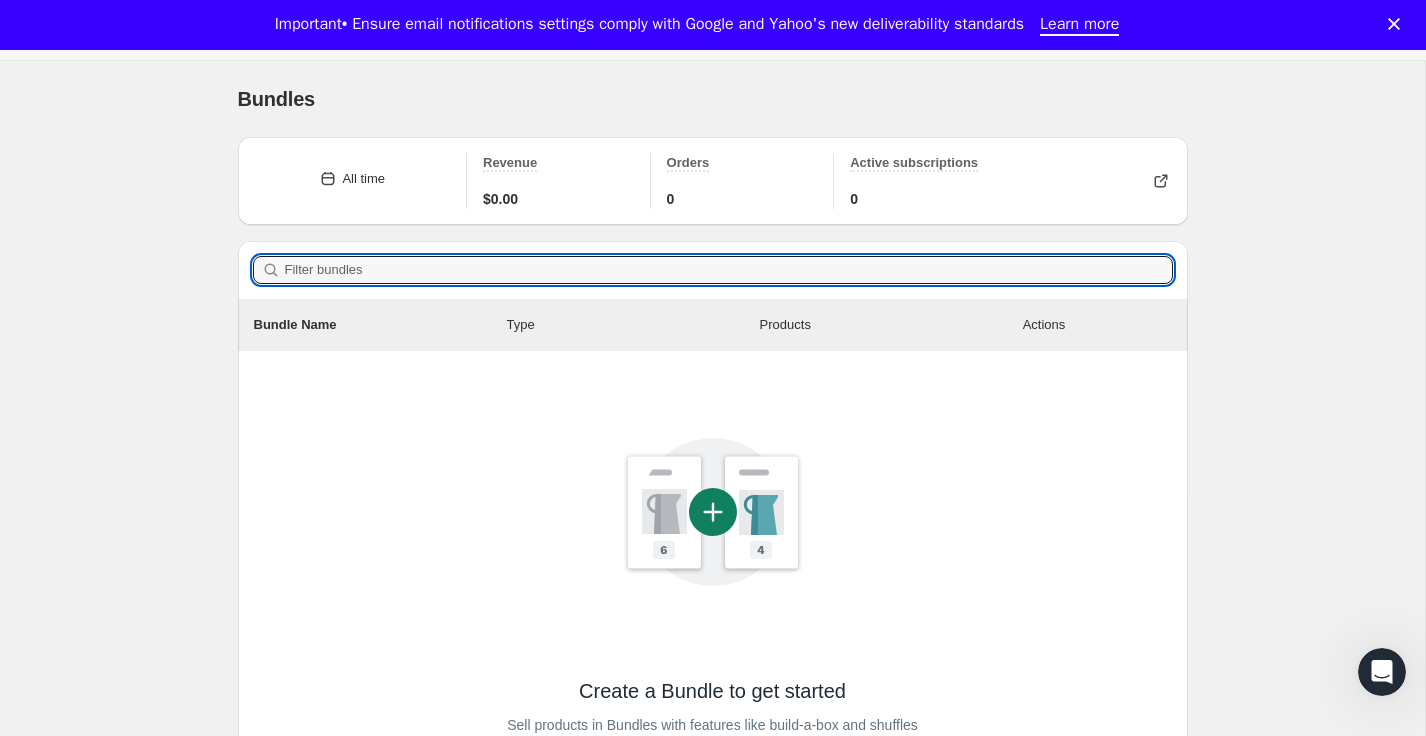 scroll, scrollTop: 297, scrollLeft: 0, axis: vertical 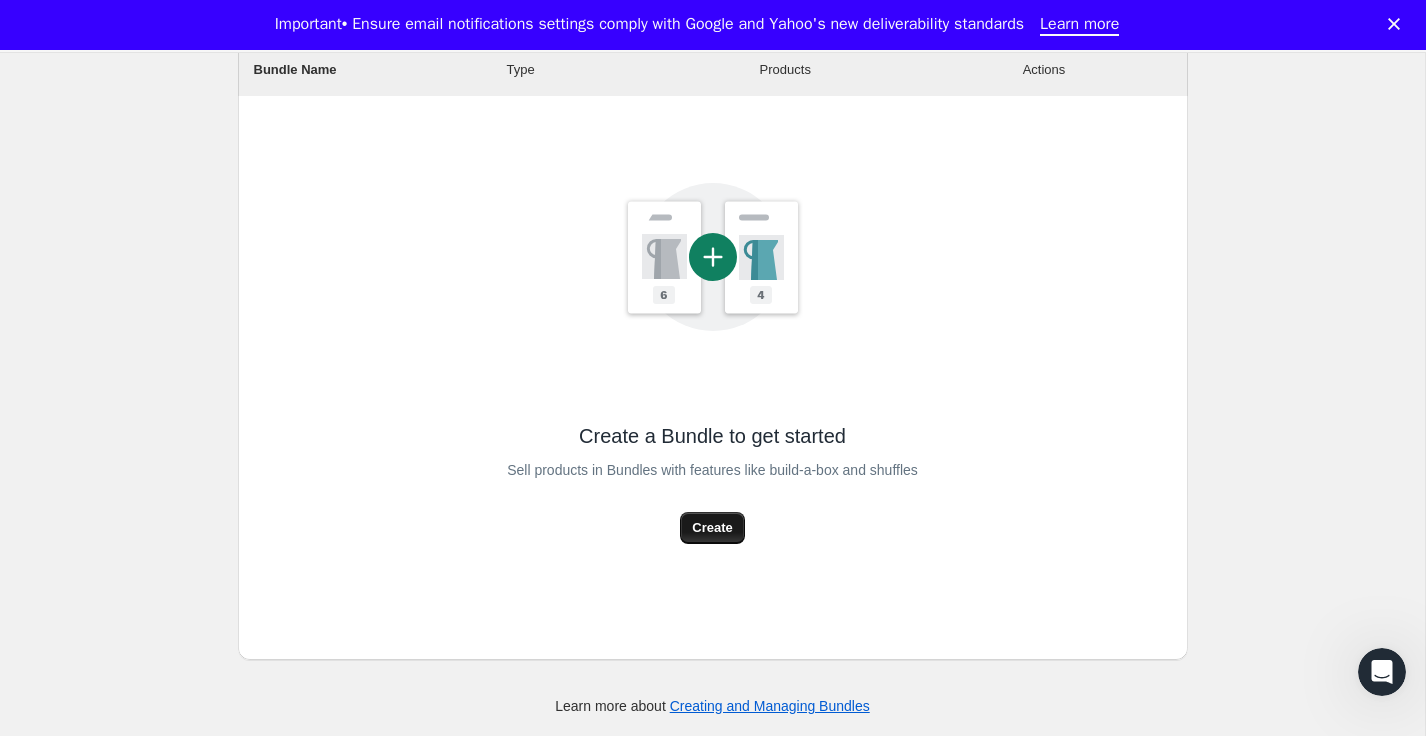 click on "Create" at bounding box center [712, 528] 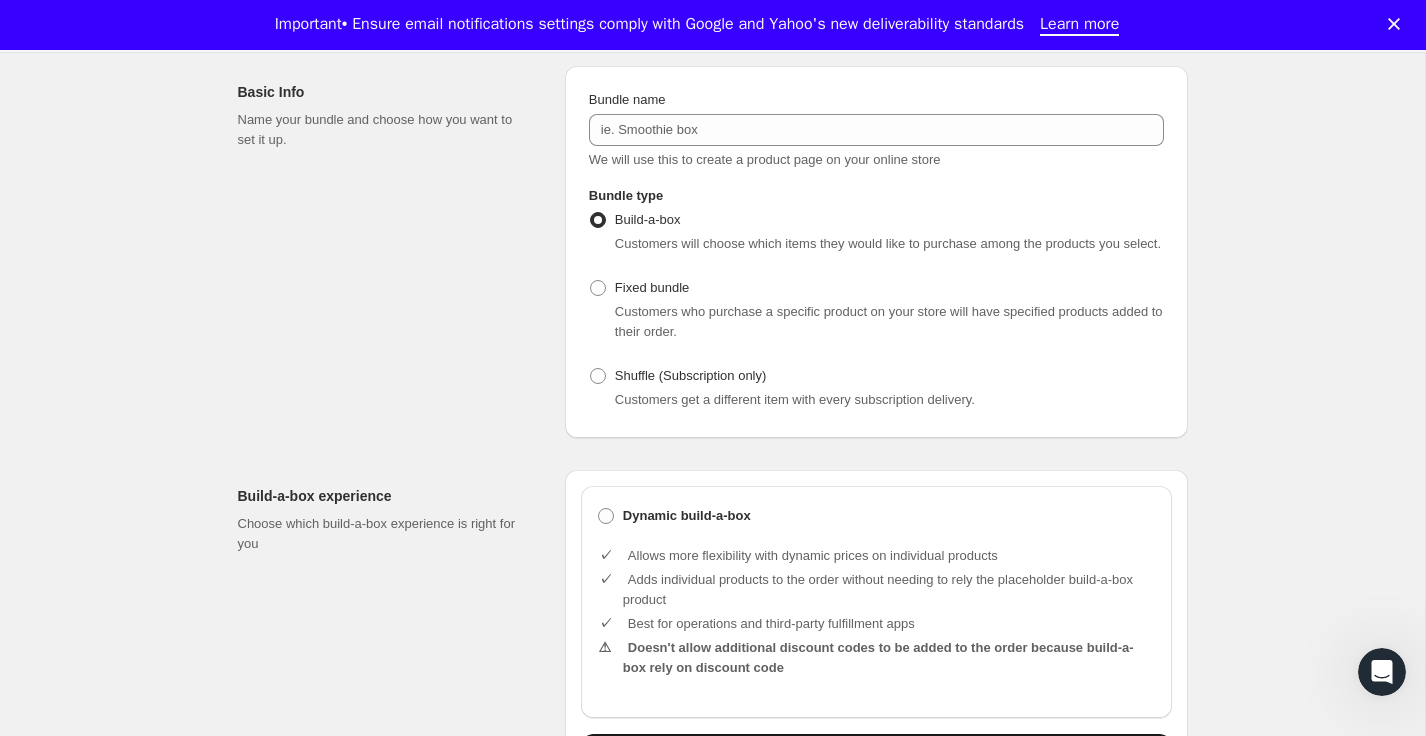 scroll, scrollTop: 172, scrollLeft: 0, axis: vertical 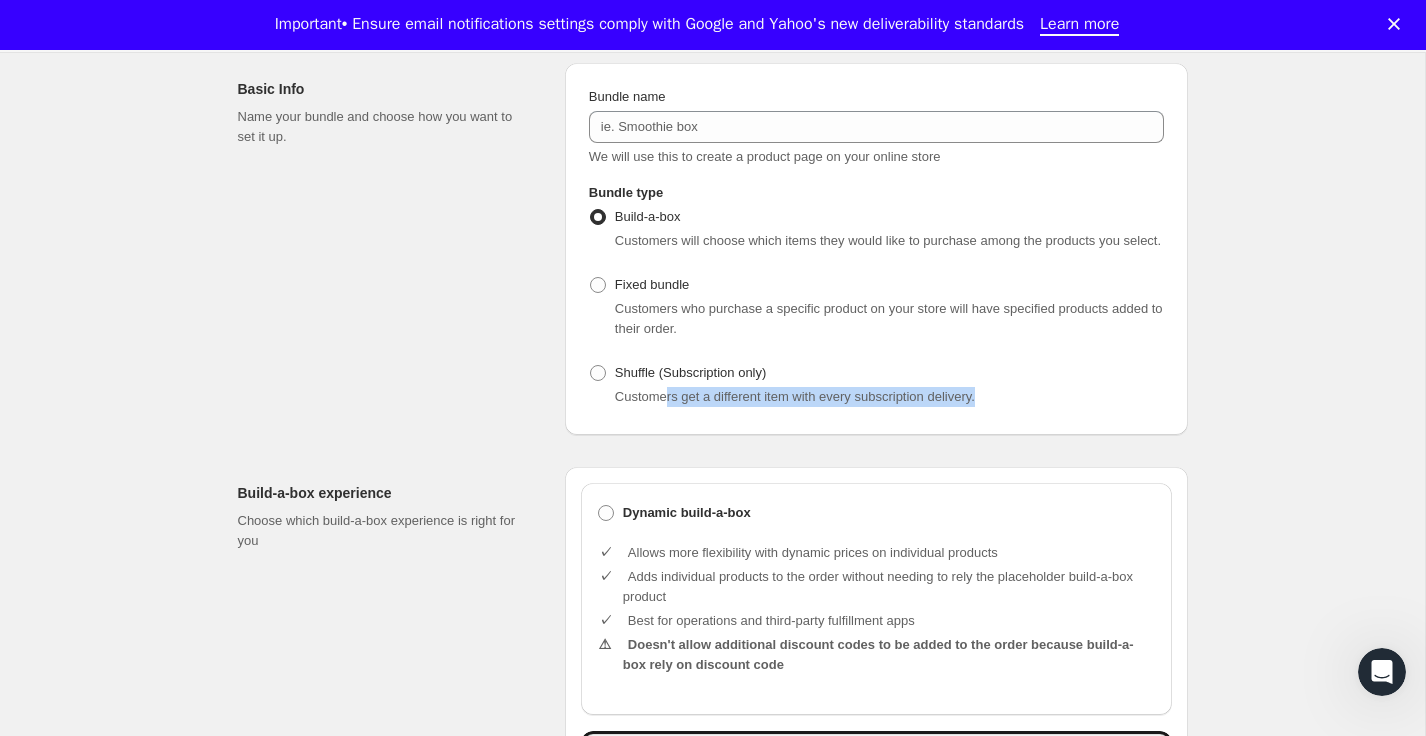 drag, startPoint x: 667, startPoint y: 420, endPoint x: 1094, endPoint y: 407, distance: 427.19785 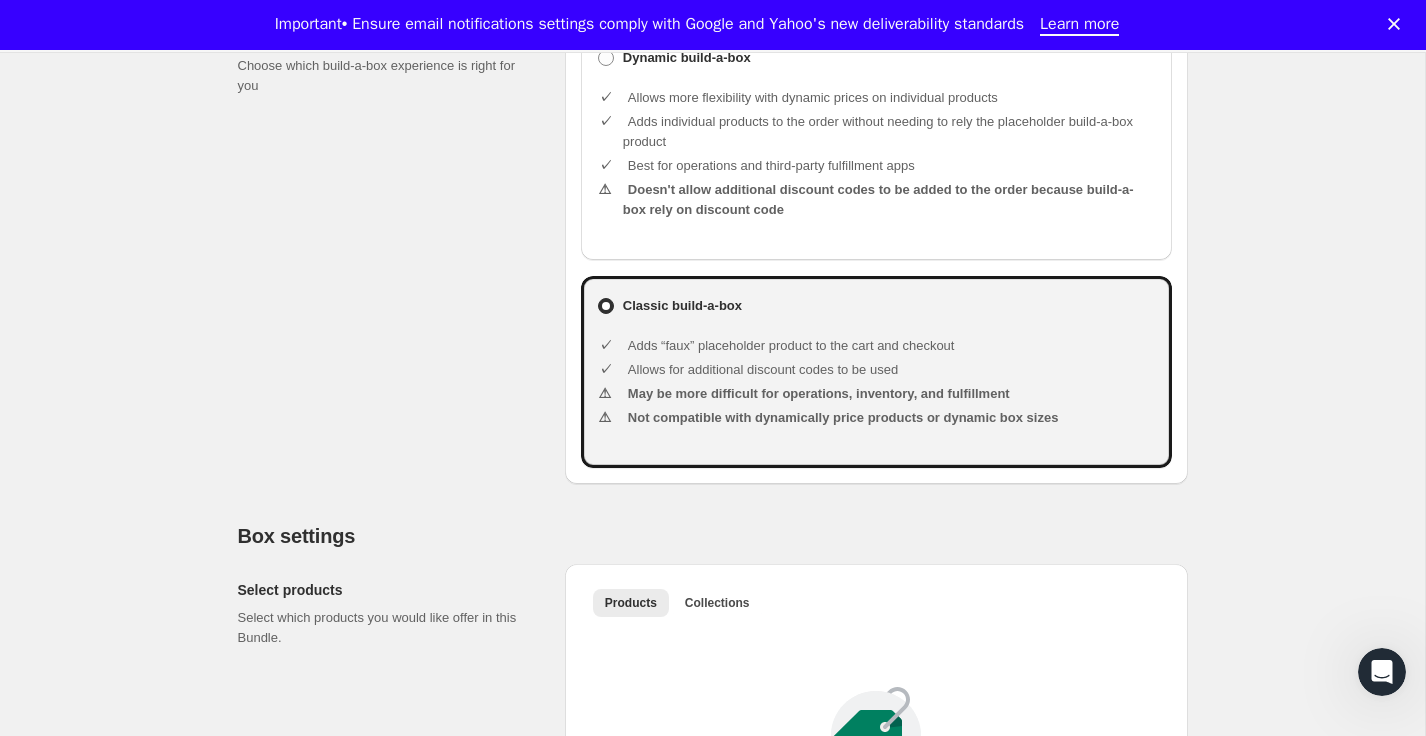 scroll, scrollTop: 628, scrollLeft: 0, axis: vertical 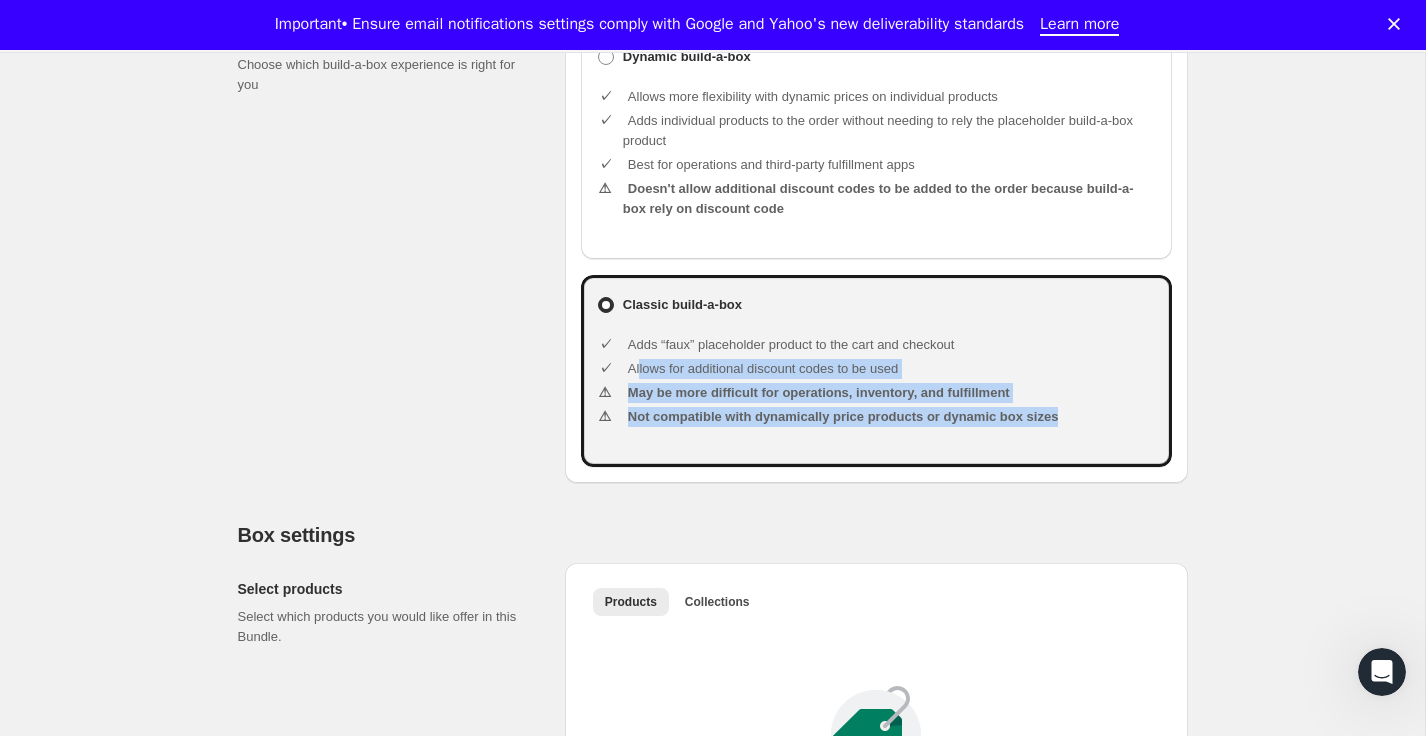 drag, startPoint x: 638, startPoint y: 389, endPoint x: 1130, endPoint y: 447, distance: 495.4069 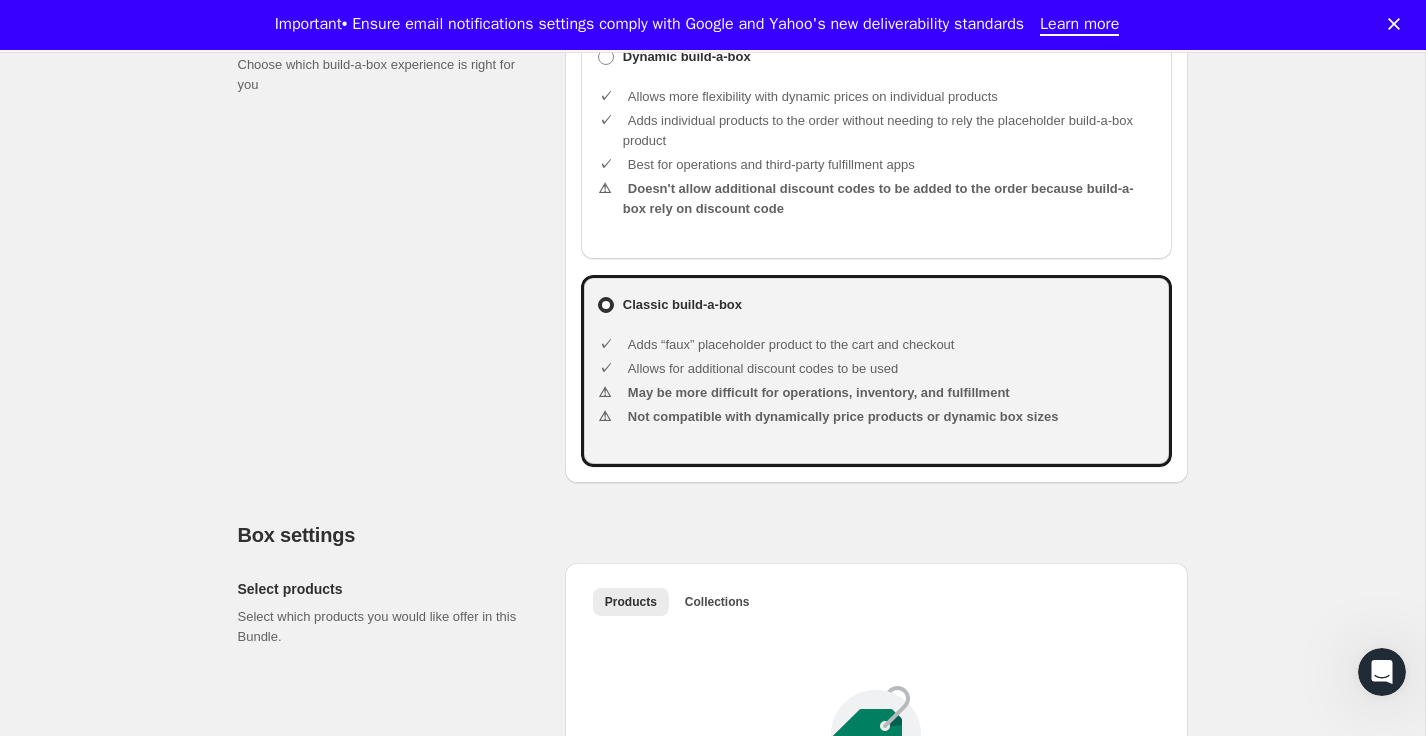 scroll, scrollTop: 689, scrollLeft: 0, axis: vertical 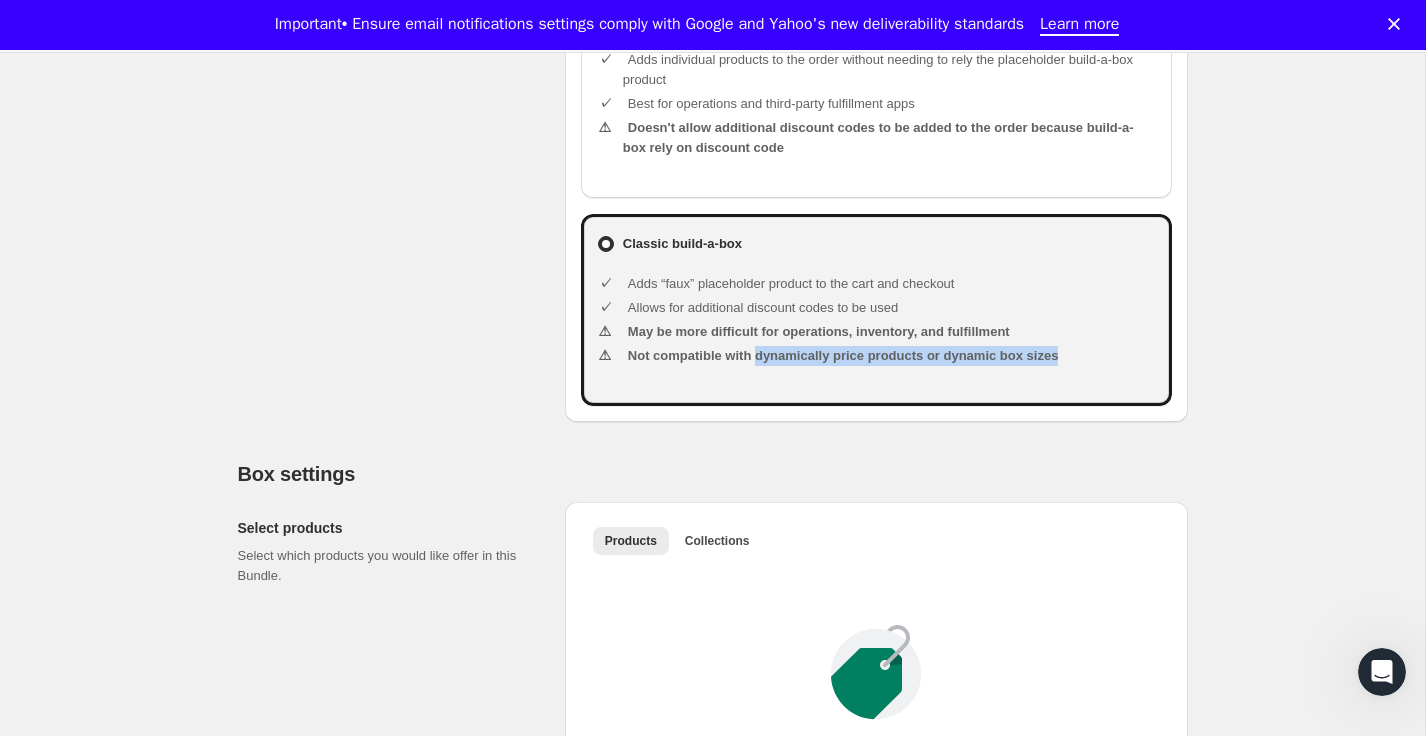 drag, startPoint x: 762, startPoint y: 376, endPoint x: 1105, endPoint y: 375, distance: 343.00146 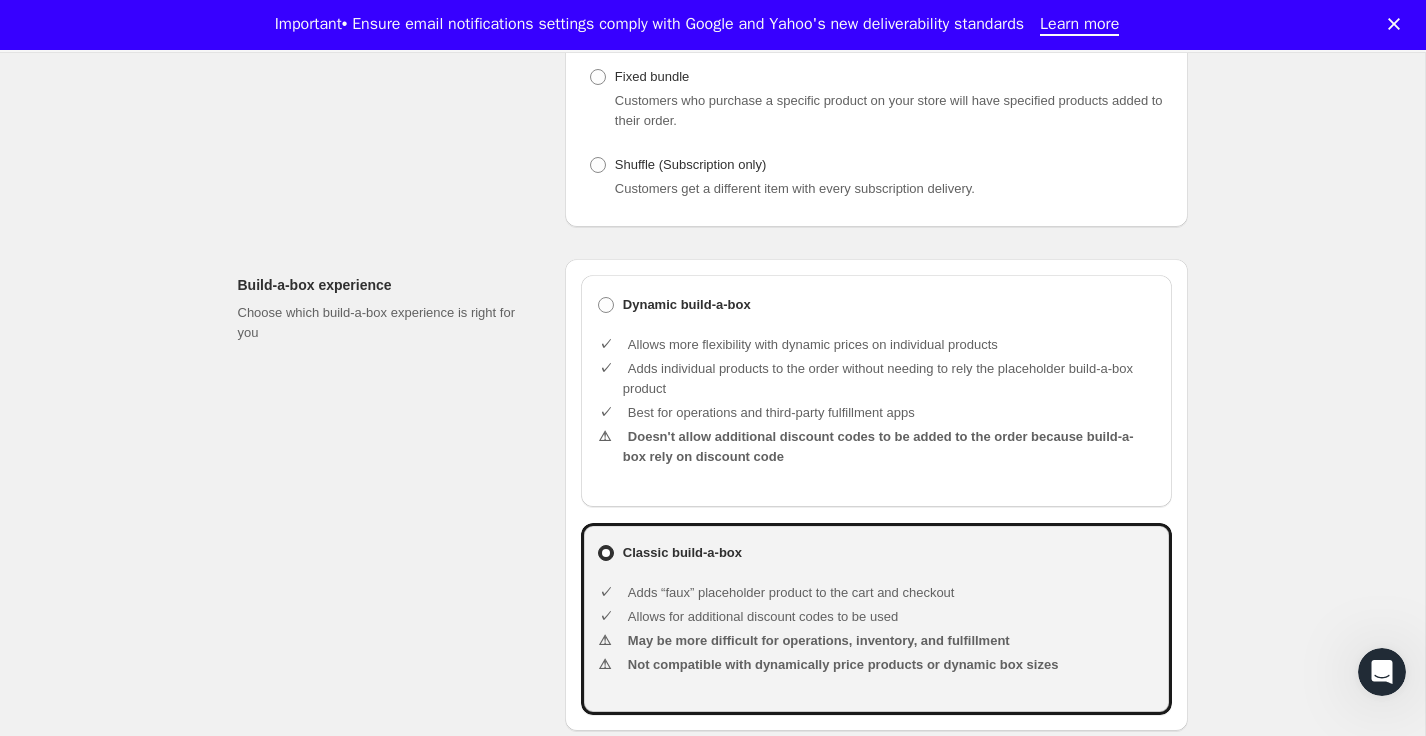 scroll, scrollTop: 379, scrollLeft: 0, axis: vertical 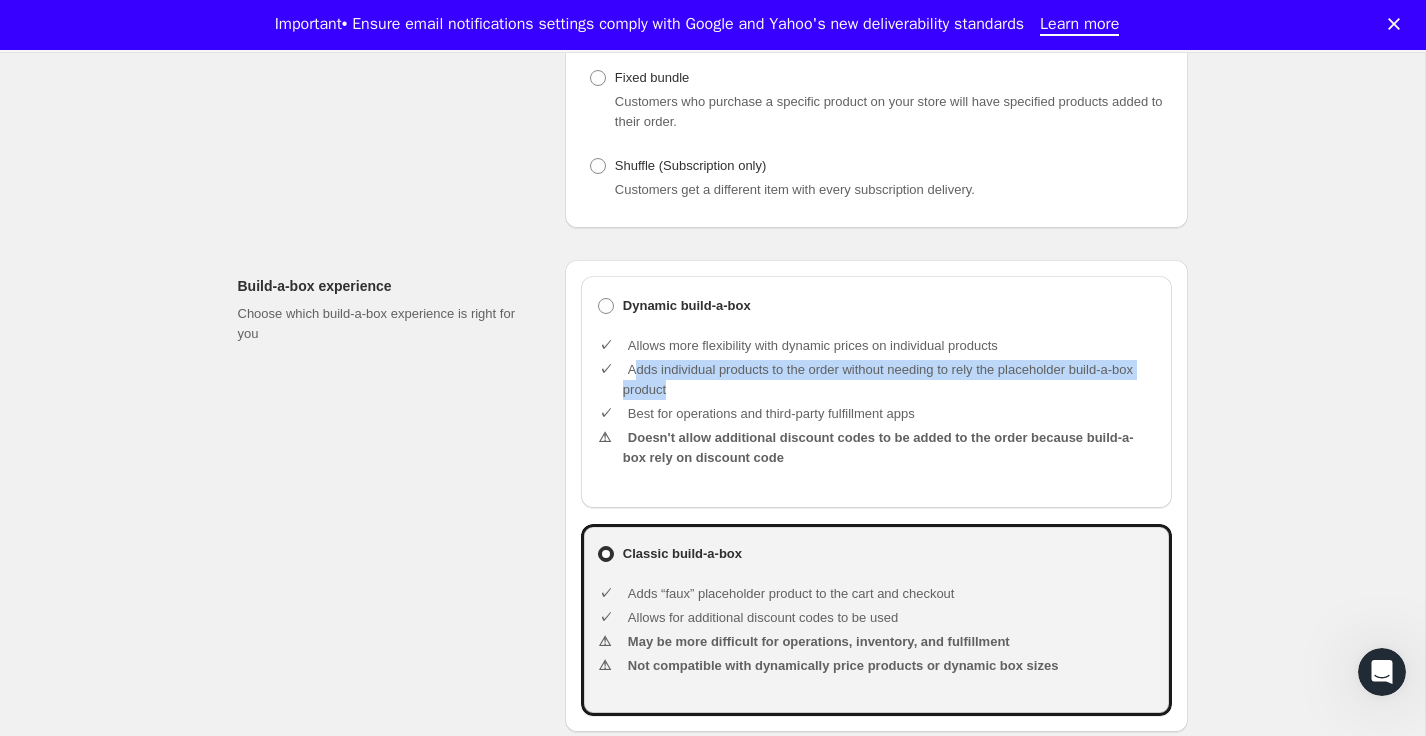 drag, startPoint x: 637, startPoint y: 397, endPoint x: 1165, endPoint y: 397, distance: 528 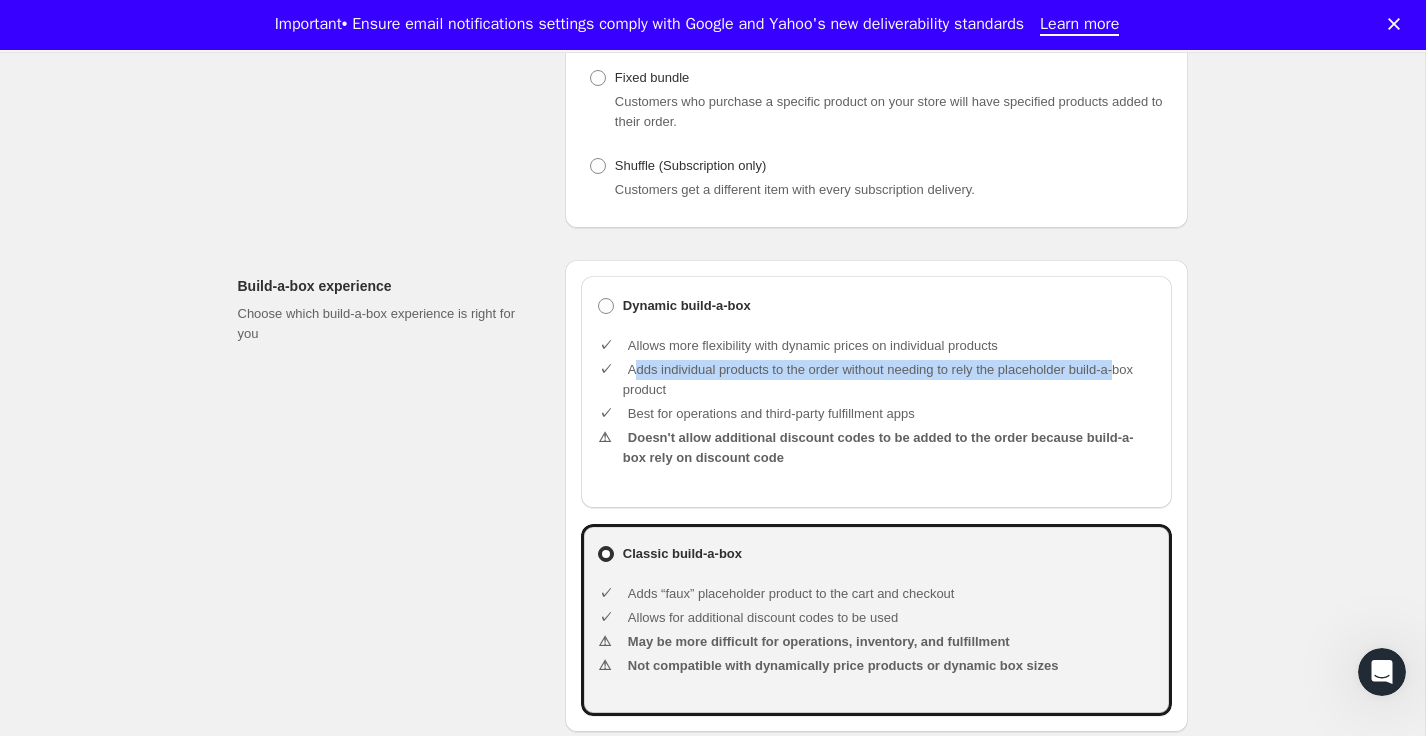 click on "Dynamic build-a-box Allows more flexibility with dynamic prices on individual products Adds individual products to the order without needing to rely the placeholder build-a-box product Best for operations and third-party fulfillment apps Doesn't allow additional discount codes to be added to the order because build-a-box rely on discount code" at bounding box center [876, 392] 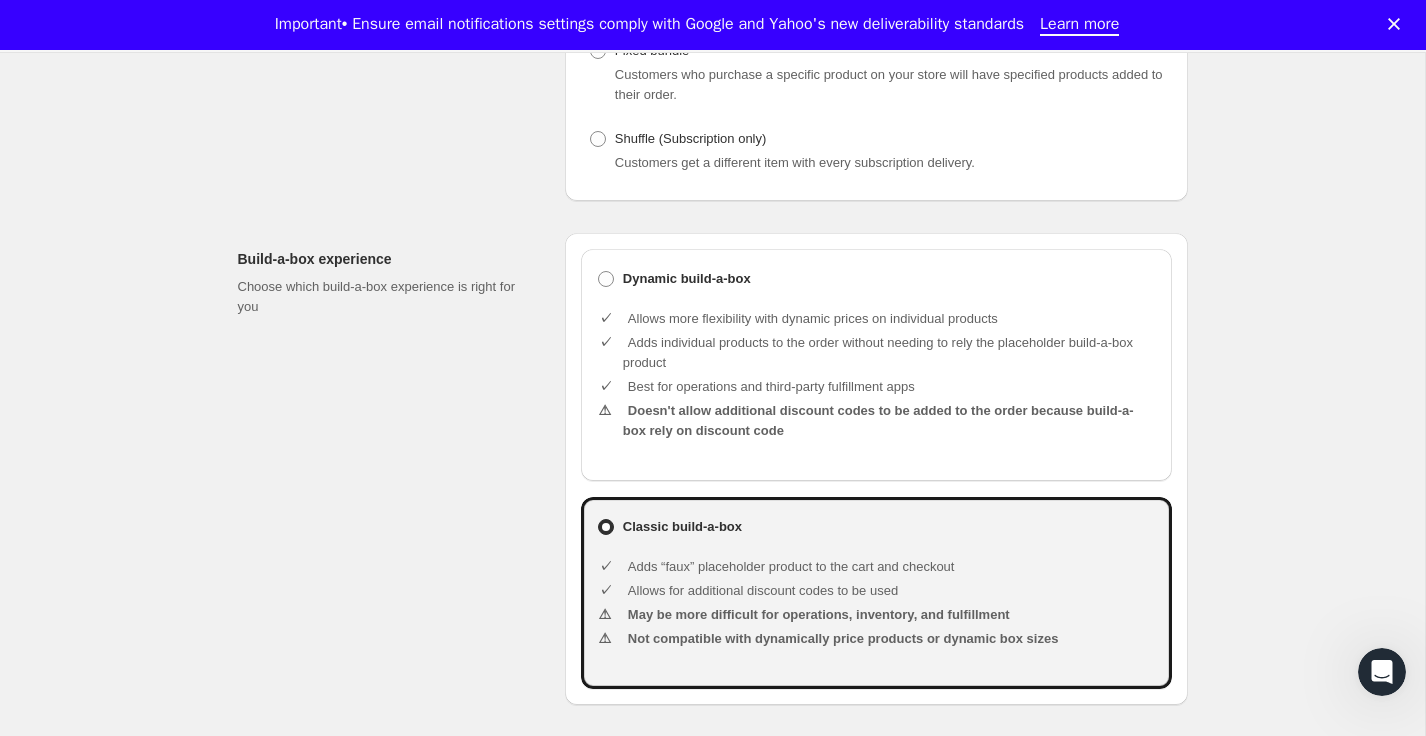 scroll, scrollTop: 407, scrollLeft: 0, axis: vertical 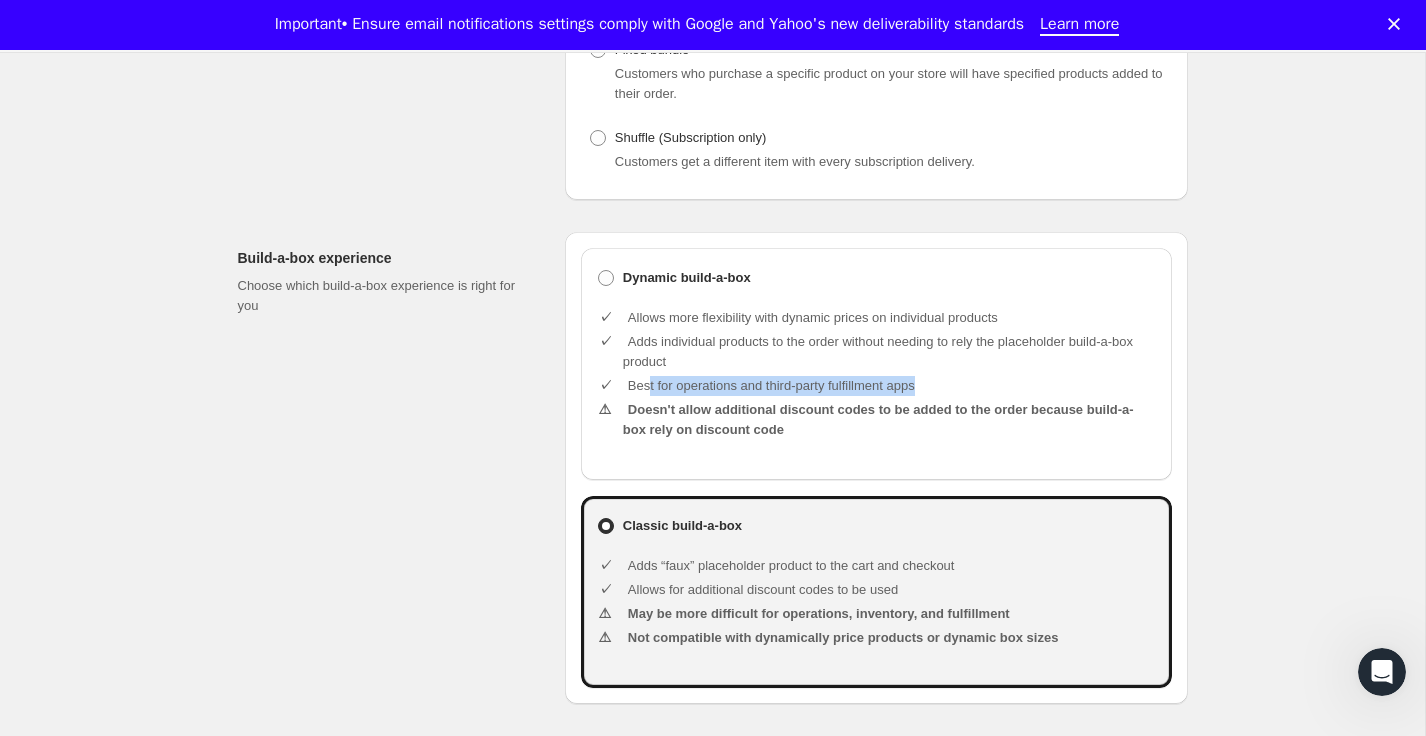 drag, startPoint x: 646, startPoint y: 409, endPoint x: 997, endPoint y: 411, distance: 351.0057 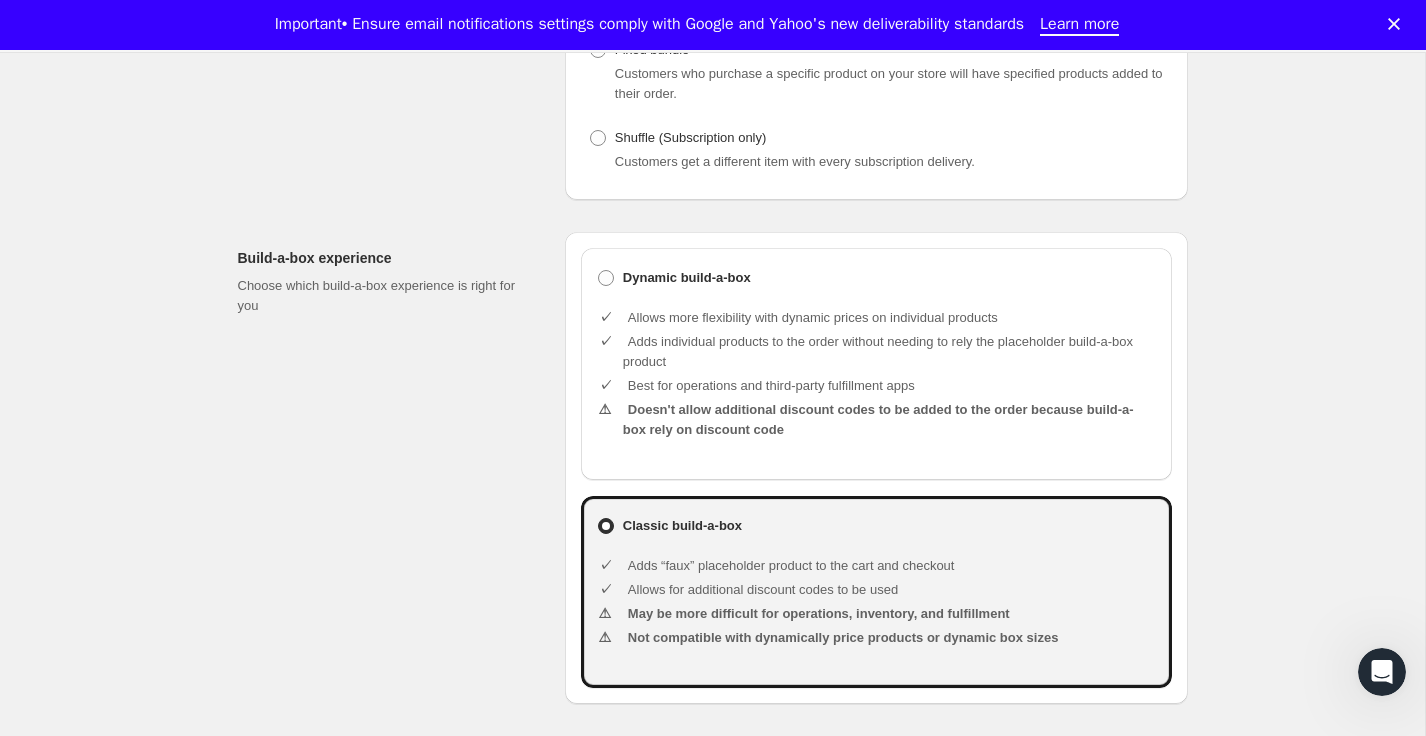 scroll, scrollTop: 449, scrollLeft: 0, axis: vertical 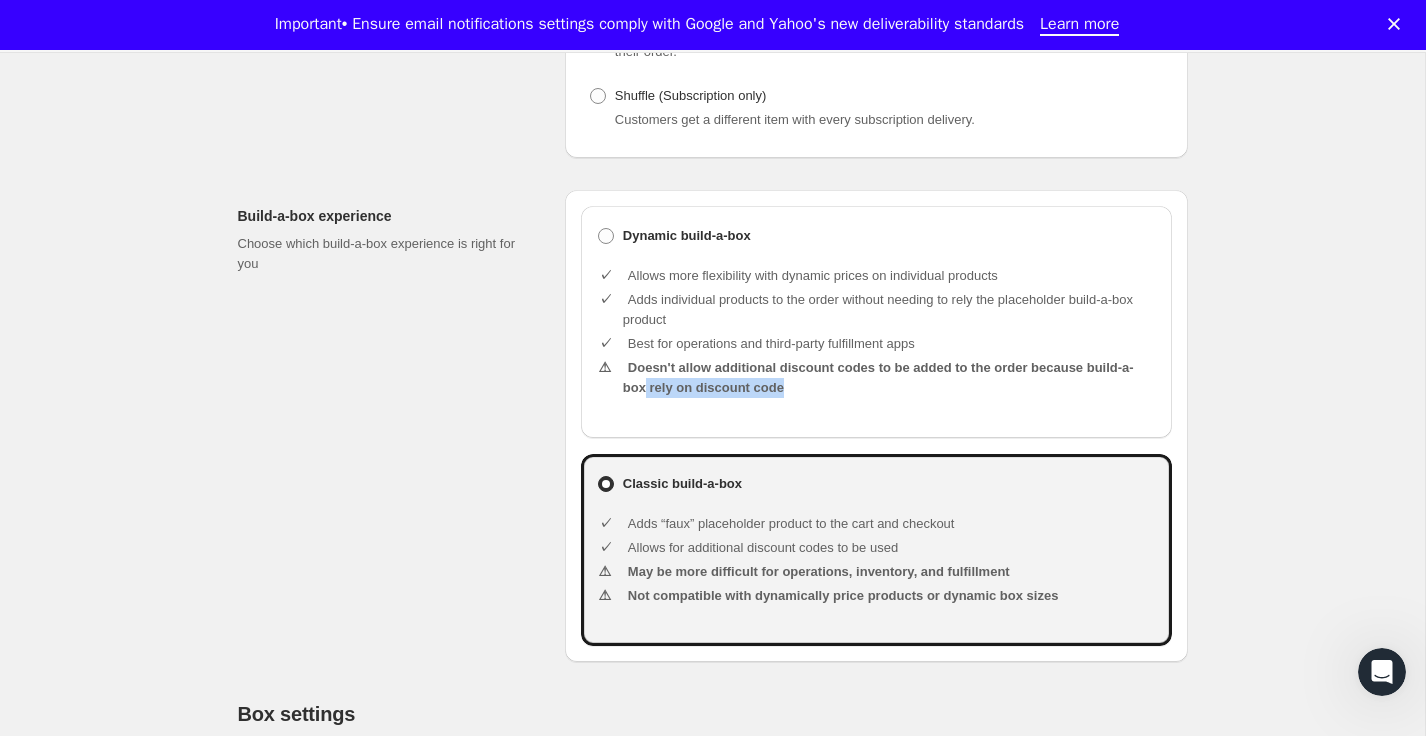 drag, startPoint x: 660, startPoint y: 398, endPoint x: 824, endPoint y: 416, distance: 164.98485 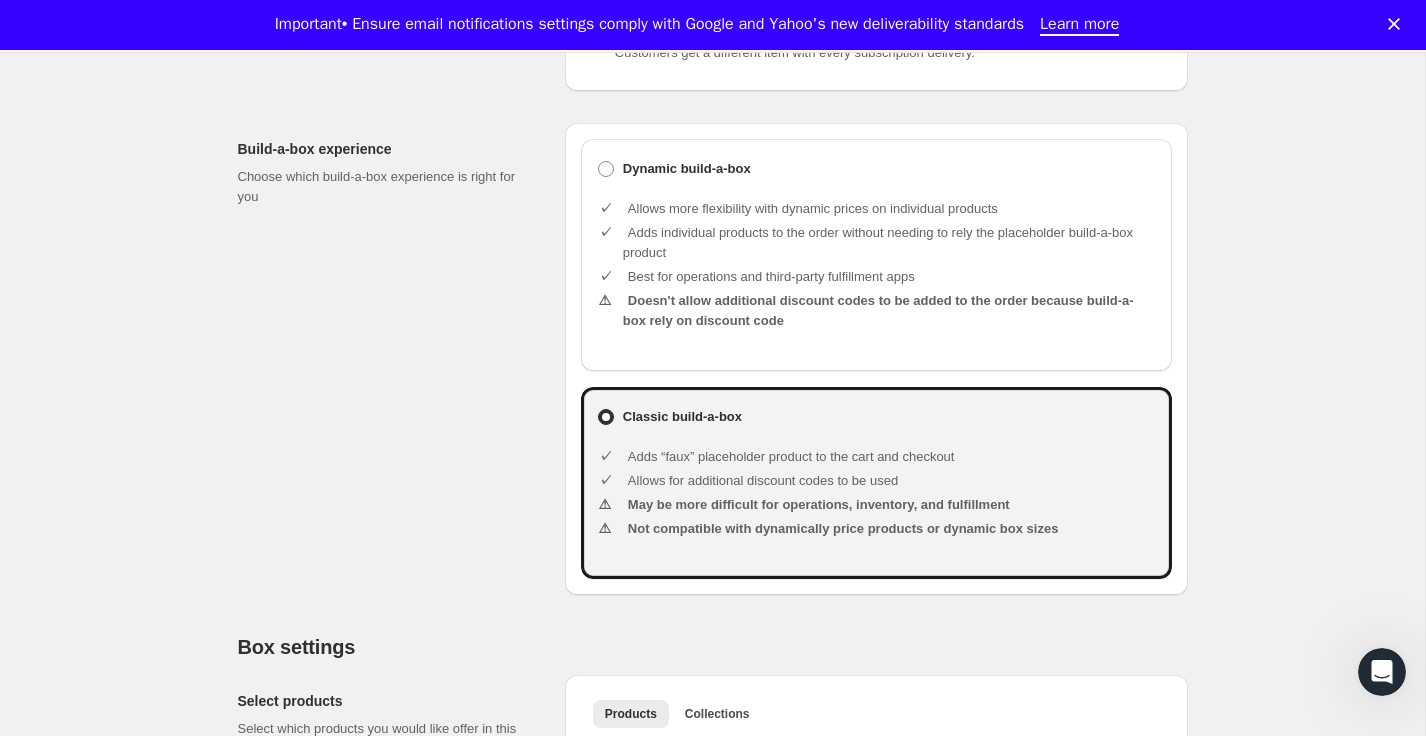 scroll, scrollTop: 518, scrollLeft: 0, axis: vertical 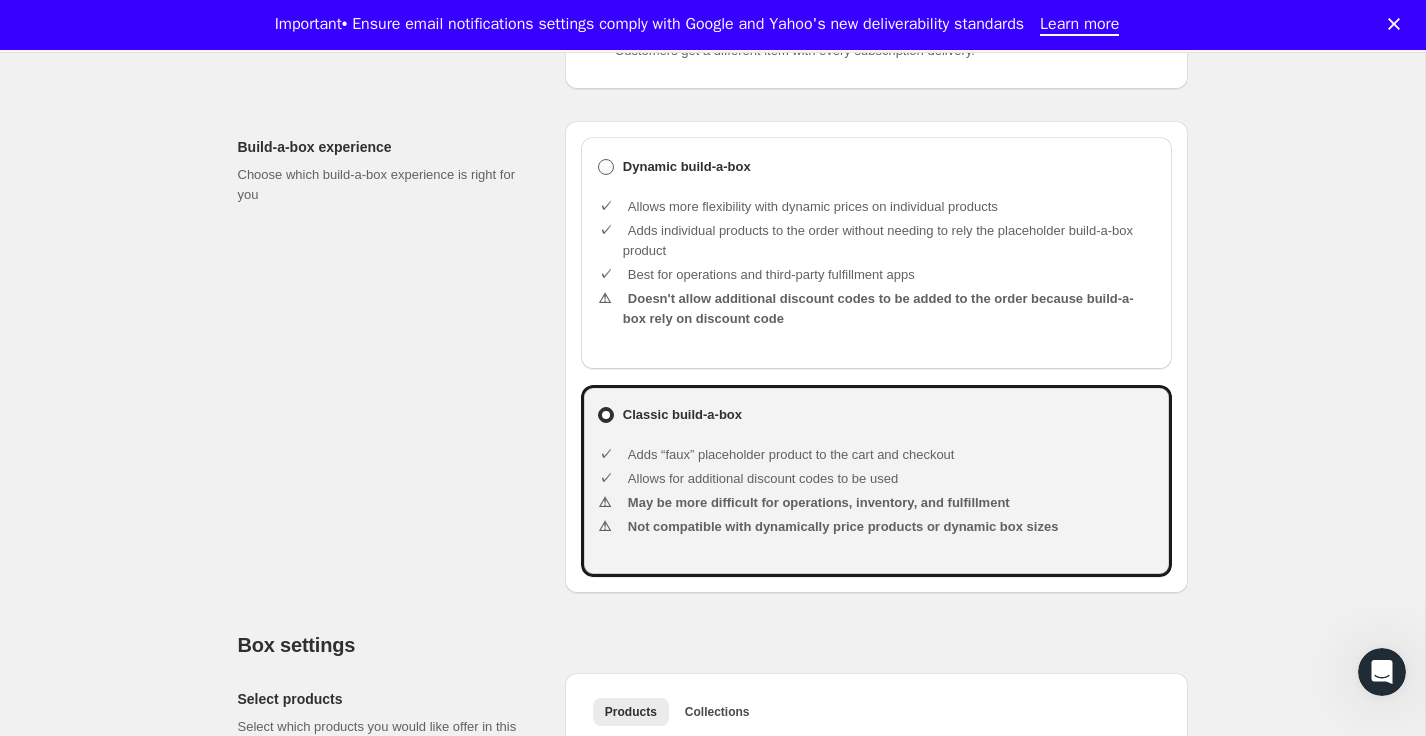 click at bounding box center [606, 167] 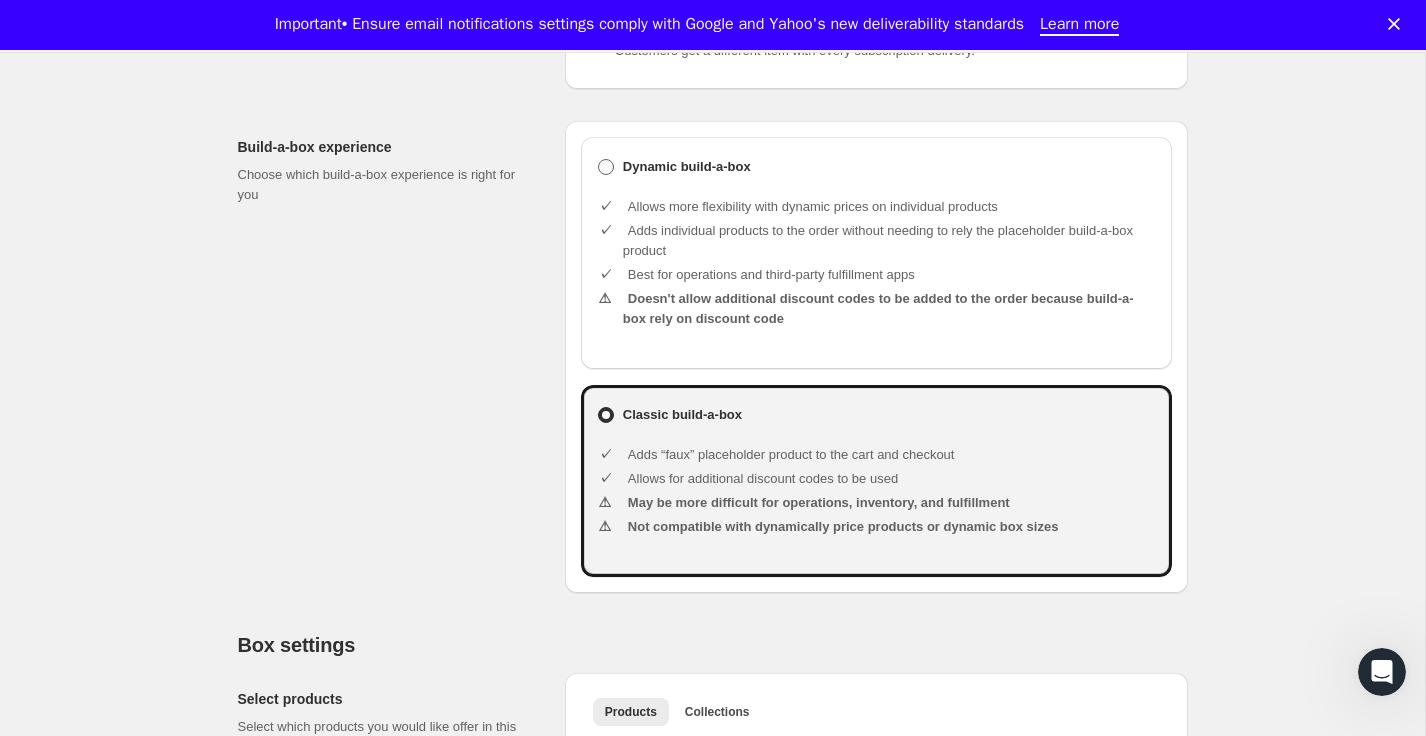radio on "true" 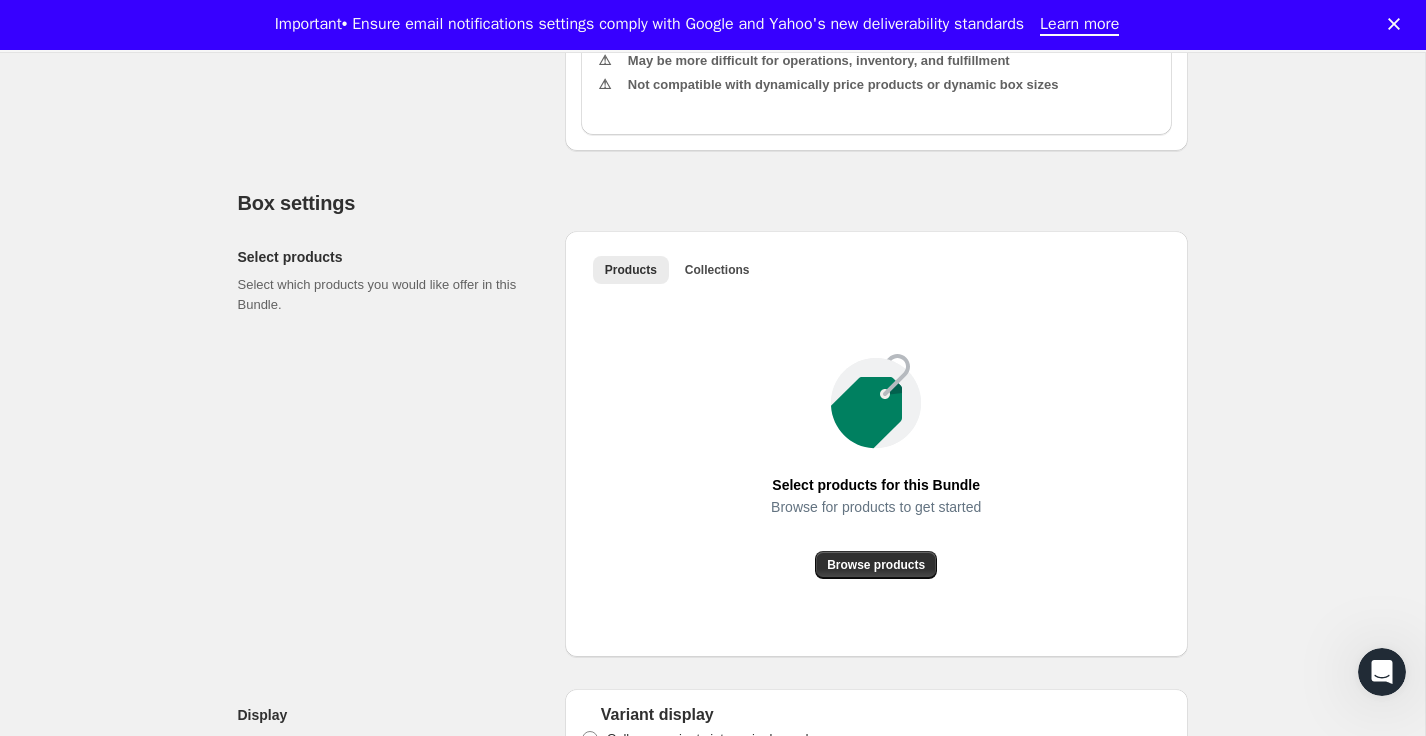 scroll, scrollTop: 1049, scrollLeft: 0, axis: vertical 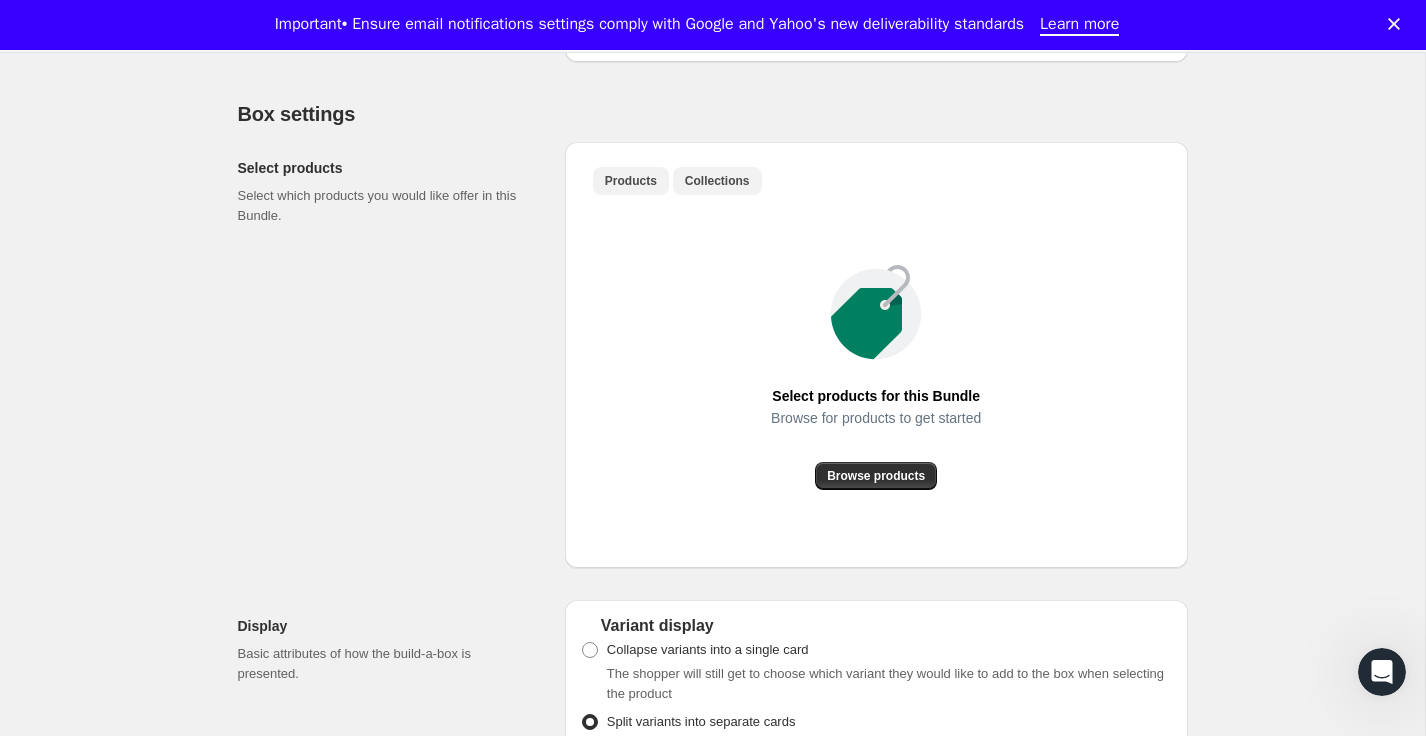 click on "Collections" at bounding box center [717, 181] 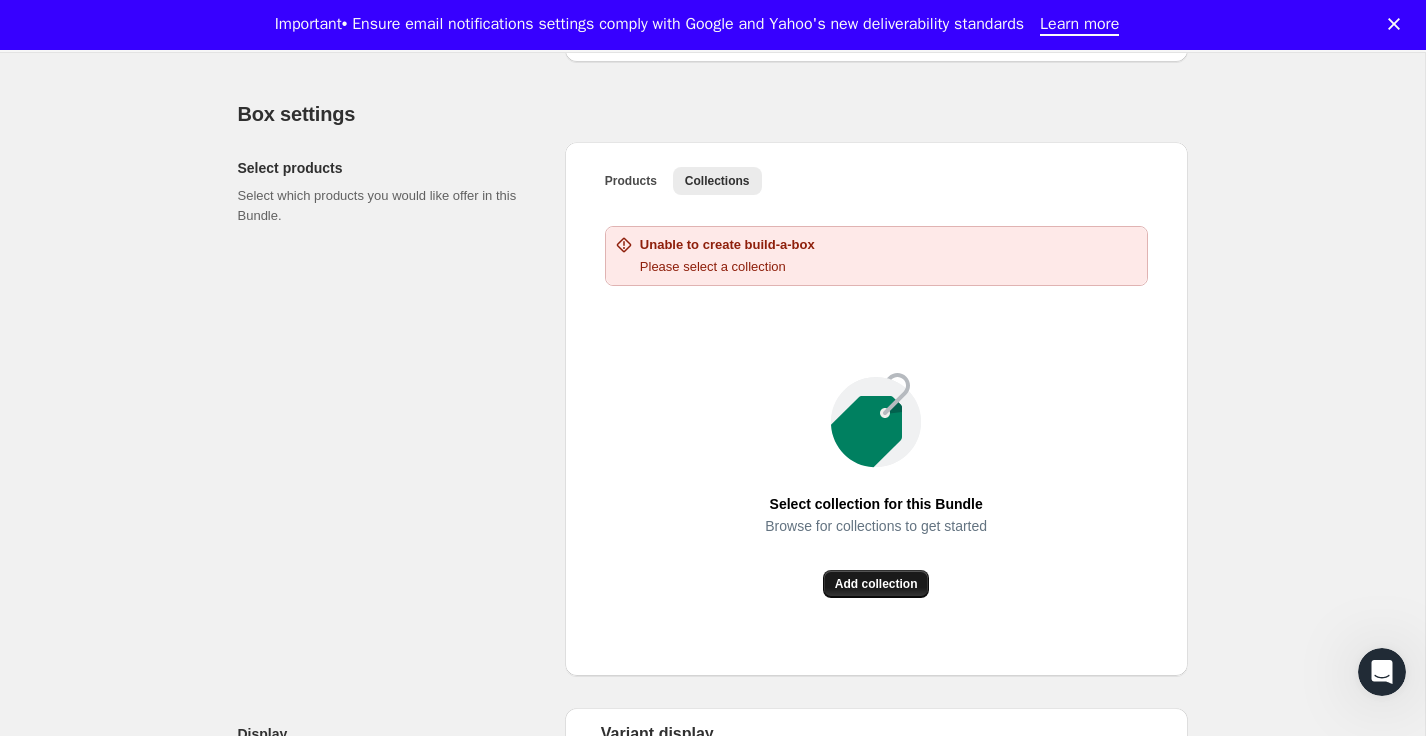 click on "Add collection" at bounding box center [876, 584] 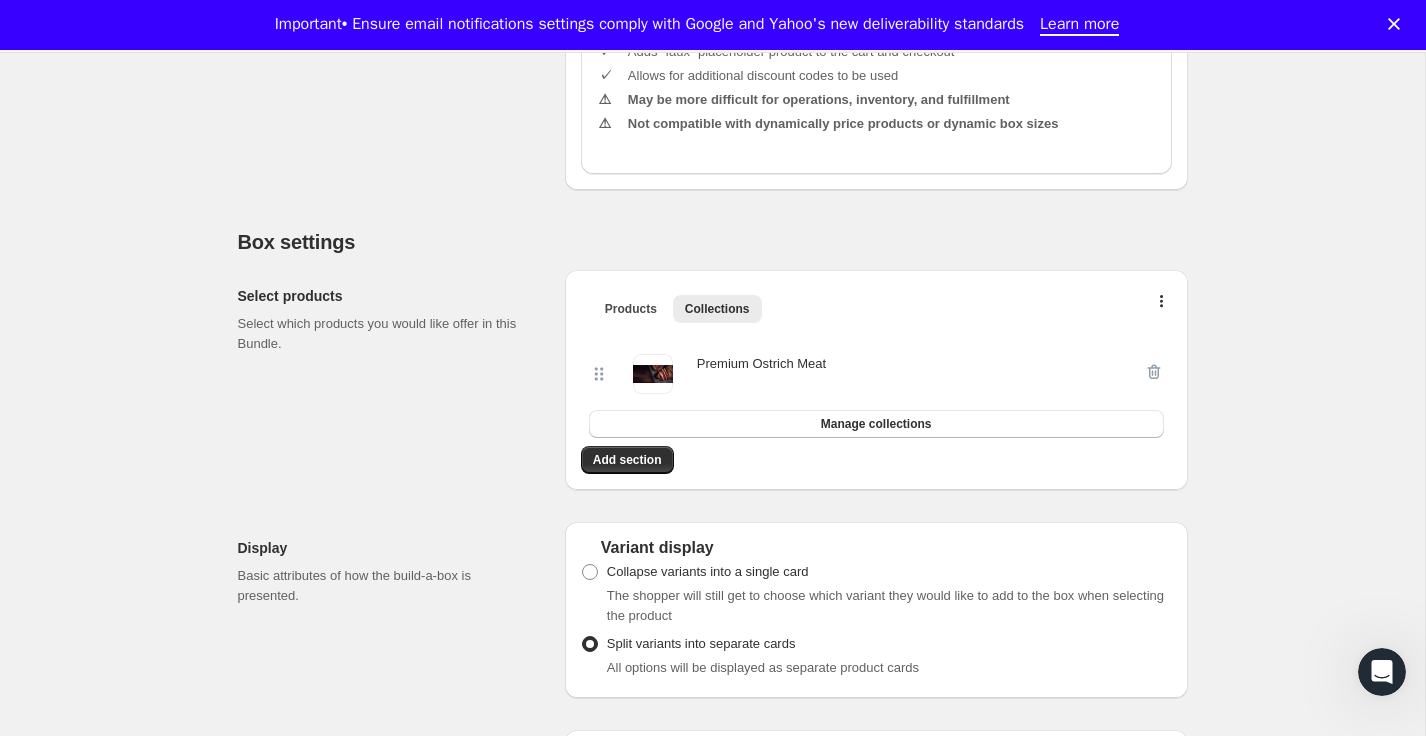 scroll, scrollTop: 923, scrollLeft: 0, axis: vertical 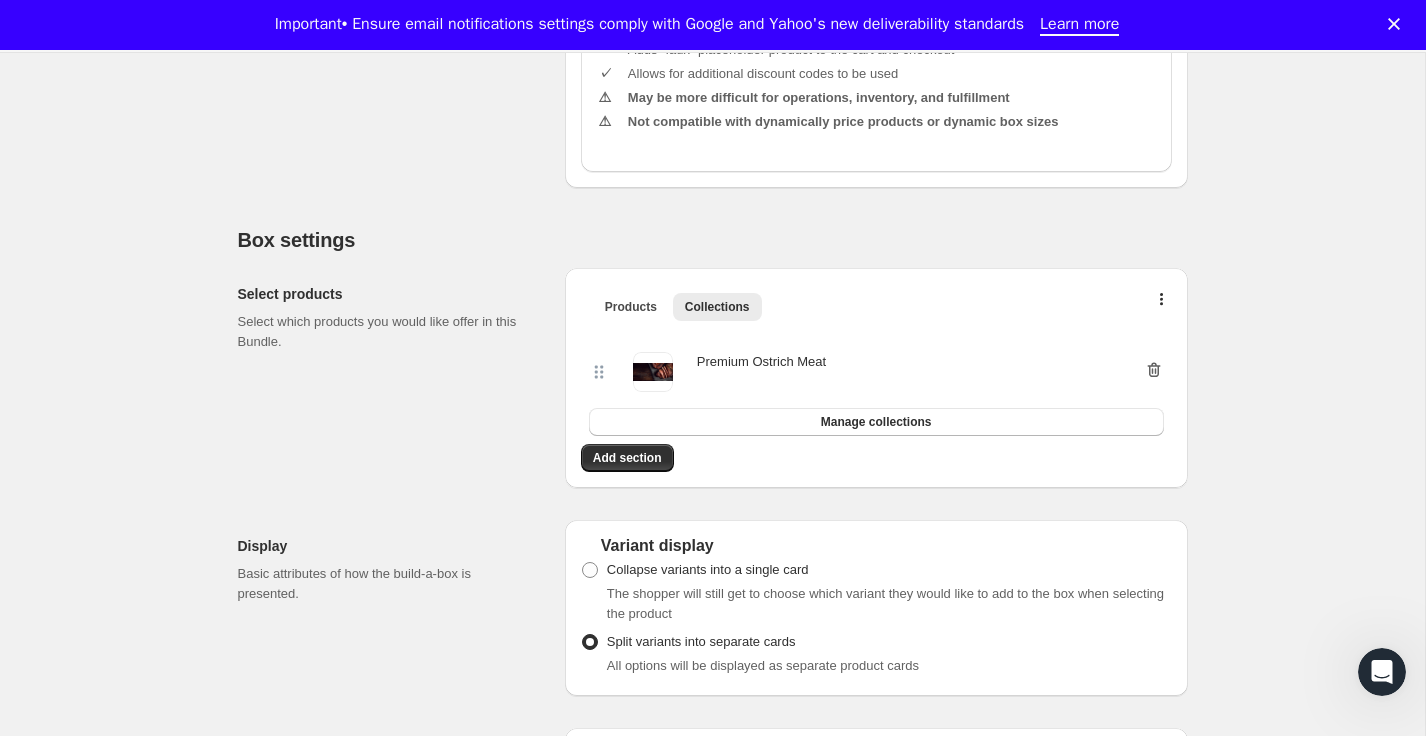 click 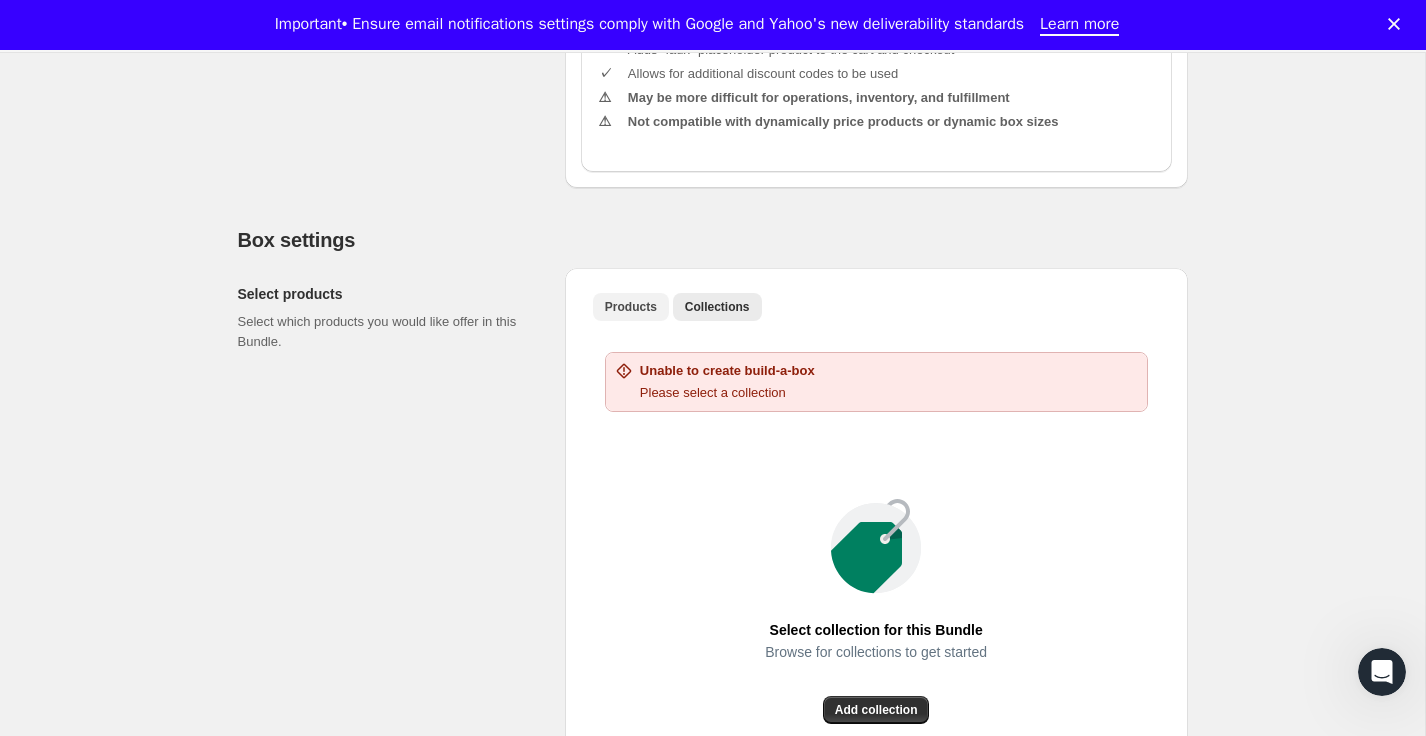 click on "Products" at bounding box center (631, 307) 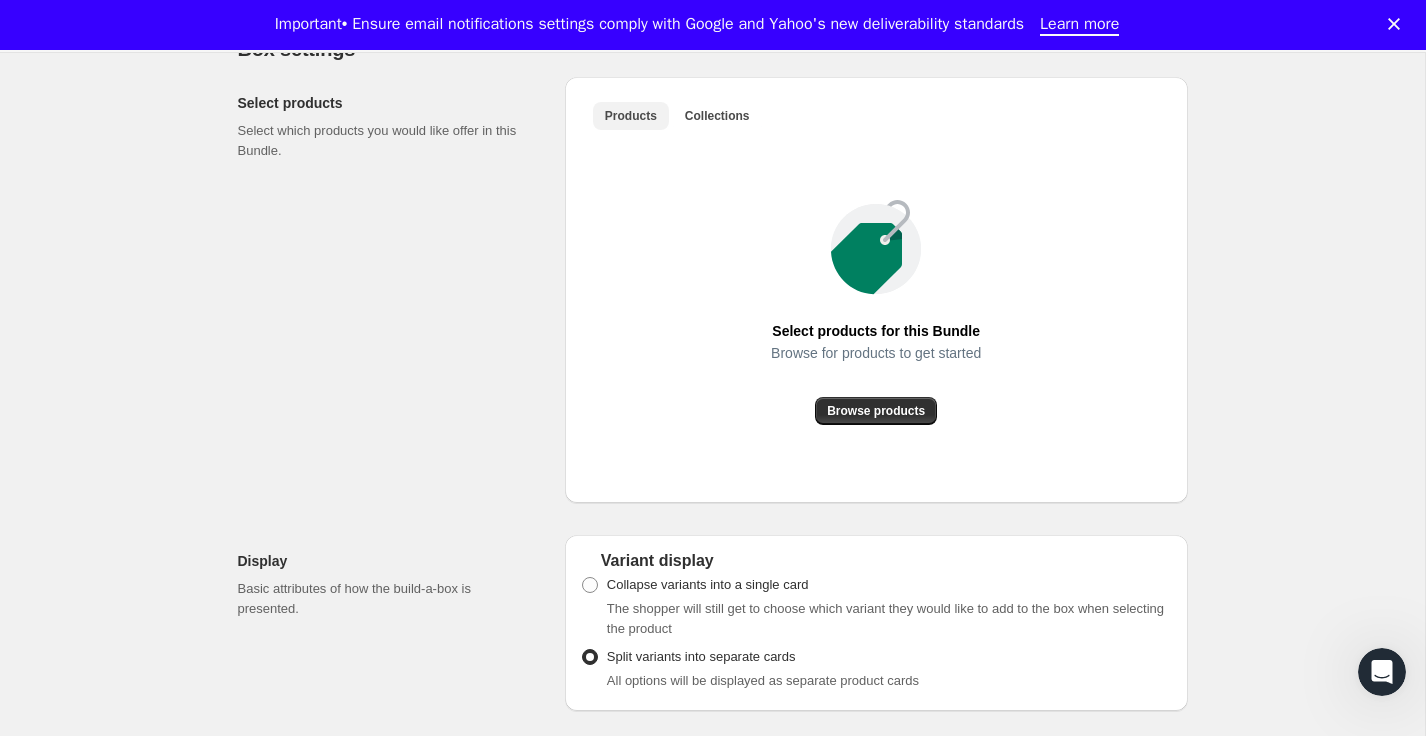 scroll, scrollTop: 1120, scrollLeft: 0, axis: vertical 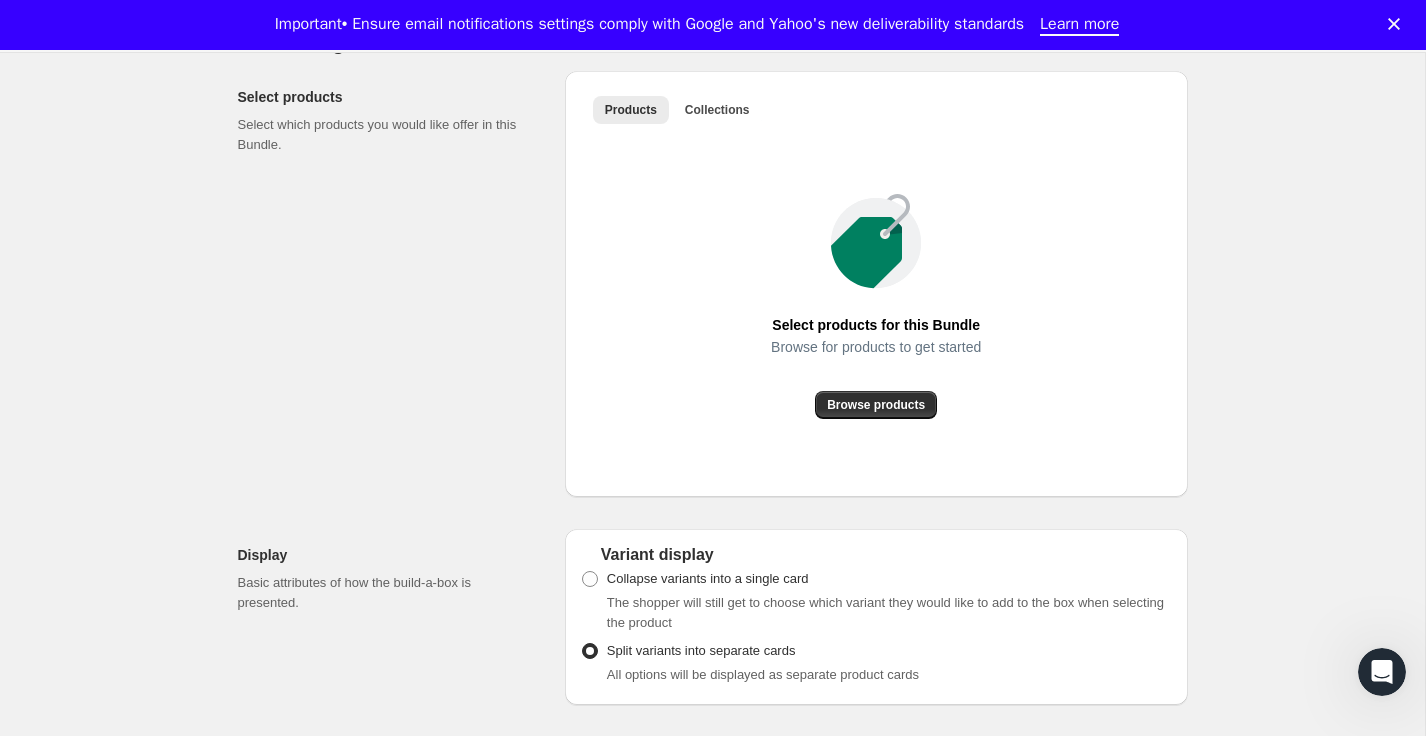 click on "Select products for this Bundle Browse for products to get started Browse products" at bounding box center [876, 306] 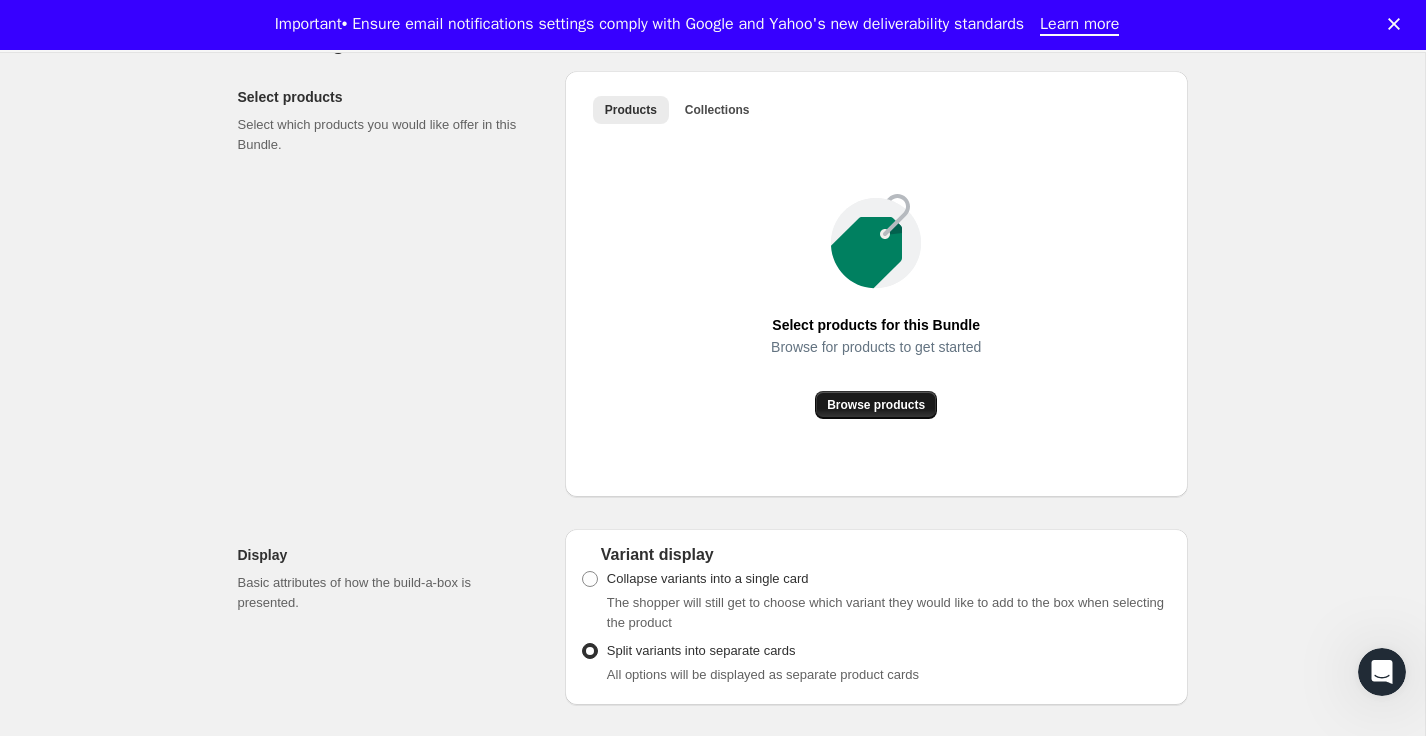 click on "Browse products" at bounding box center (876, 405) 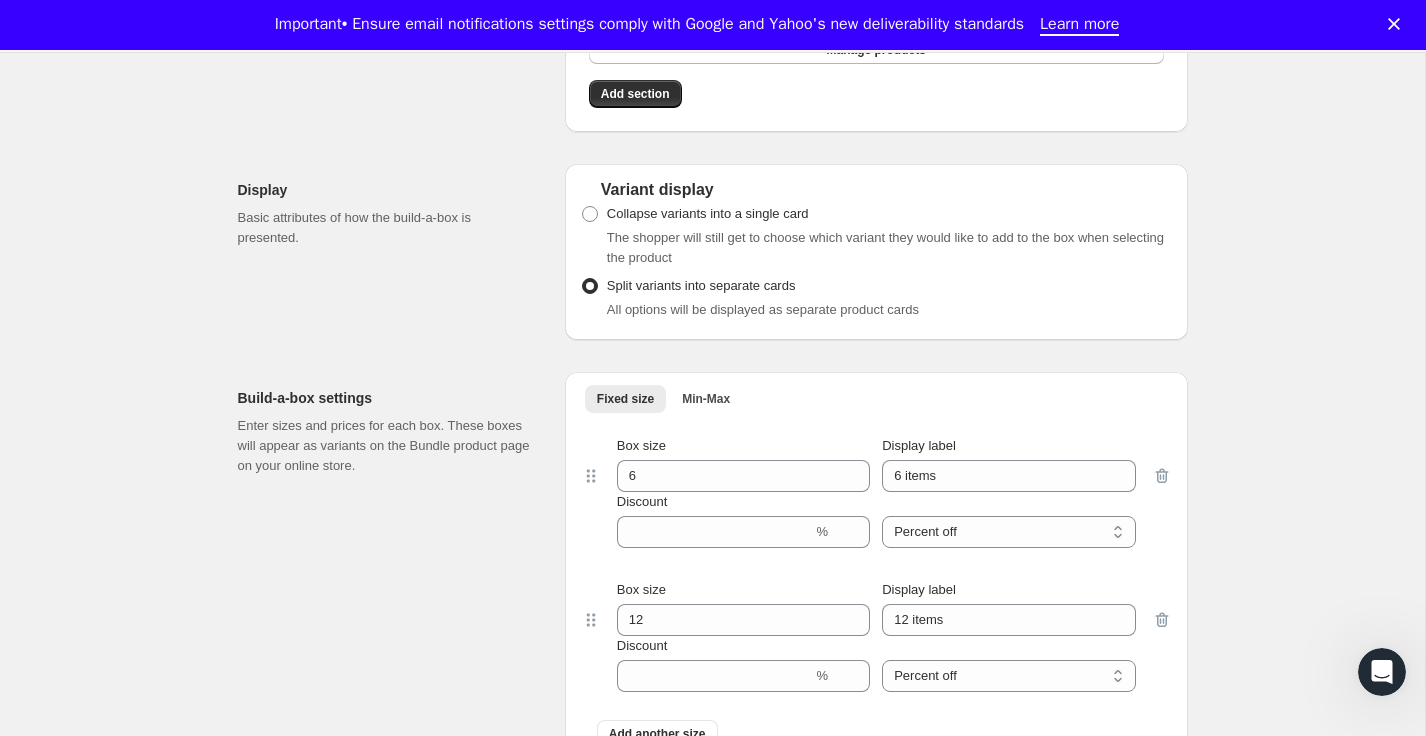 scroll, scrollTop: 2521, scrollLeft: 0, axis: vertical 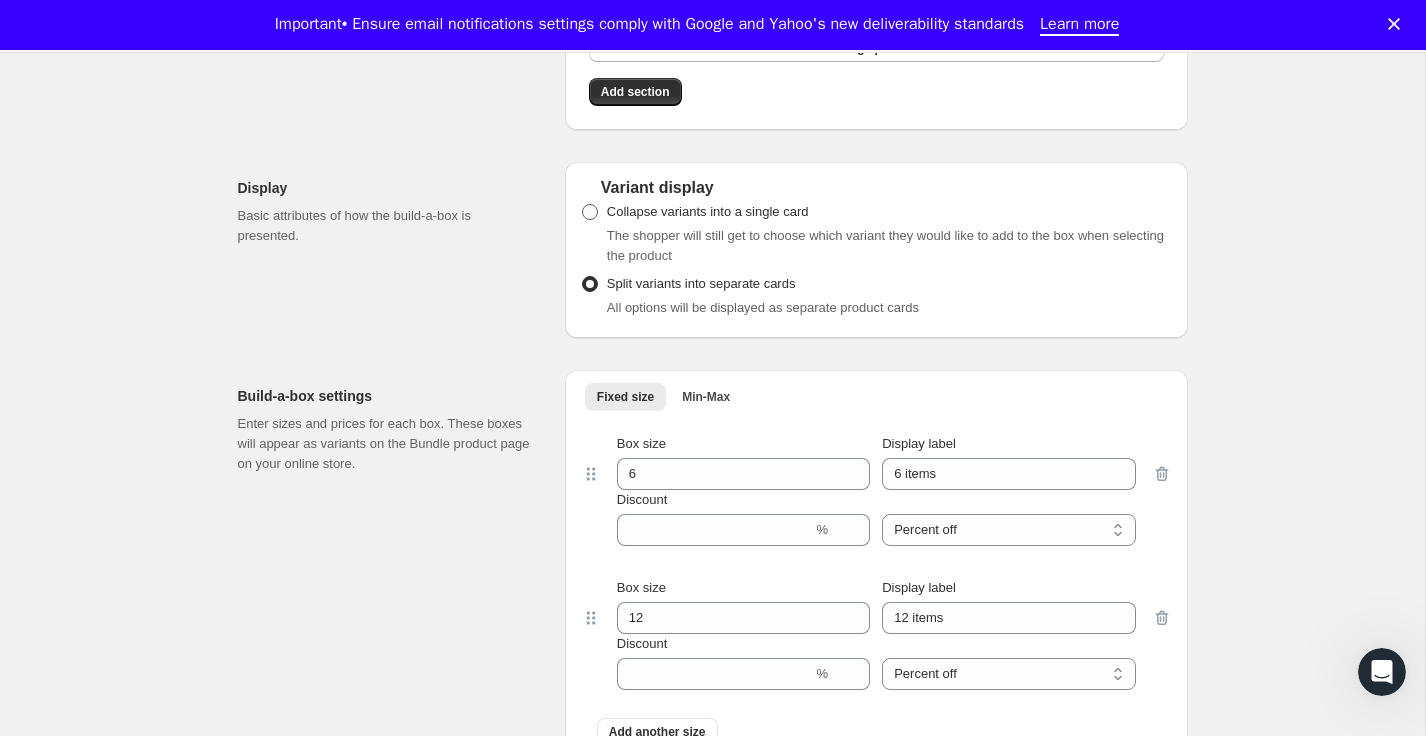 click at bounding box center (590, 212) 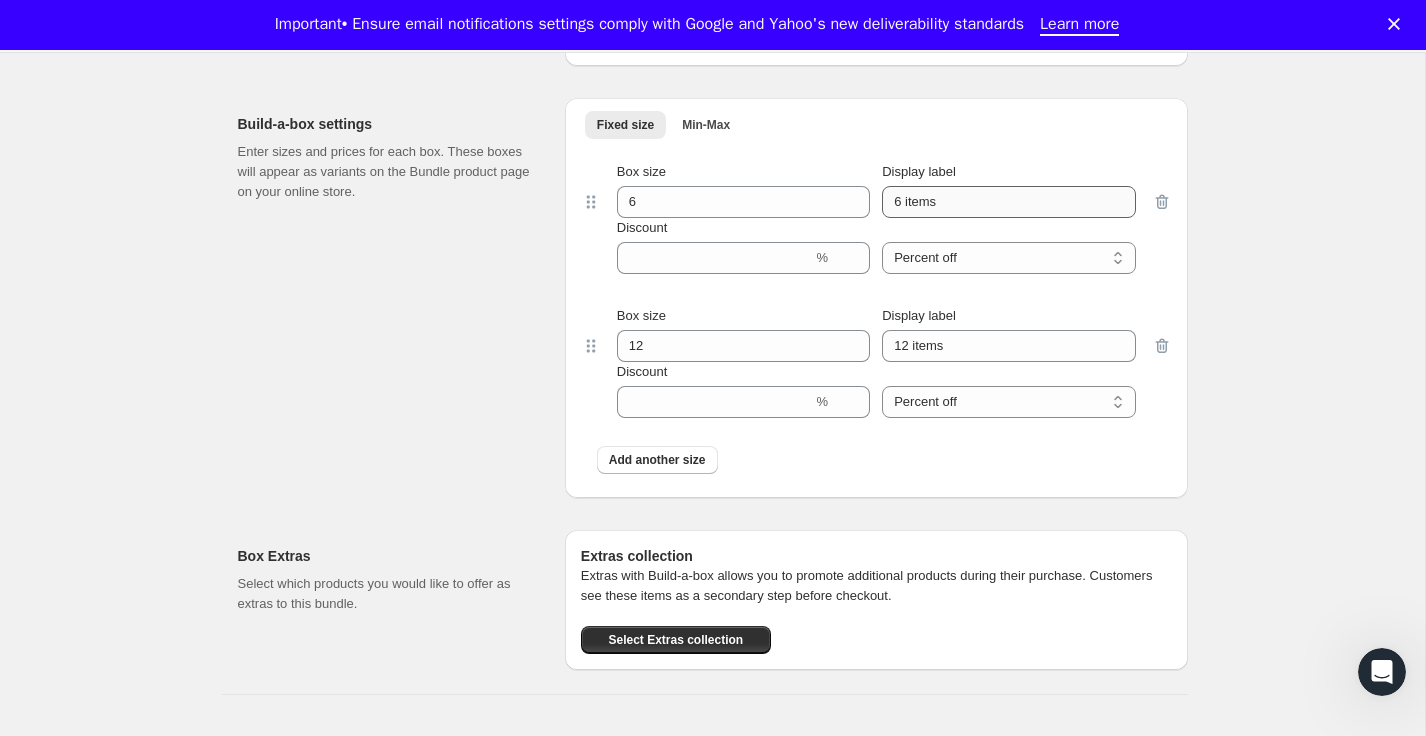 scroll, scrollTop: 2794, scrollLeft: 0, axis: vertical 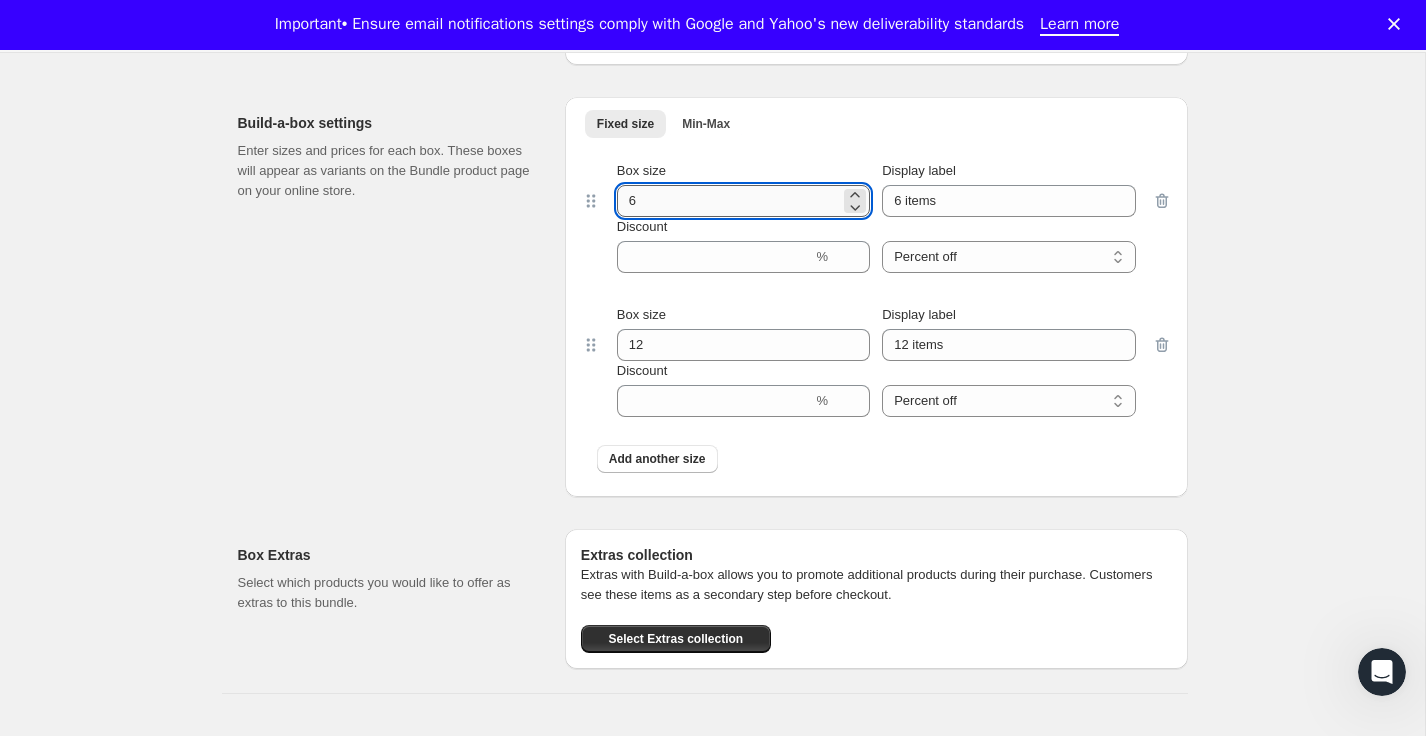 click on "6" at bounding box center [728, 201] 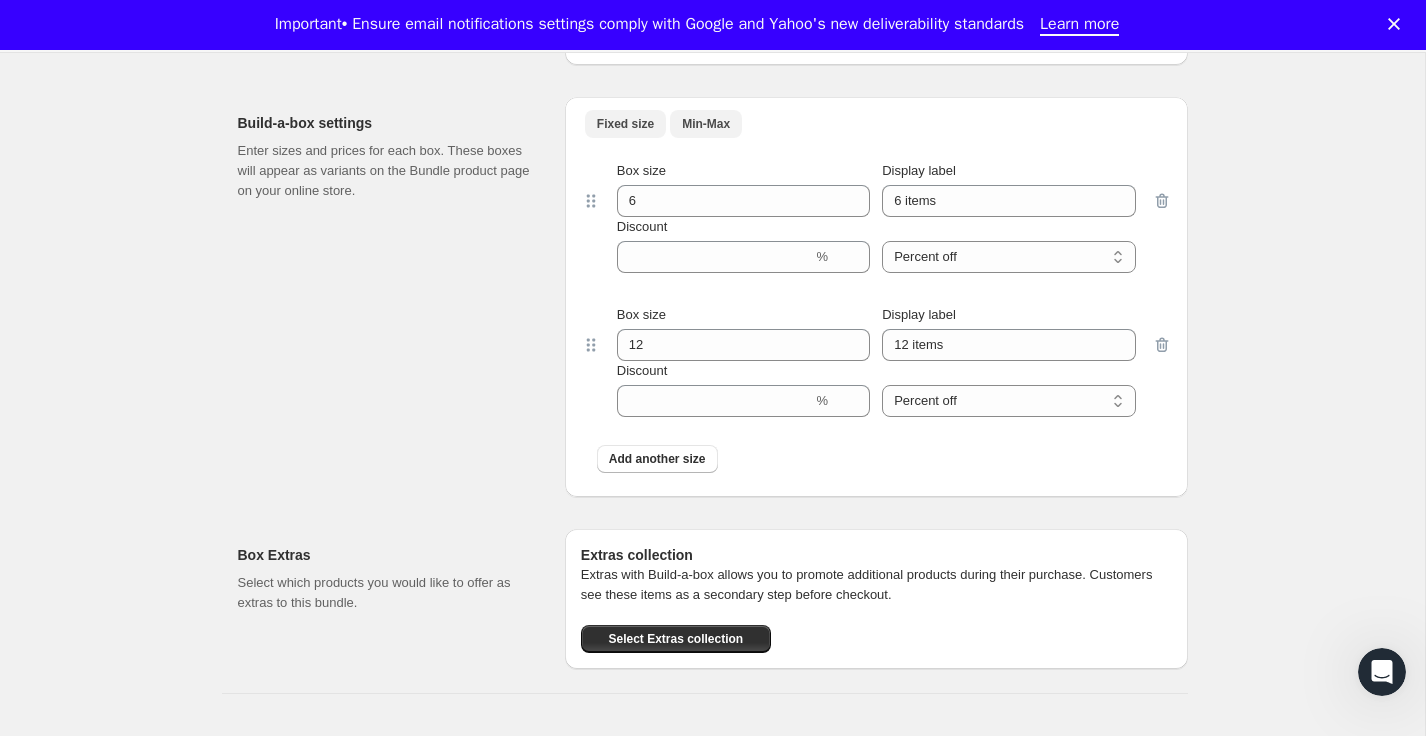click on "Min-Max" at bounding box center [706, 124] 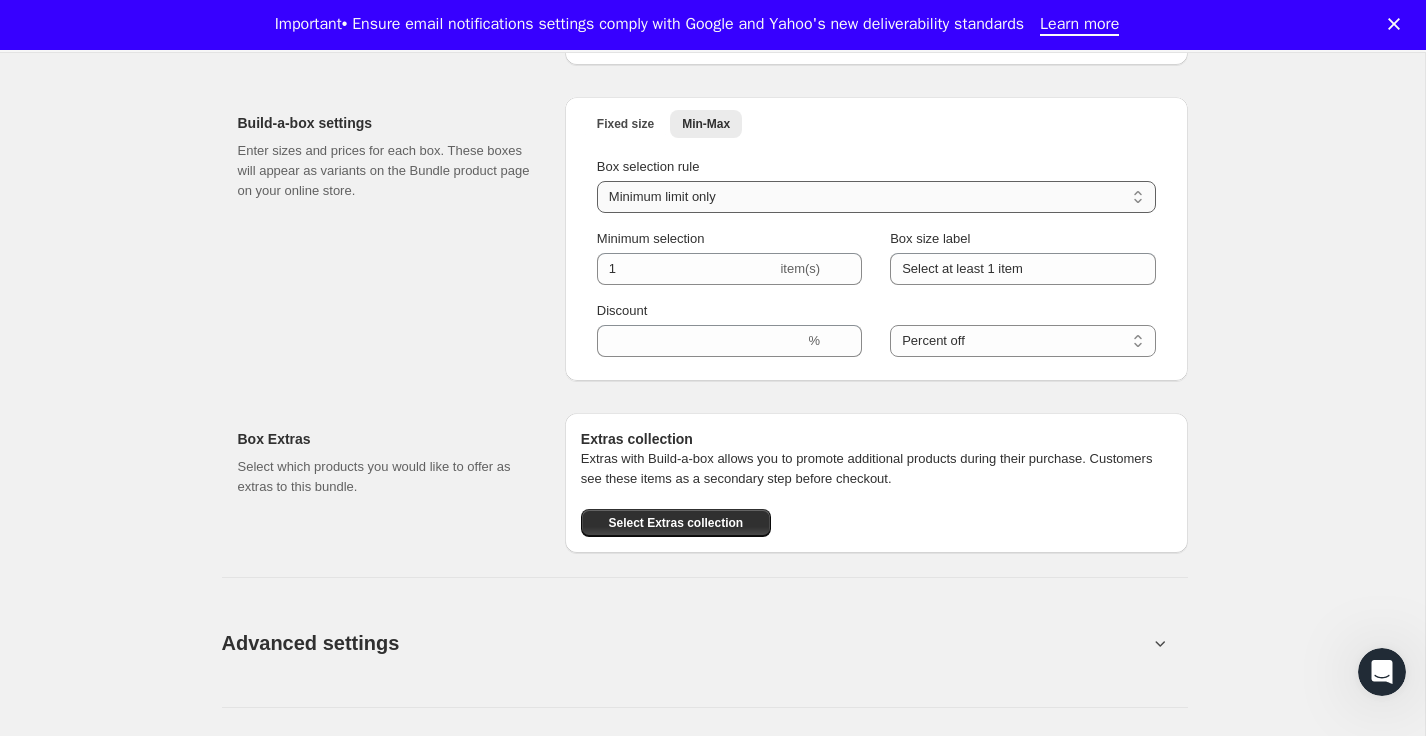 click on "Minimum limit only Maximum limit only Minimum and Maximum limits" at bounding box center (876, 197) 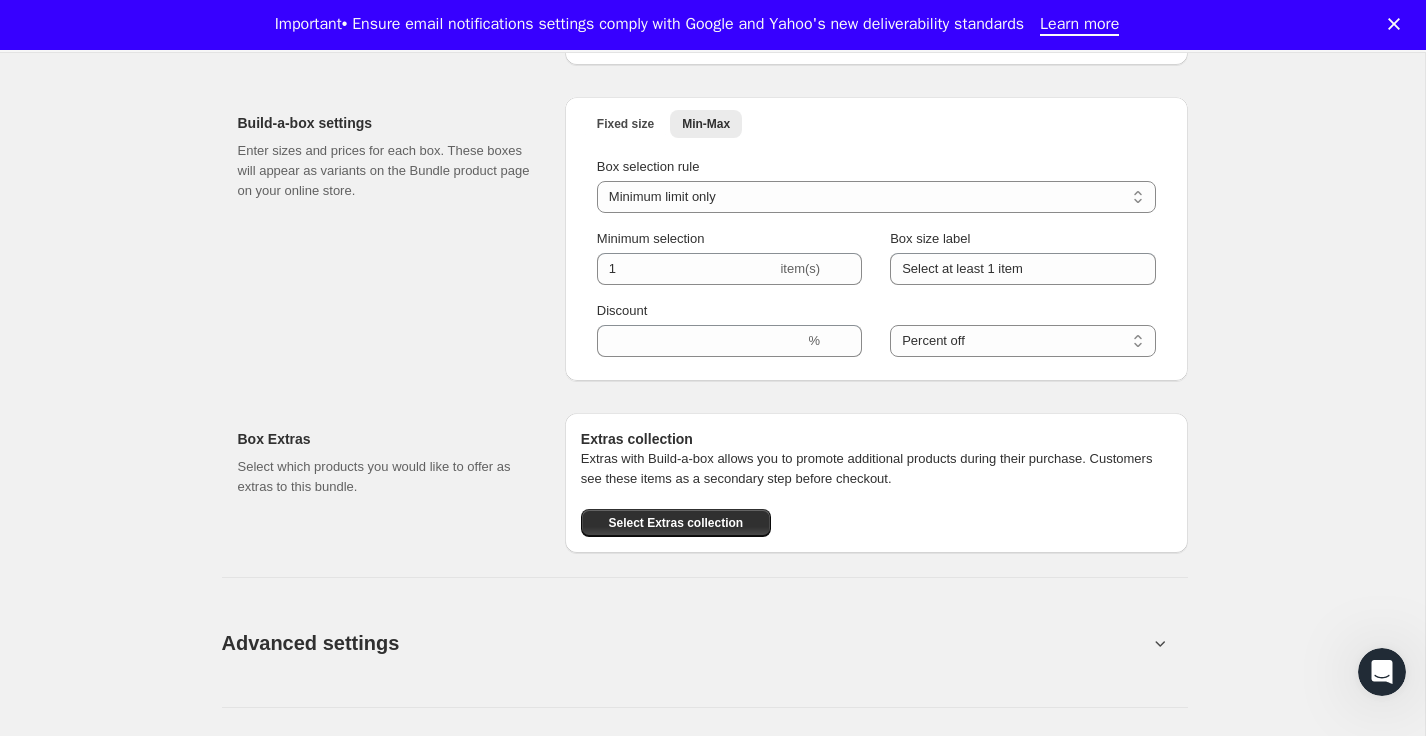 click on "Fixed size Min-Max More views Fixed size Min-Max More views" at bounding box center (876, 127) 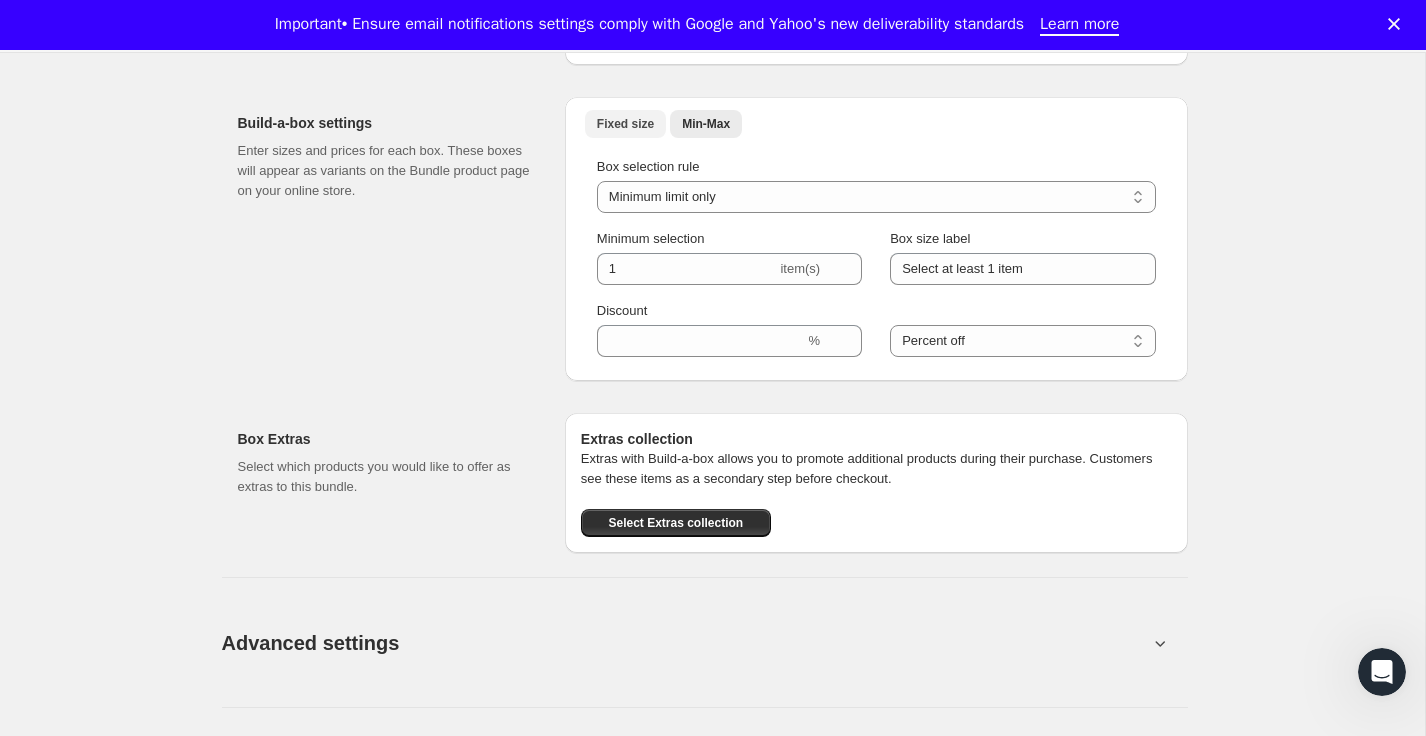 click on "Fixed size" at bounding box center [625, 124] 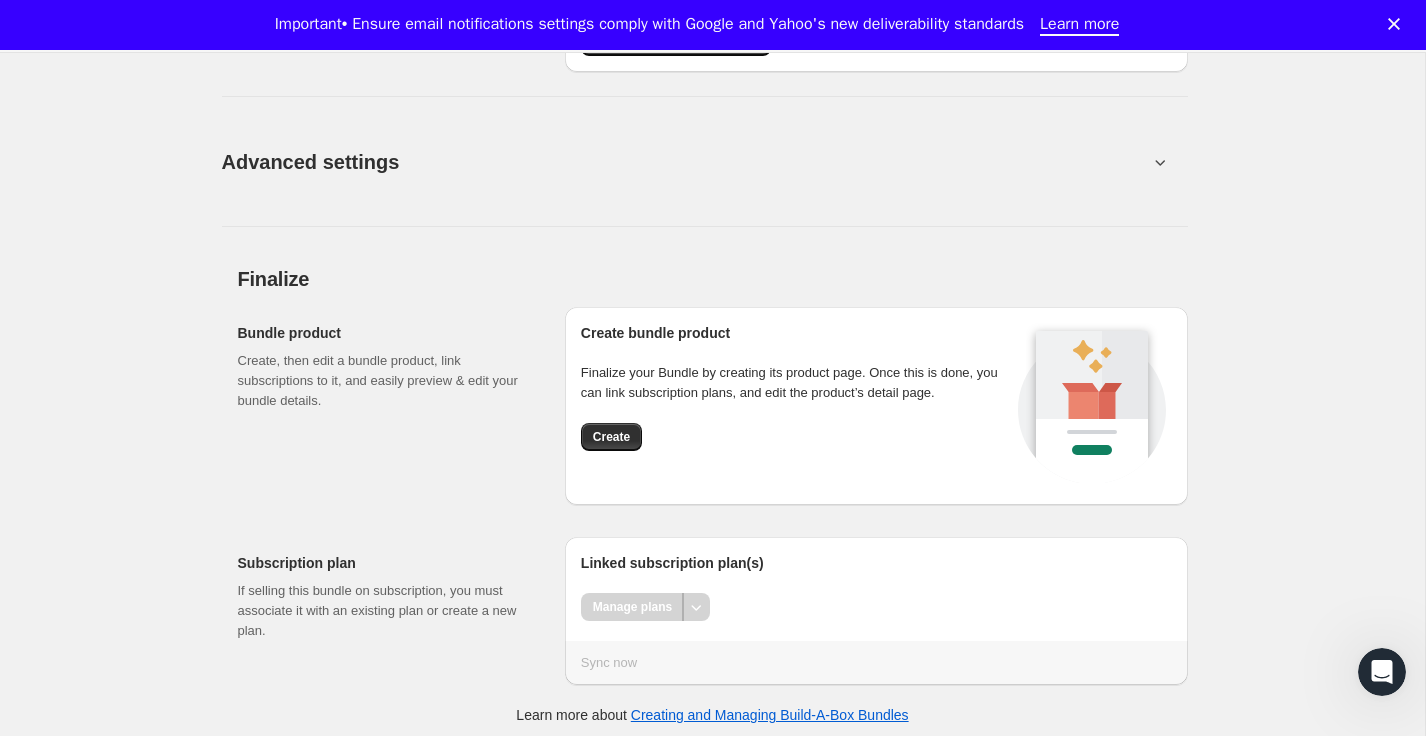 scroll, scrollTop: 3426, scrollLeft: 0, axis: vertical 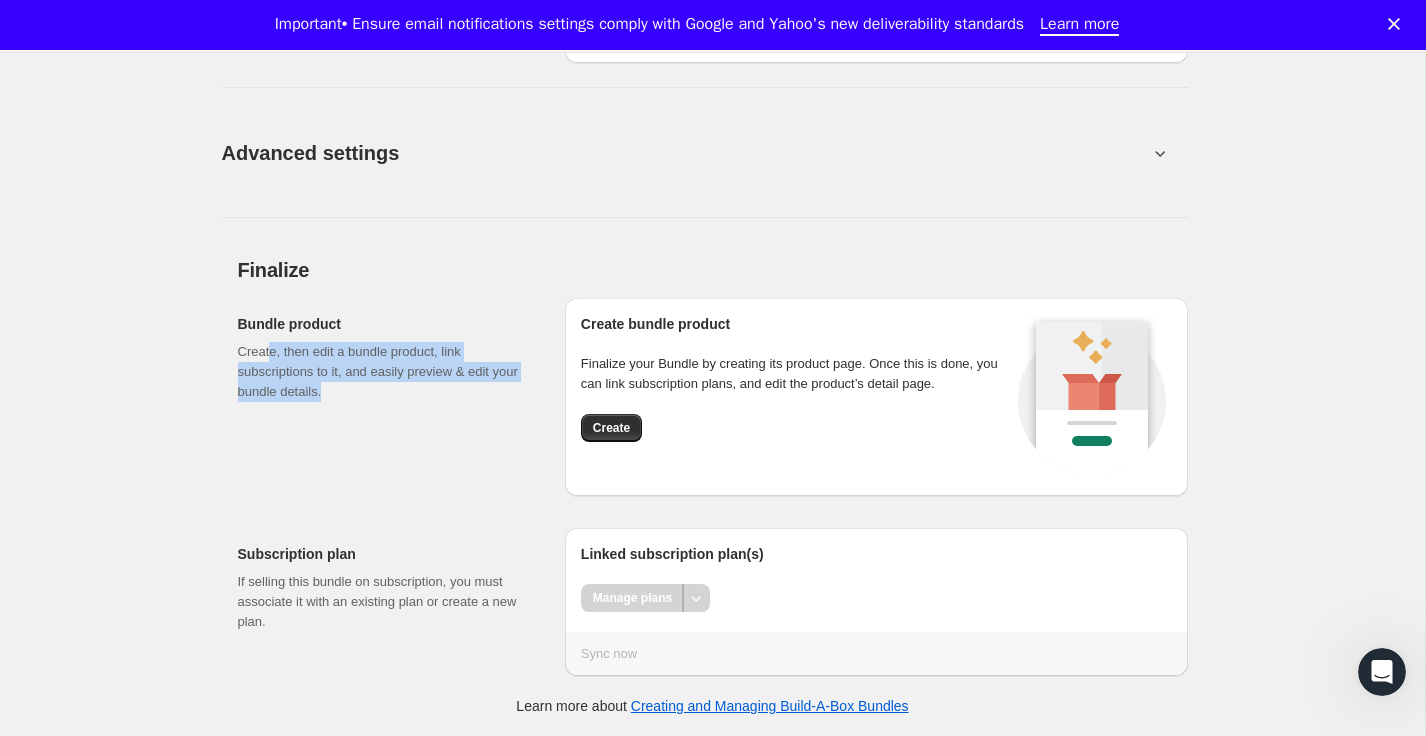 drag, startPoint x: 268, startPoint y: 360, endPoint x: 421, endPoint y: 400, distance: 158.14233 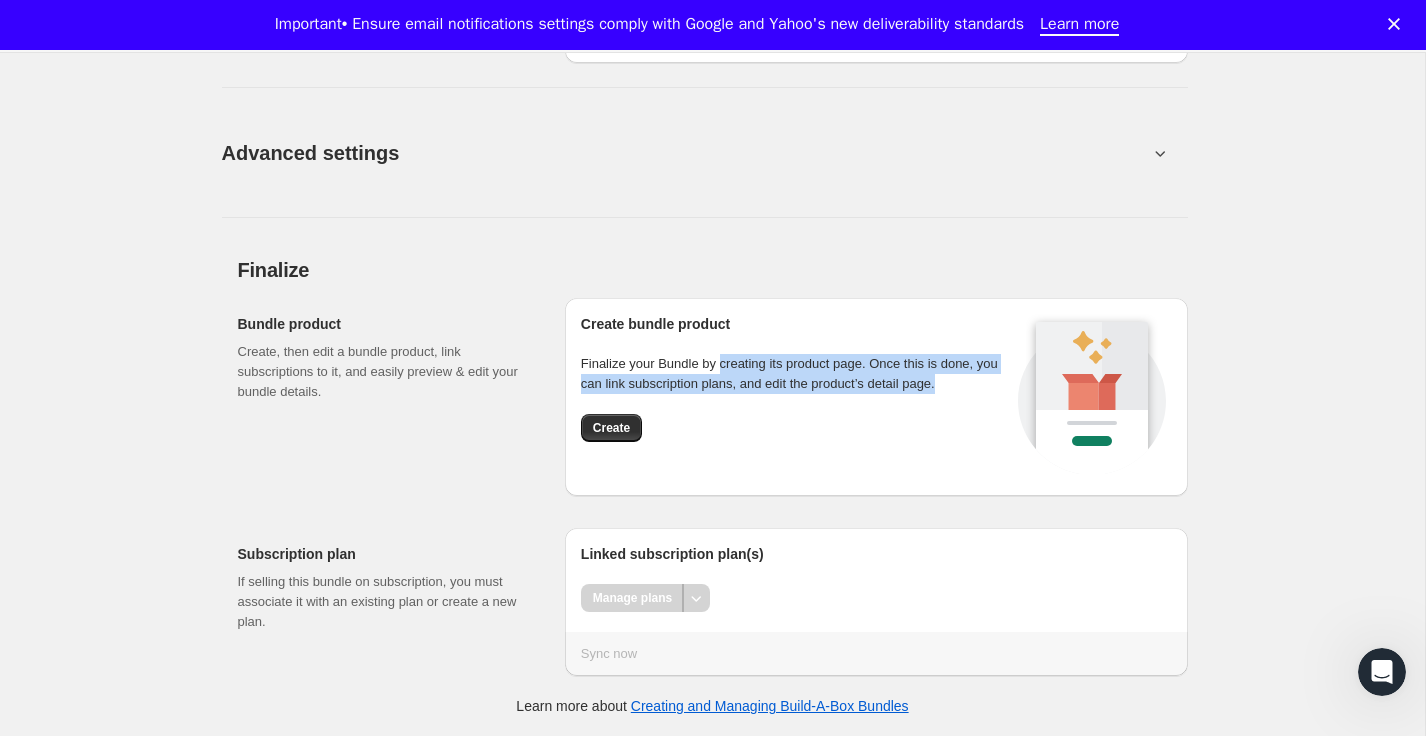 drag, startPoint x: 725, startPoint y: 369, endPoint x: 954, endPoint y: 397, distance: 230.70544 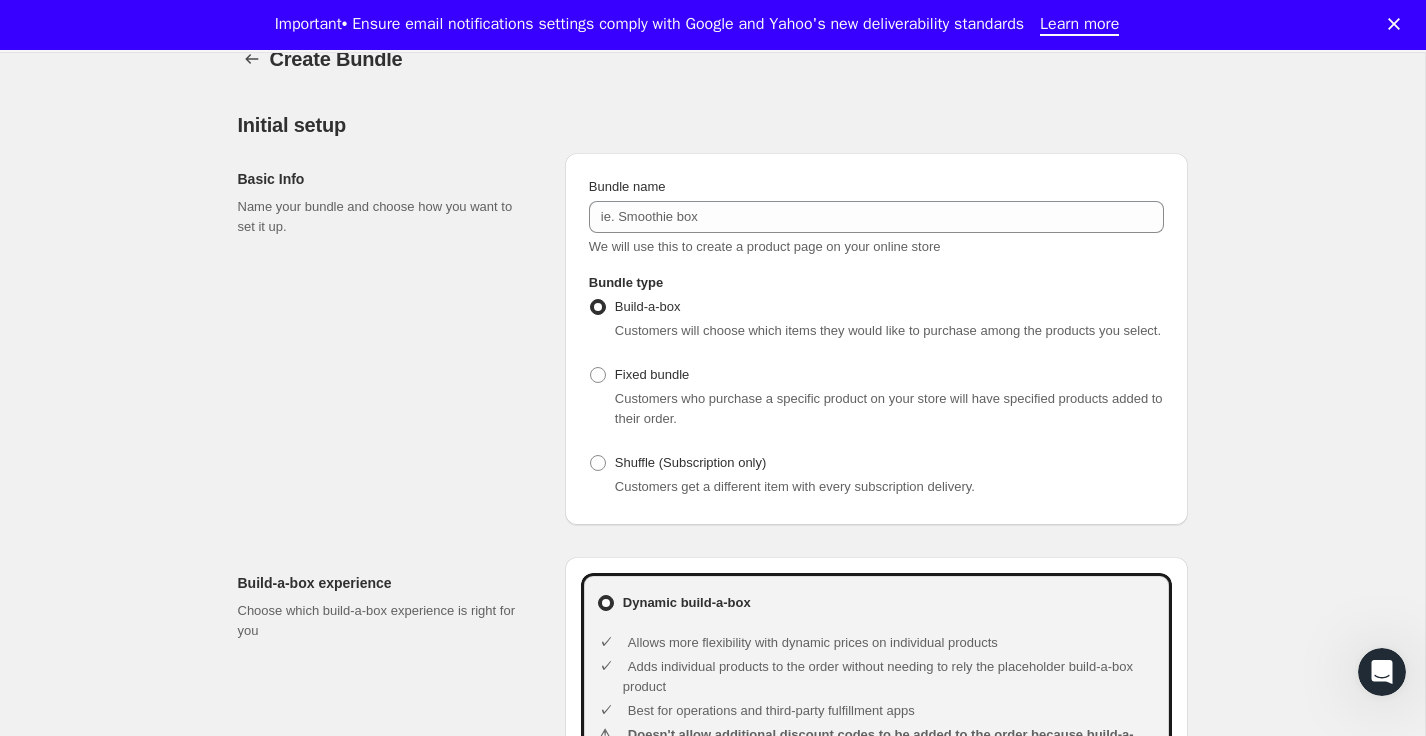 scroll, scrollTop: 163, scrollLeft: 0, axis: vertical 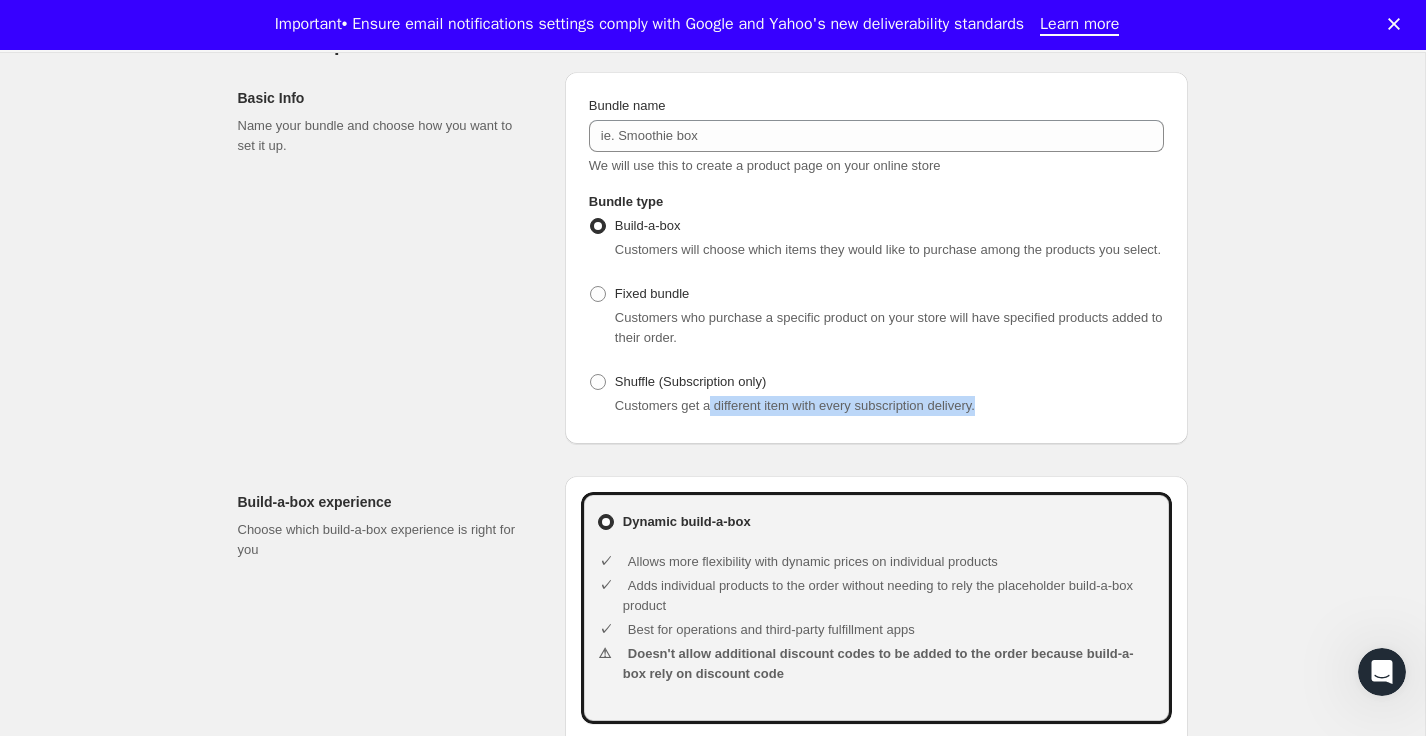 drag, startPoint x: 713, startPoint y: 433, endPoint x: 1013, endPoint y: 434, distance: 300.00168 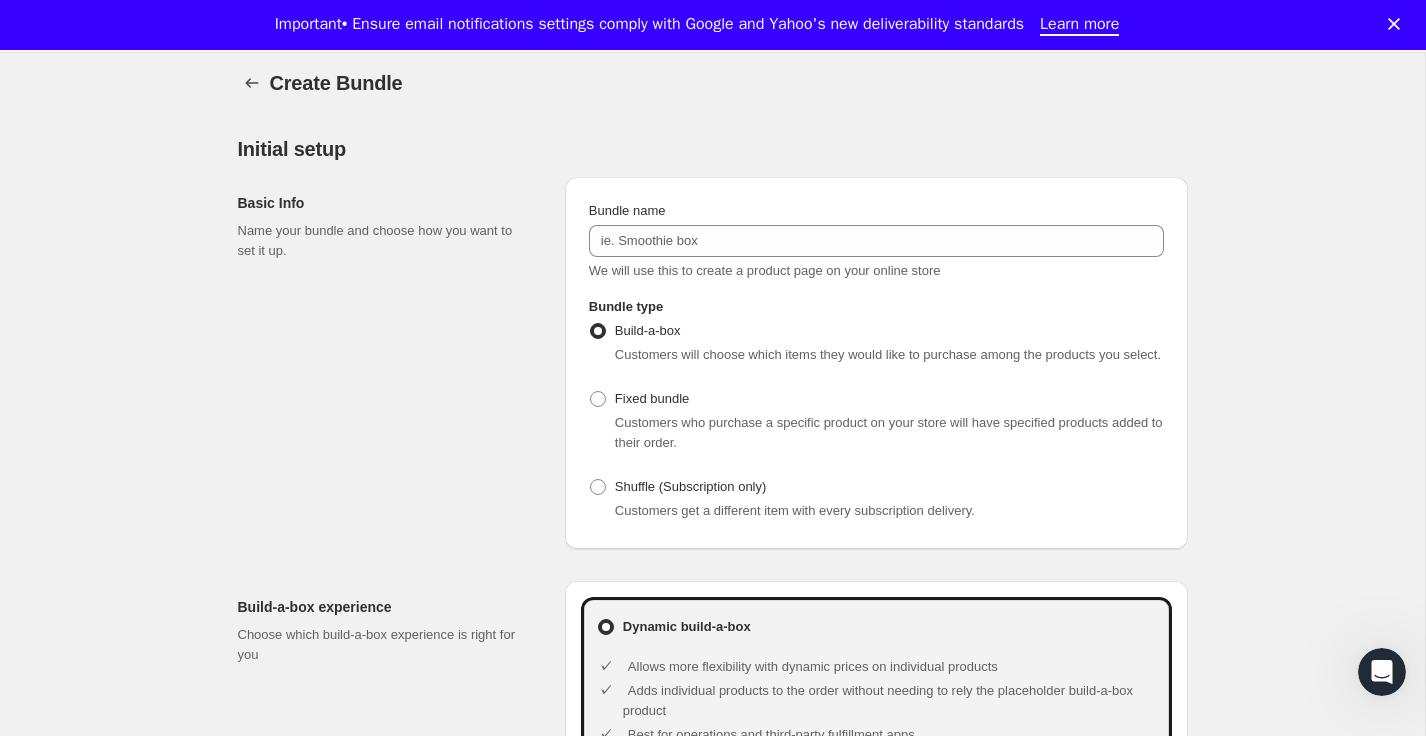 scroll, scrollTop: 0, scrollLeft: 0, axis: both 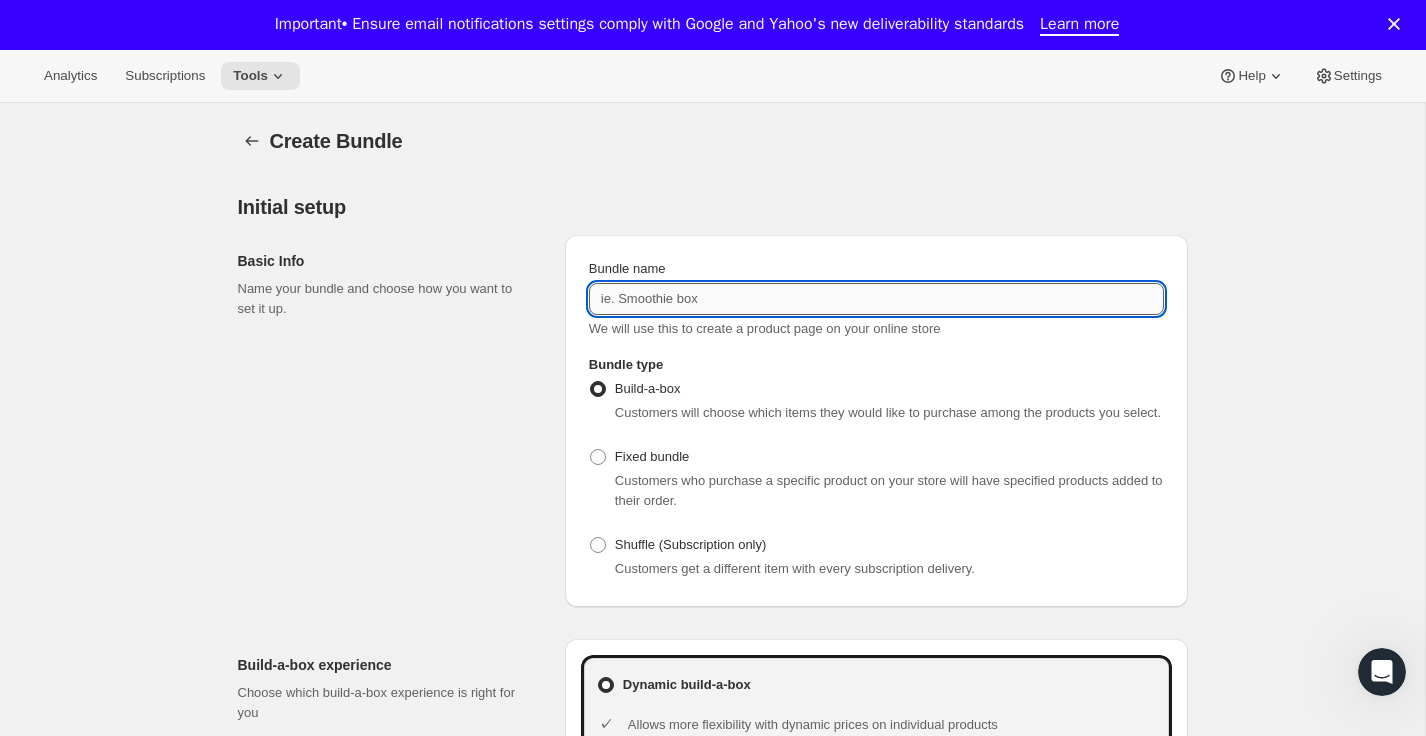 click on "Bundle name" at bounding box center (876, 299) 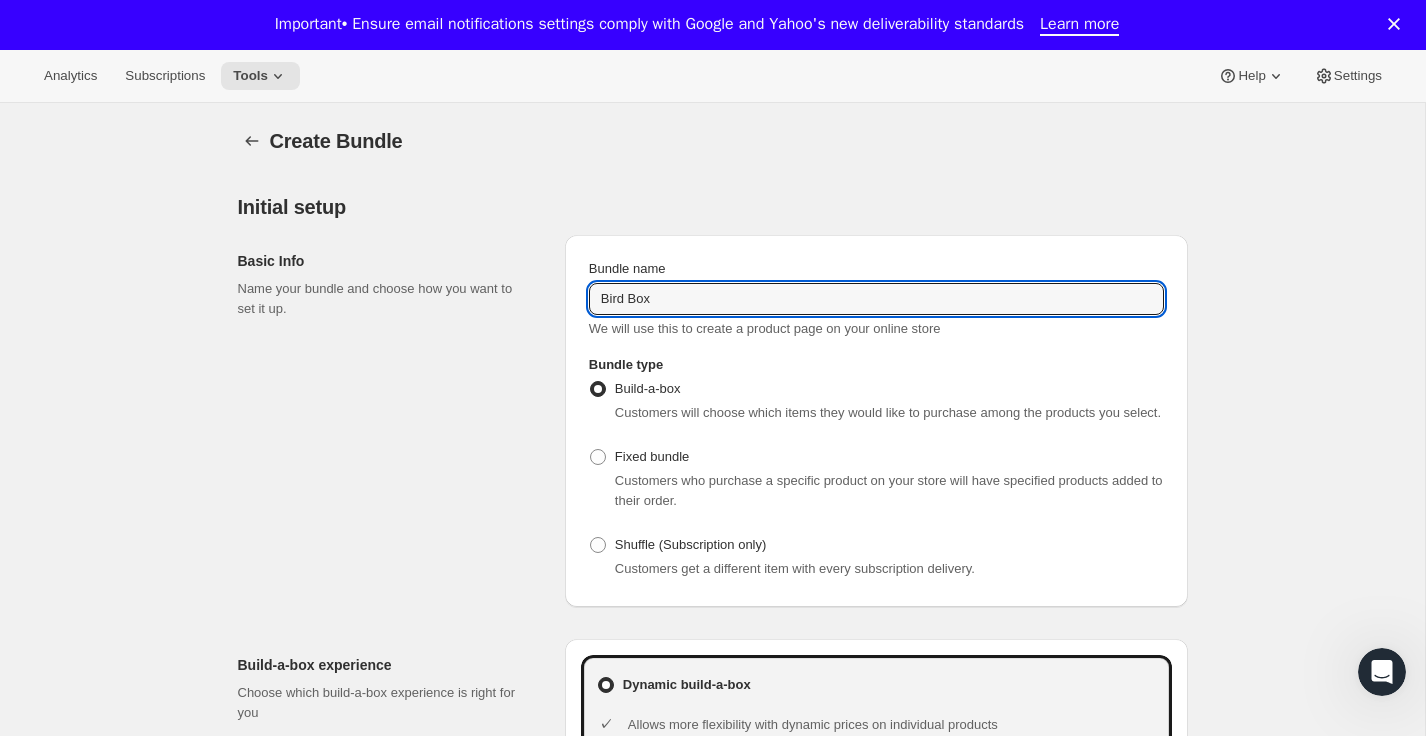 type on "Bird Box" 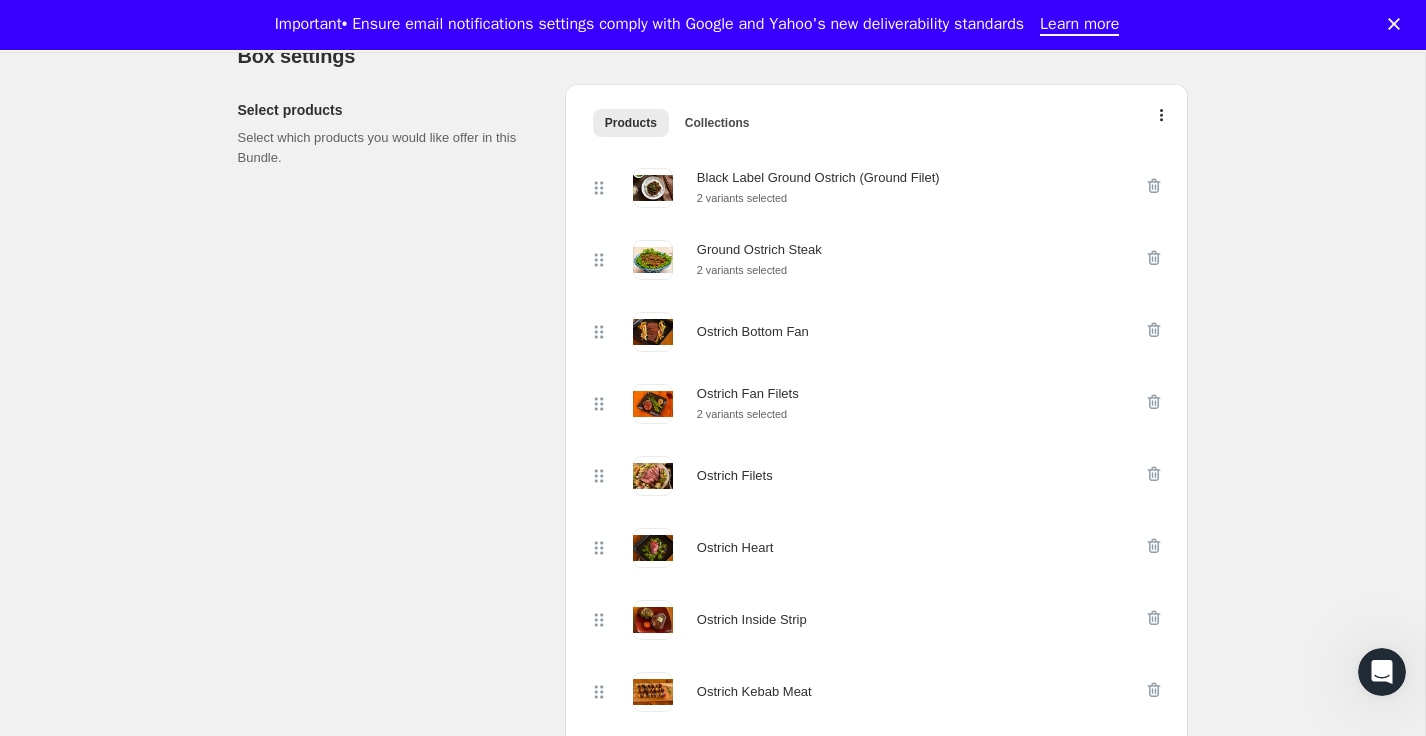 scroll, scrollTop: 0, scrollLeft: 0, axis: both 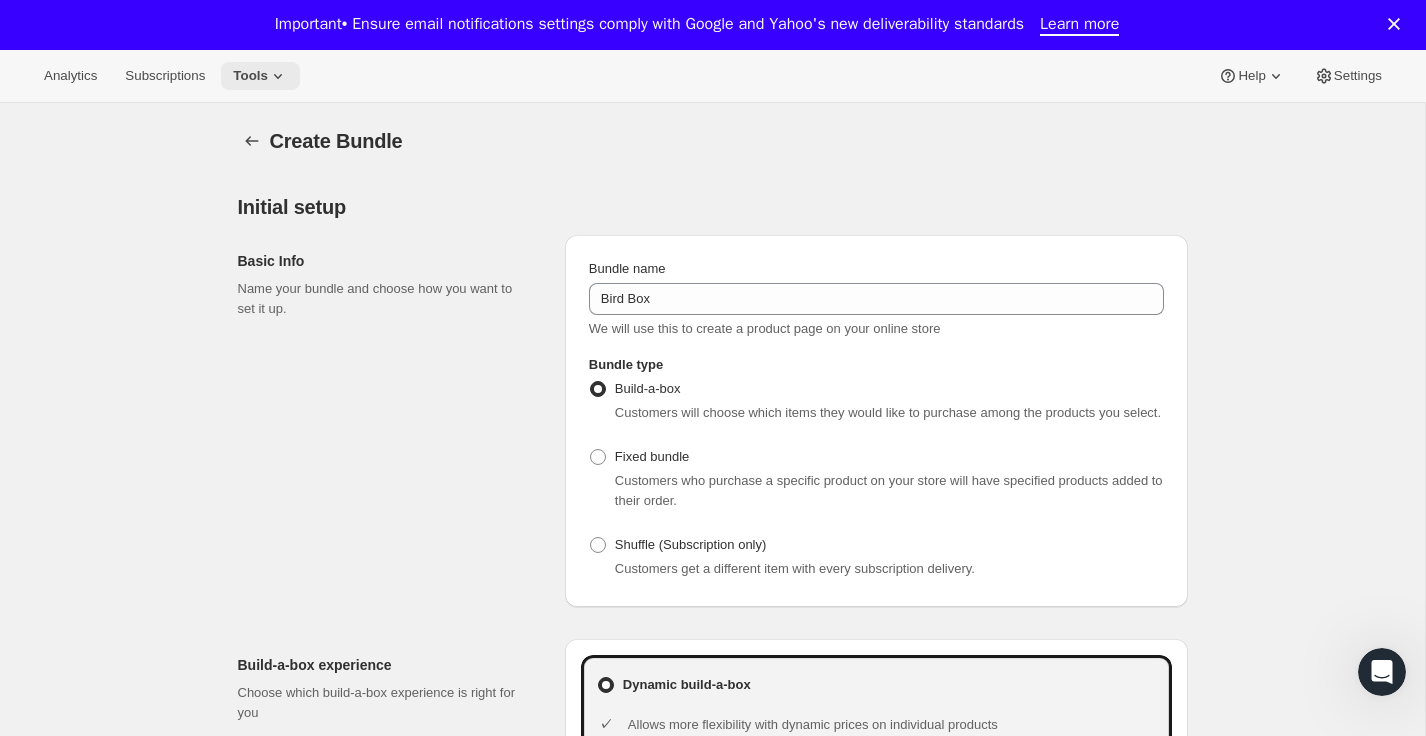 click on "Tools" at bounding box center [250, 76] 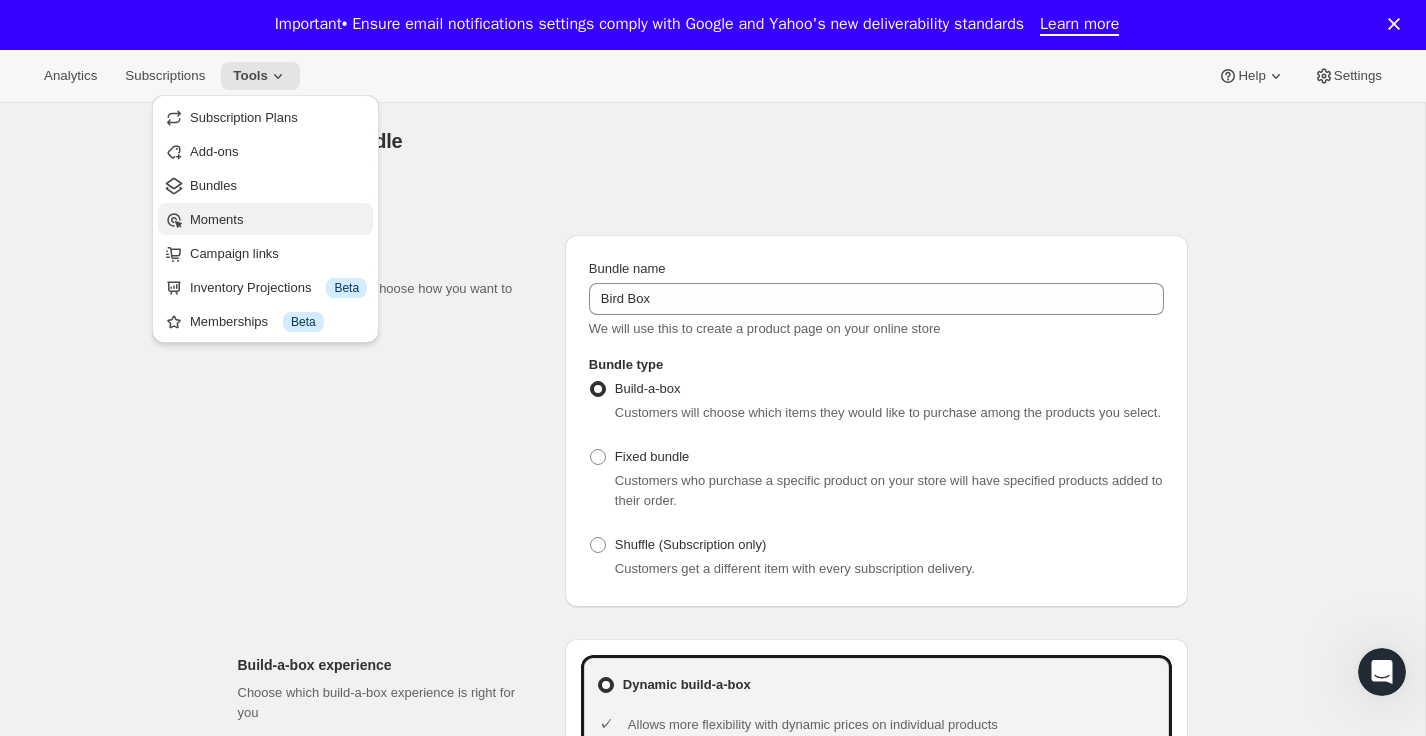 click on "Moments" at bounding box center [216, 219] 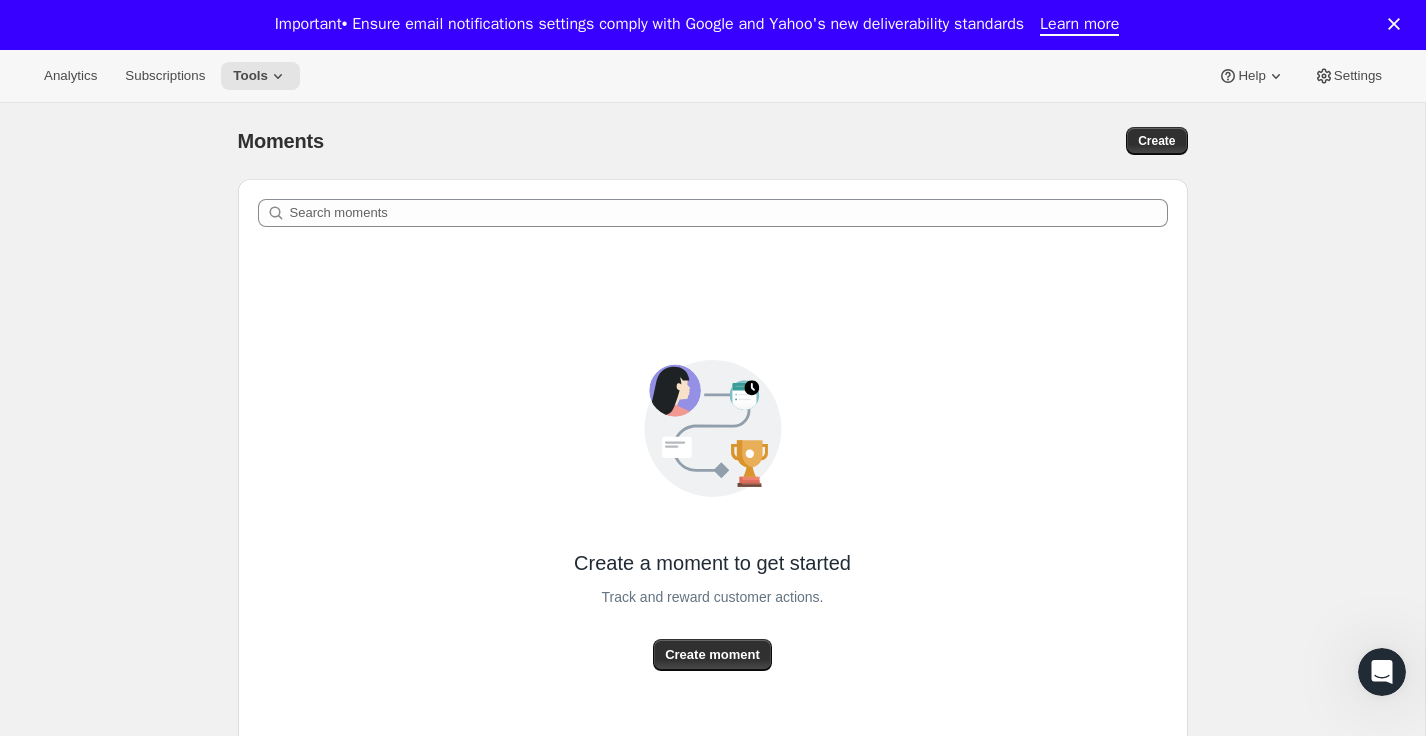 scroll, scrollTop: 111, scrollLeft: 0, axis: vertical 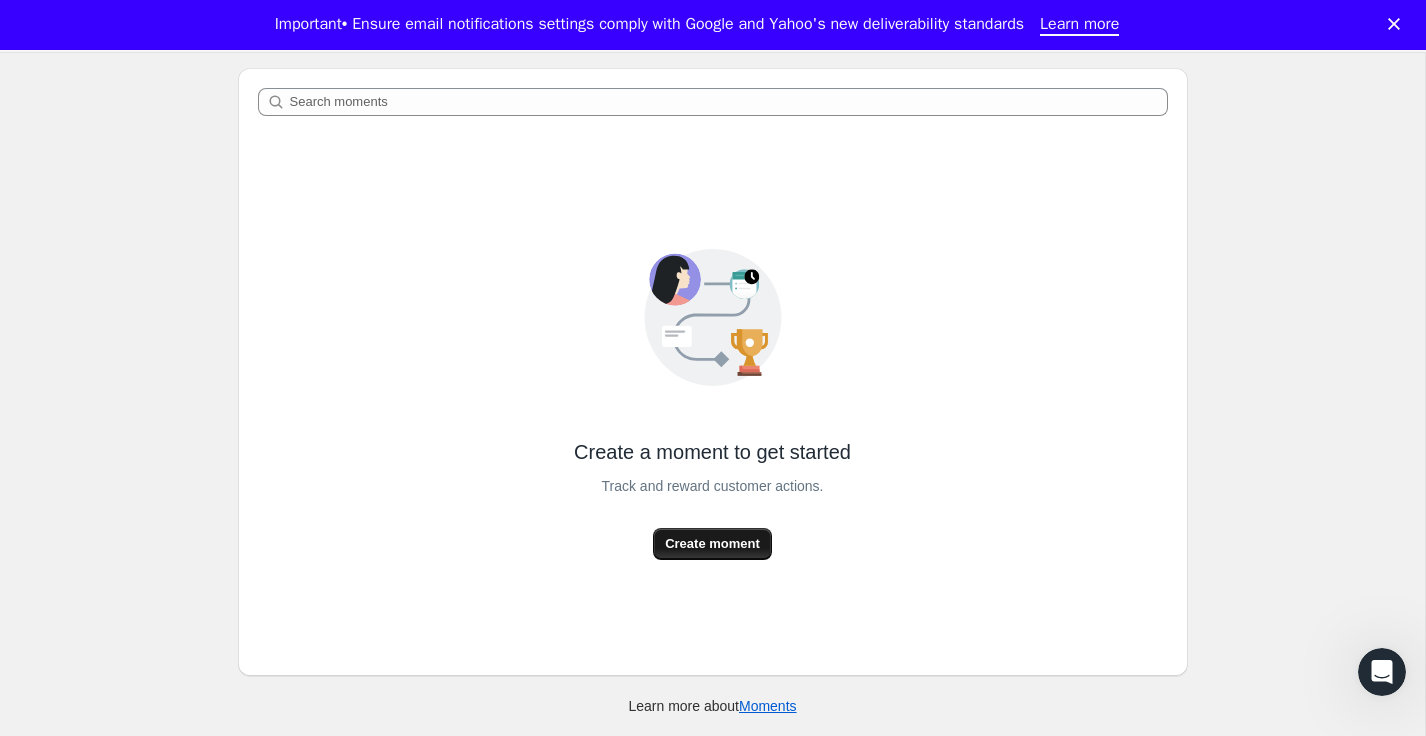 click on "Create moment" at bounding box center [712, 544] 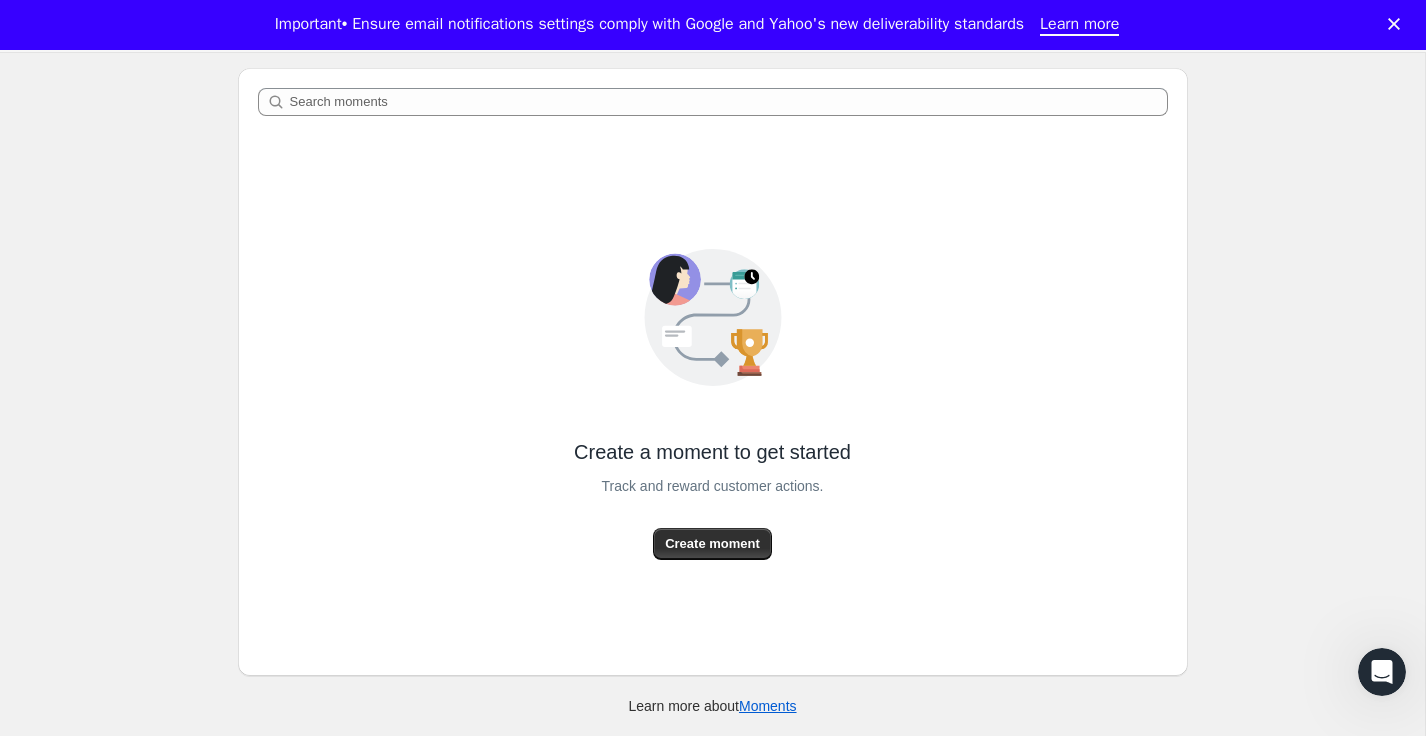 scroll, scrollTop: 0, scrollLeft: 0, axis: both 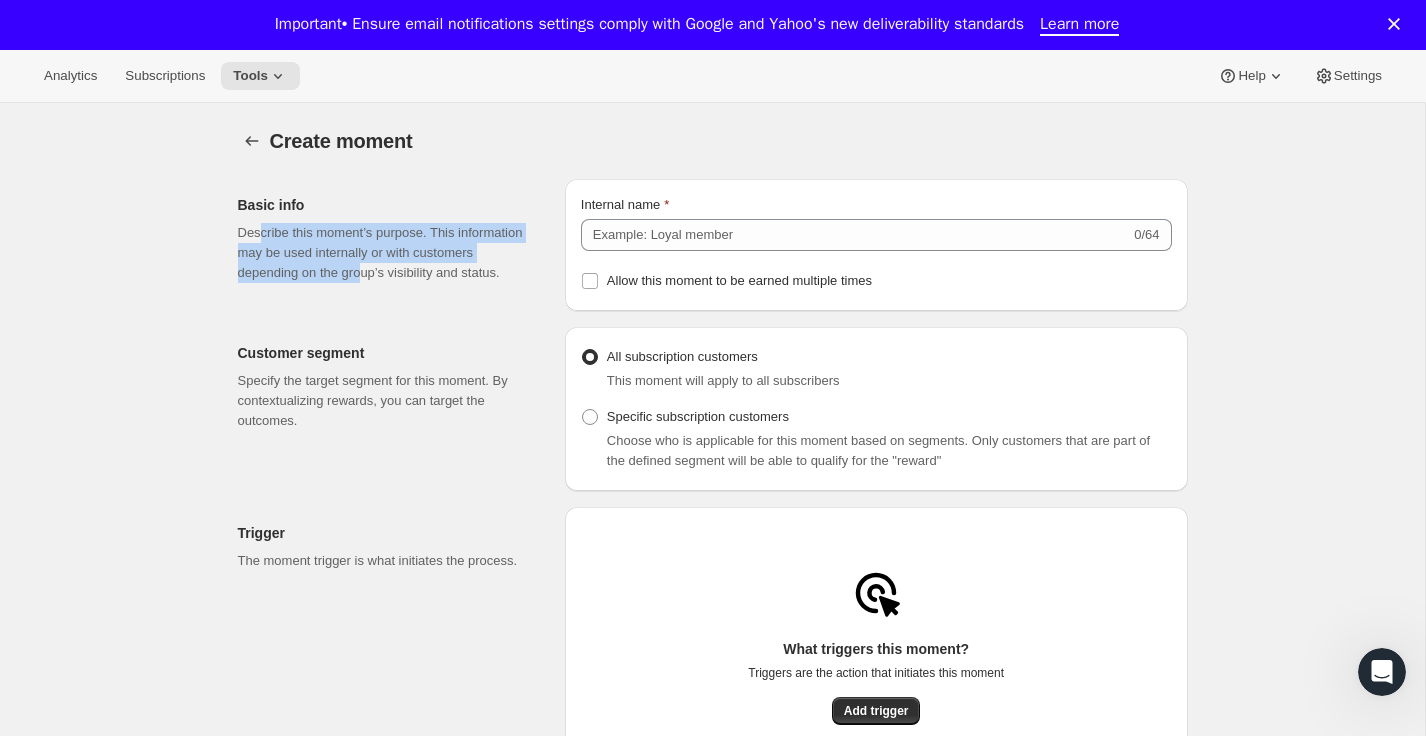 drag, startPoint x: 262, startPoint y: 238, endPoint x: 436, endPoint y: 277, distance: 178.31714 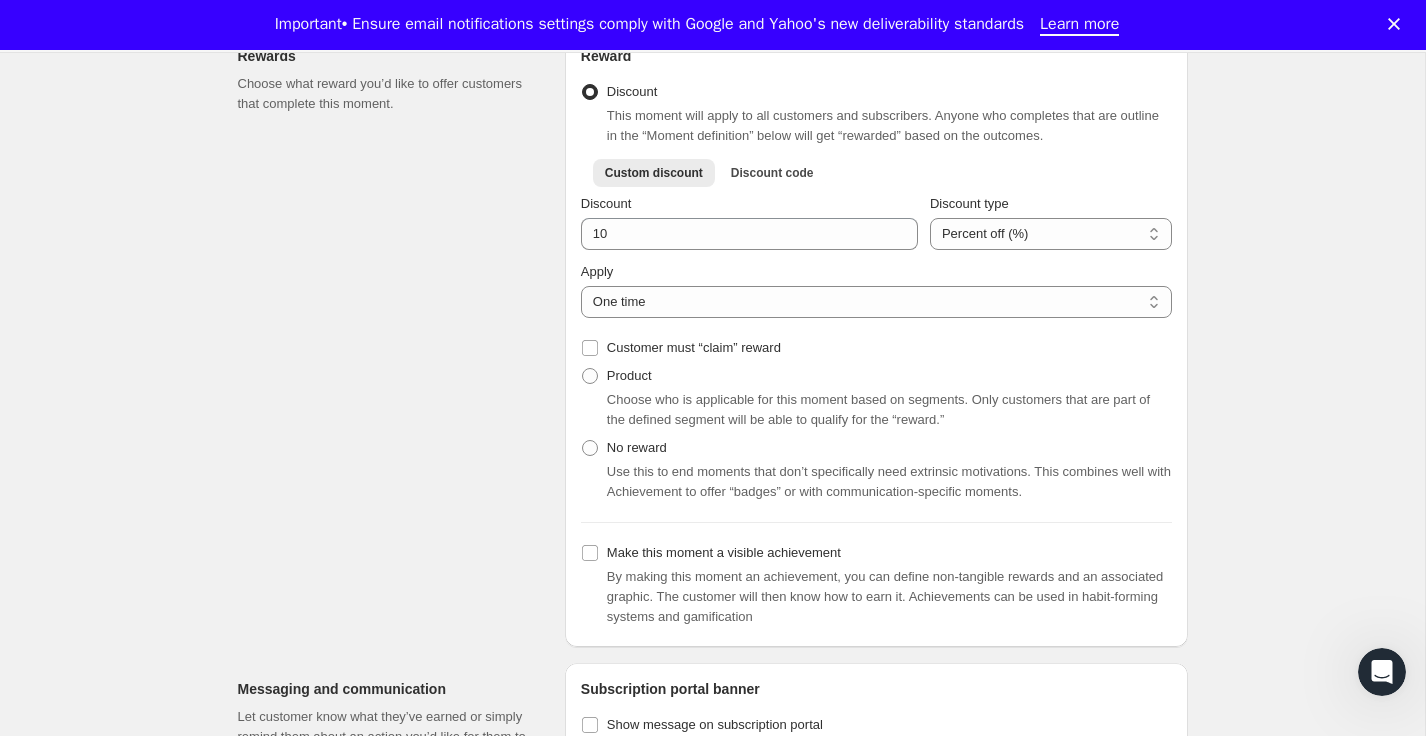 scroll, scrollTop: 794, scrollLeft: 0, axis: vertical 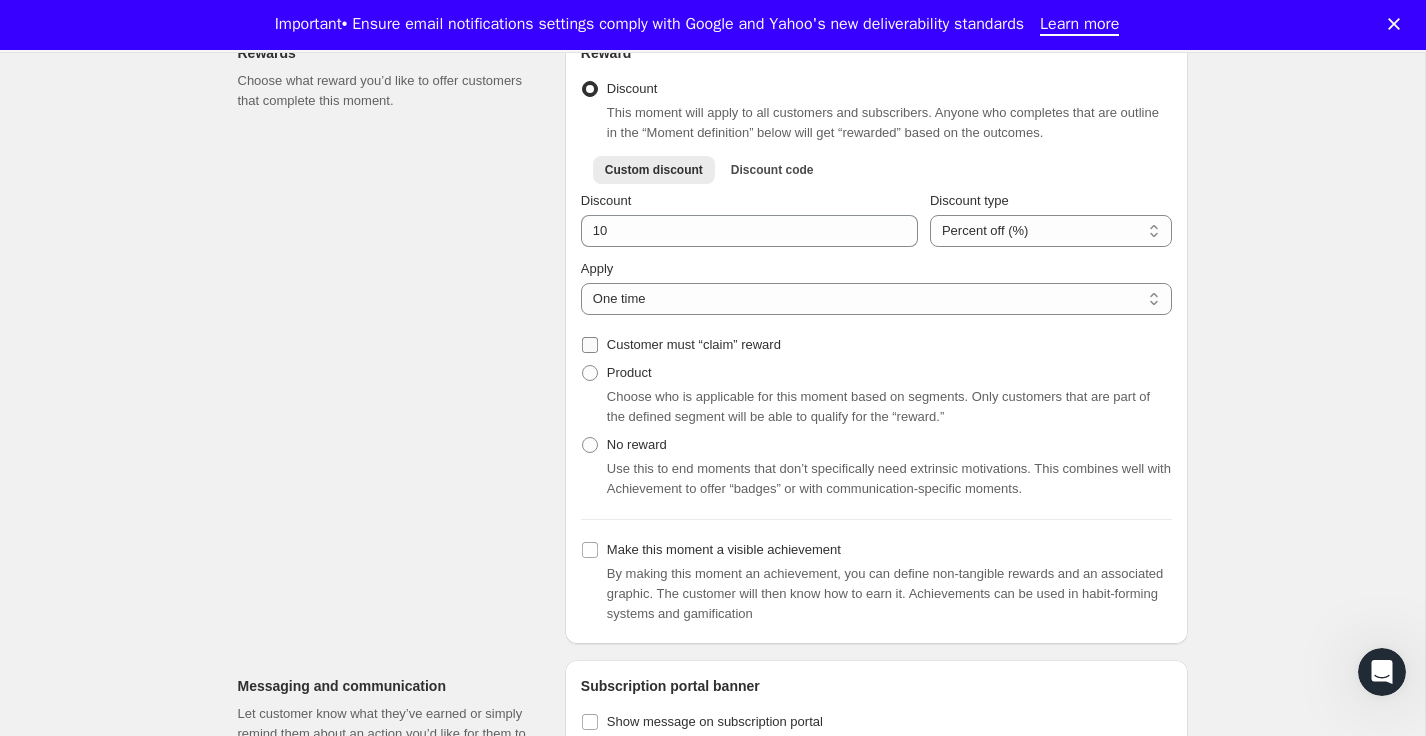 click on "Customer must “claim” reward" at bounding box center (694, 344) 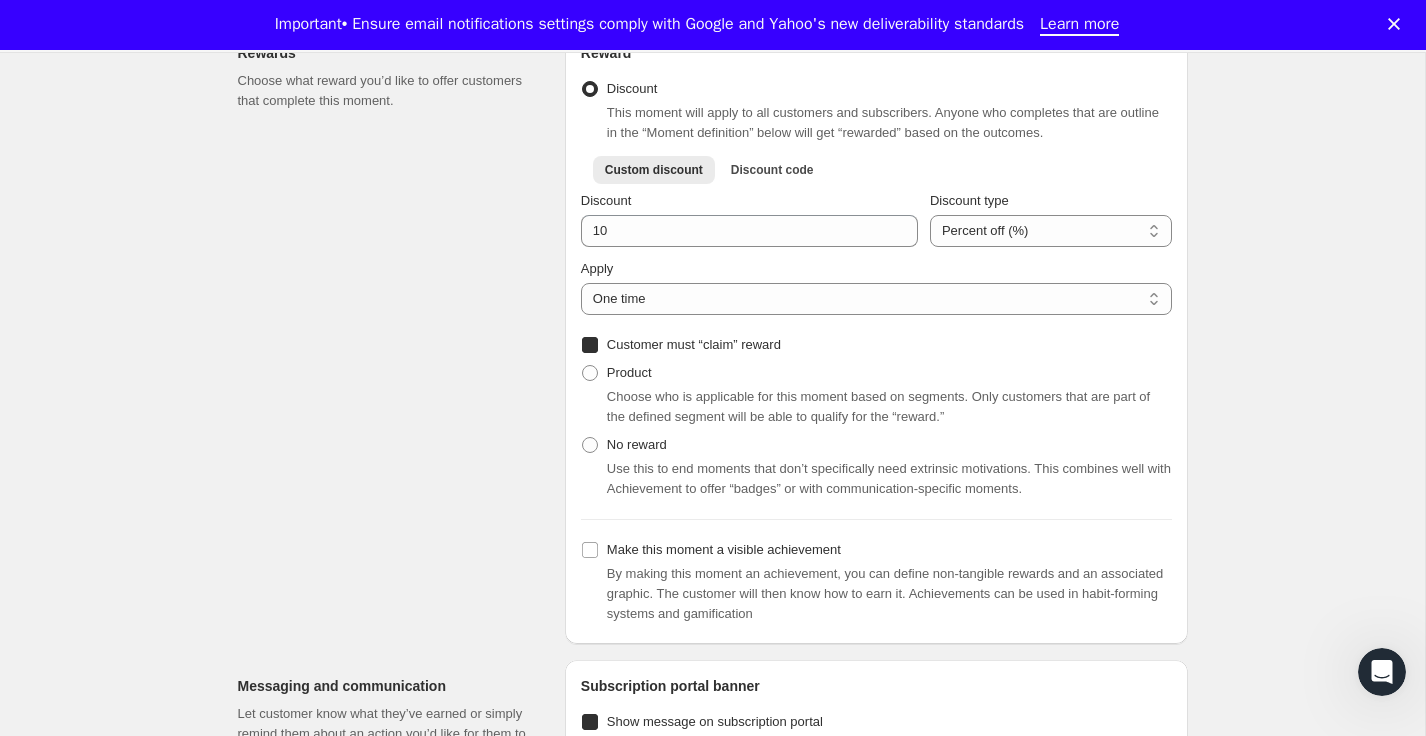 checkbox on "true" 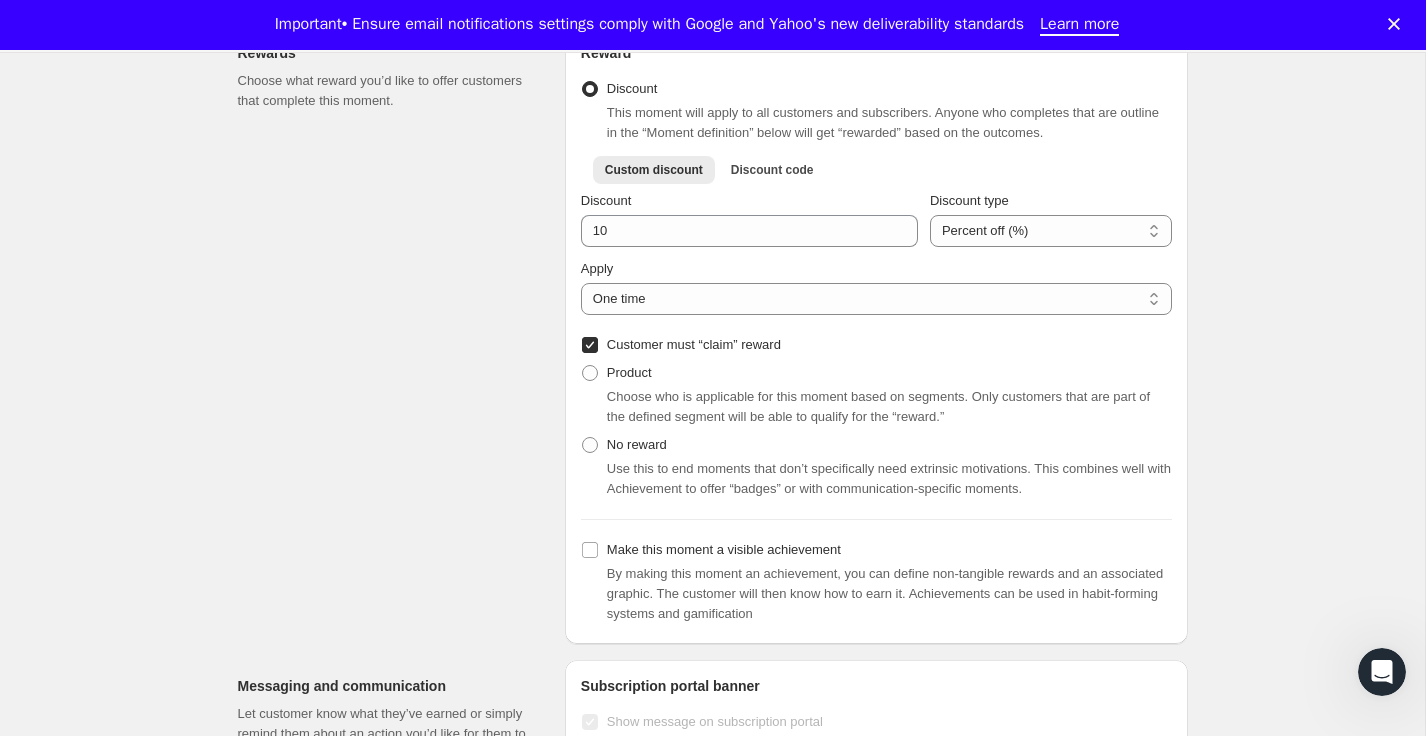 click on "Customer must “claim” reward" at bounding box center [694, 344] 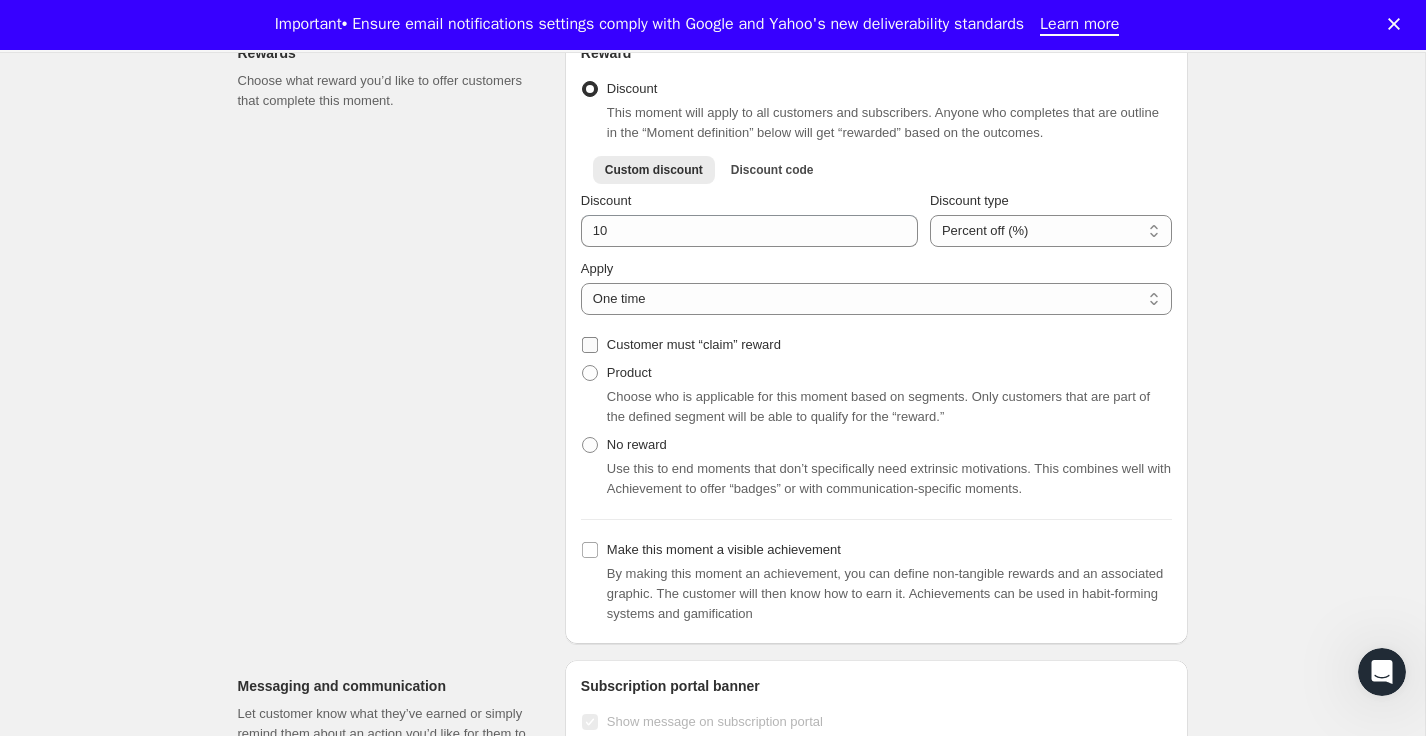 checkbox on "false" 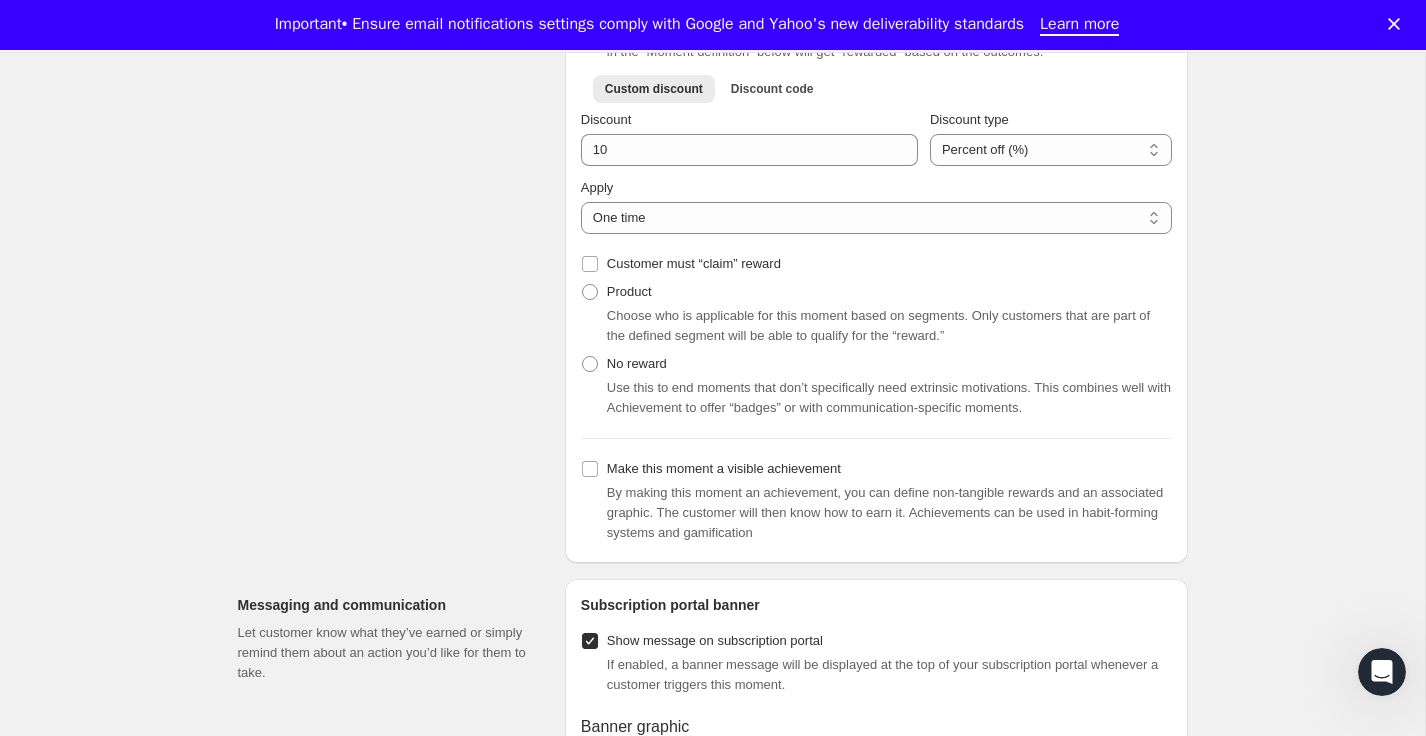 scroll, scrollTop: 877, scrollLeft: 0, axis: vertical 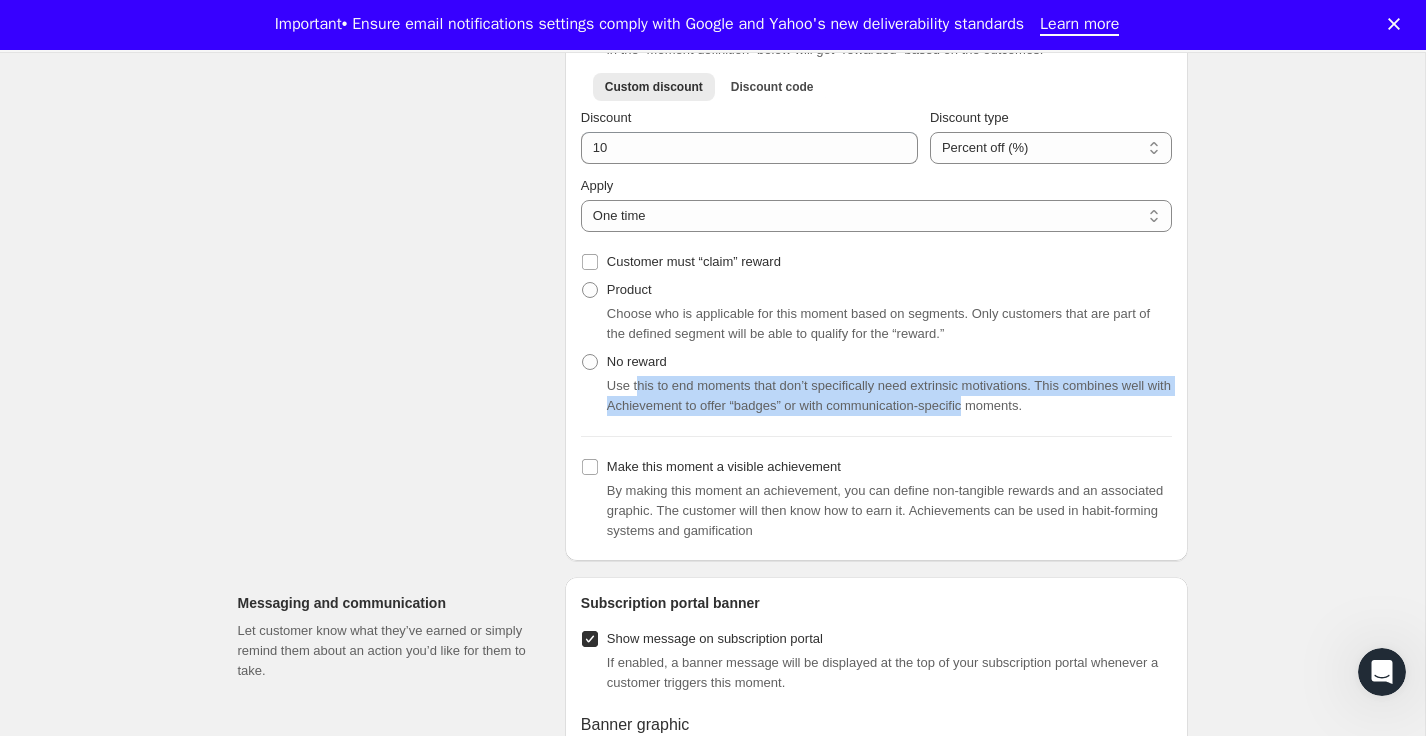 drag, startPoint x: 639, startPoint y: 391, endPoint x: 1043, endPoint y: 409, distance: 404.4008 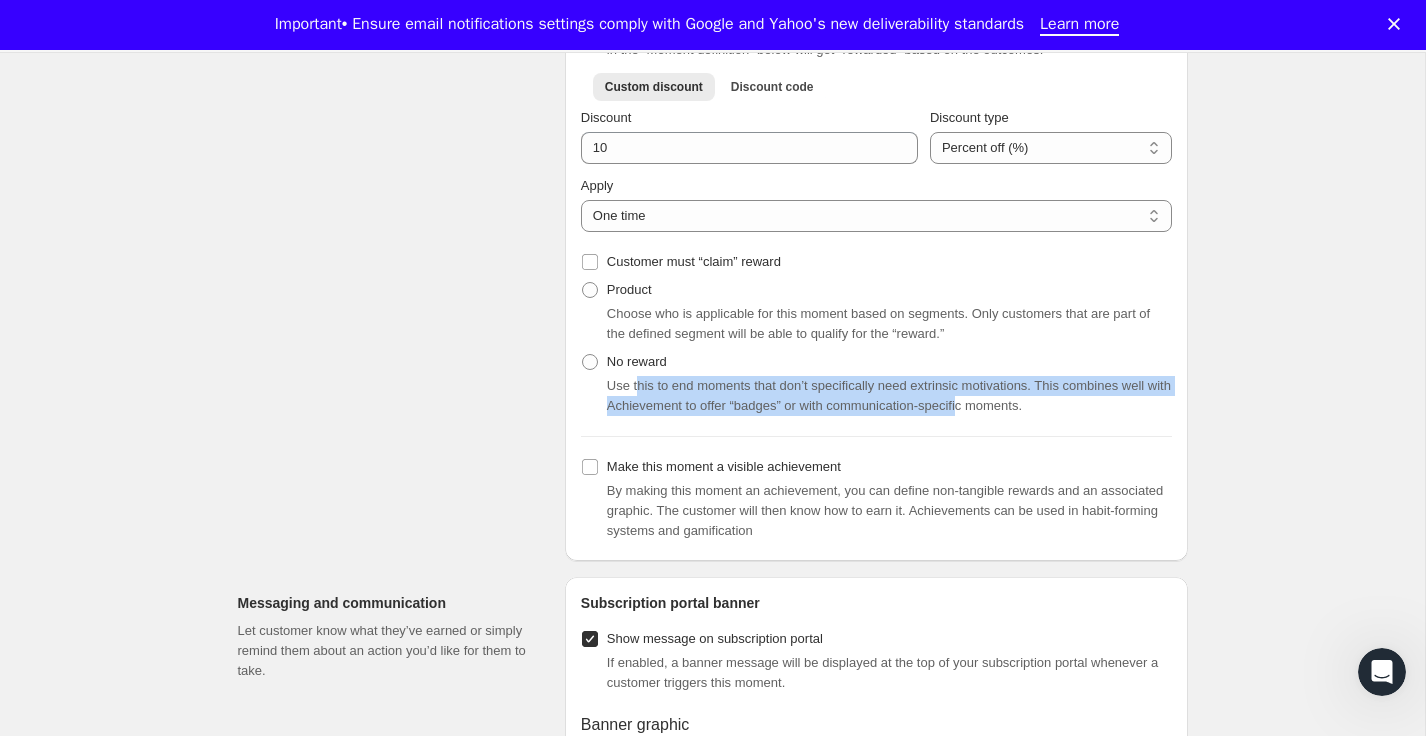 click on "Use this to end moments that don’t specifically need extrinsic motivations. This combines well with Achievement to offer “badges” or with communication-specific moments." at bounding box center [889, 395] 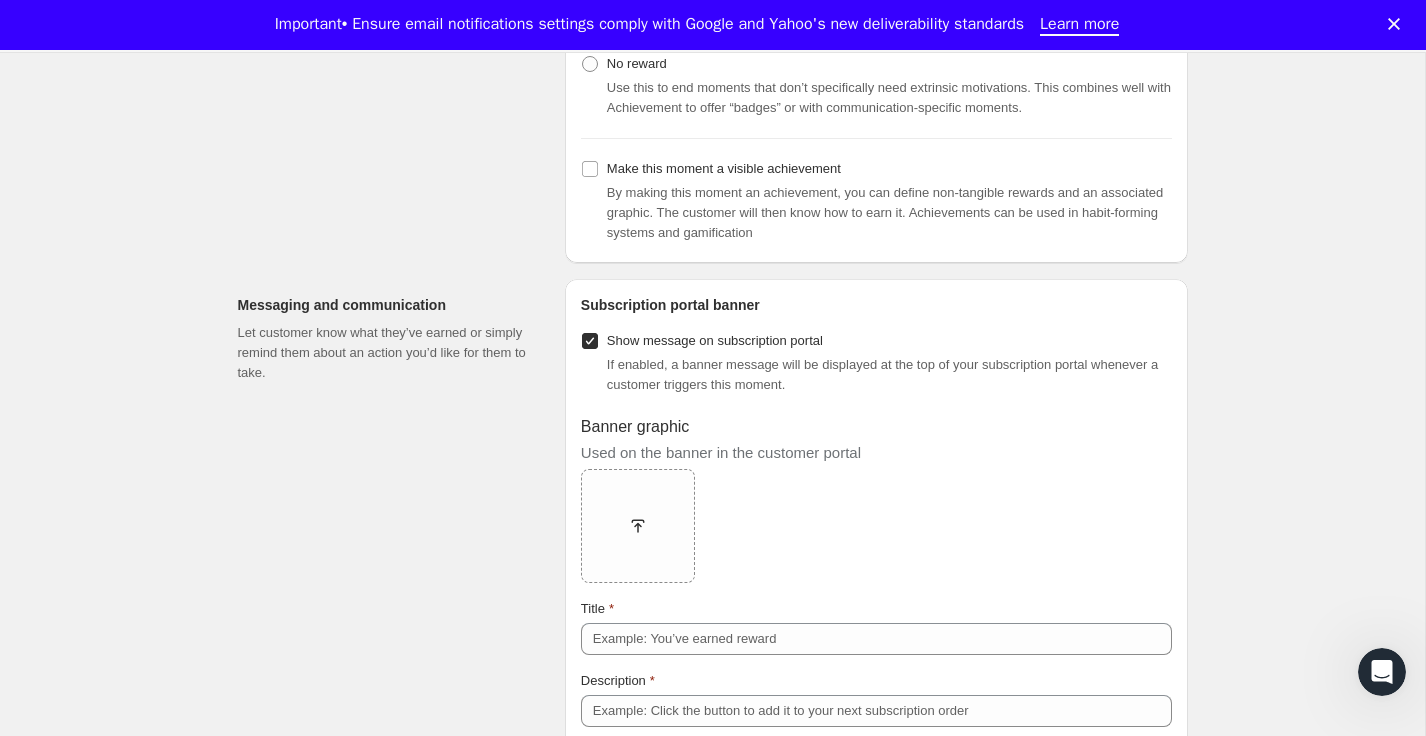 scroll, scrollTop: 1182, scrollLeft: 0, axis: vertical 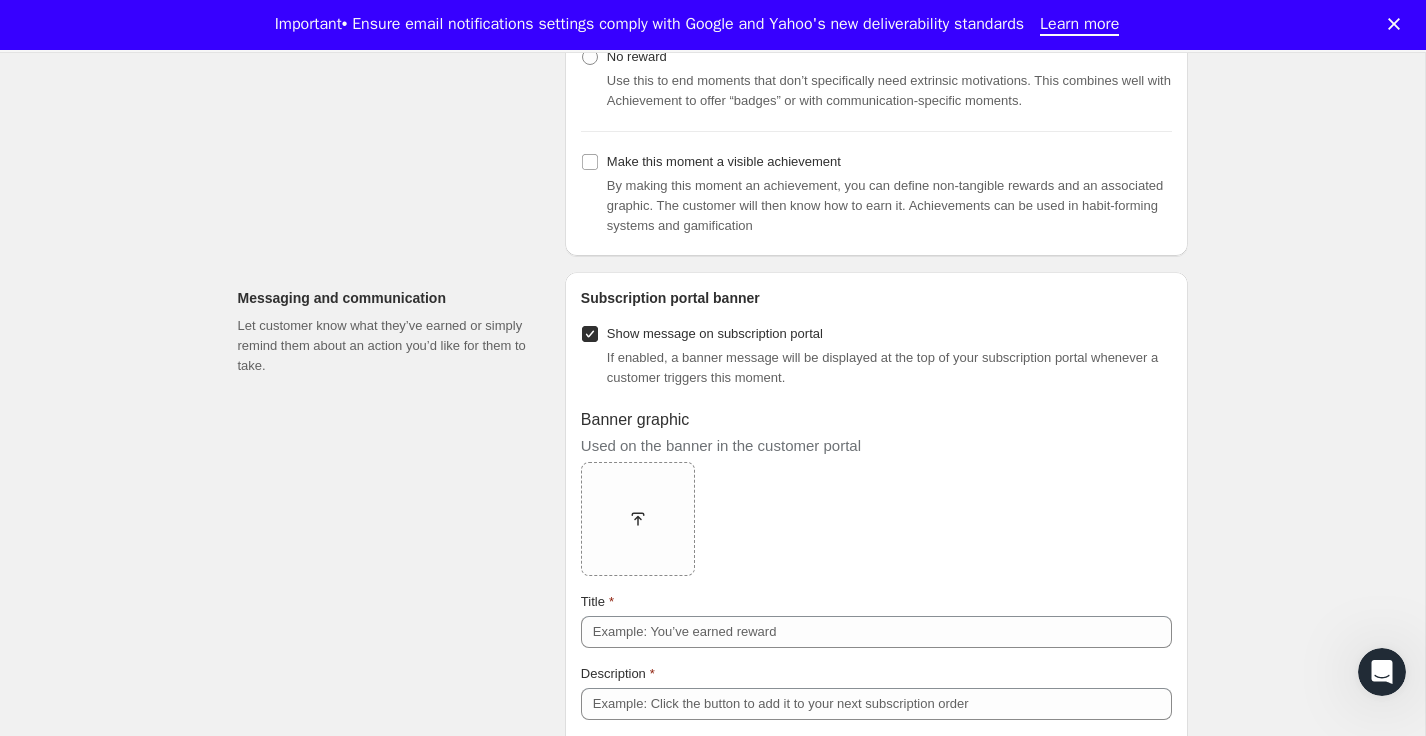drag, startPoint x: 759, startPoint y: 213, endPoint x: 820, endPoint y: 213, distance: 61 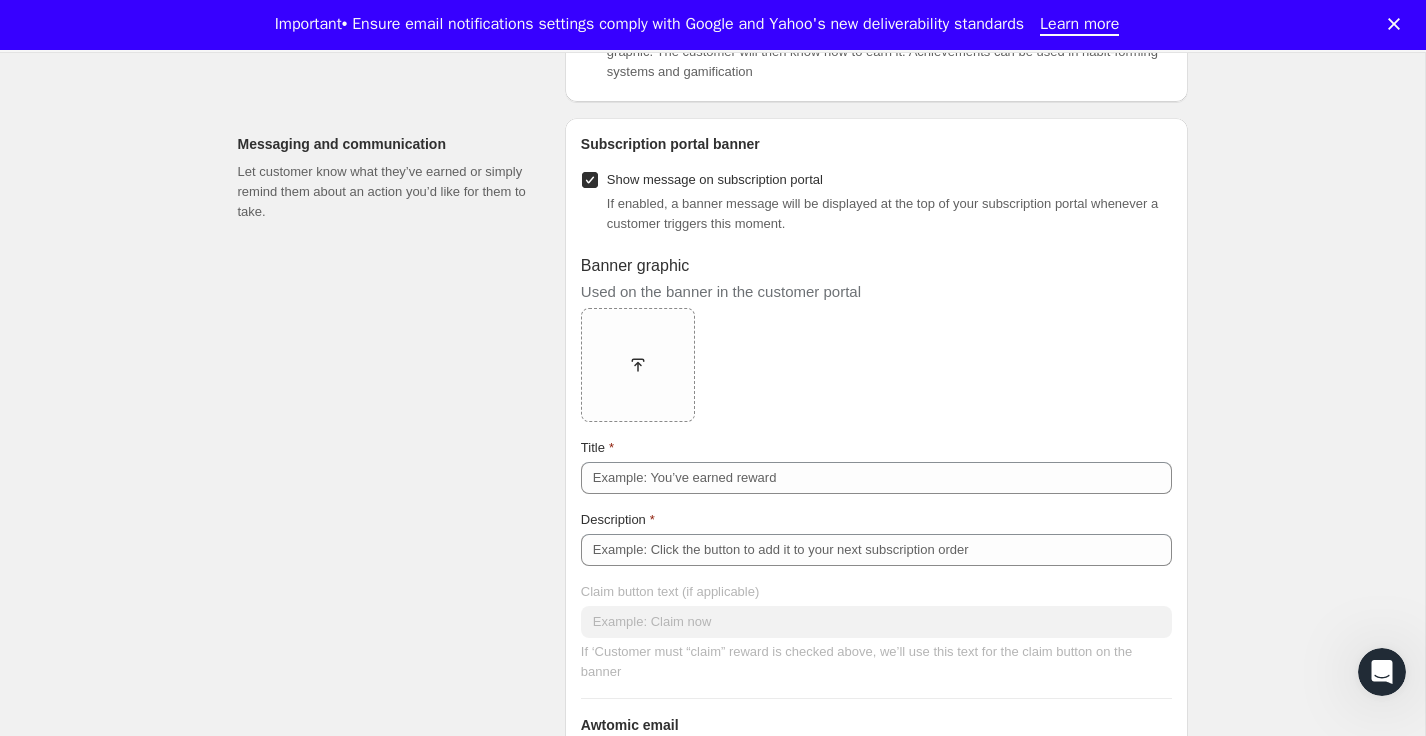 scroll, scrollTop: 1739, scrollLeft: 0, axis: vertical 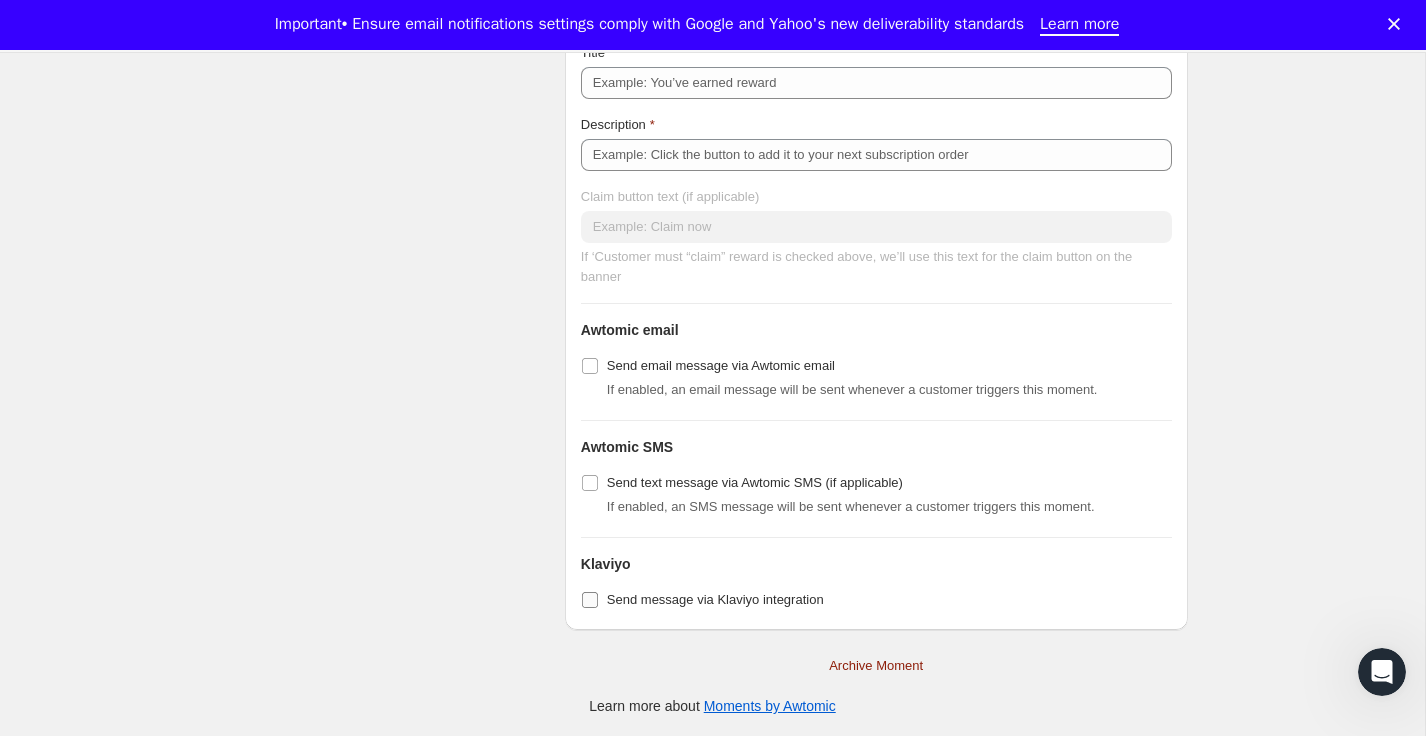 click on "Send message via Klaviyo integration" at bounding box center [715, 599] 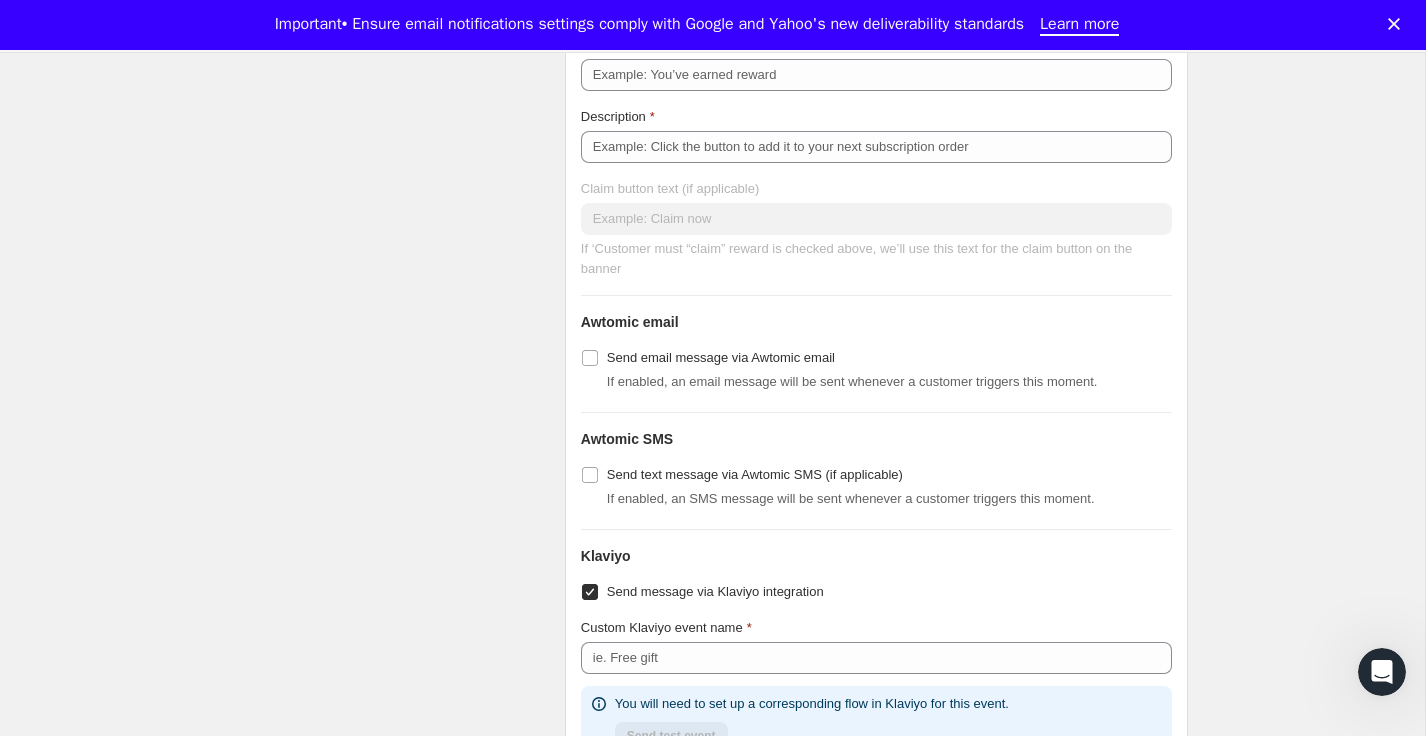 scroll, scrollTop: 1891, scrollLeft: 0, axis: vertical 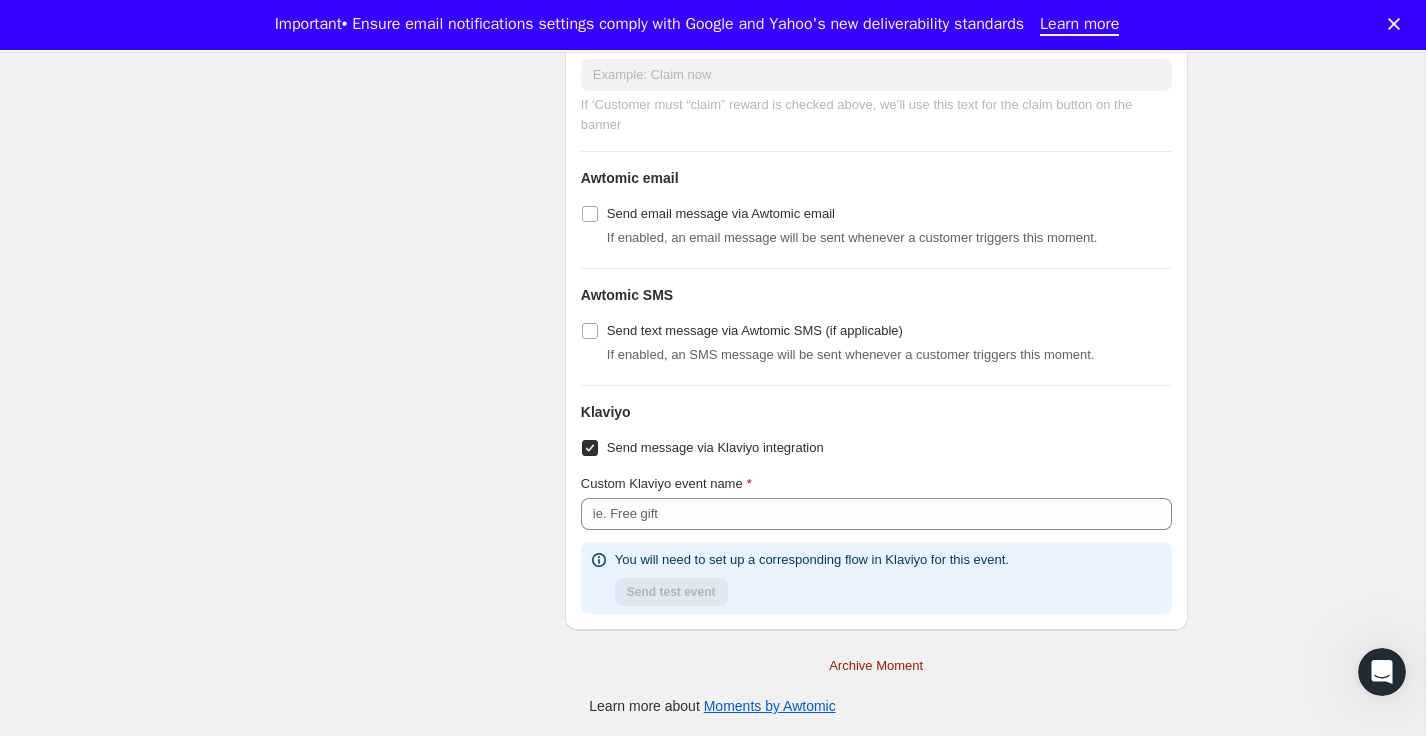 click on "Send message via Klaviyo integration" at bounding box center [590, 448] 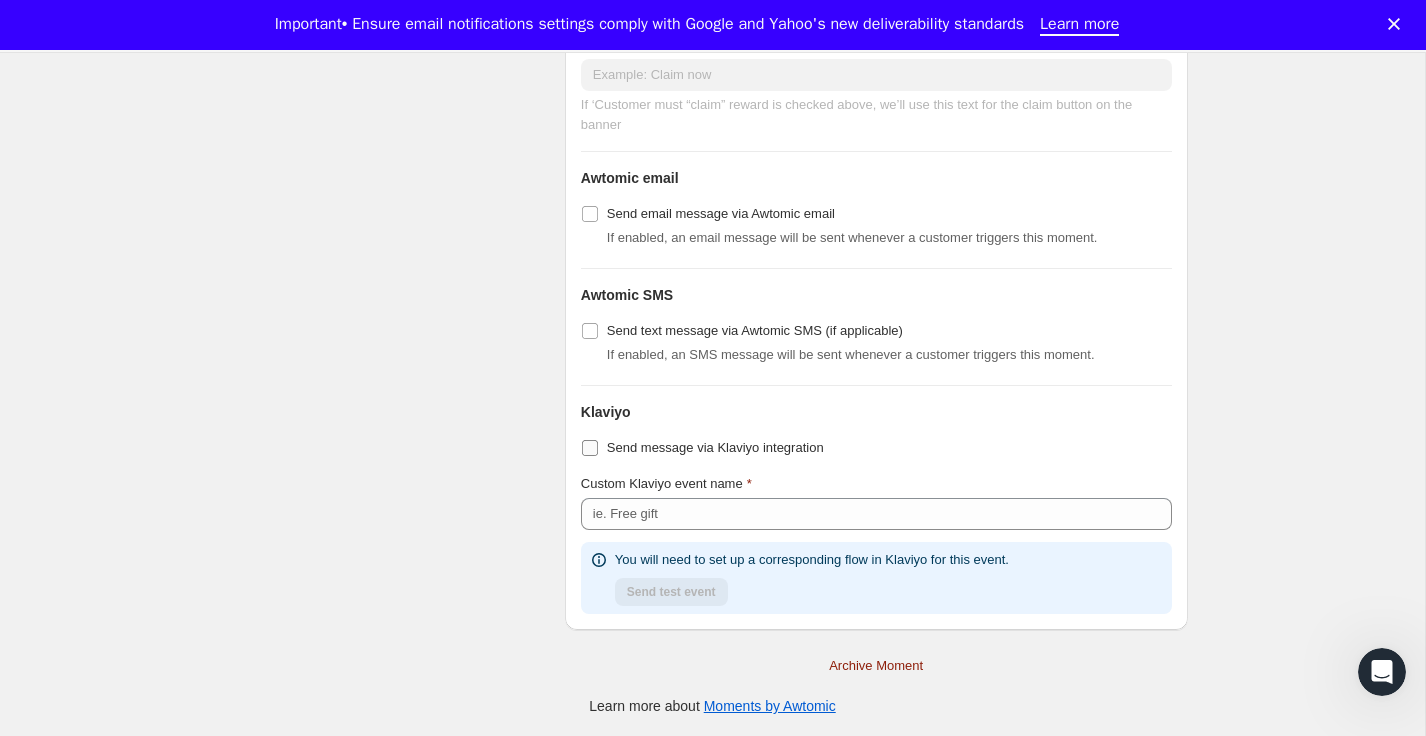 checkbox on "false" 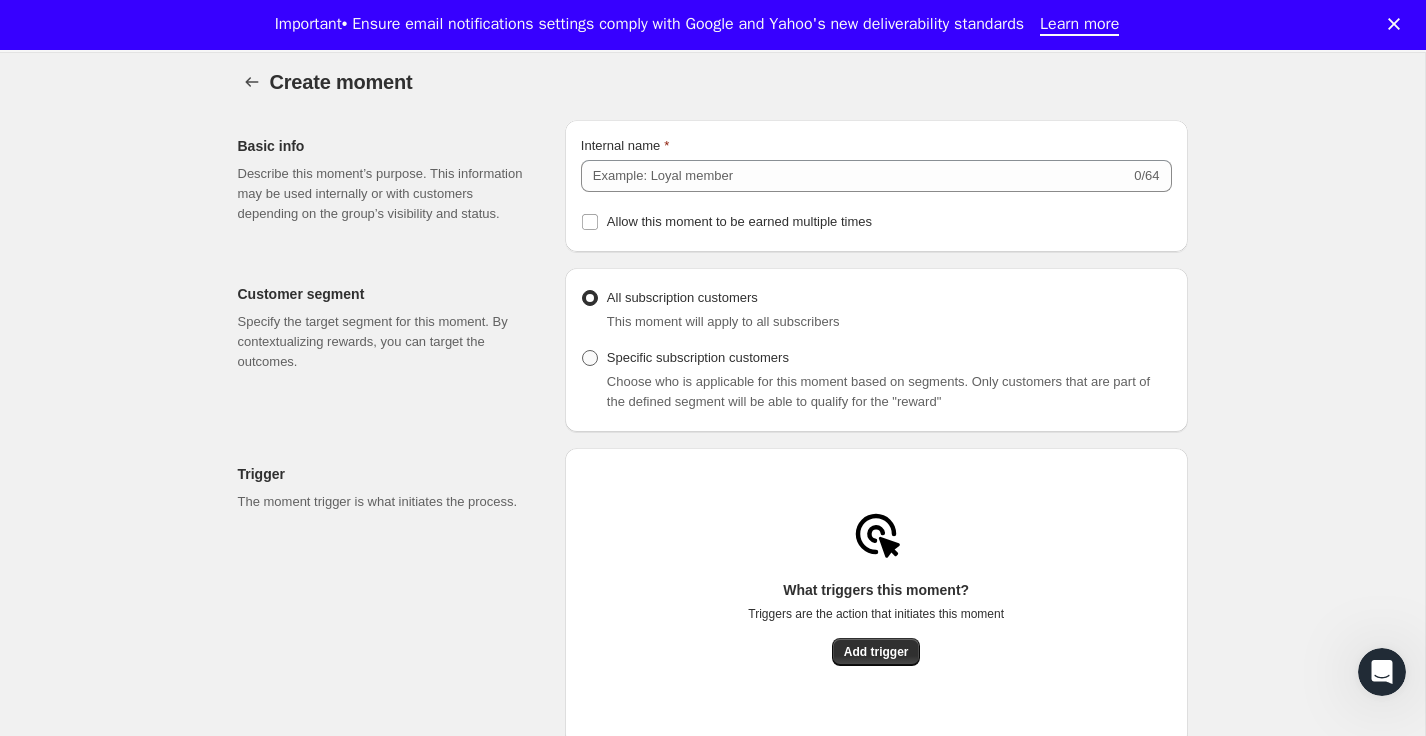 scroll, scrollTop: 66, scrollLeft: 0, axis: vertical 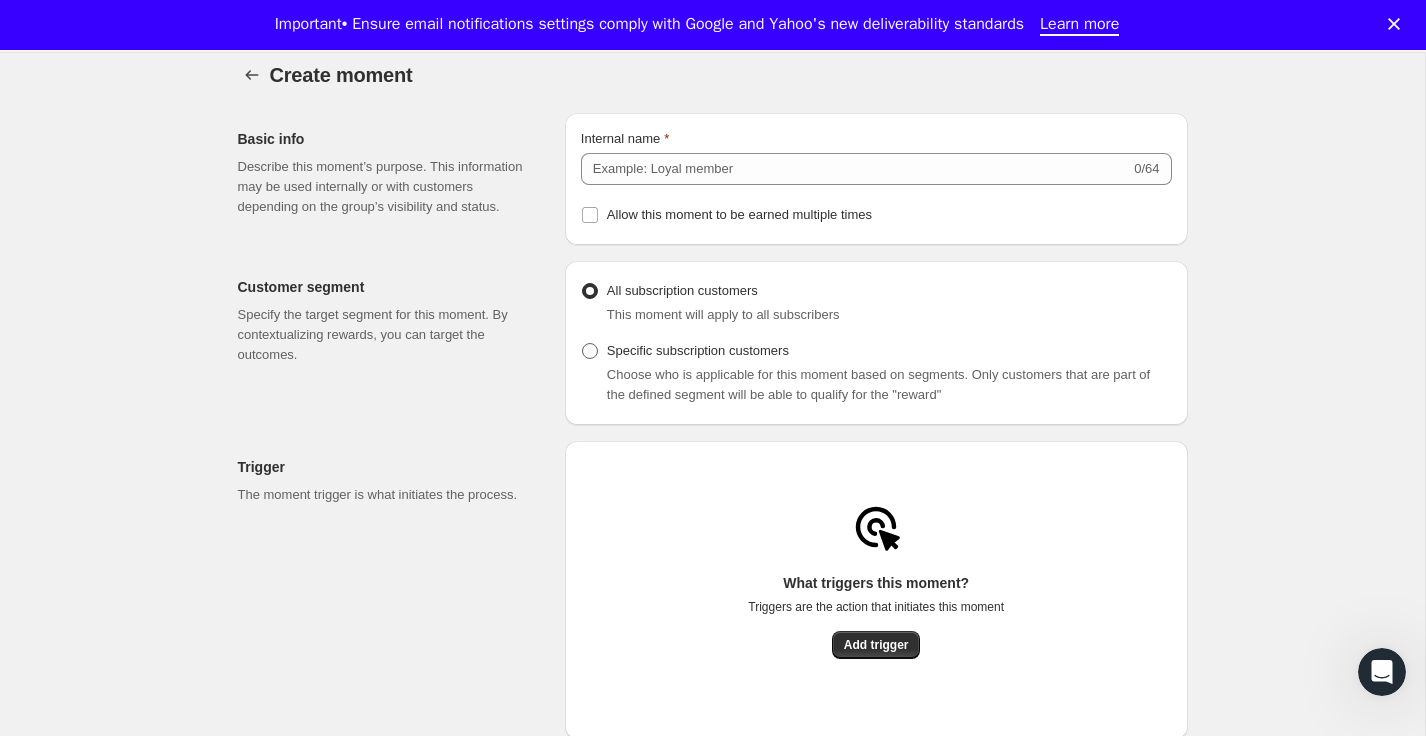 click at bounding box center [590, 351] 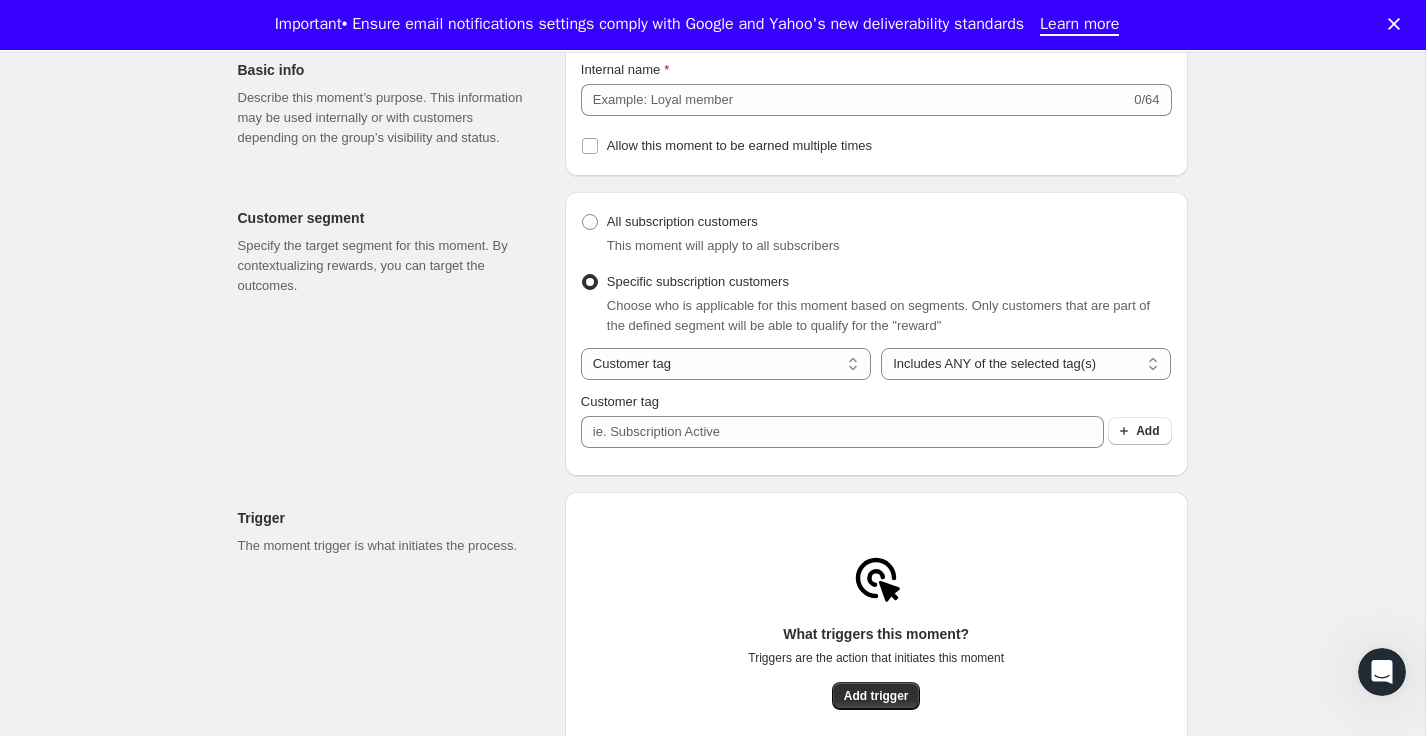 scroll, scrollTop: 142, scrollLeft: 0, axis: vertical 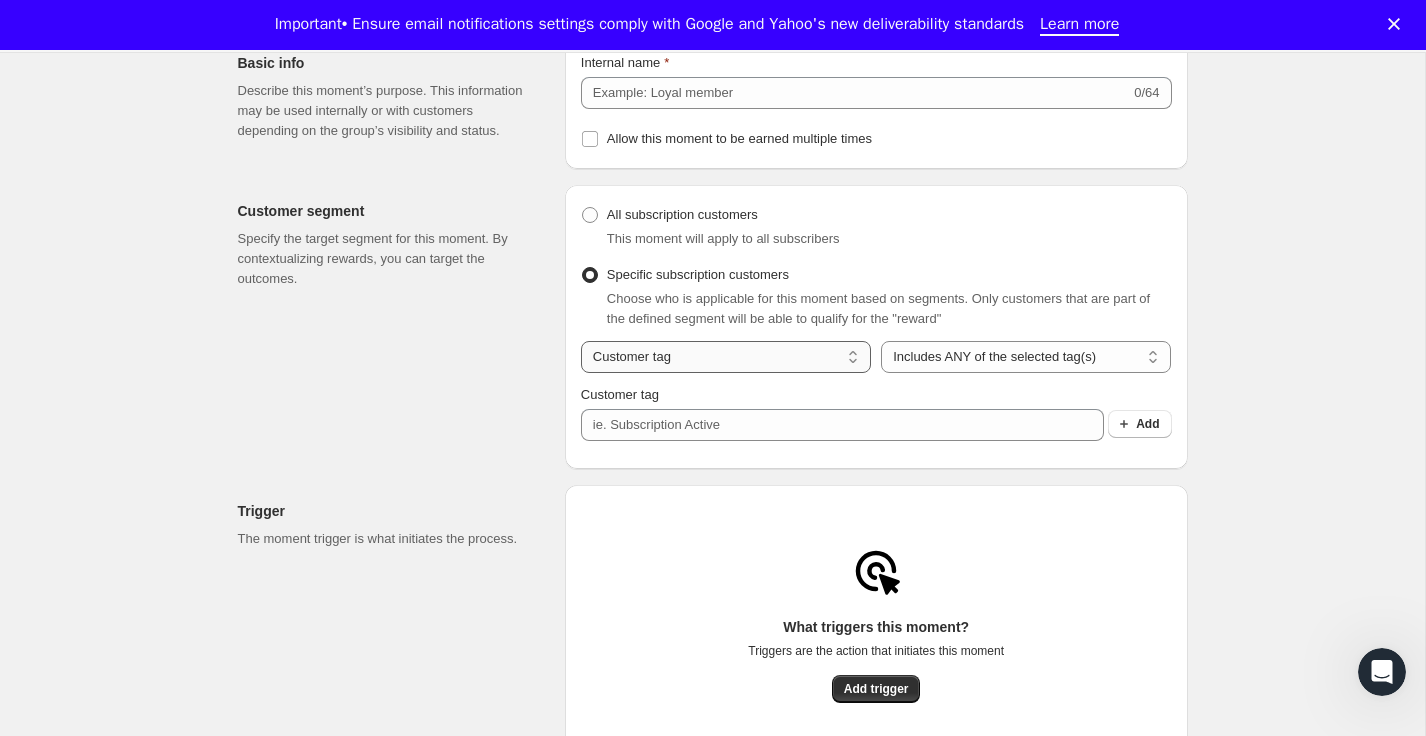 click on "Customer tag Subscription" at bounding box center (726, 357) 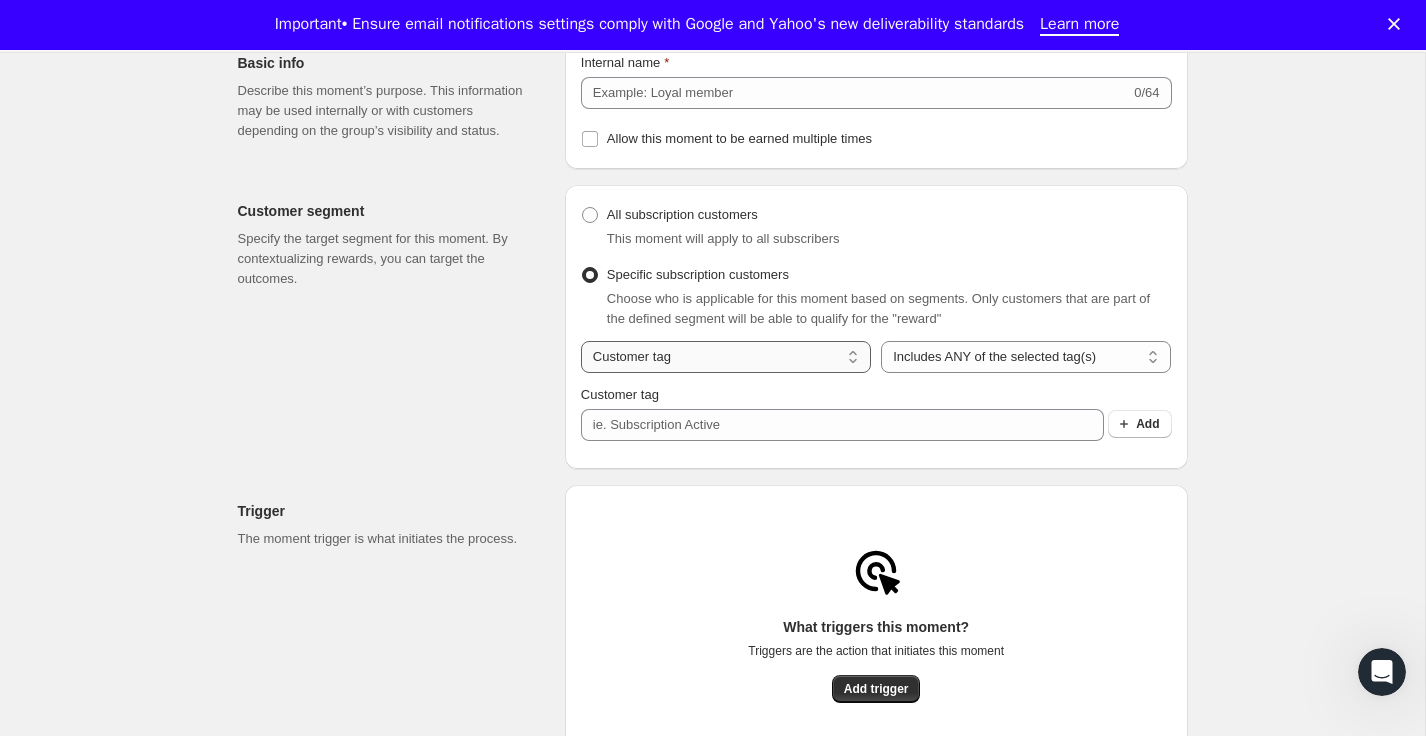 select on "subscribesTo" 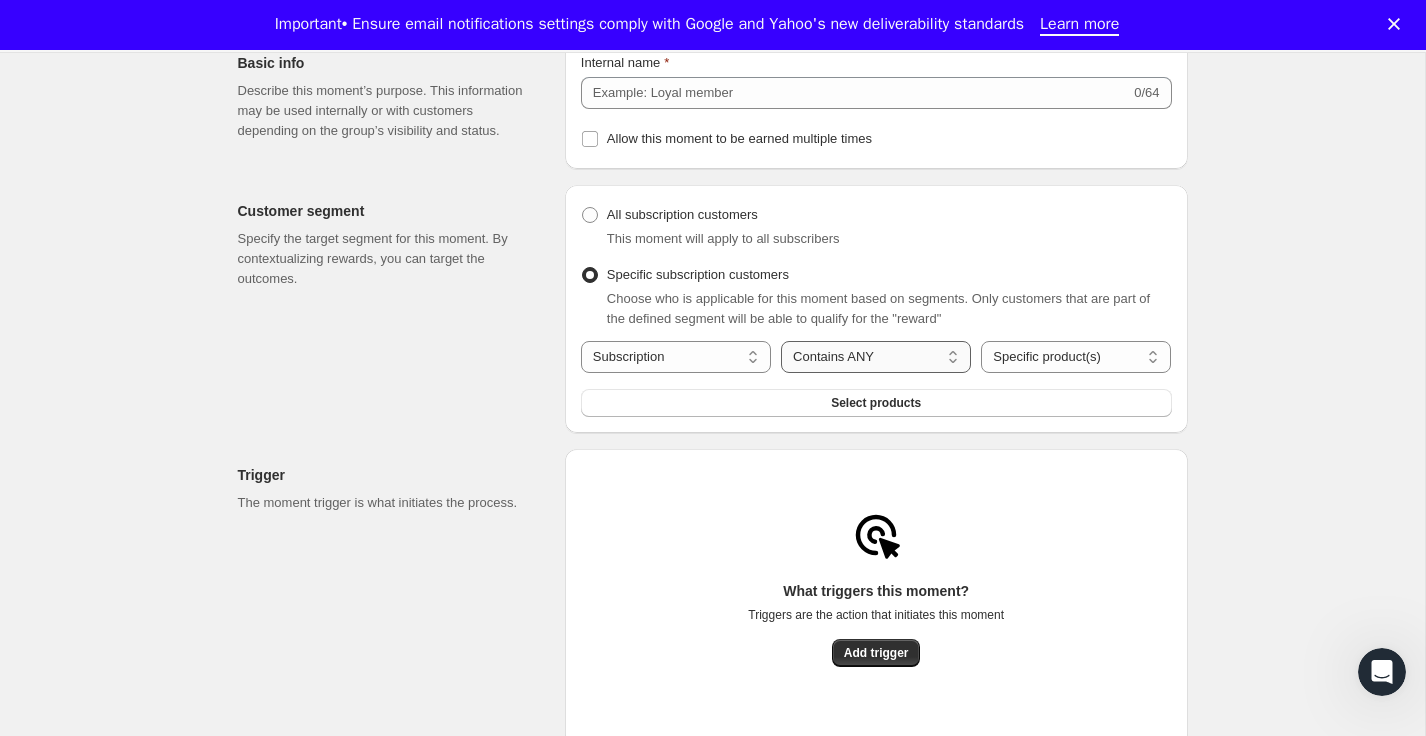 click on "Contains ANY Contains ALL Contains ONLY Does not contain ANY" at bounding box center (876, 357) 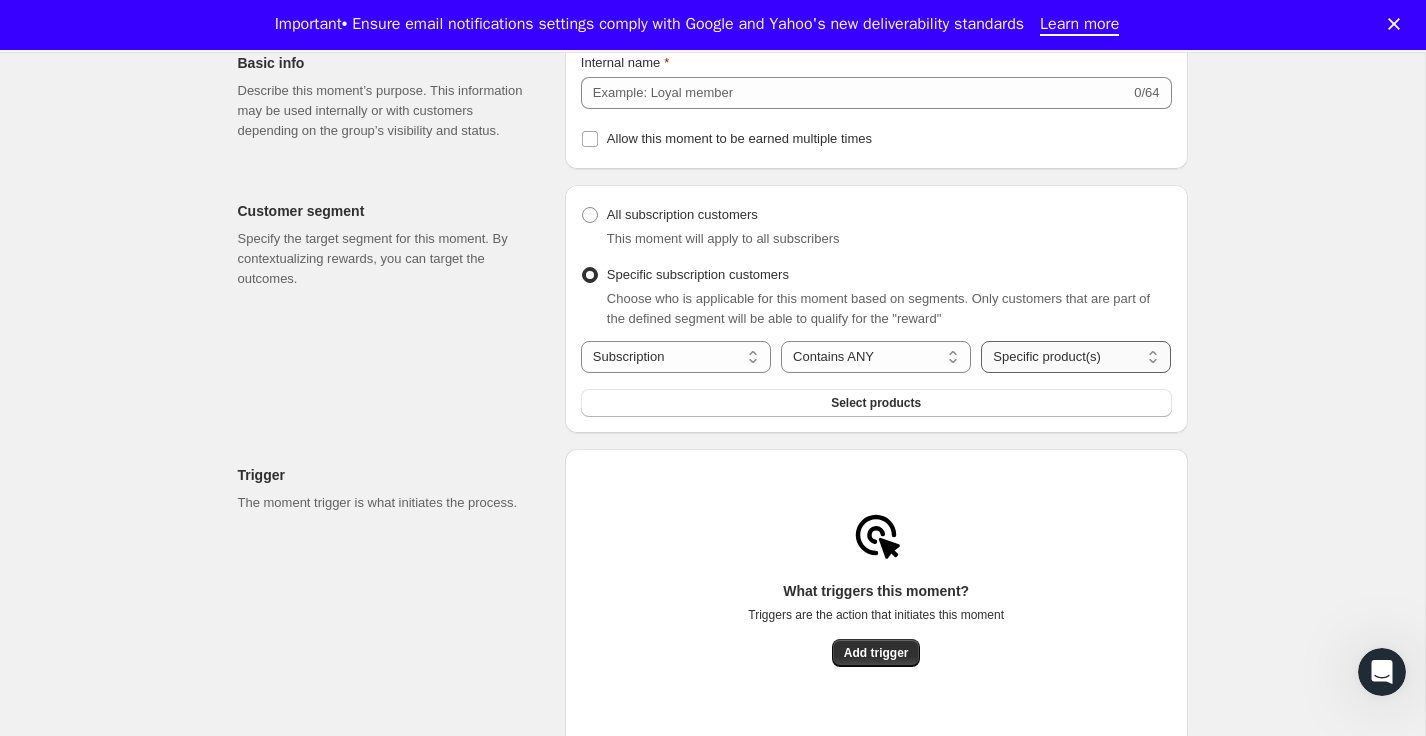 click on "Specific product(s) Specific variant(s)" at bounding box center [1076, 357] 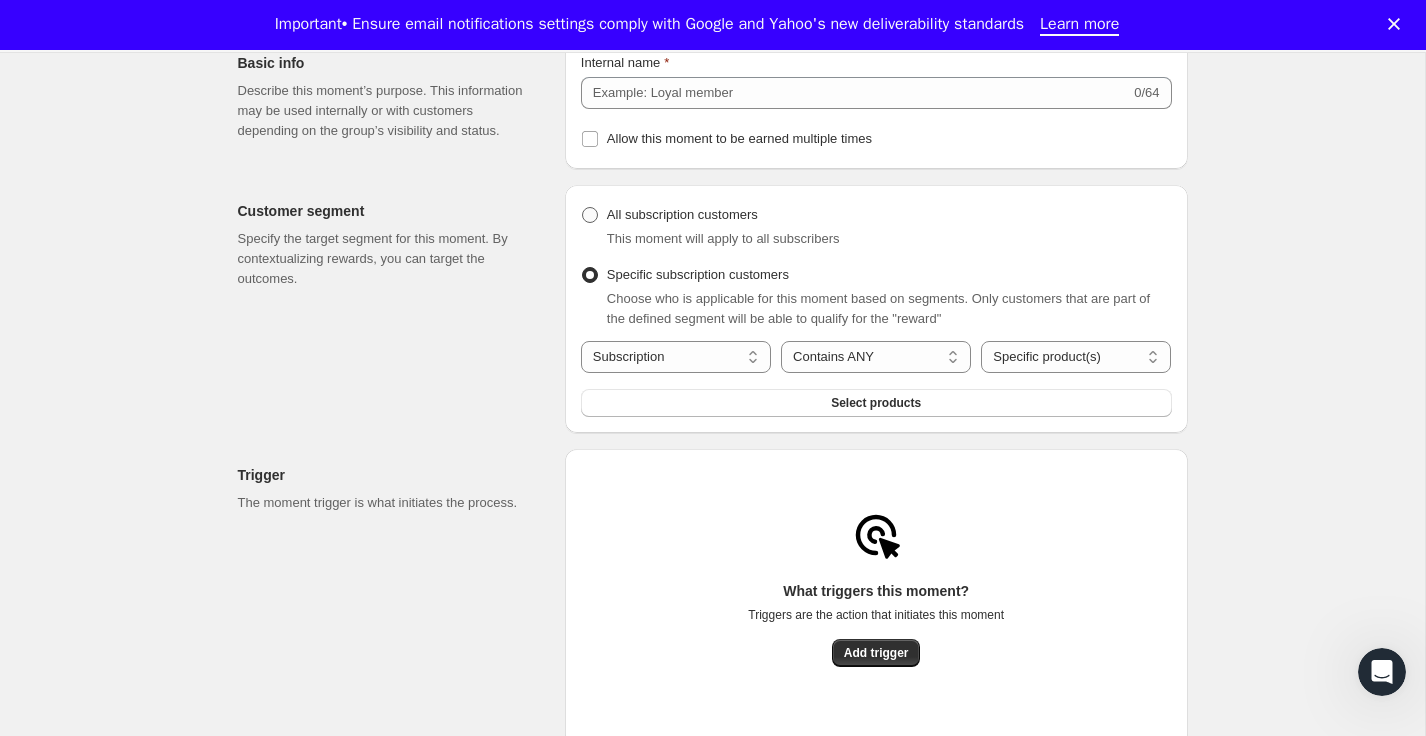 click on "All subscription customers" at bounding box center [682, 214] 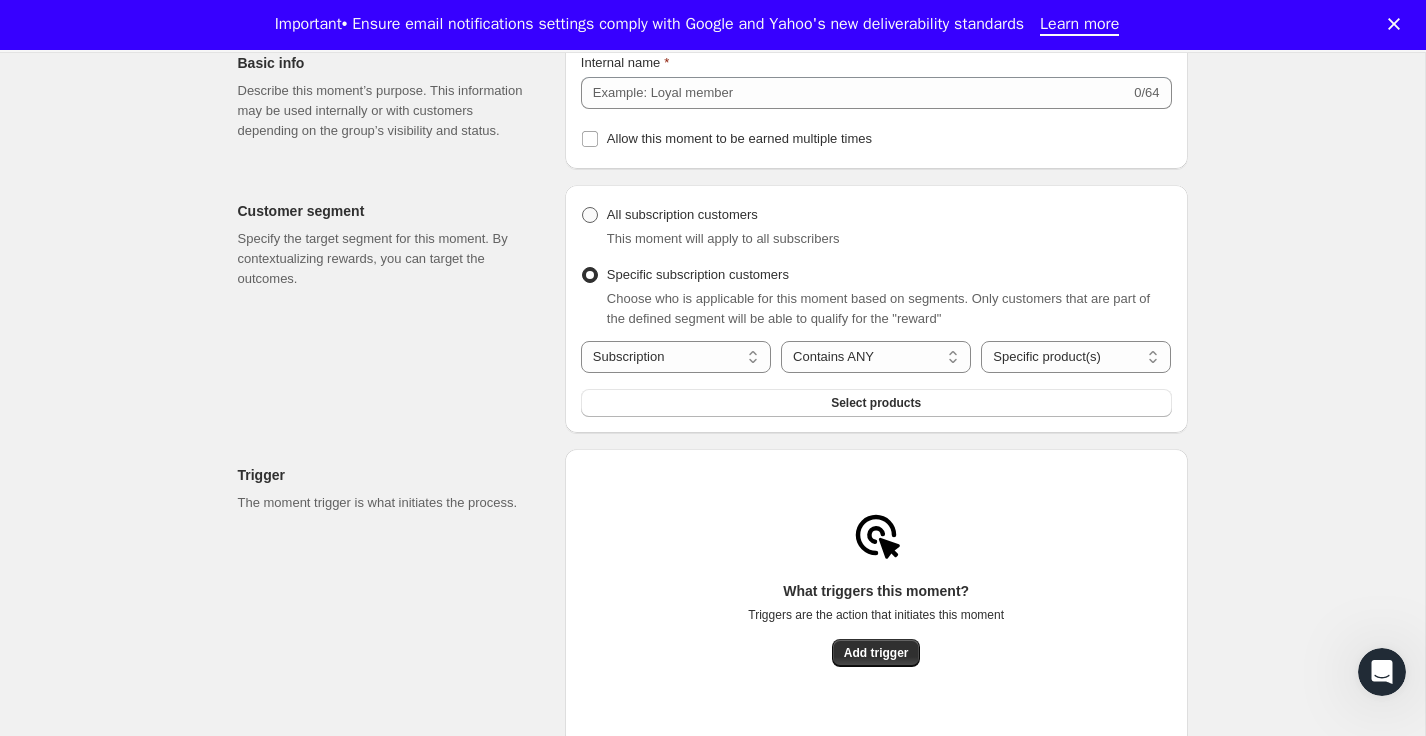 radio on "true" 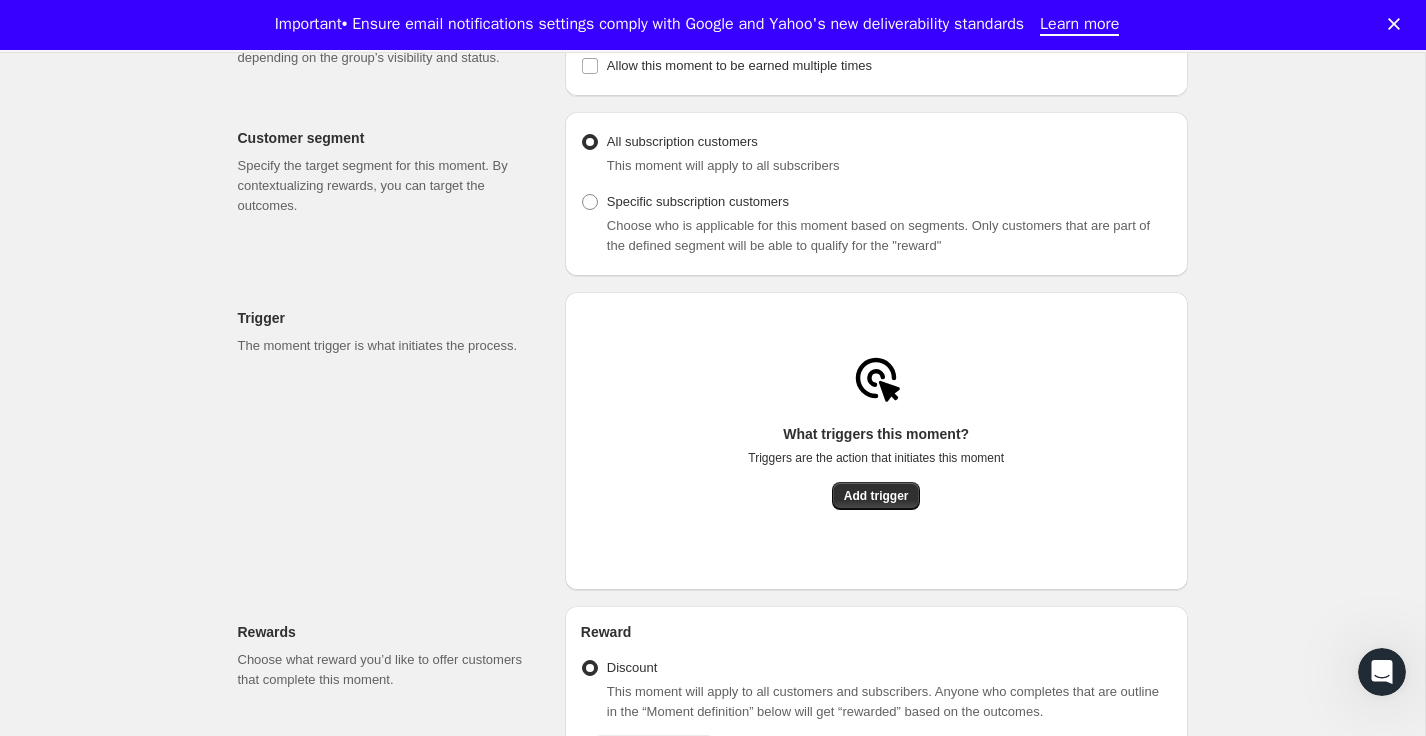 scroll, scrollTop: 239, scrollLeft: 0, axis: vertical 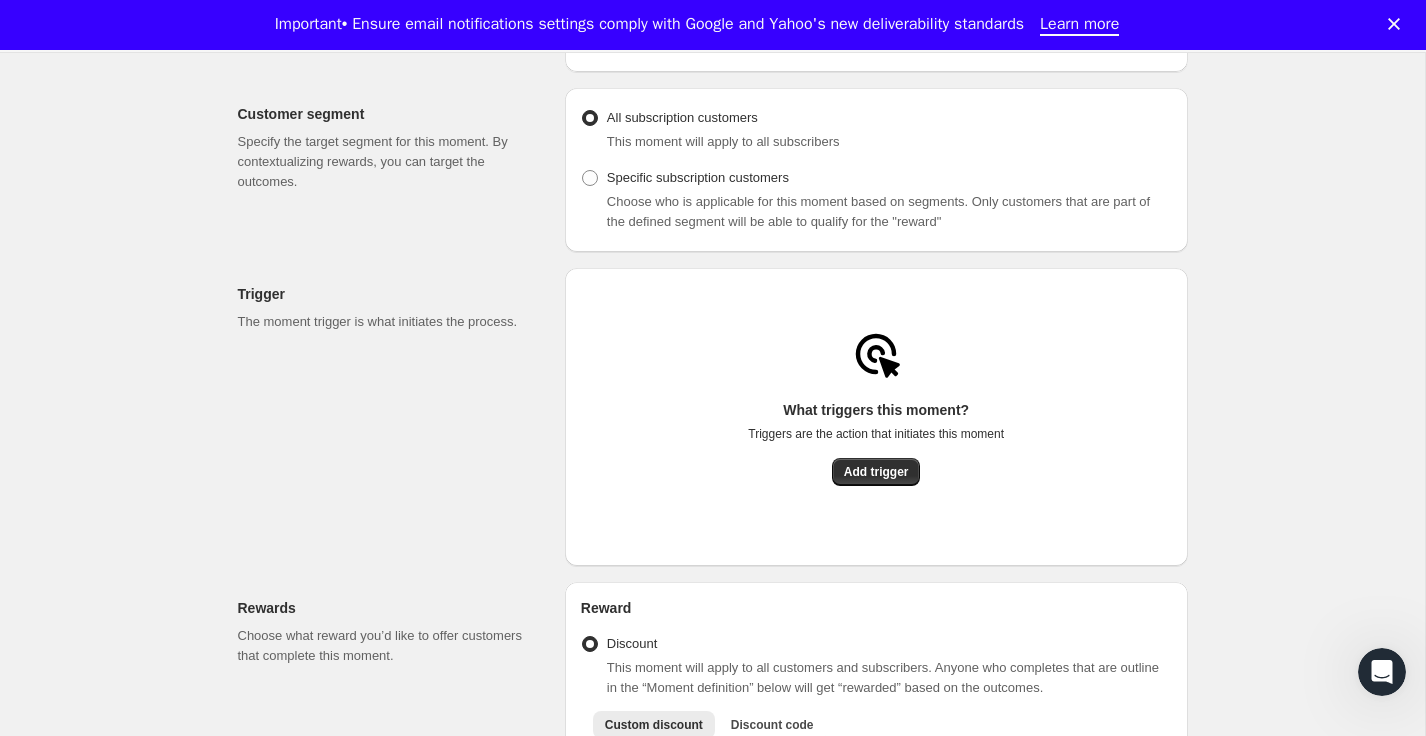 click on "What triggers this moment? Triggers are the action that initiates this moment" at bounding box center [876, 429] 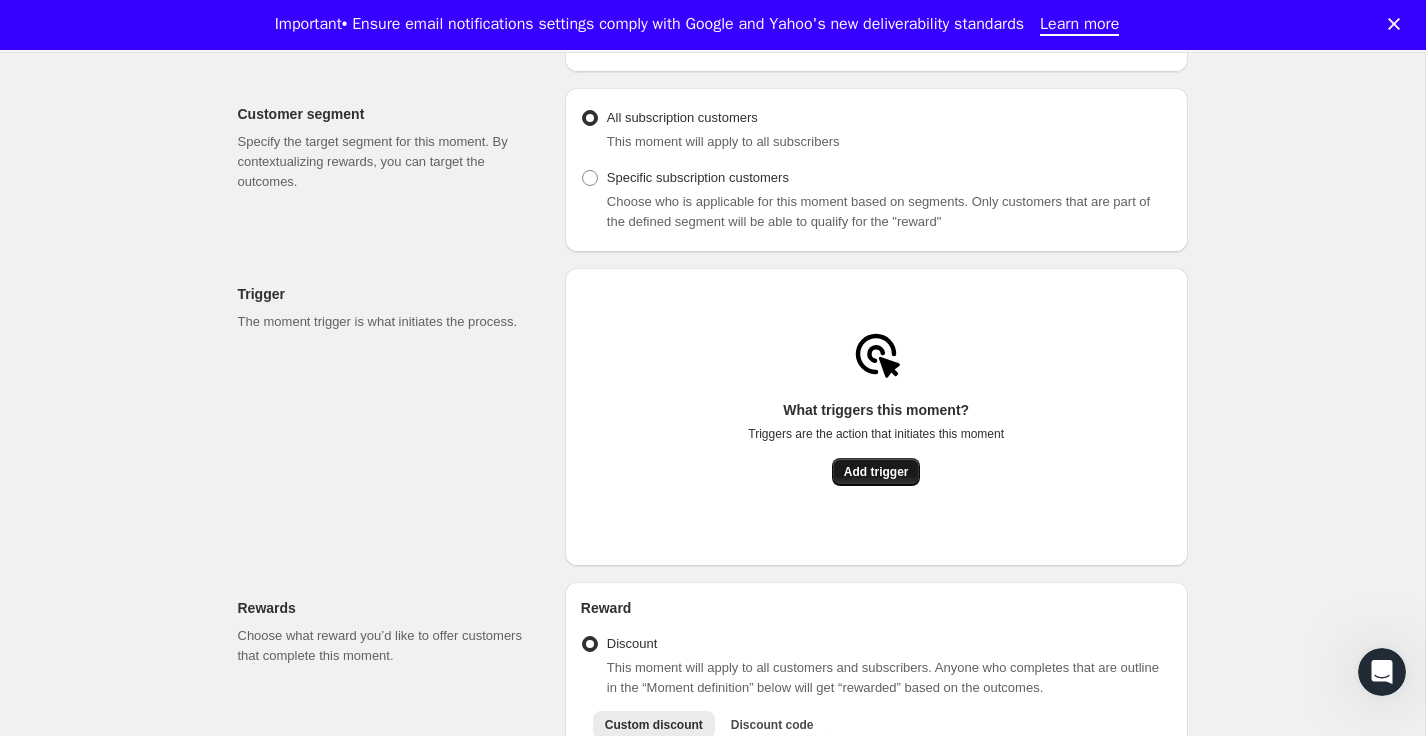 click on "Add trigger" at bounding box center (876, 472) 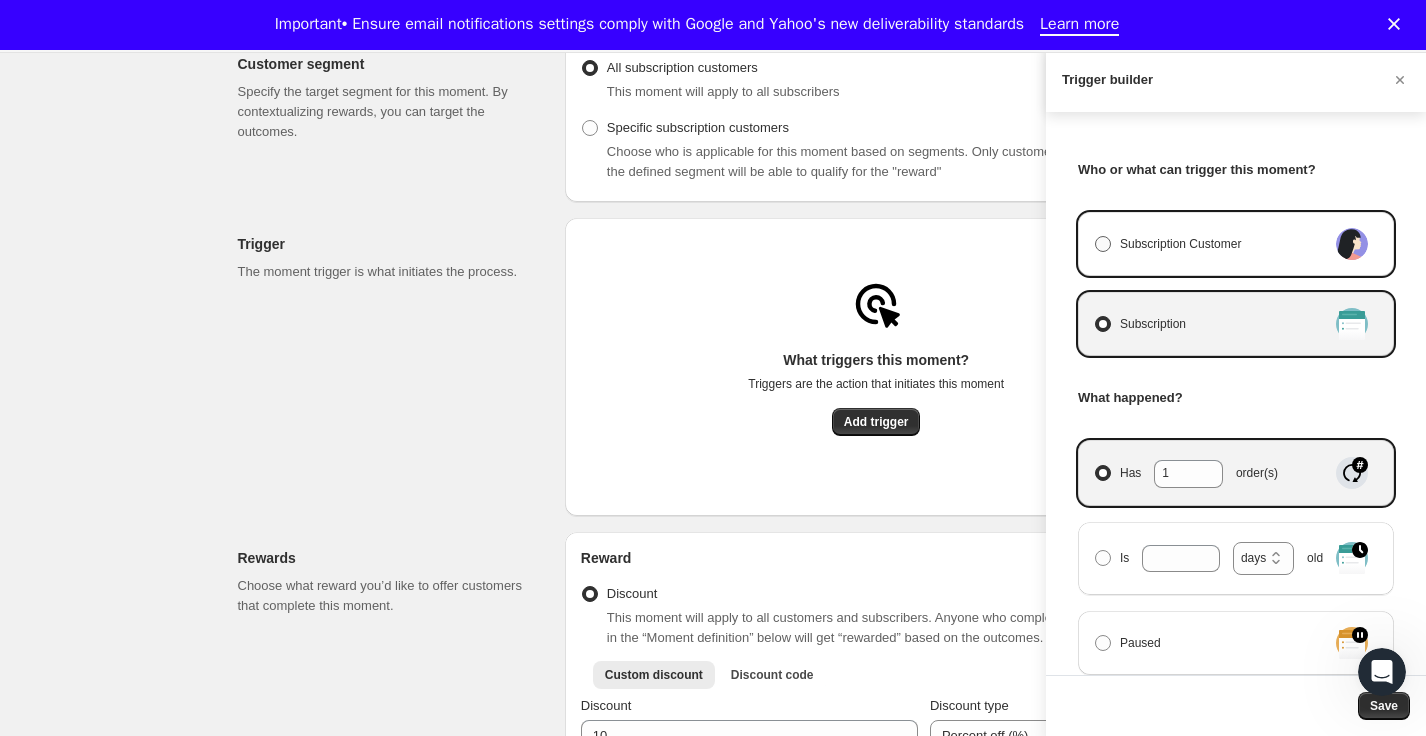scroll, scrollTop: 0, scrollLeft: 0, axis: both 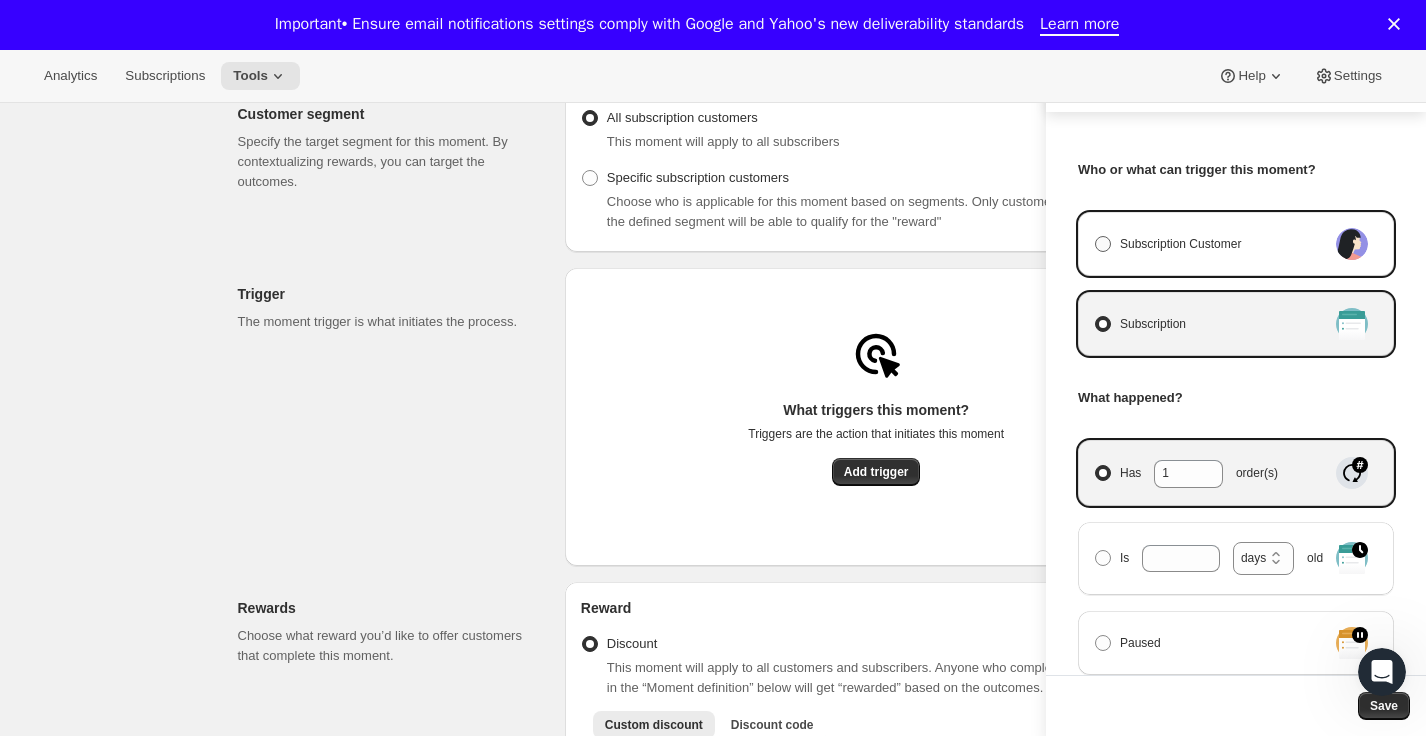 click on "Subscription Customer" at bounding box center (1180, 244) 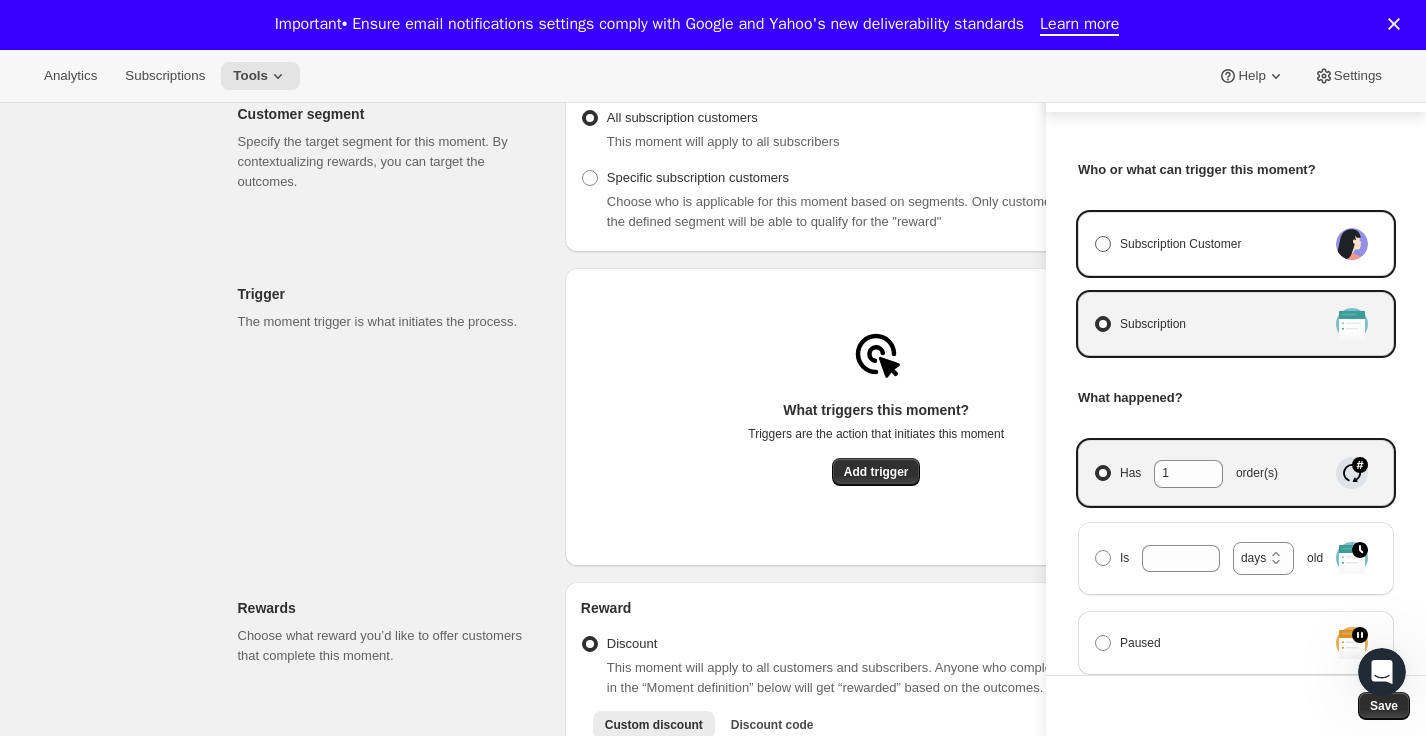 radio on "true" 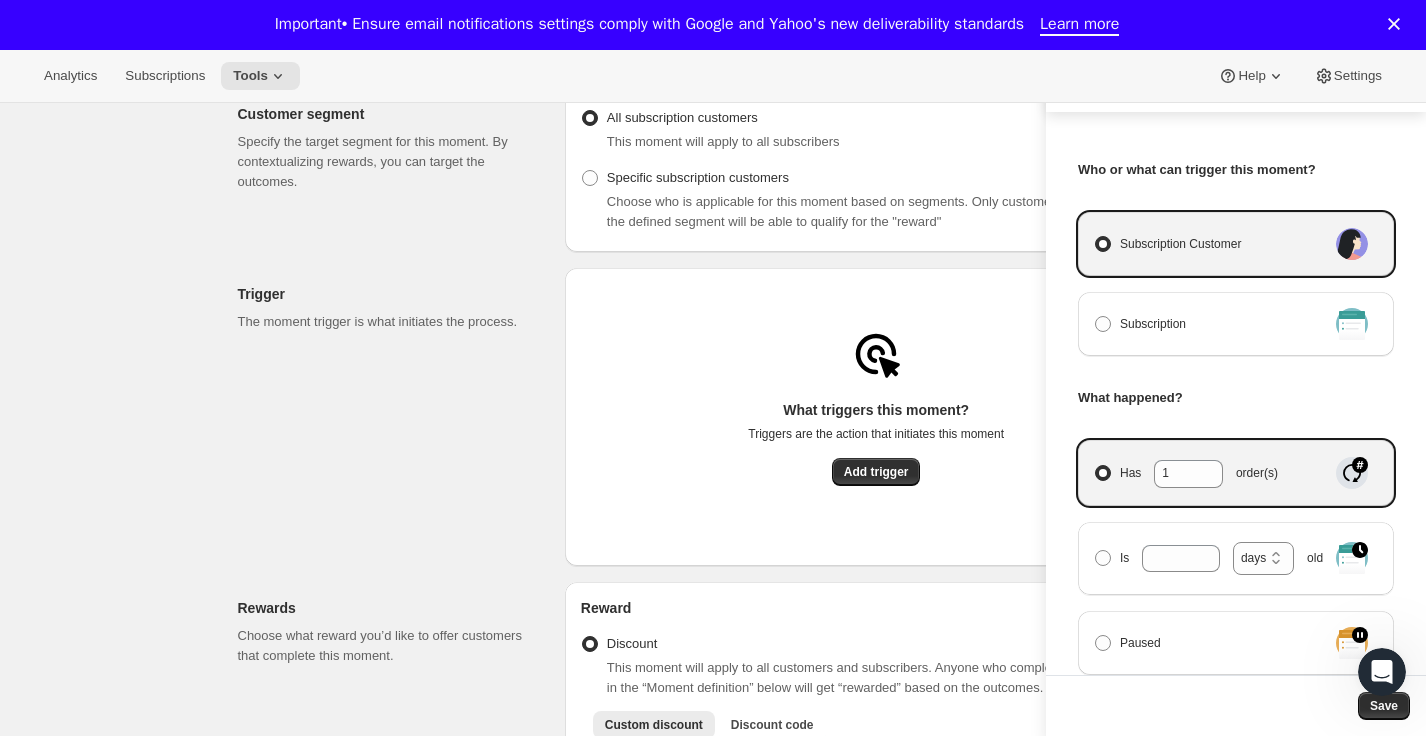 select on "days" 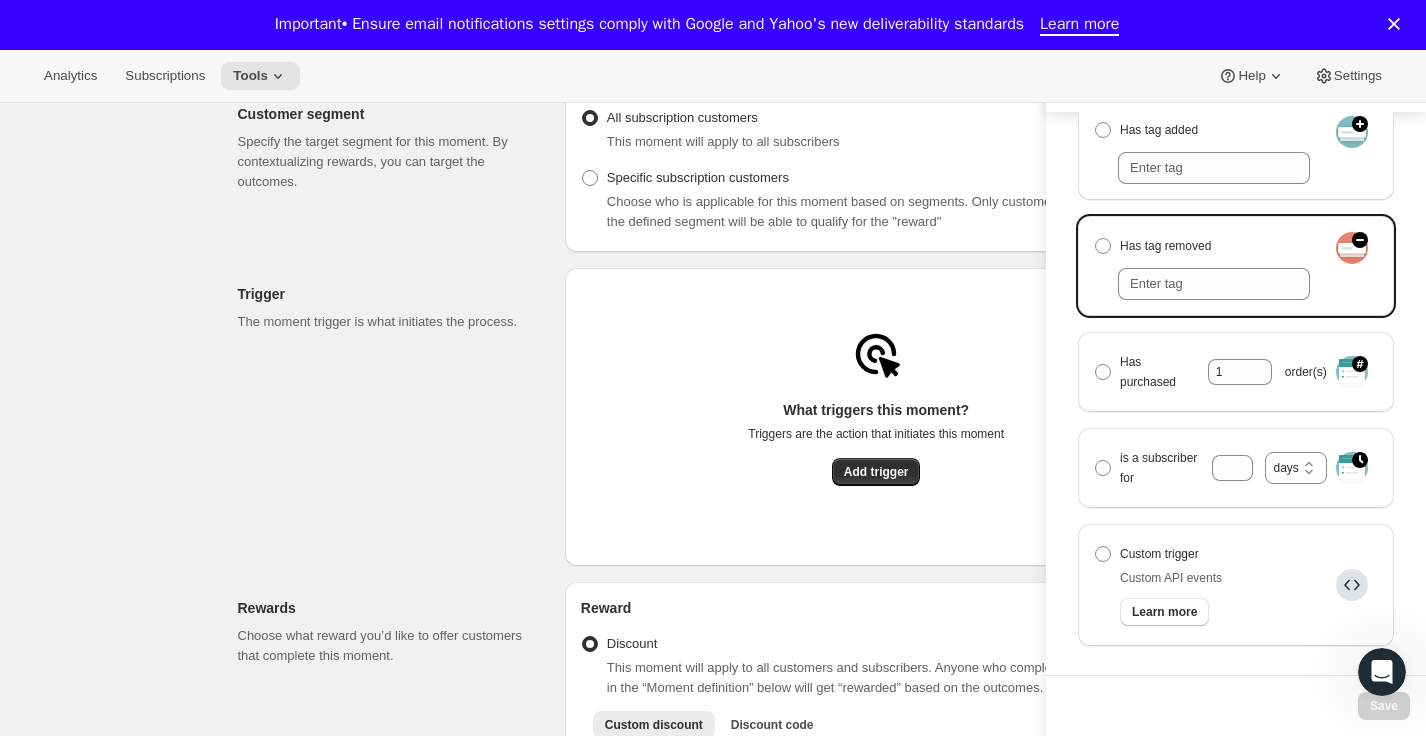 scroll, scrollTop: 473, scrollLeft: 0, axis: vertical 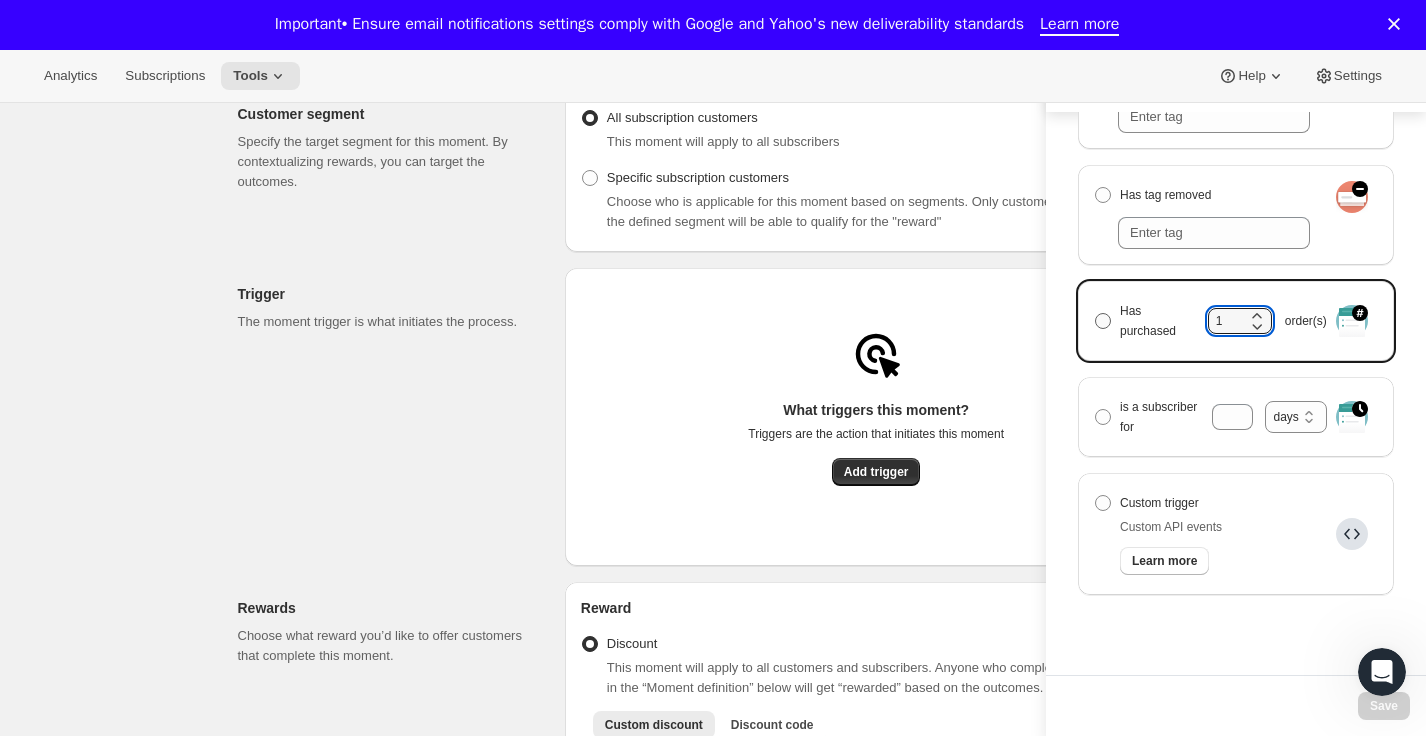 click 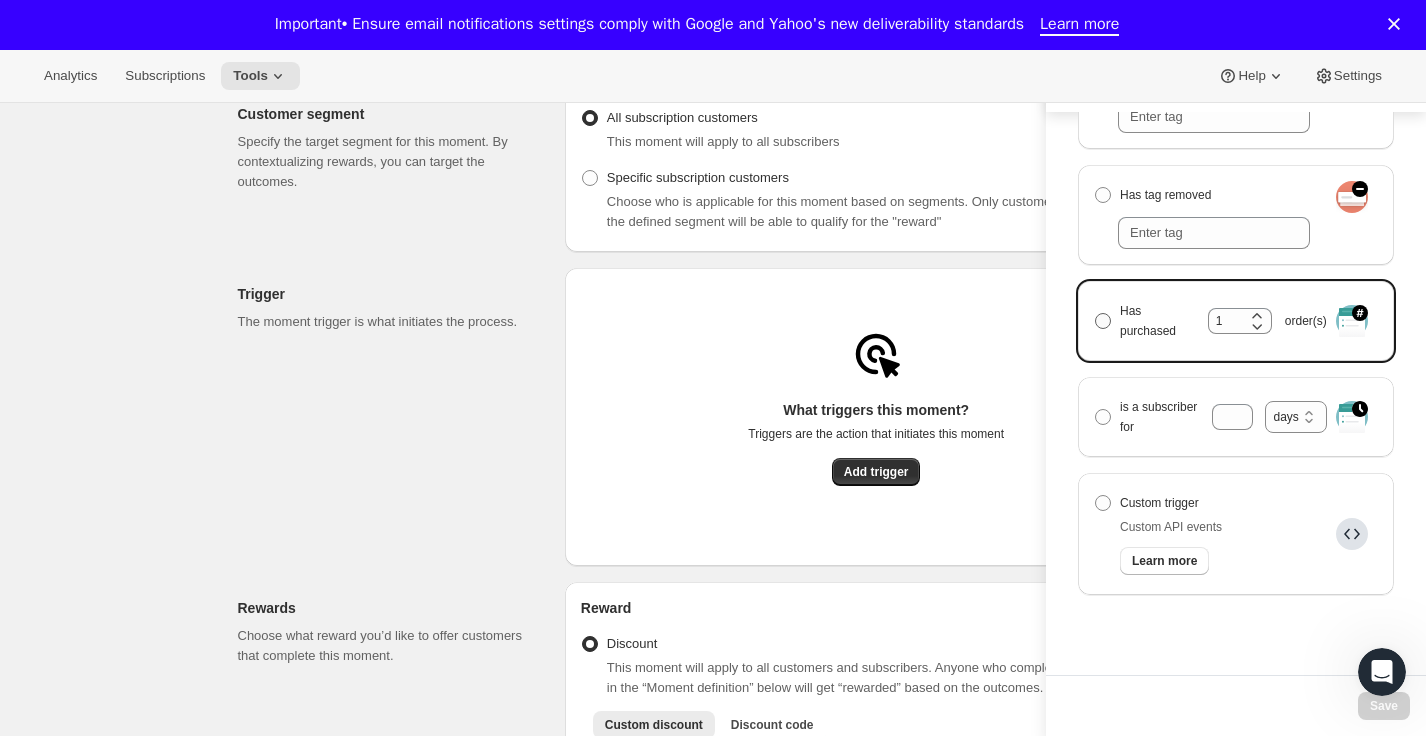 click on "Has purchased  1  order(s)" at bounding box center (1095, 313) 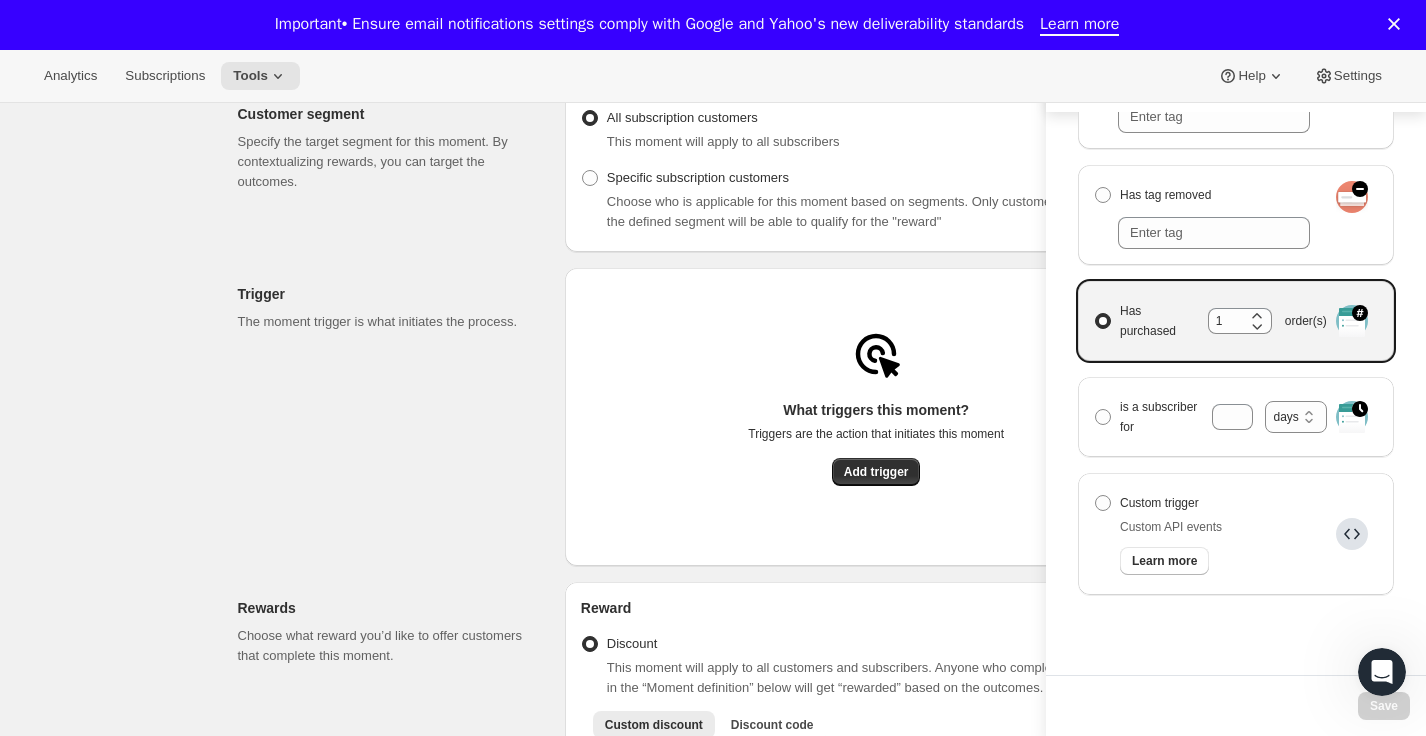 radio on "true" 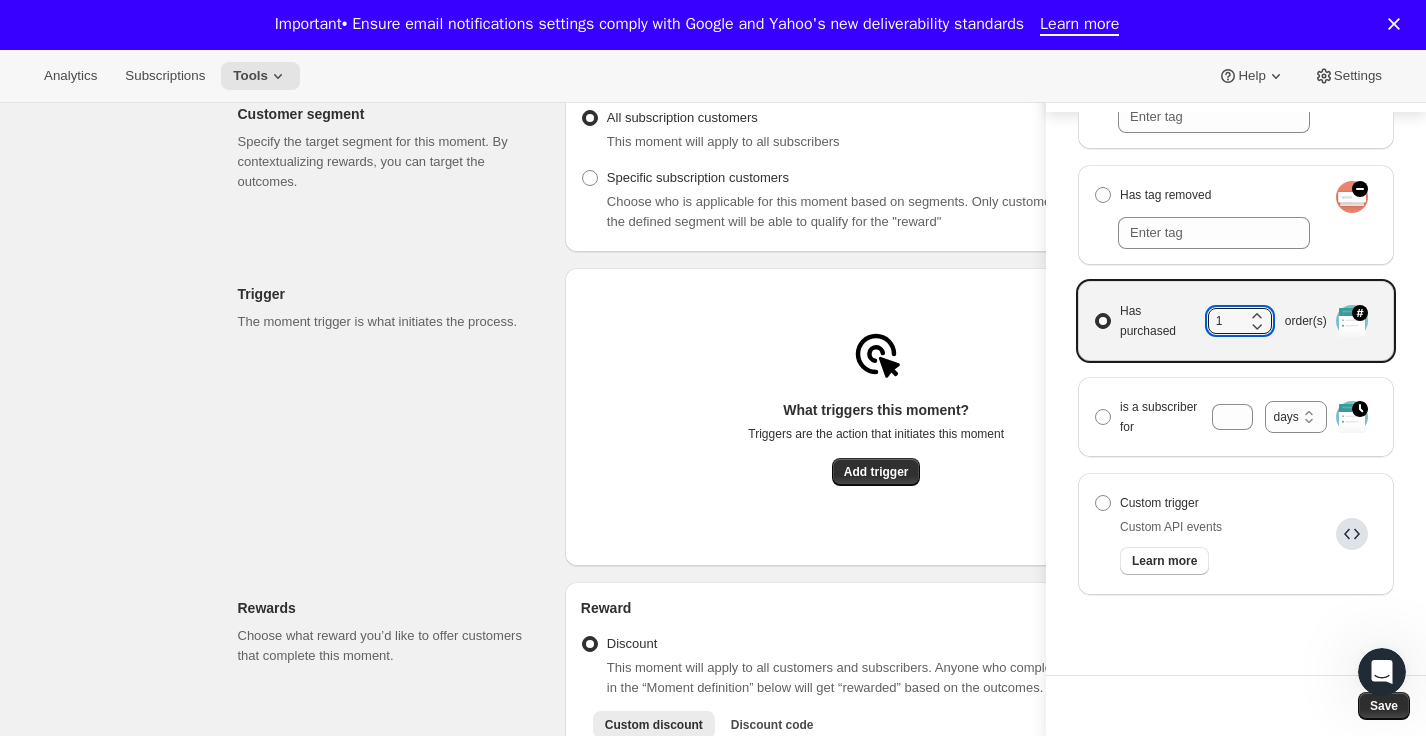 click 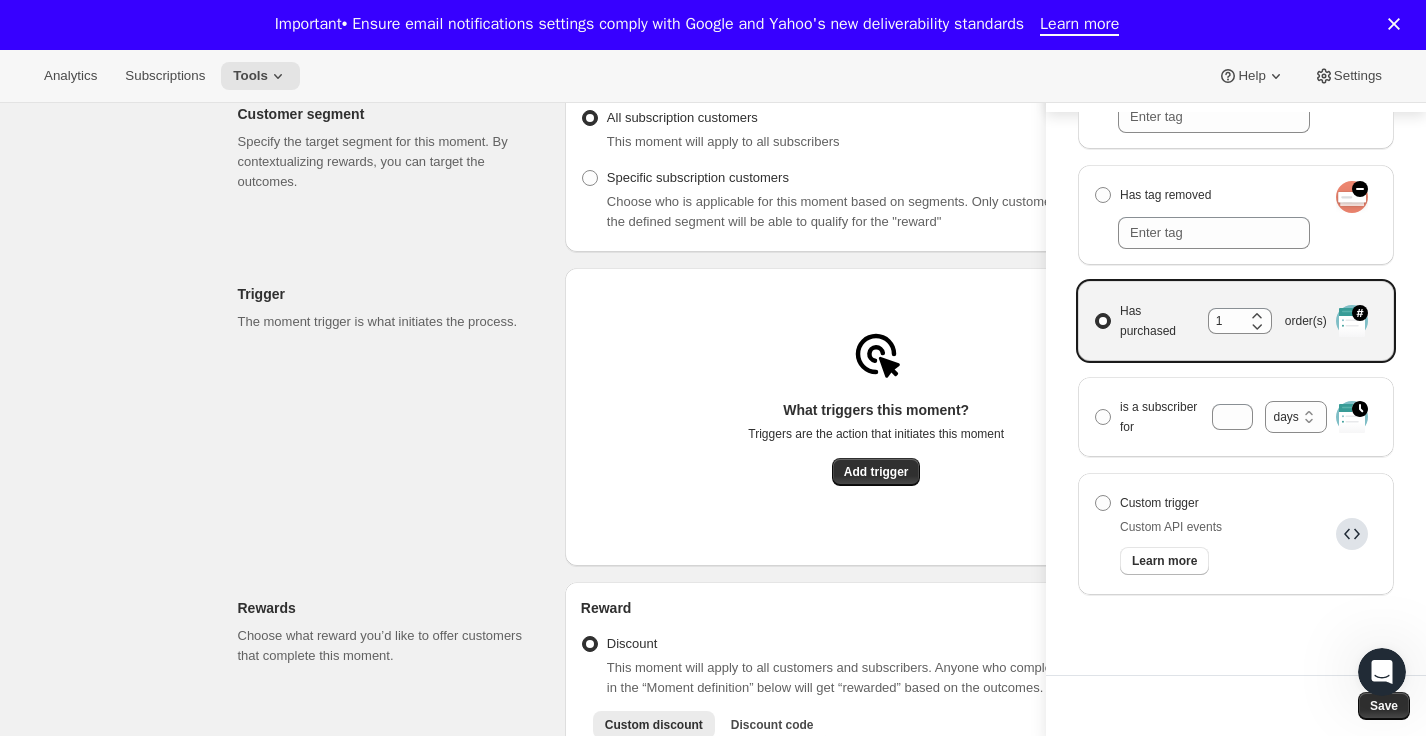 click on "Has purchased  1  order(s)" at bounding box center (1095, 313) 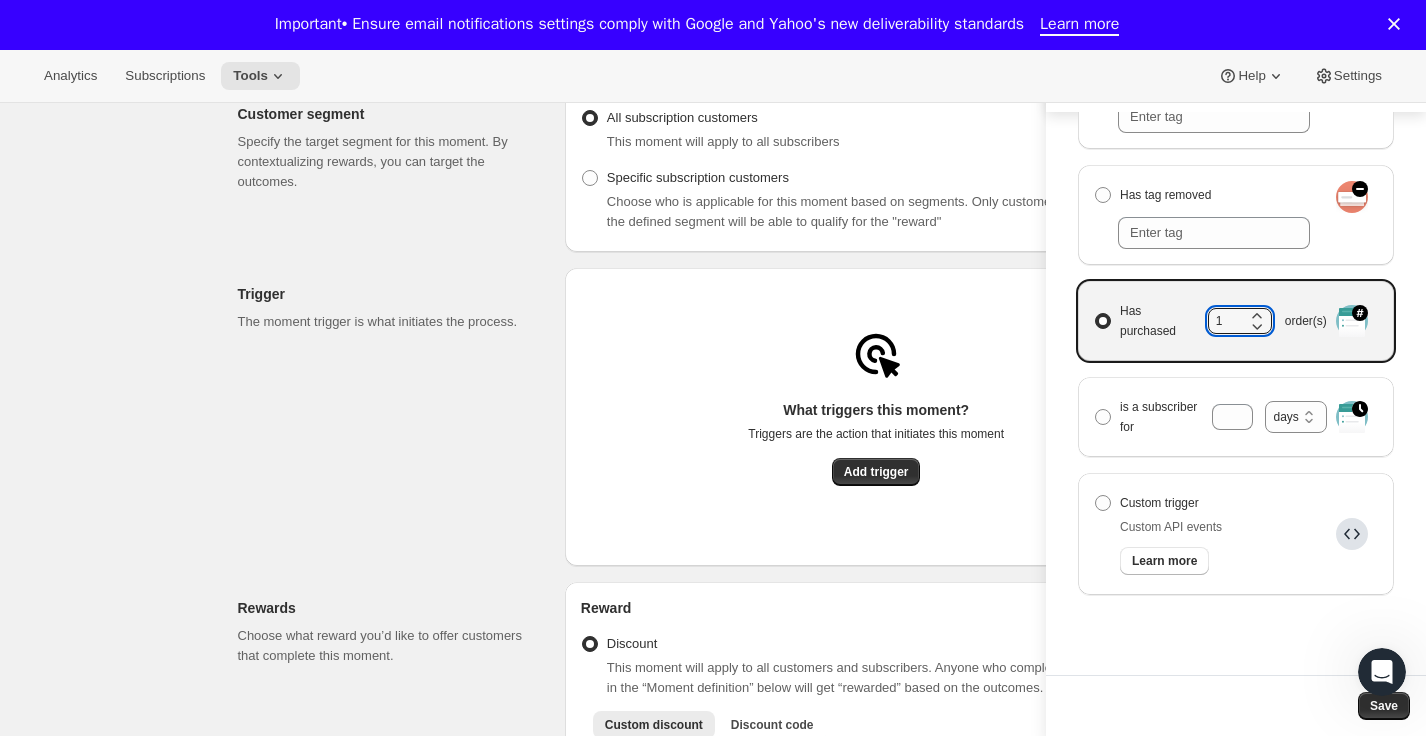 click 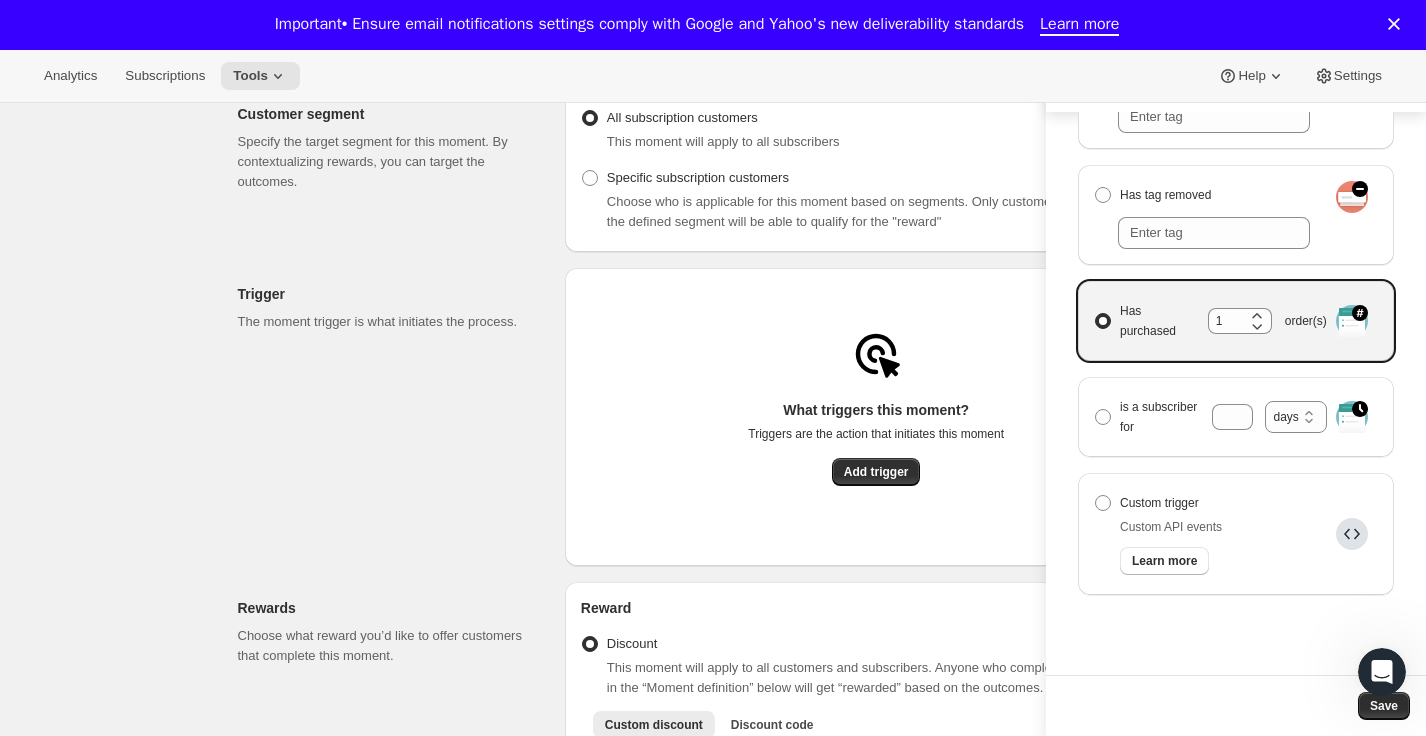 click on "Has purchased  1  order(s)" at bounding box center (1095, 313) 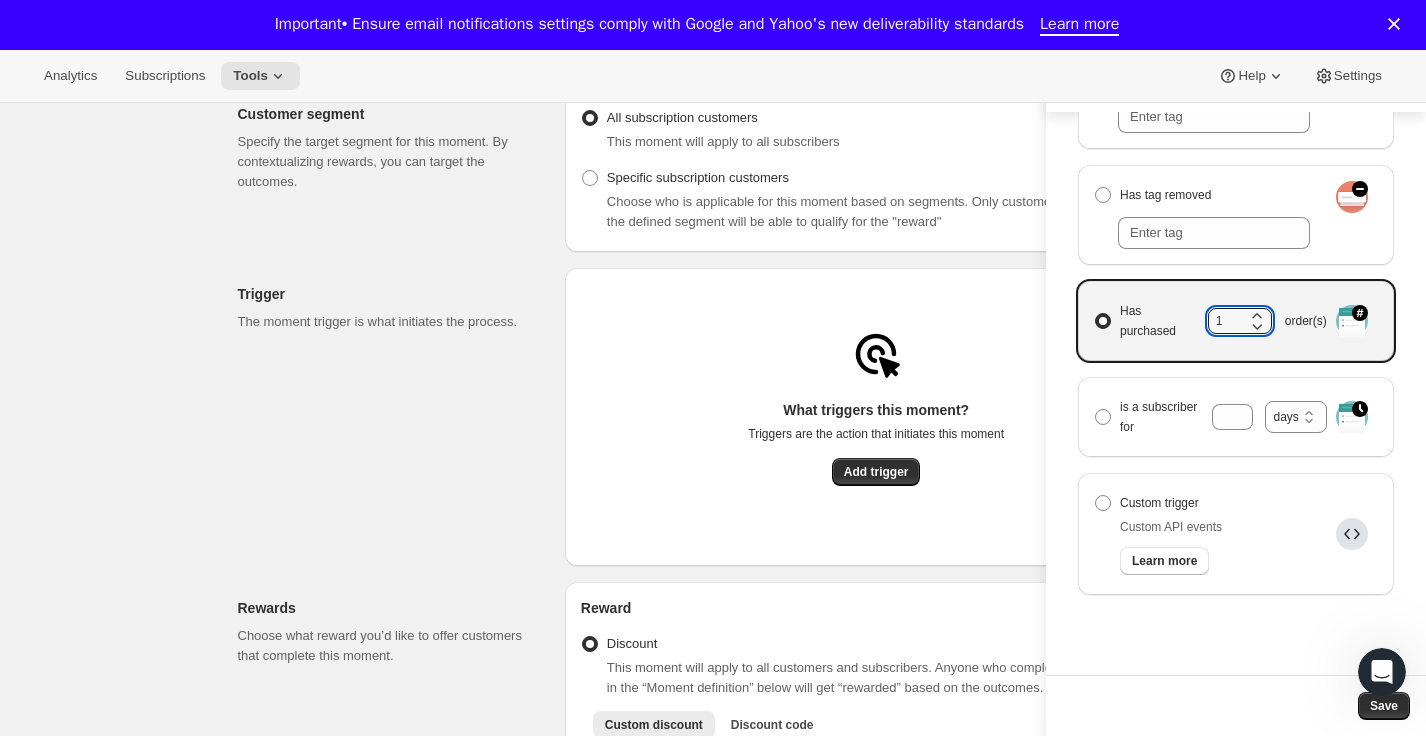 click 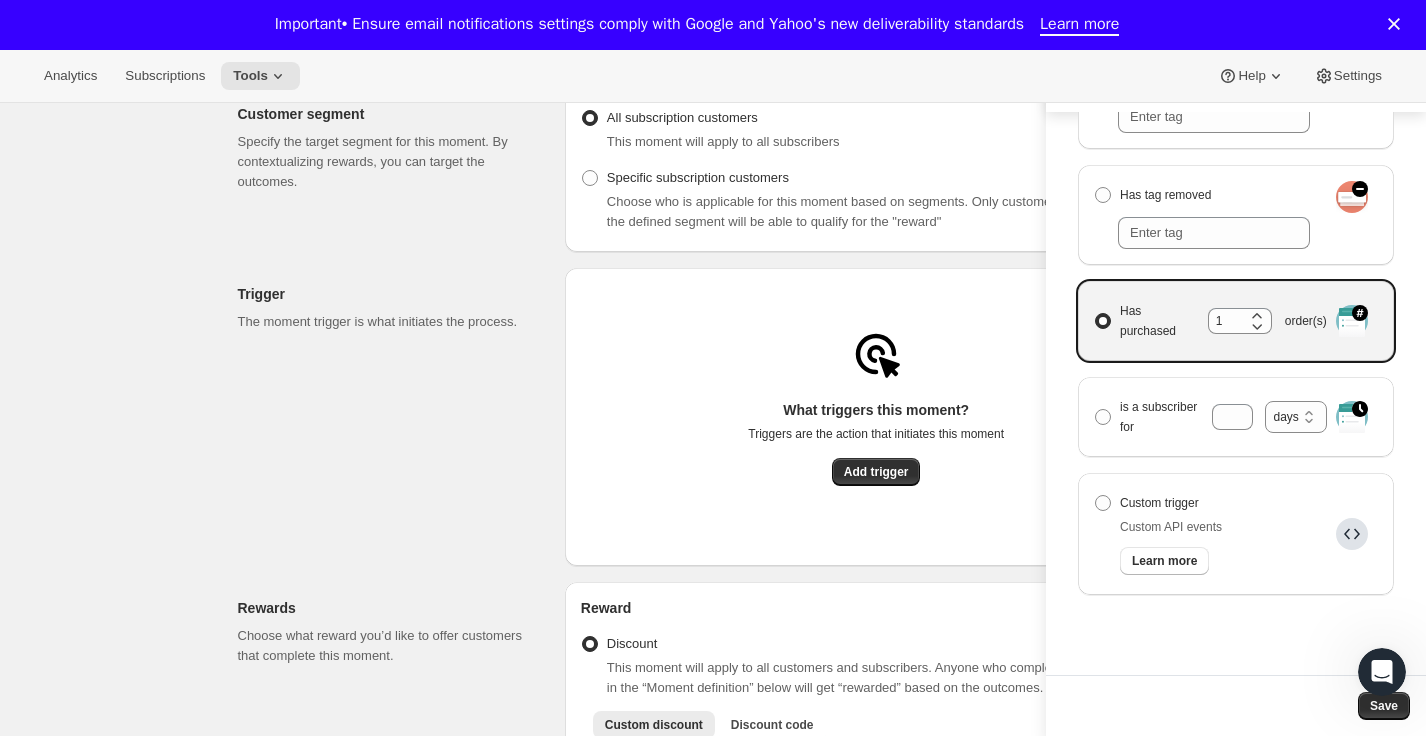 click on "Has purchased  1  order(s)" at bounding box center (1095, 313) 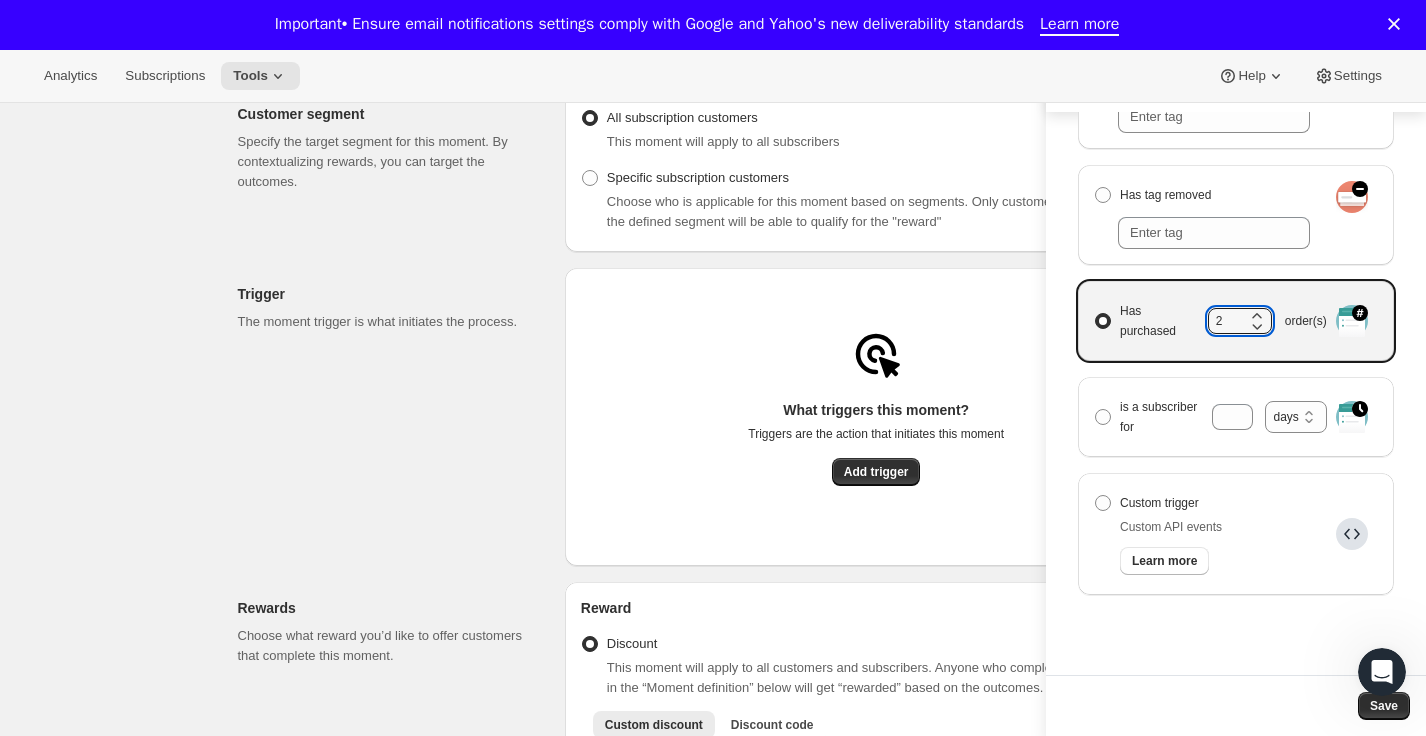 click 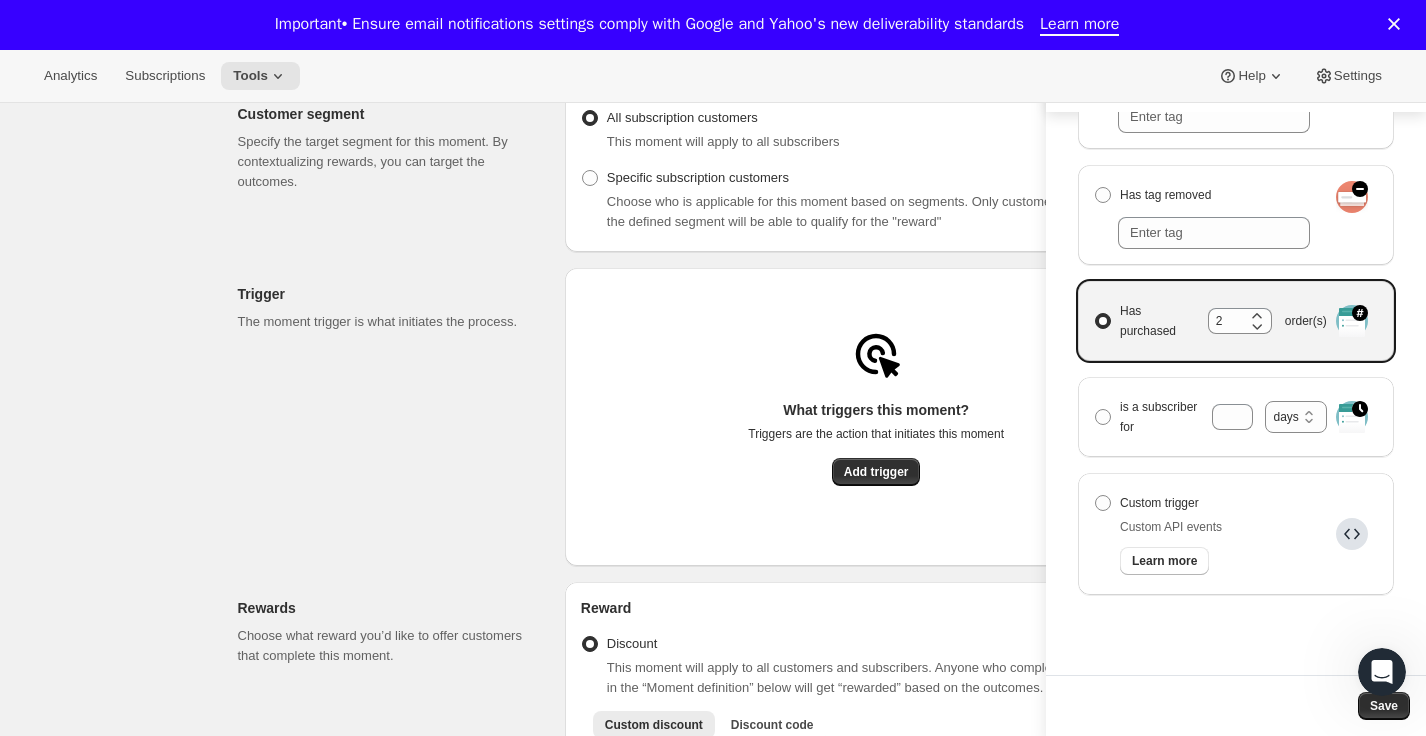 click on "Has purchased  2  order(s)" at bounding box center (1095, 313) 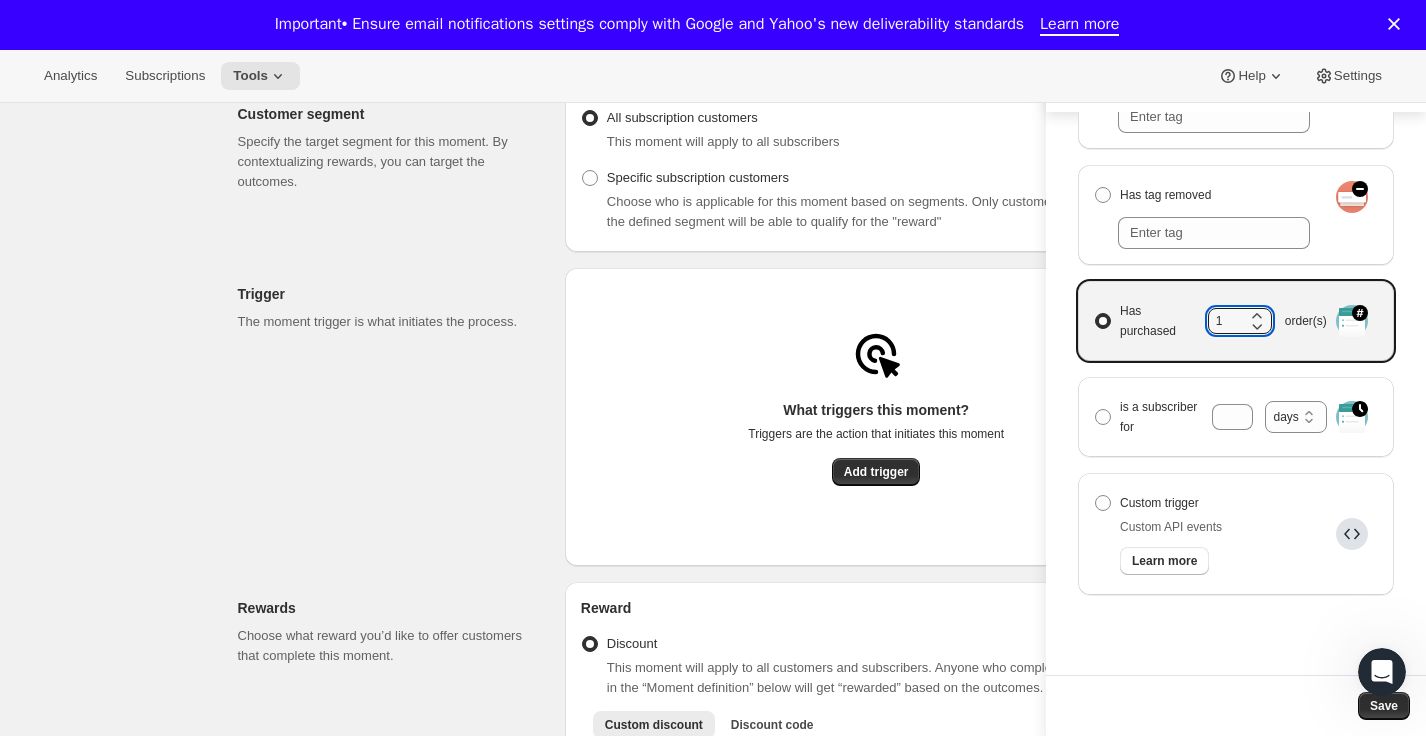 click 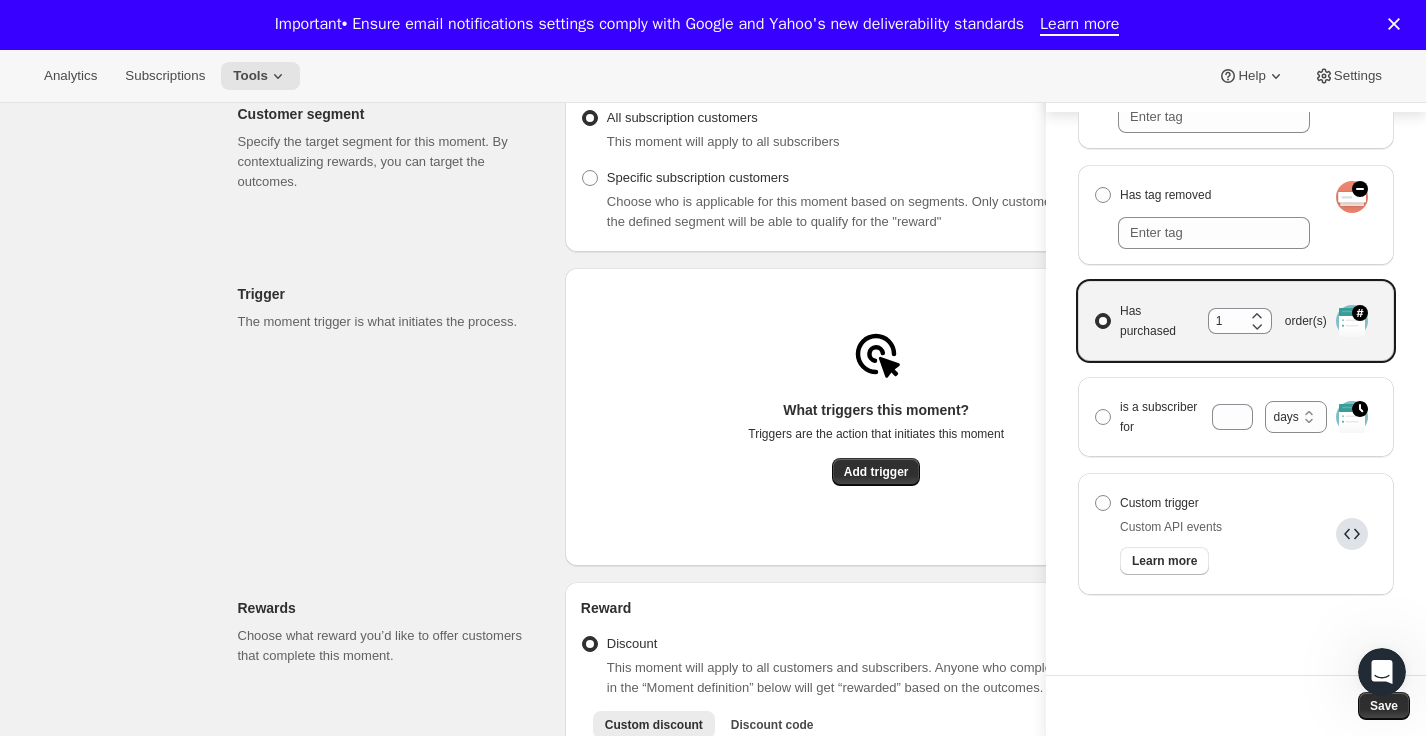 click on "Has purchased  1  order(s)" at bounding box center [1095, 313] 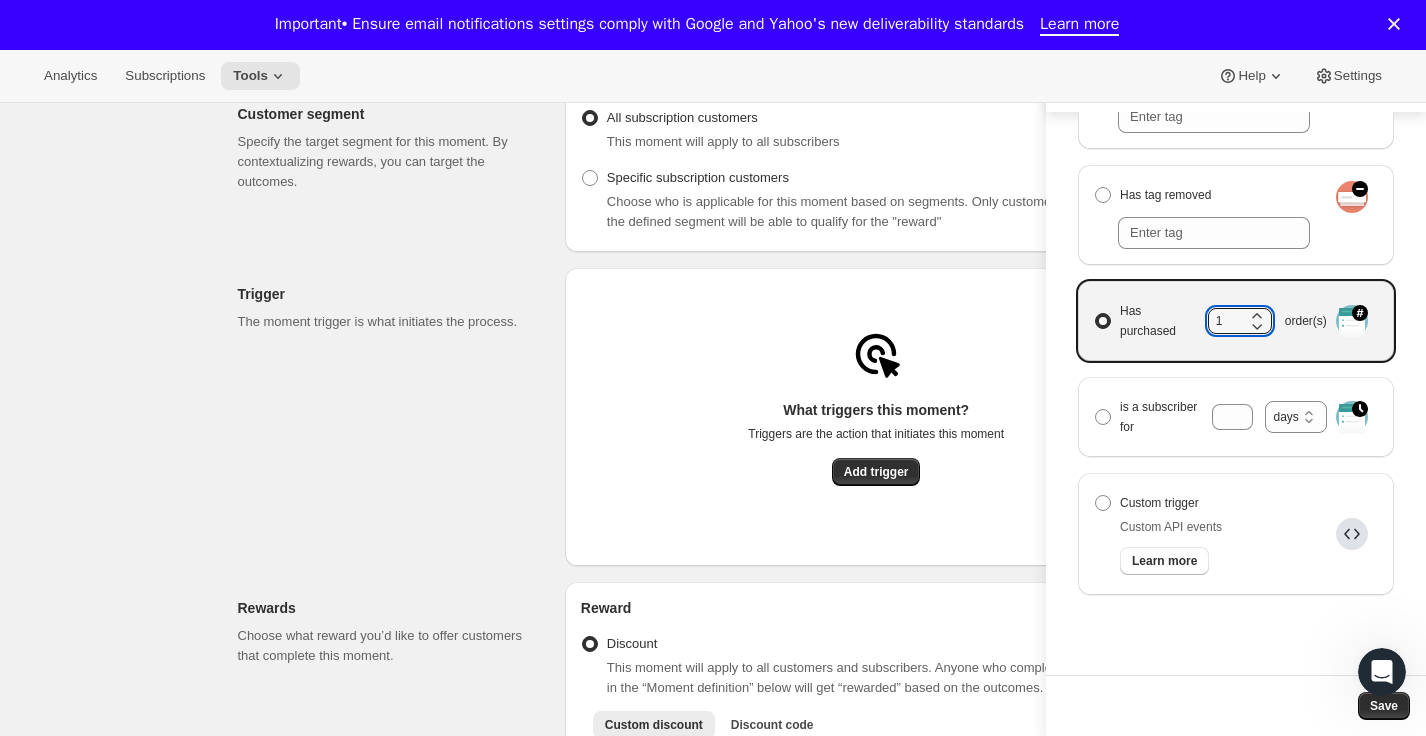 click 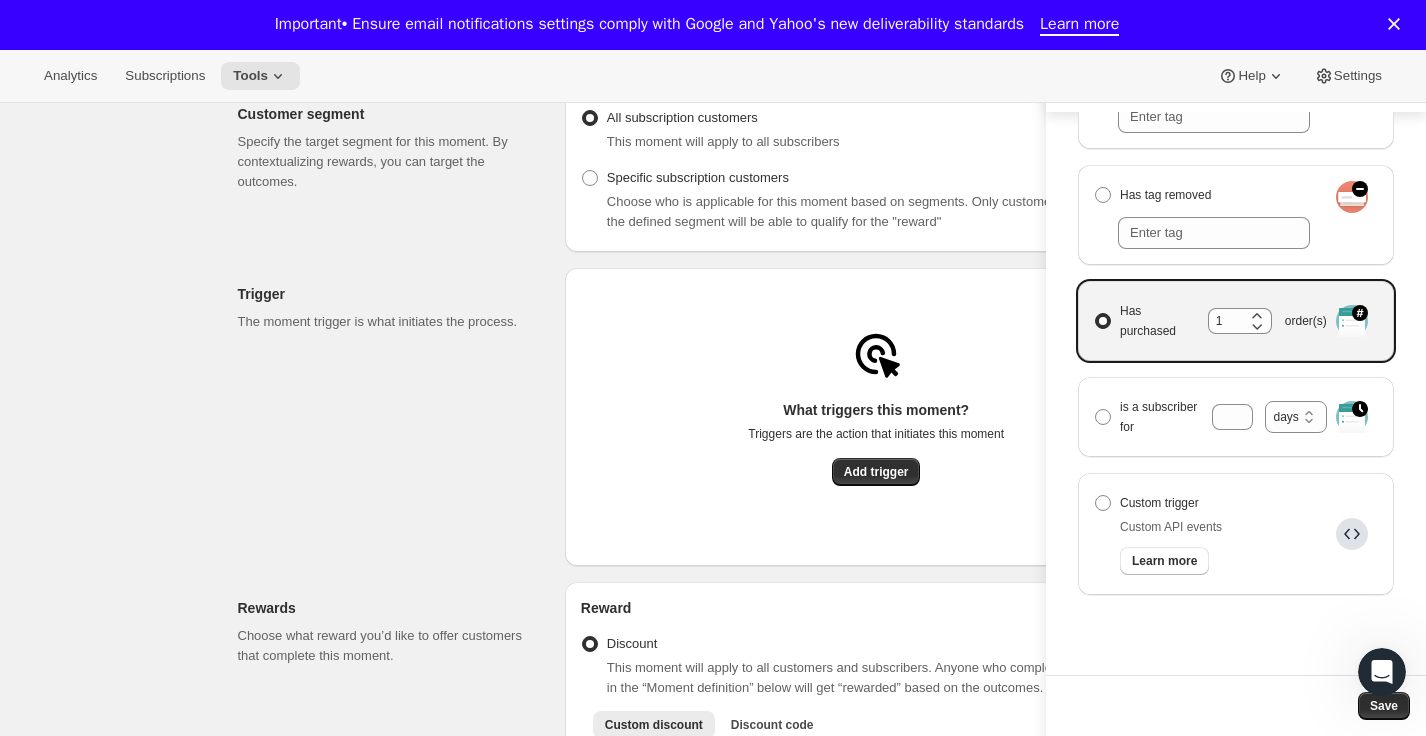 click on "Has purchased  1  order(s)" at bounding box center (1095, 313) 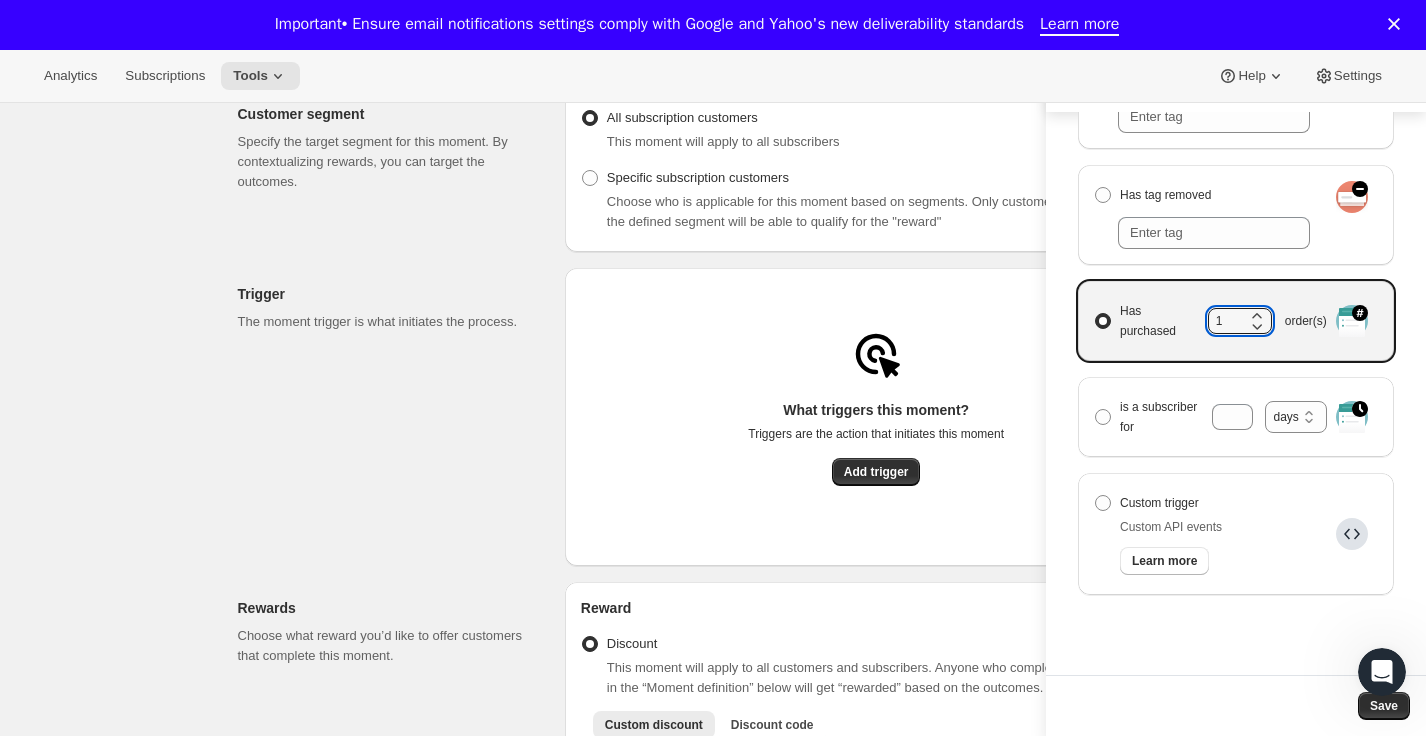 click 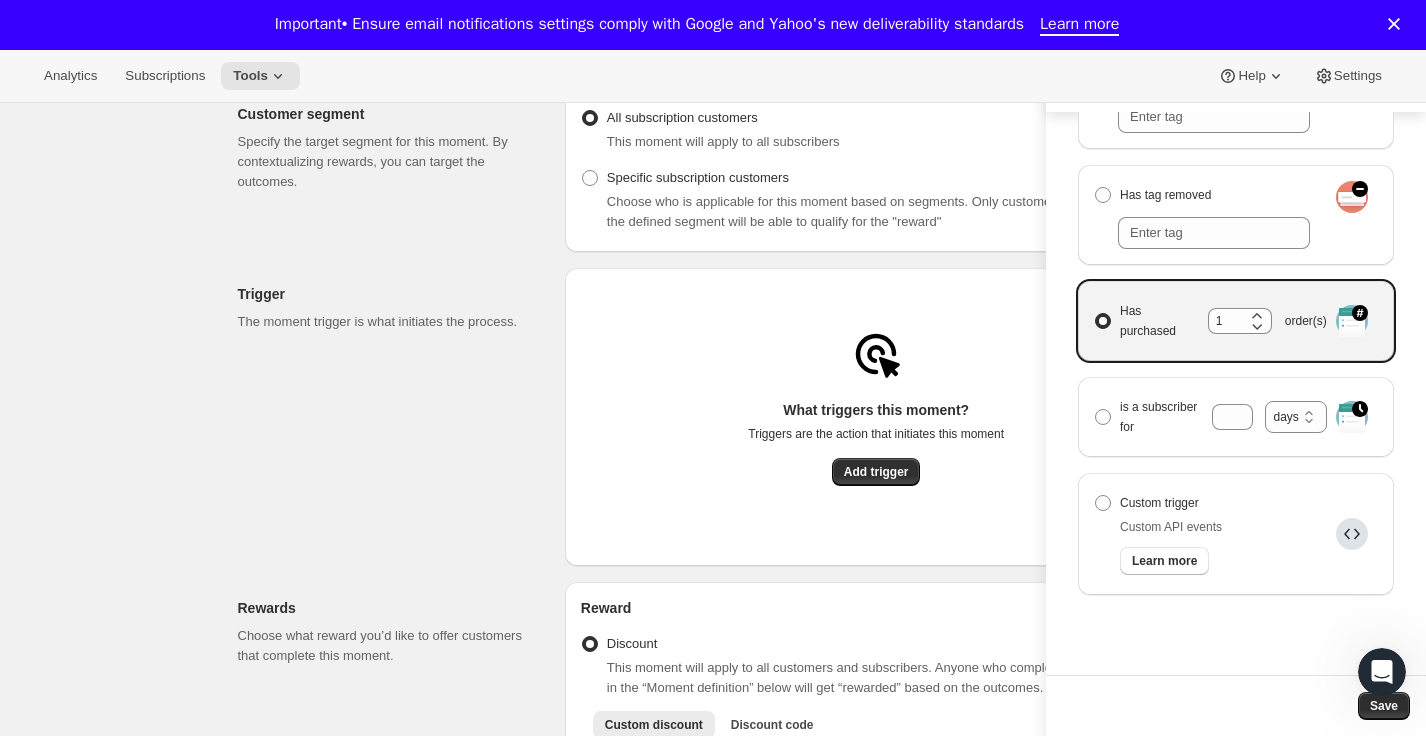click on "Has purchased  1  order(s)" at bounding box center (1095, 313) 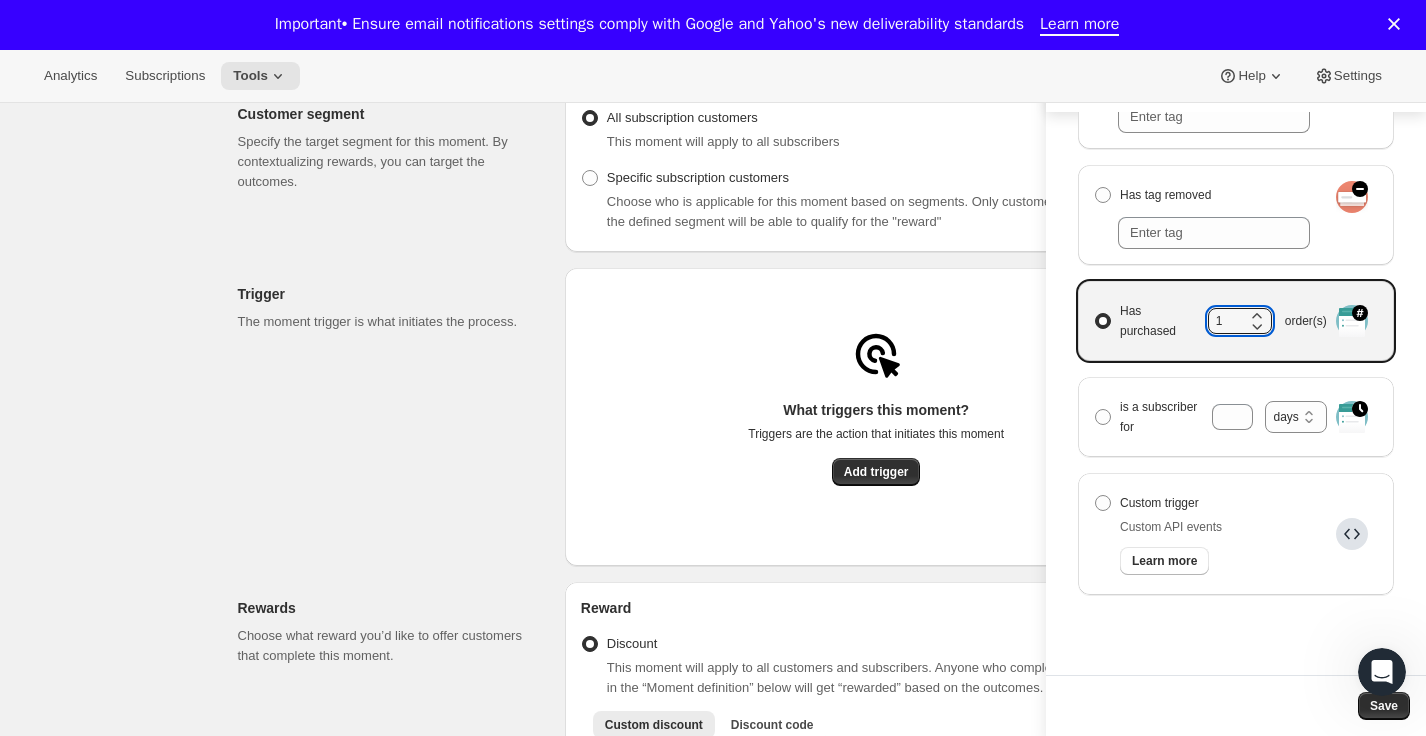 click 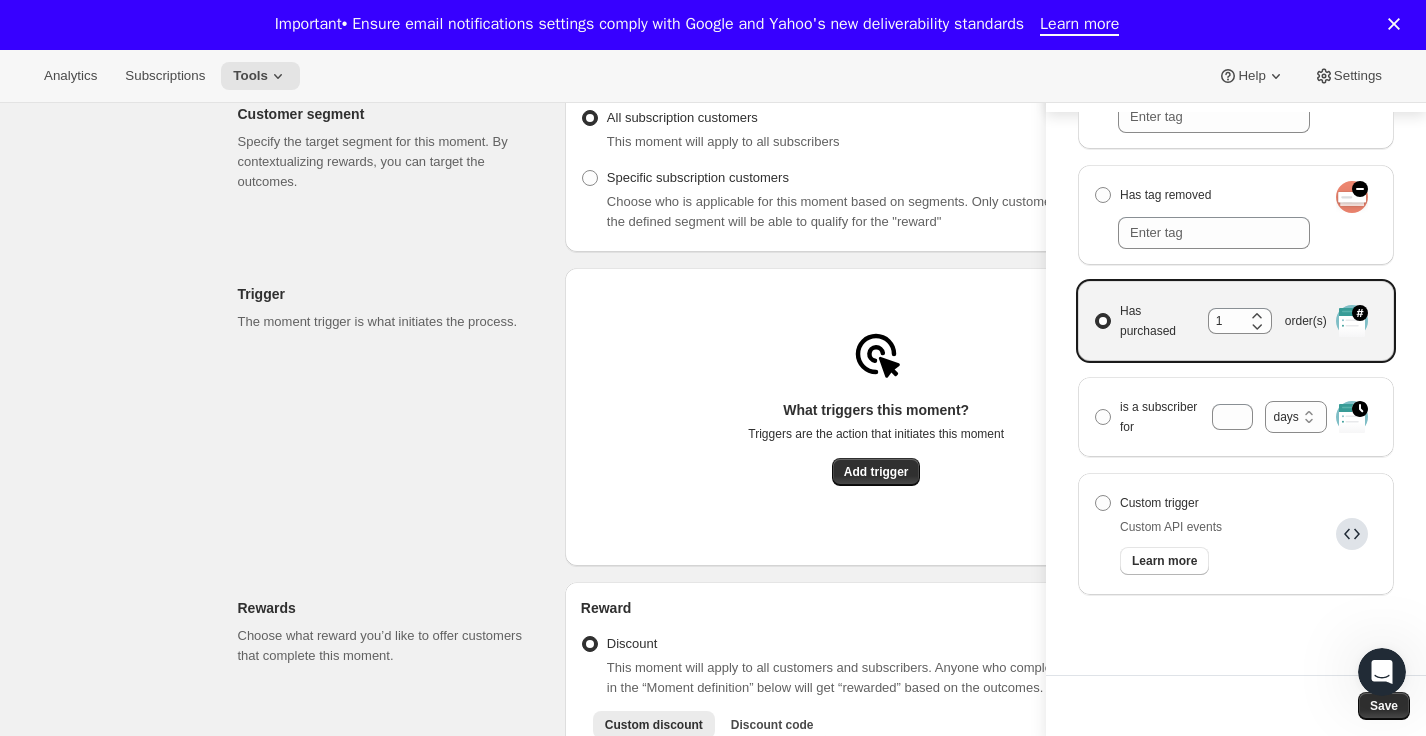 click on "Has purchased  1  order(s)" at bounding box center [1095, 313] 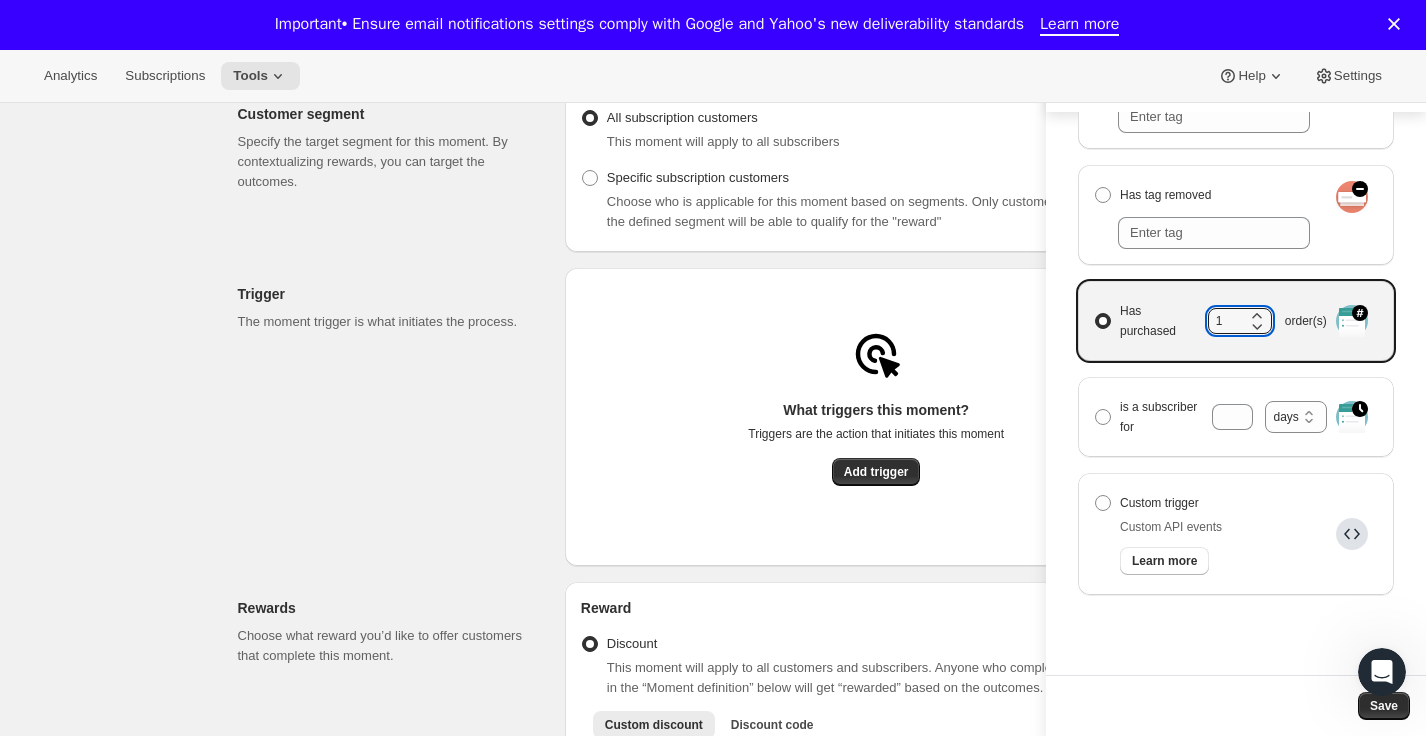 click 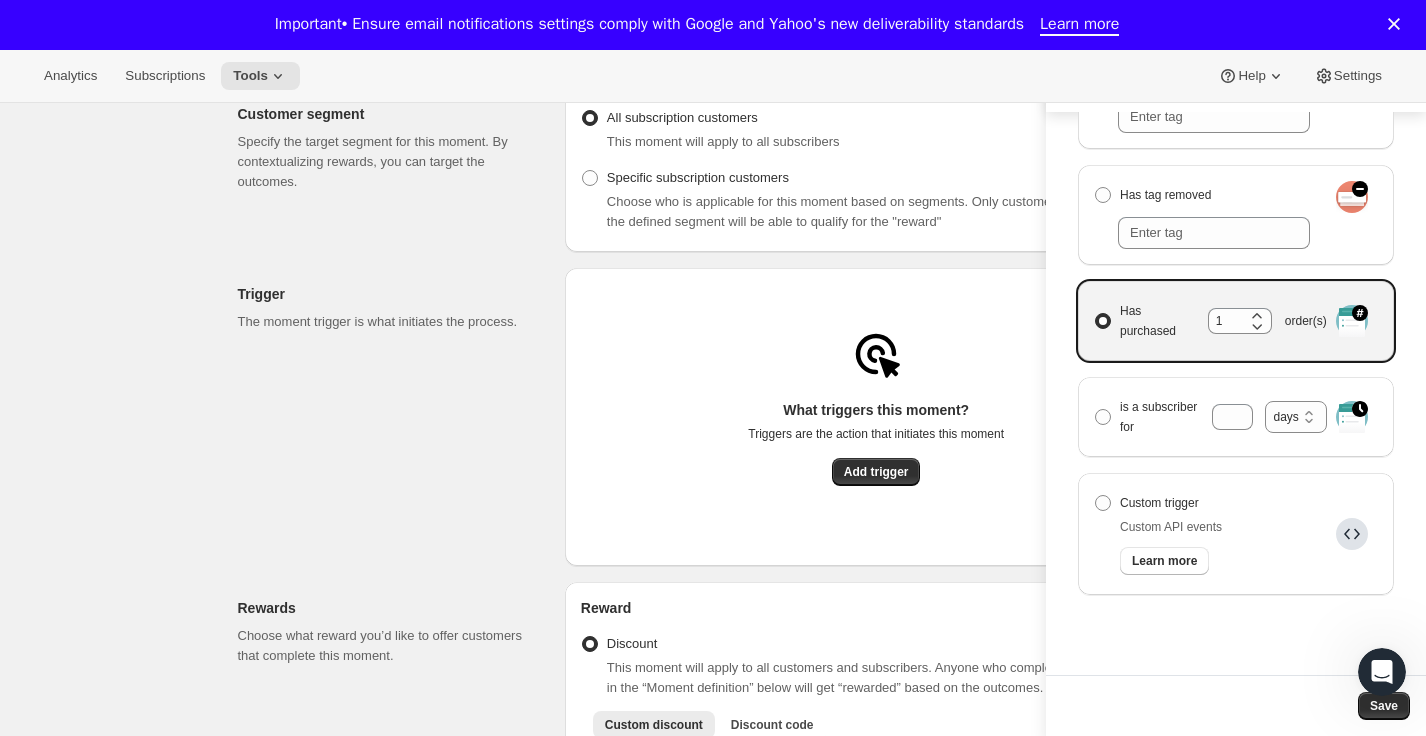 click on "Has purchased  1  order(s)" at bounding box center (1095, 313) 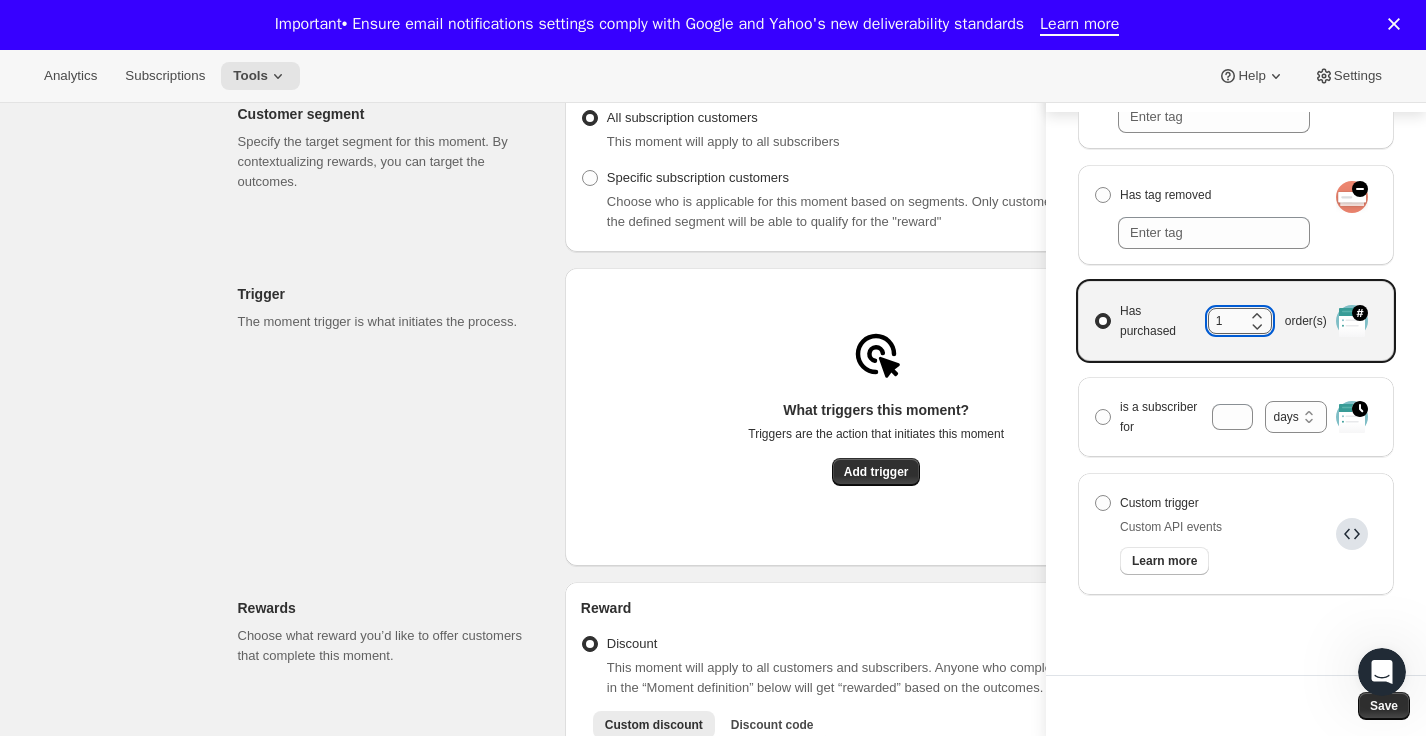 click on "1" at bounding box center (1225, 321) 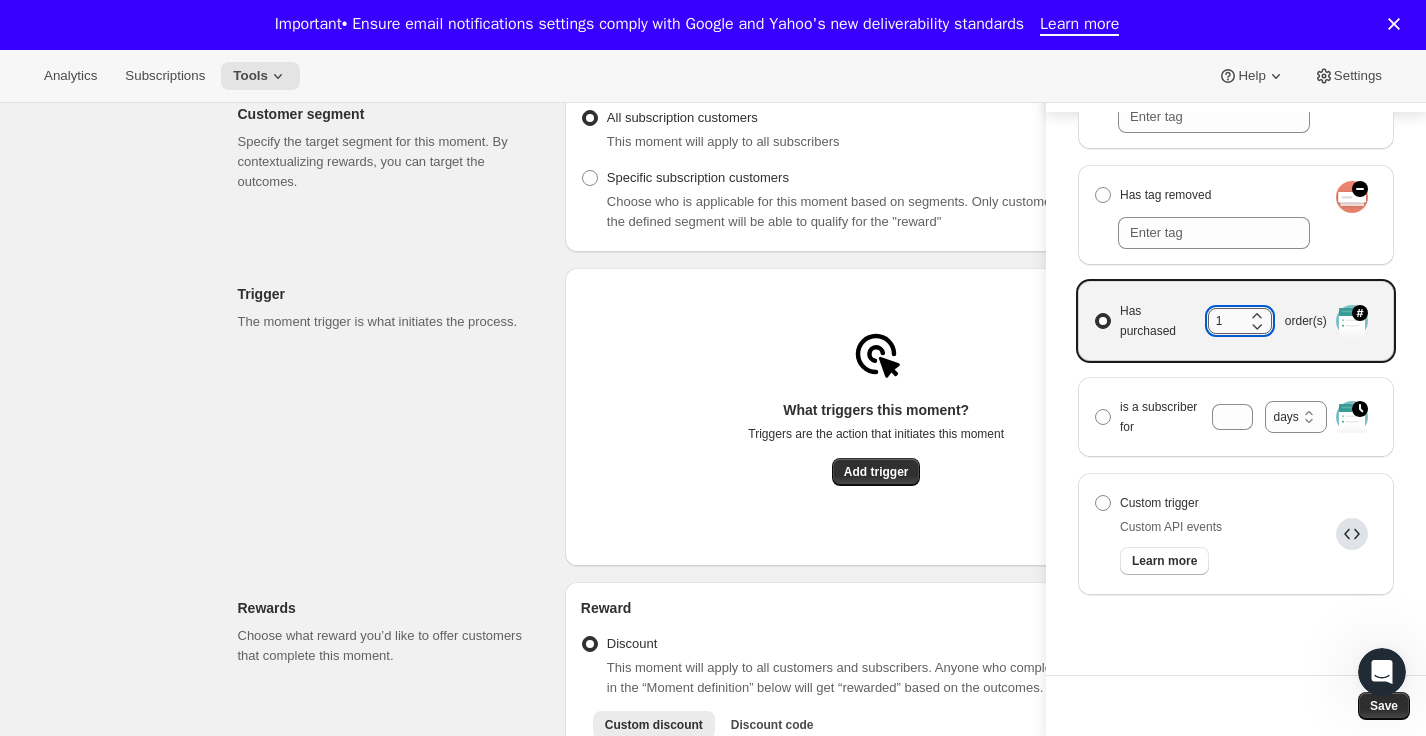 scroll, scrollTop: 0, scrollLeft: 0, axis: both 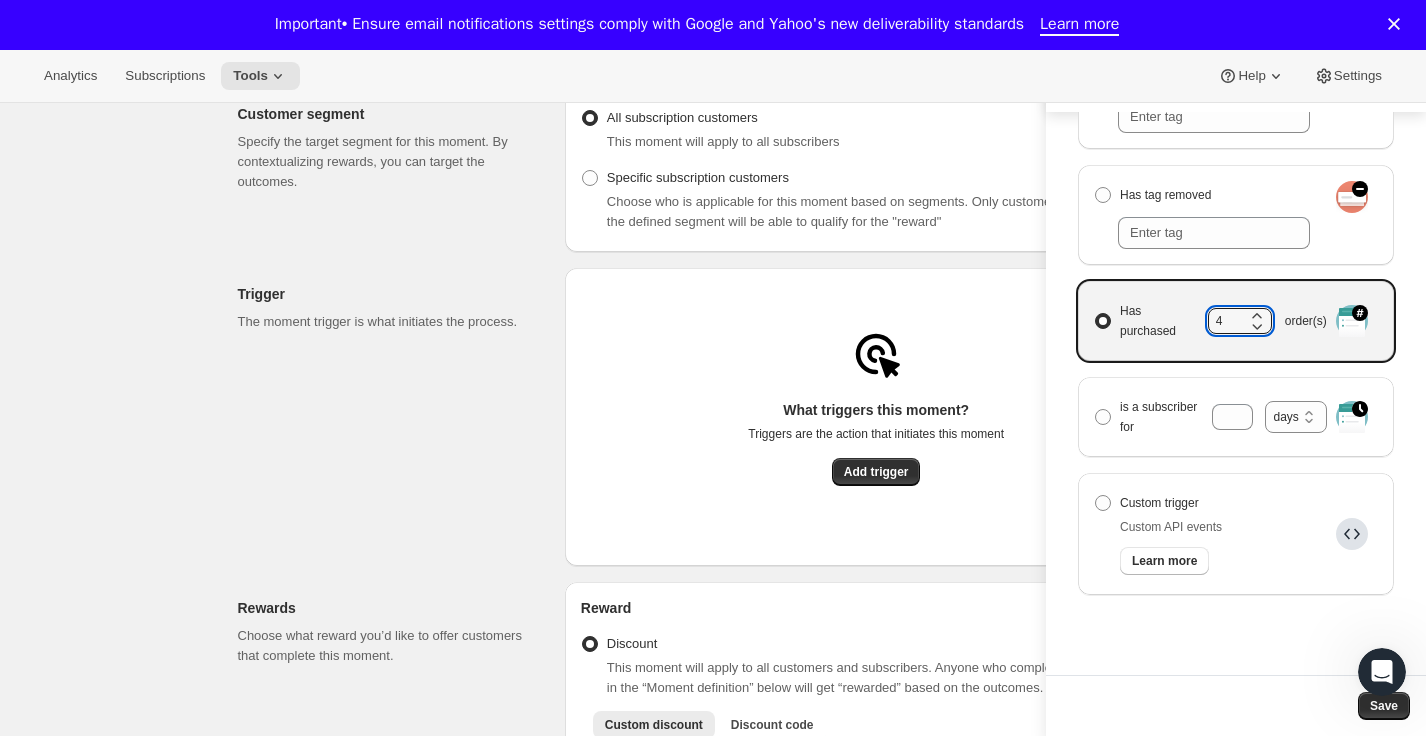 type on "4" 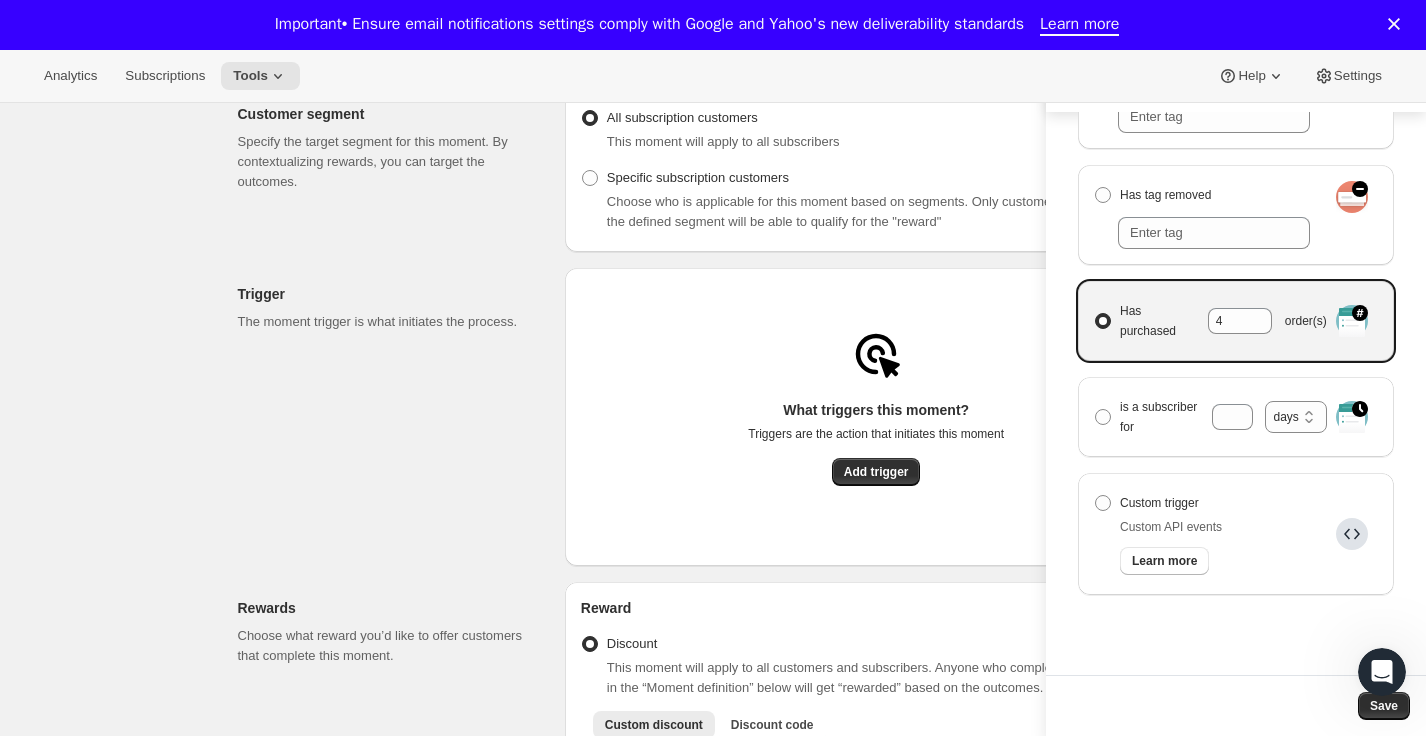 click on "Who or what can trigger this moment? Subscription Customer Subscription What happened? Spent more than  $ Has tag added Has tag removed Has purchased  4  order(s) is a subscriber for  months days years days Custom trigger Custom API events Learn more" at bounding box center (1236, 393) 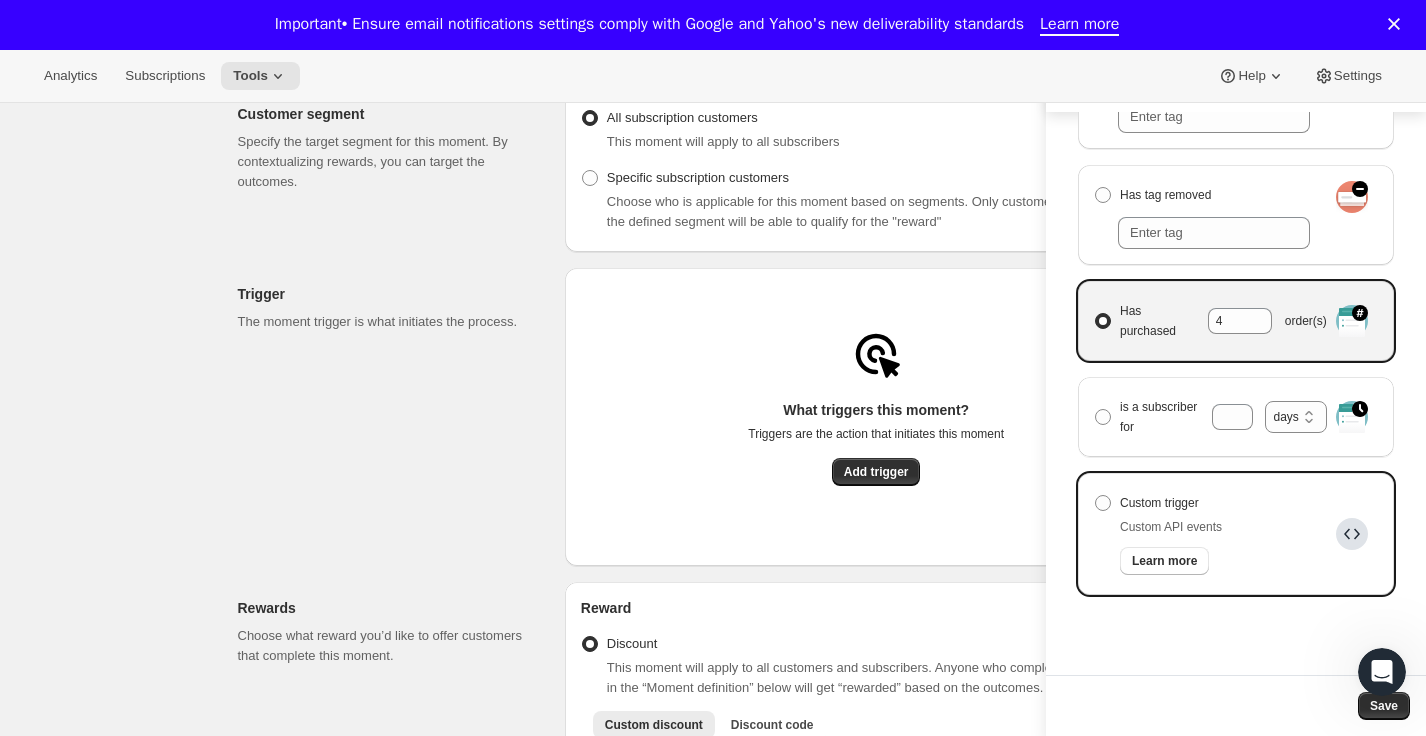 scroll, scrollTop: 50, scrollLeft: 0, axis: vertical 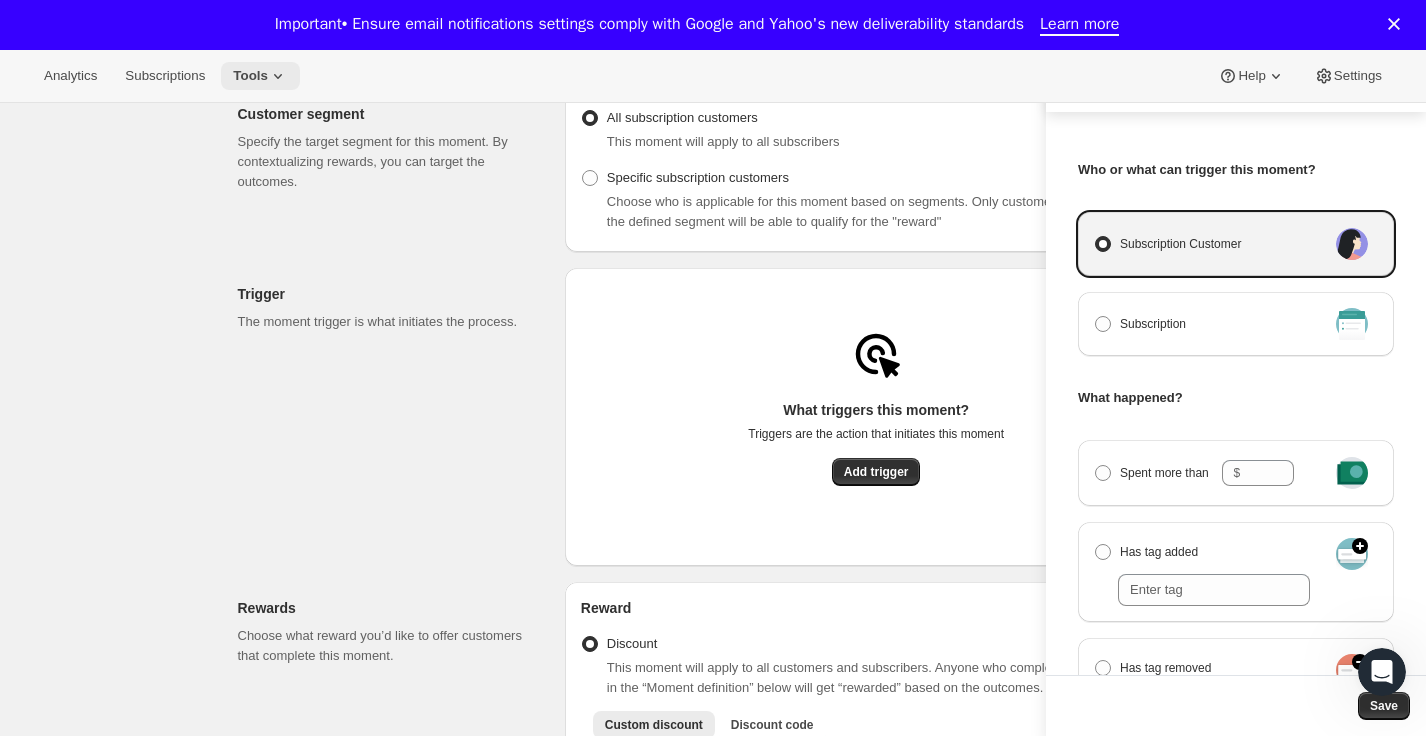 click 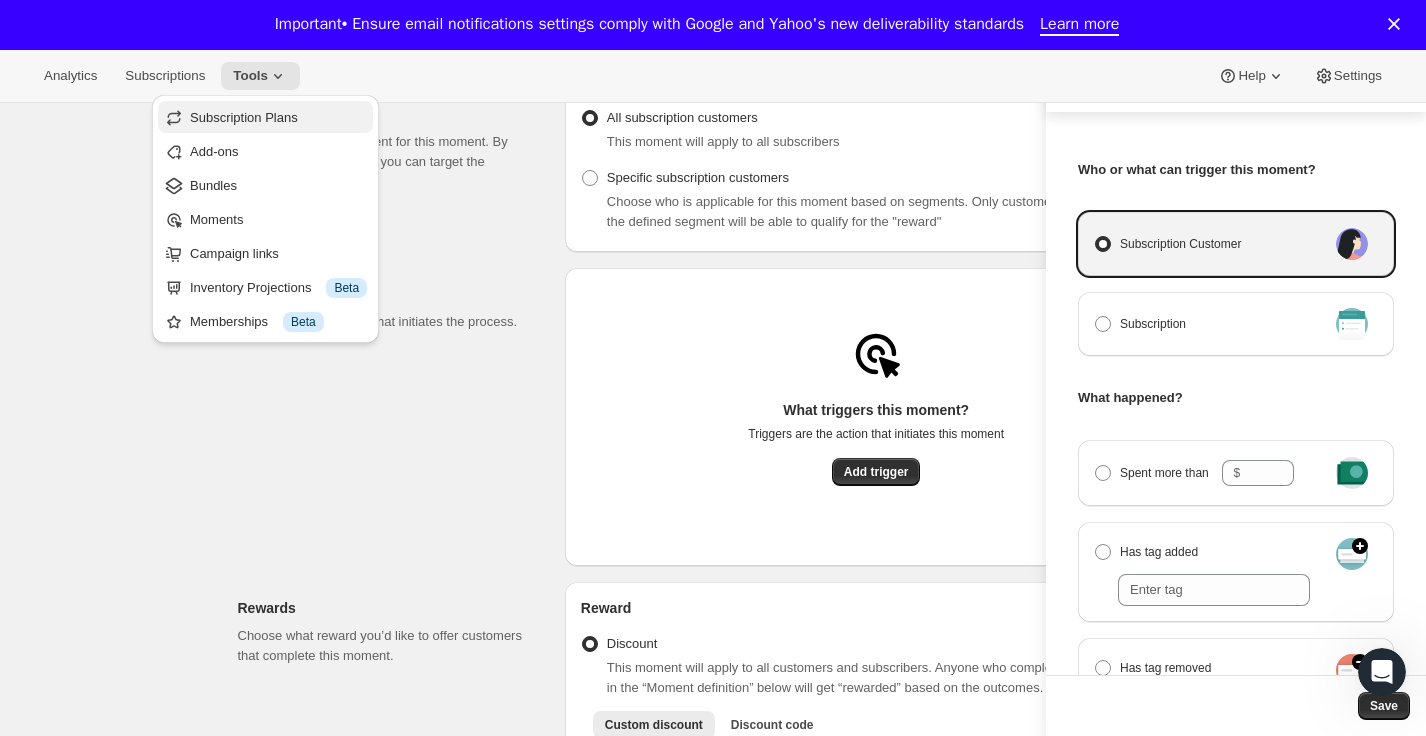 click on "Subscription Plans" at bounding box center [265, 117] 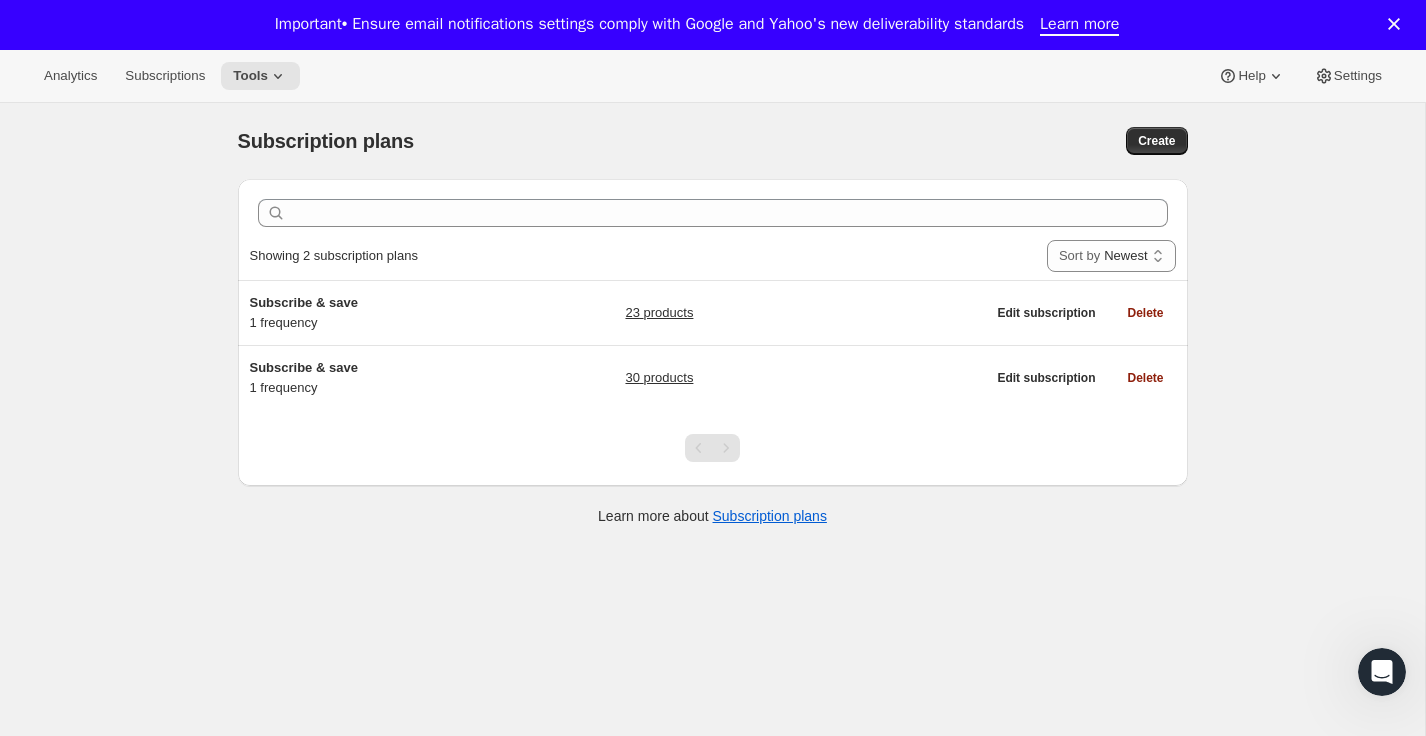 scroll, scrollTop: 103, scrollLeft: 0, axis: vertical 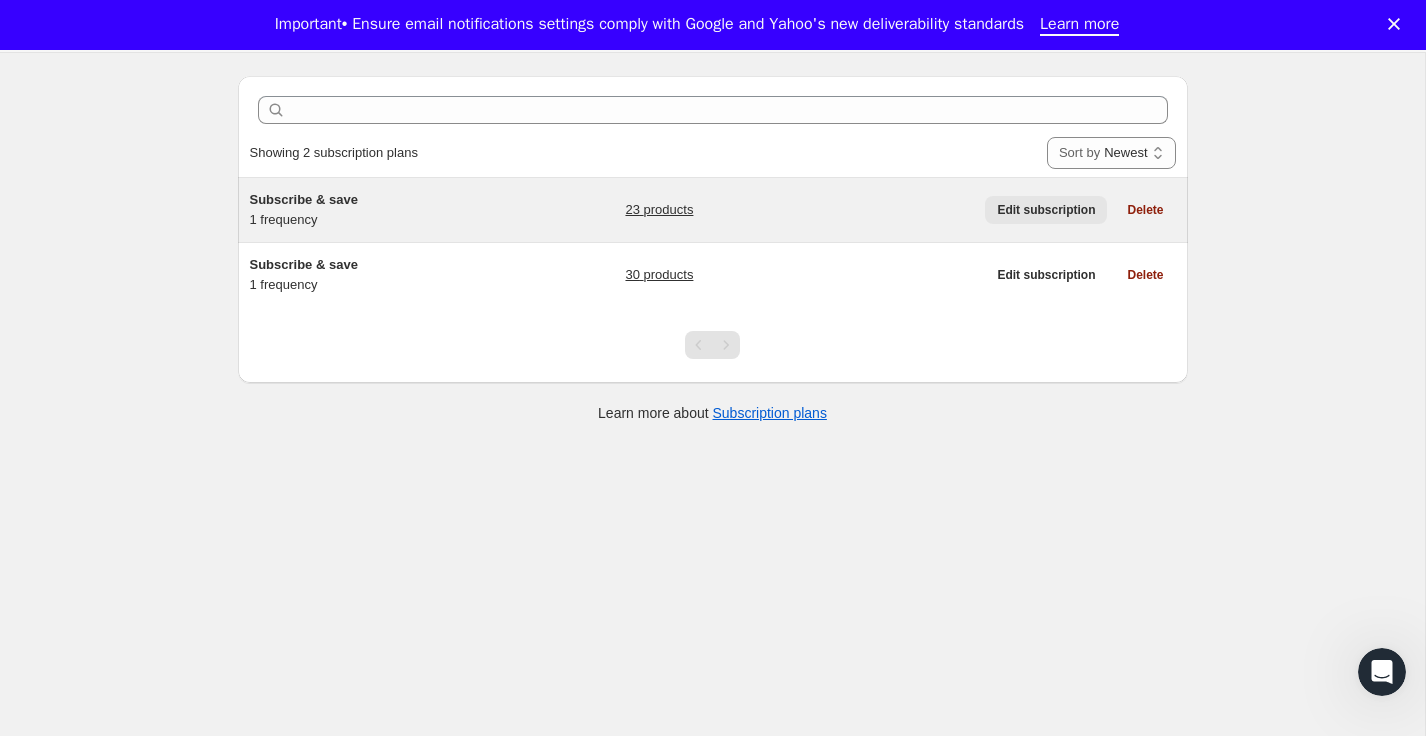click on "Edit subscription" at bounding box center (1046, 210) 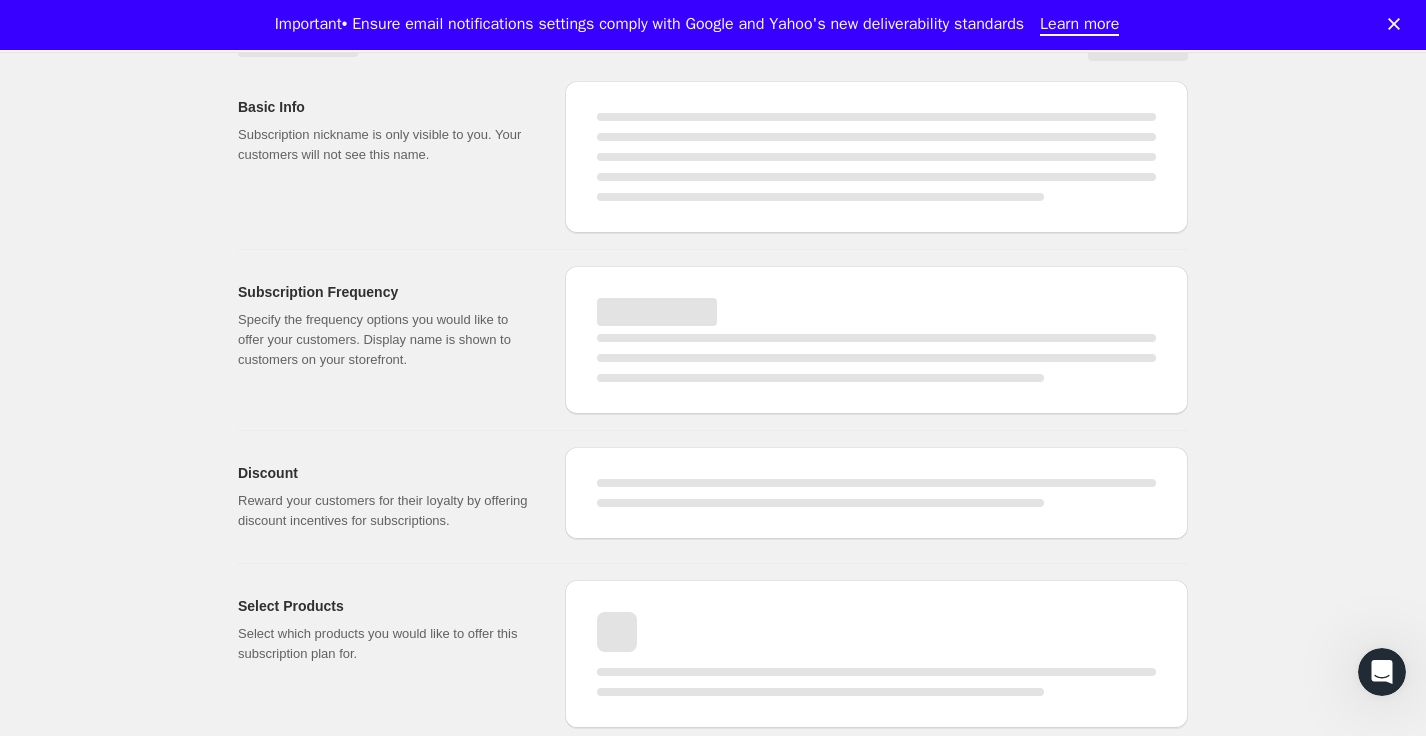 scroll, scrollTop: 0, scrollLeft: 0, axis: both 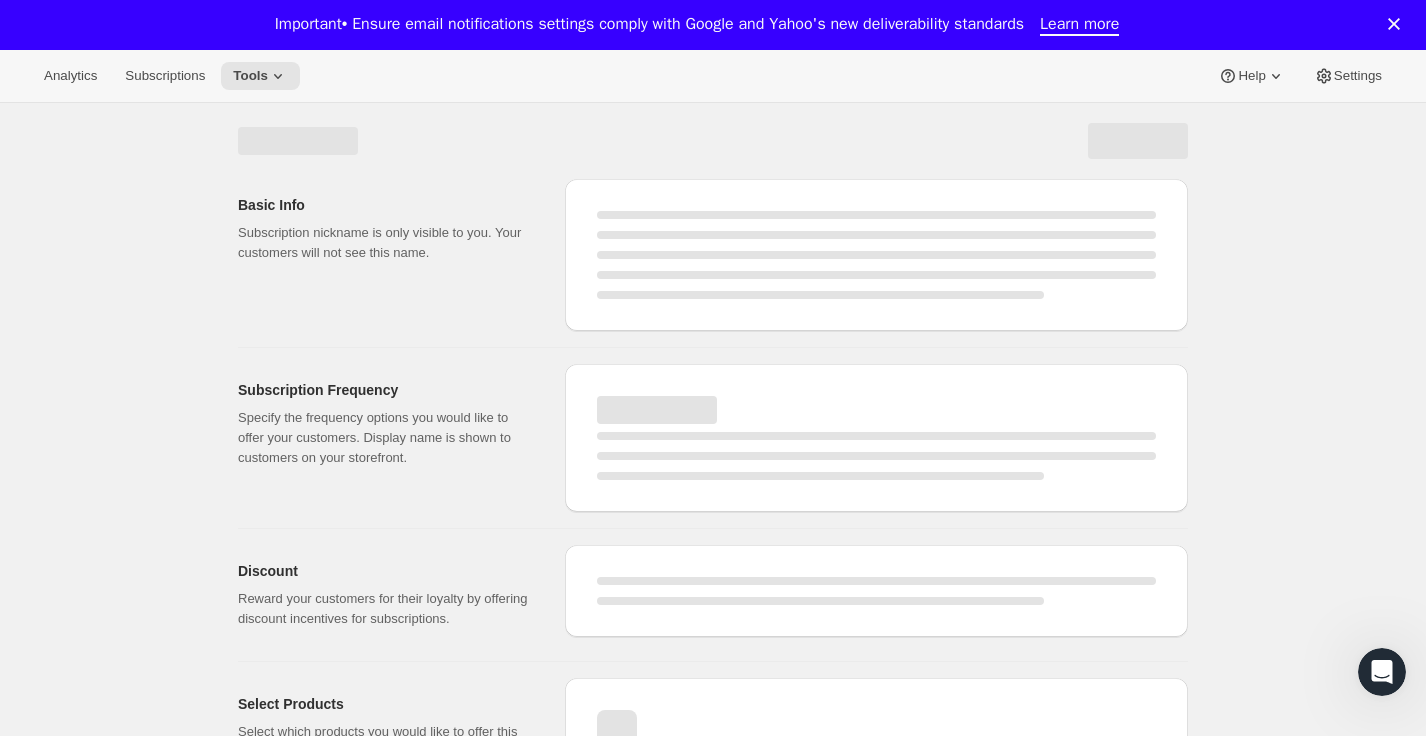 select on "WEEK" 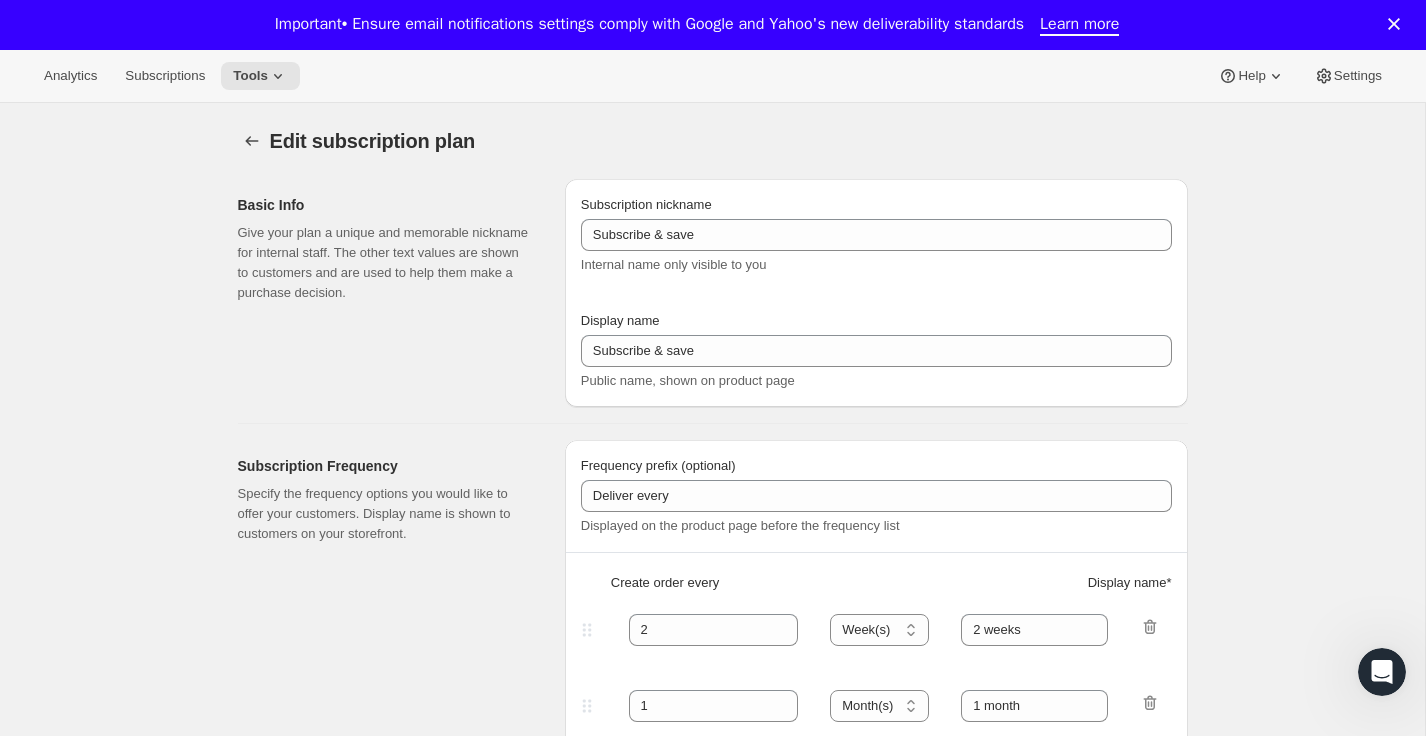 type on "1" 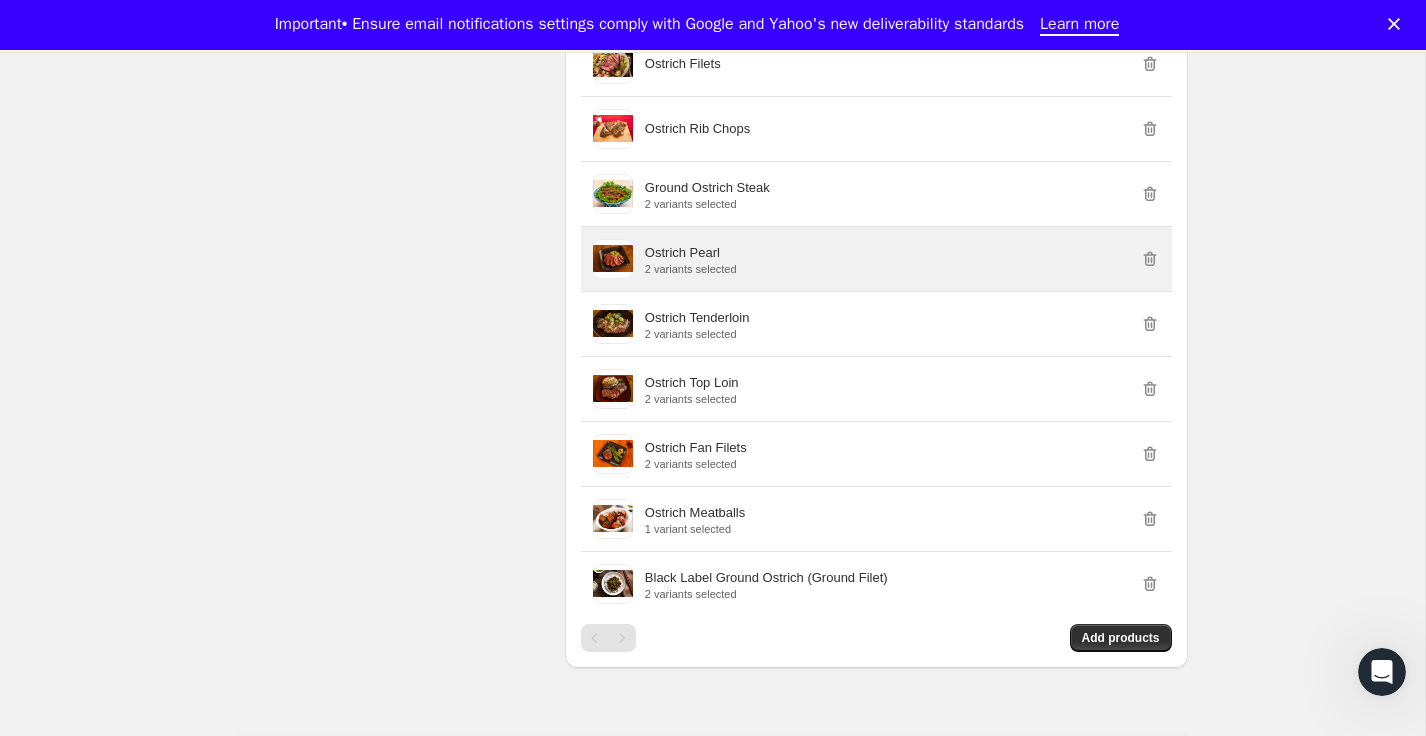 scroll, scrollTop: 1837, scrollLeft: 0, axis: vertical 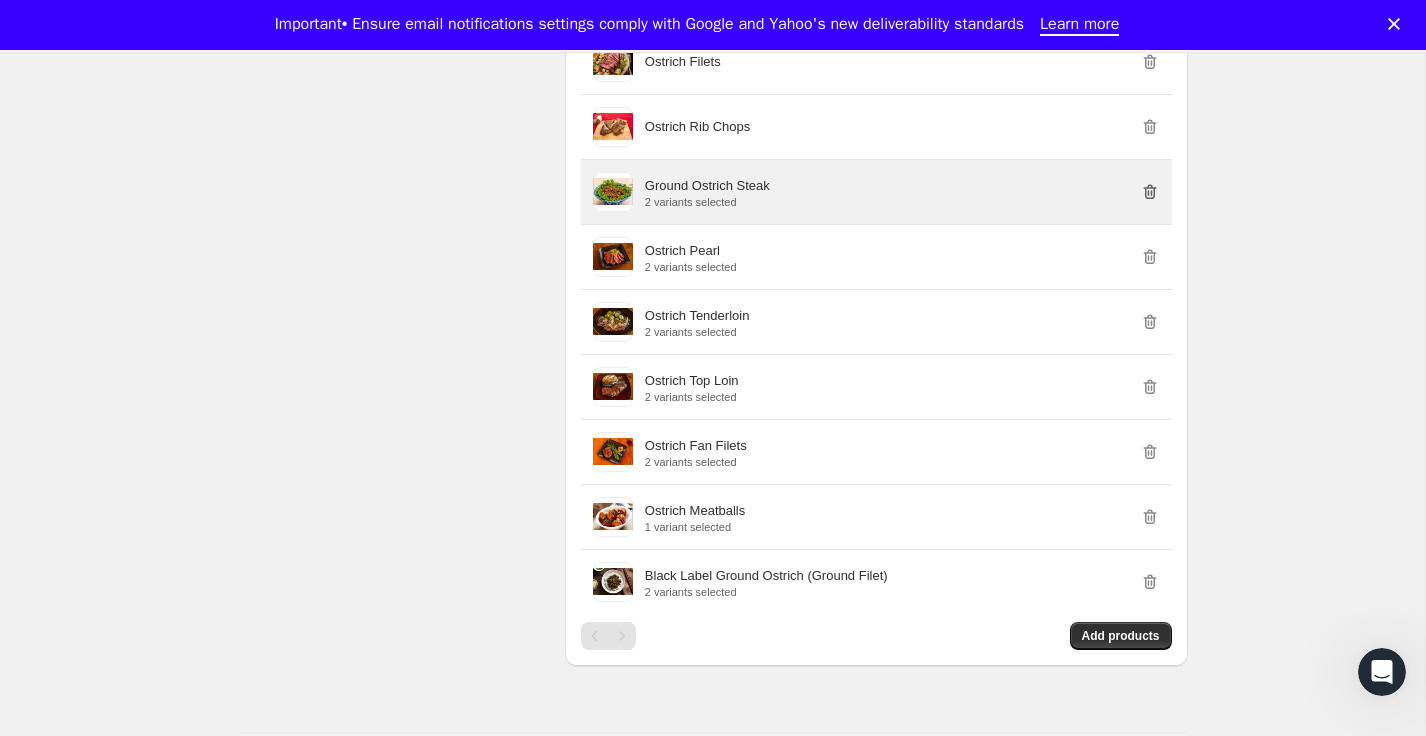 click 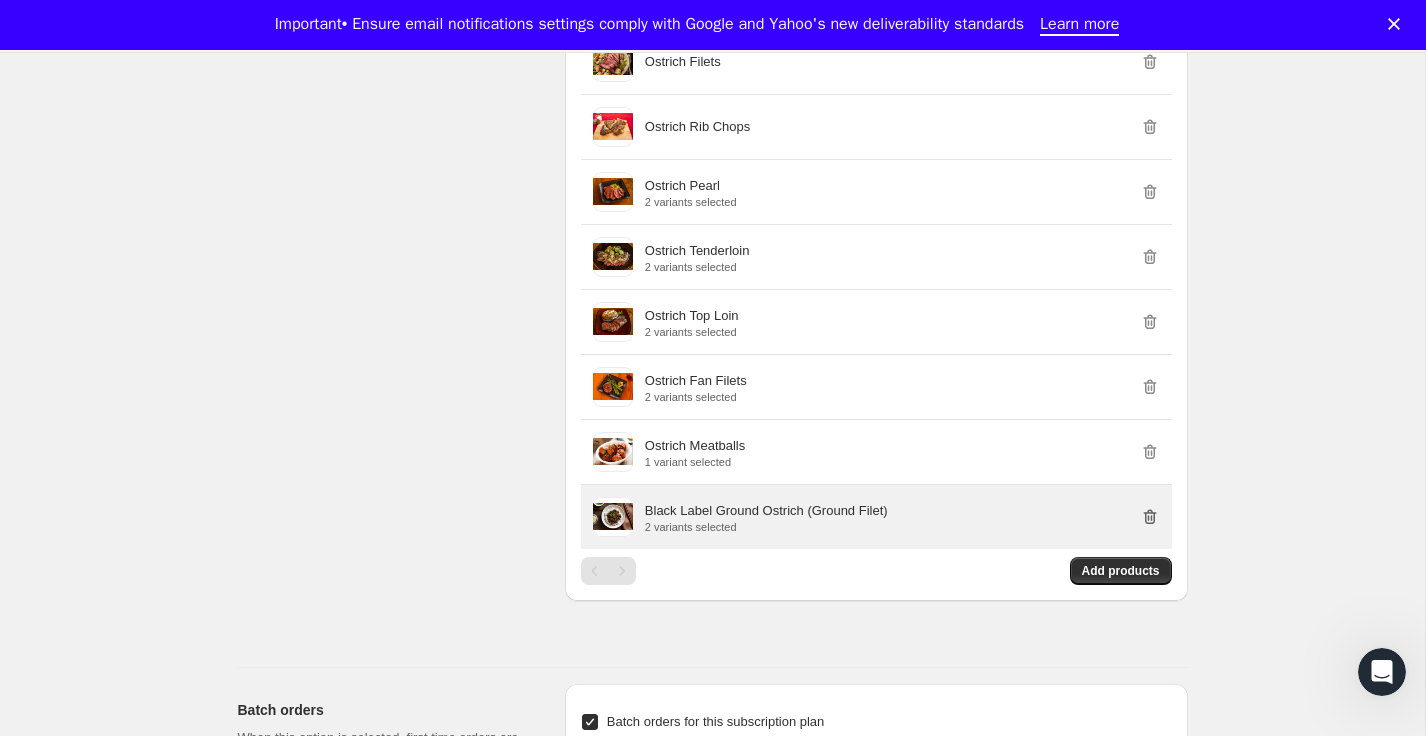 click 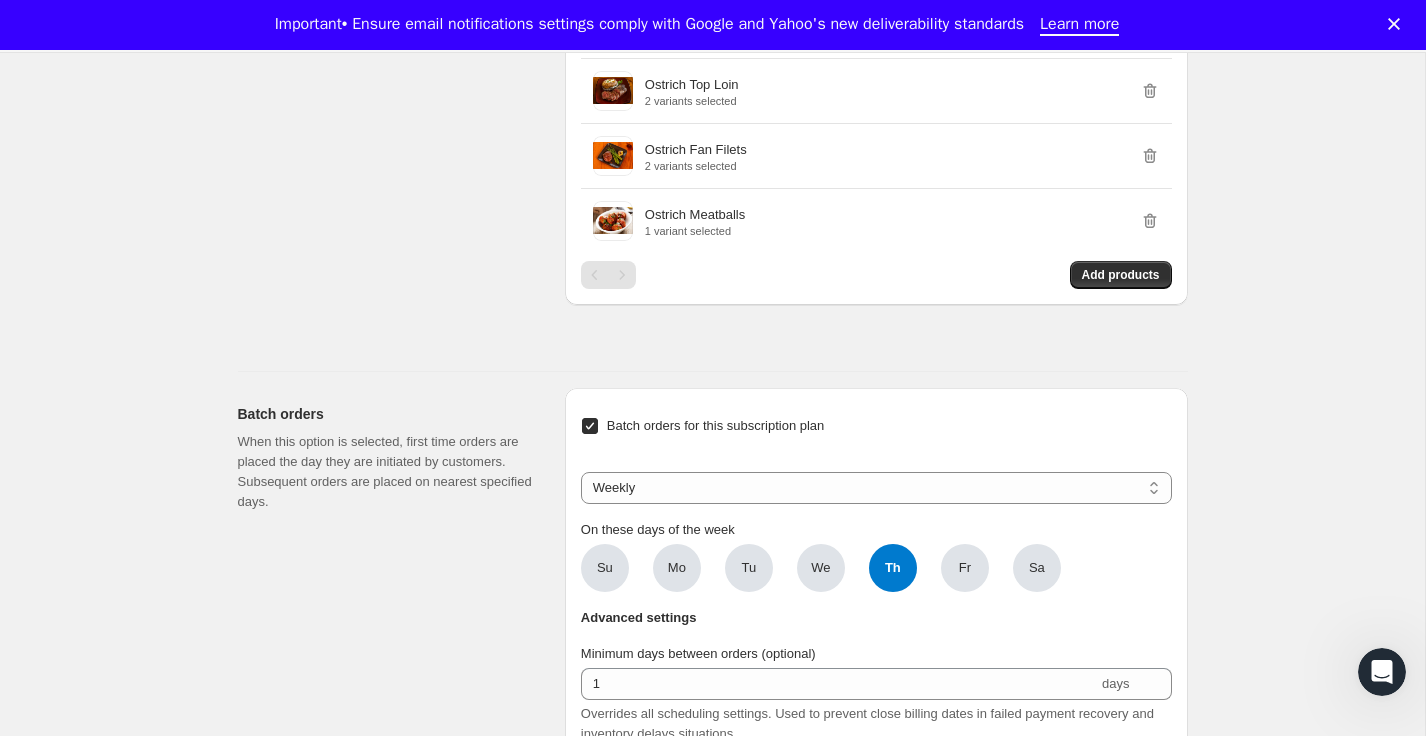 scroll, scrollTop: 2070, scrollLeft: 0, axis: vertical 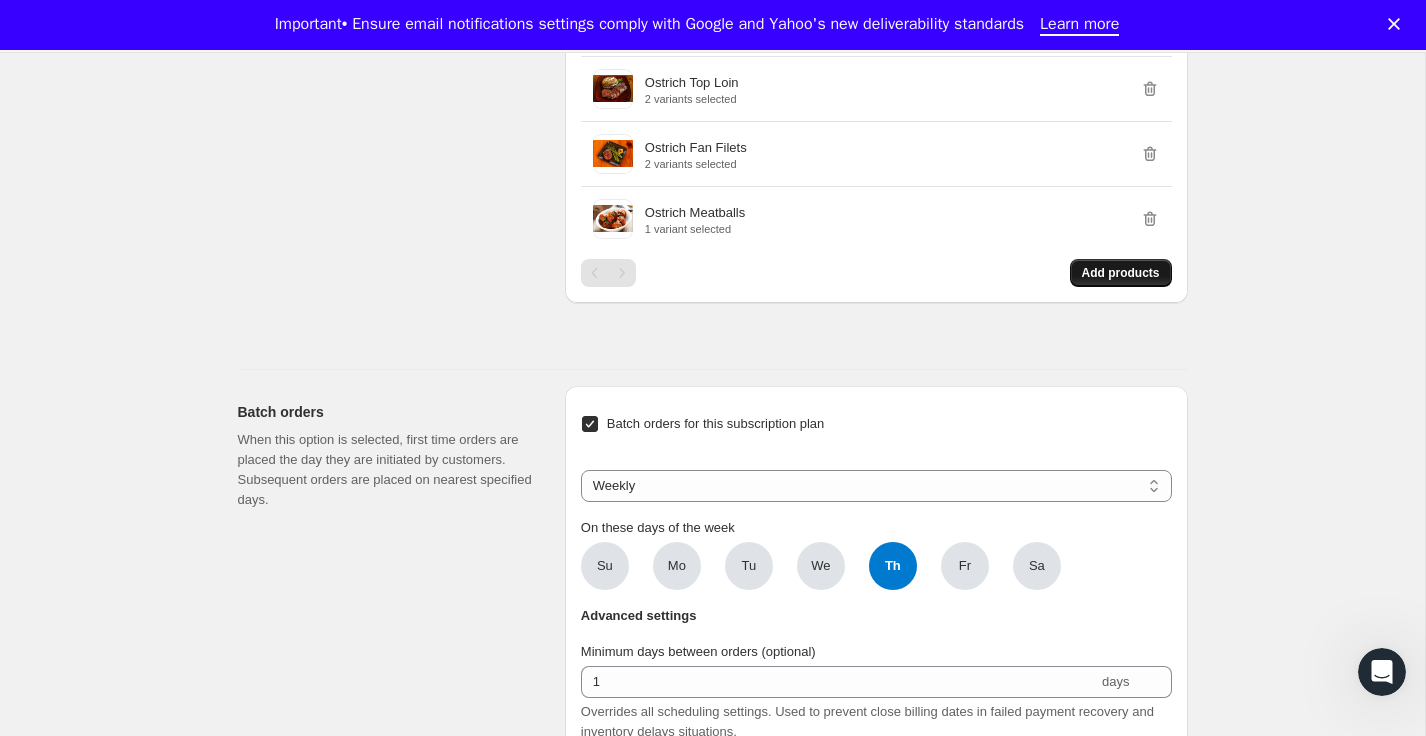 click 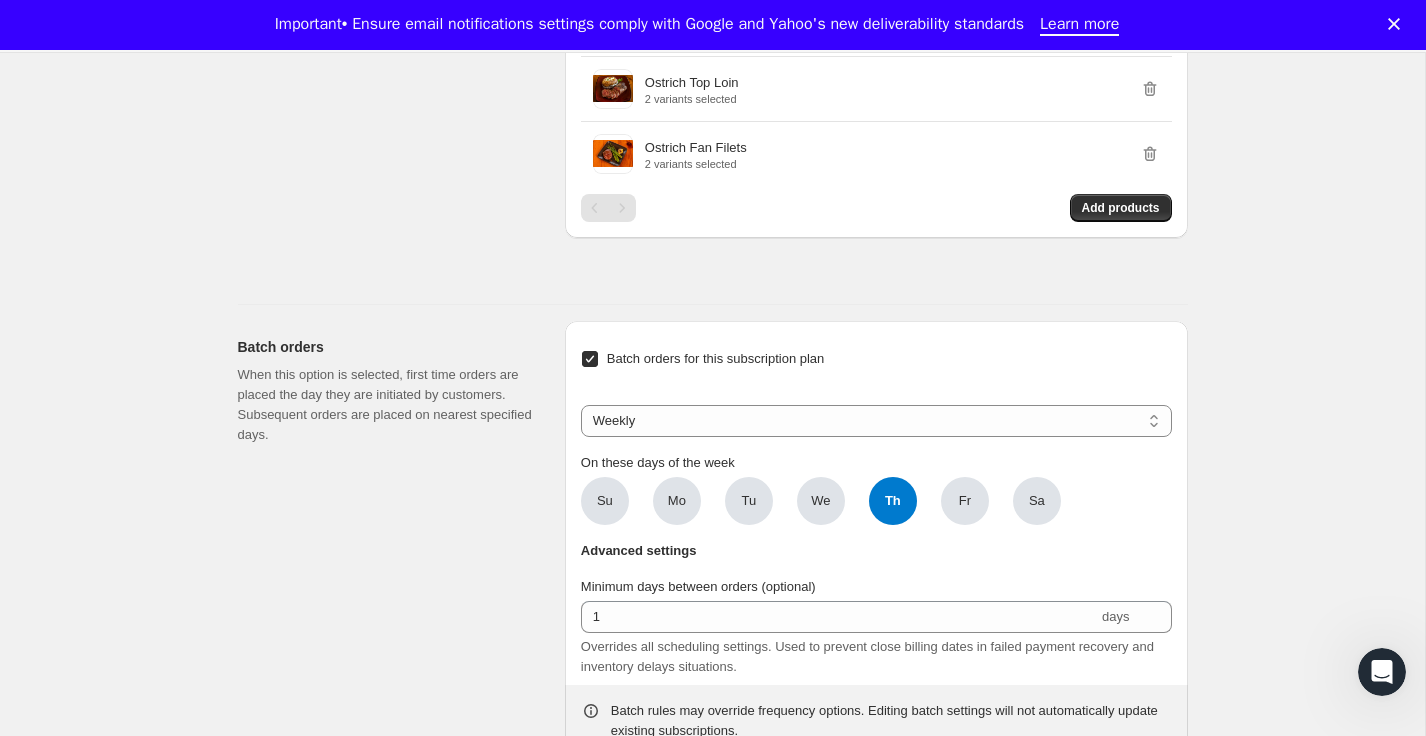 click on "Basic Info Give your plan a unique and memorable nickname for internal staff. The other text values are shown to customers and are used to help them make a purchase decision. Subscription nickname Subscribe & save Internal name only visible to you Display name Subscribe & save Public name, shown on product page Subscription Frequency Specify the frequency options you would like to offer your customers. Display name is shown to customers on your storefront. Frequency prefix (optional) Deliver every Displayed on the product page before the frequency list Create order every Display name * 1 Day(s) Week(s) Month(s) Year(s) Month(s) 1 month + Add Frequency Pricing Reward your customers for their loyalty by offering discount incentives for subscriptions. Discount Standard Dynamic Frequency-specific More views Standard Dynamic Frequency-specific More views Discount Percent off (%) US Dollars off ($) Percent off (%) Shipping Enable subscription shipping Create subscription shipping rates from the  settings 0/140 Su 1" at bounding box center (705, -427) 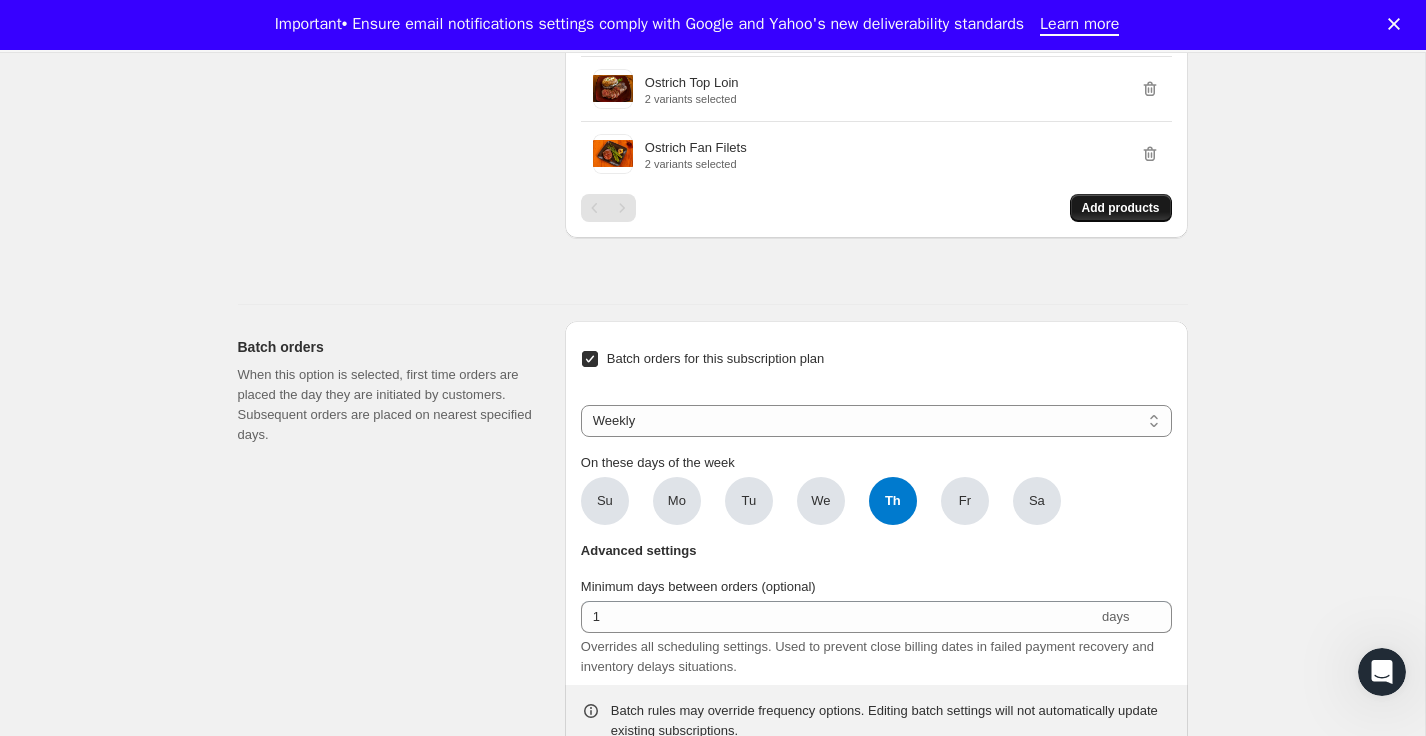 click on "Add products" at bounding box center (1121, 208) 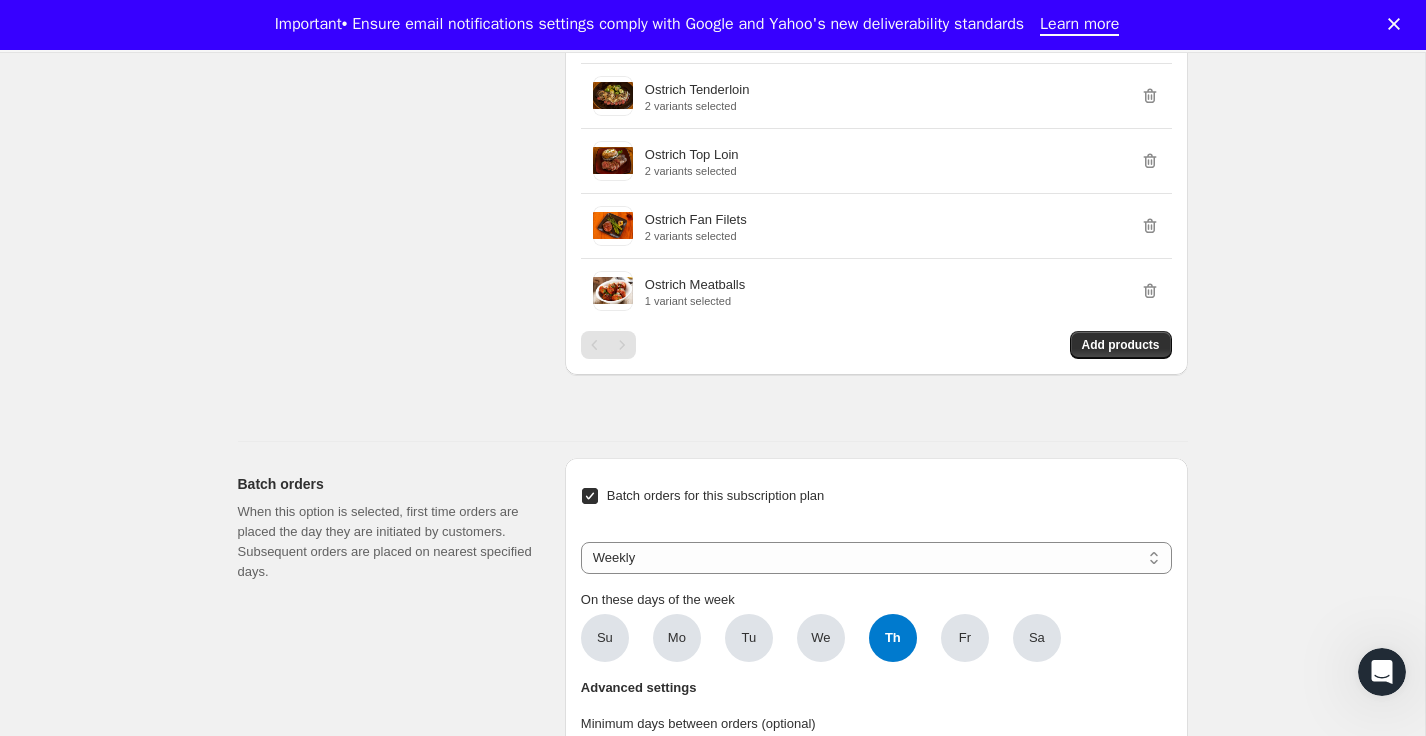 scroll, scrollTop: 1953, scrollLeft: 0, axis: vertical 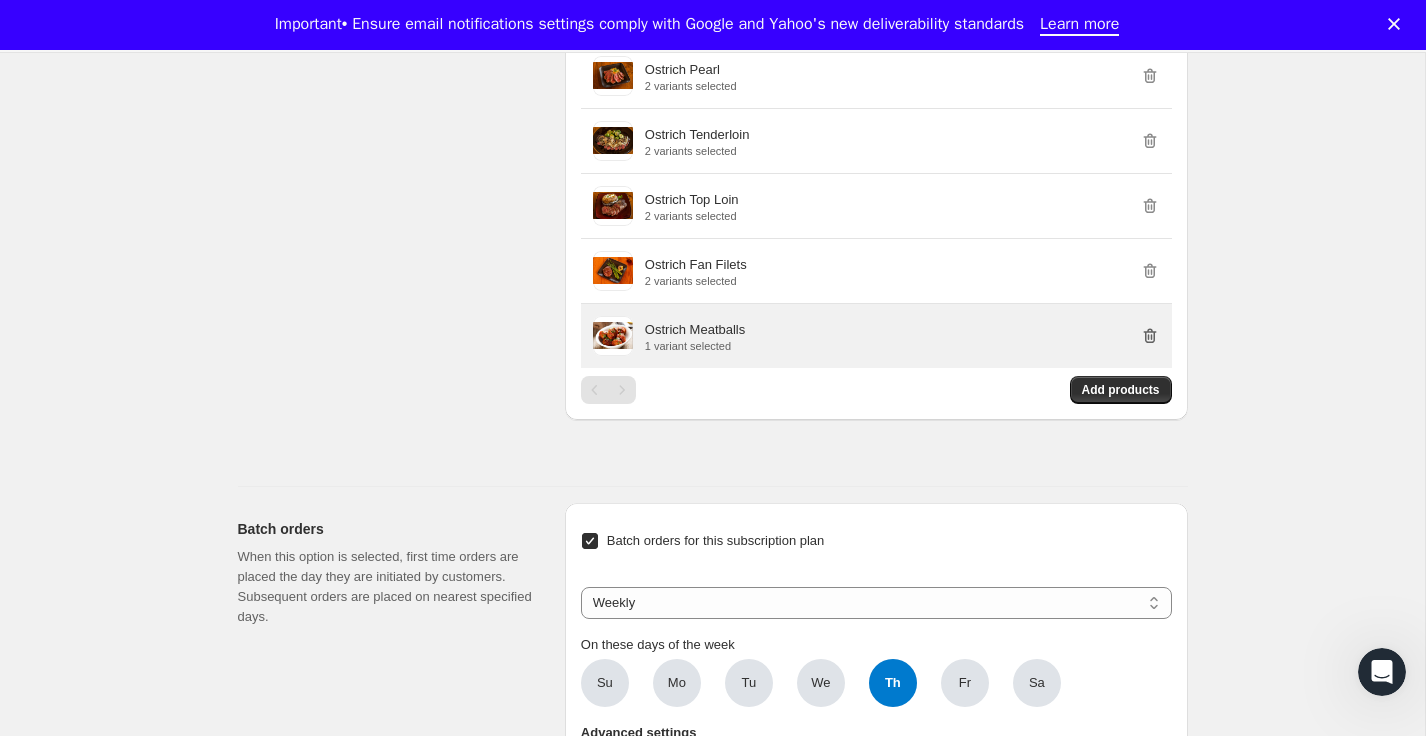 click 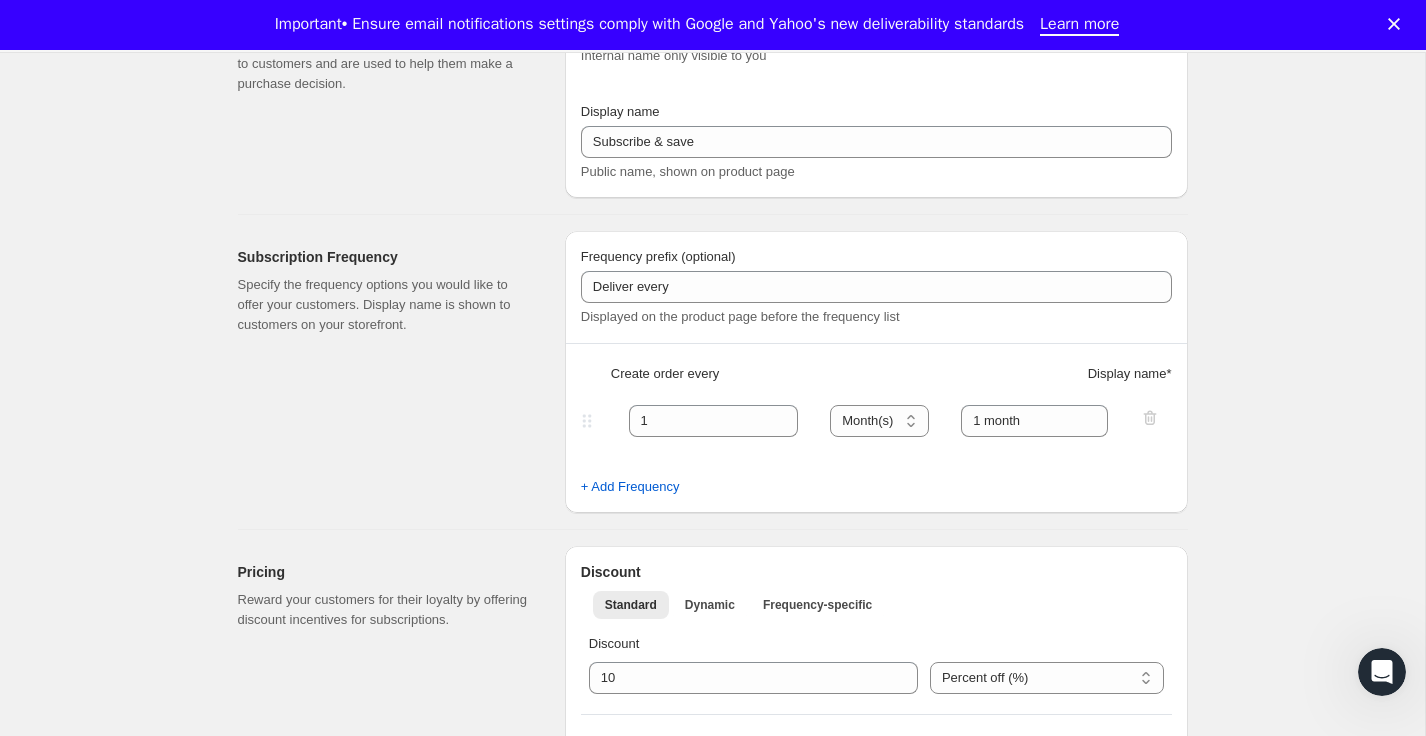 scroll, scrollTop: 0, scrollLeft: 0, axis: both 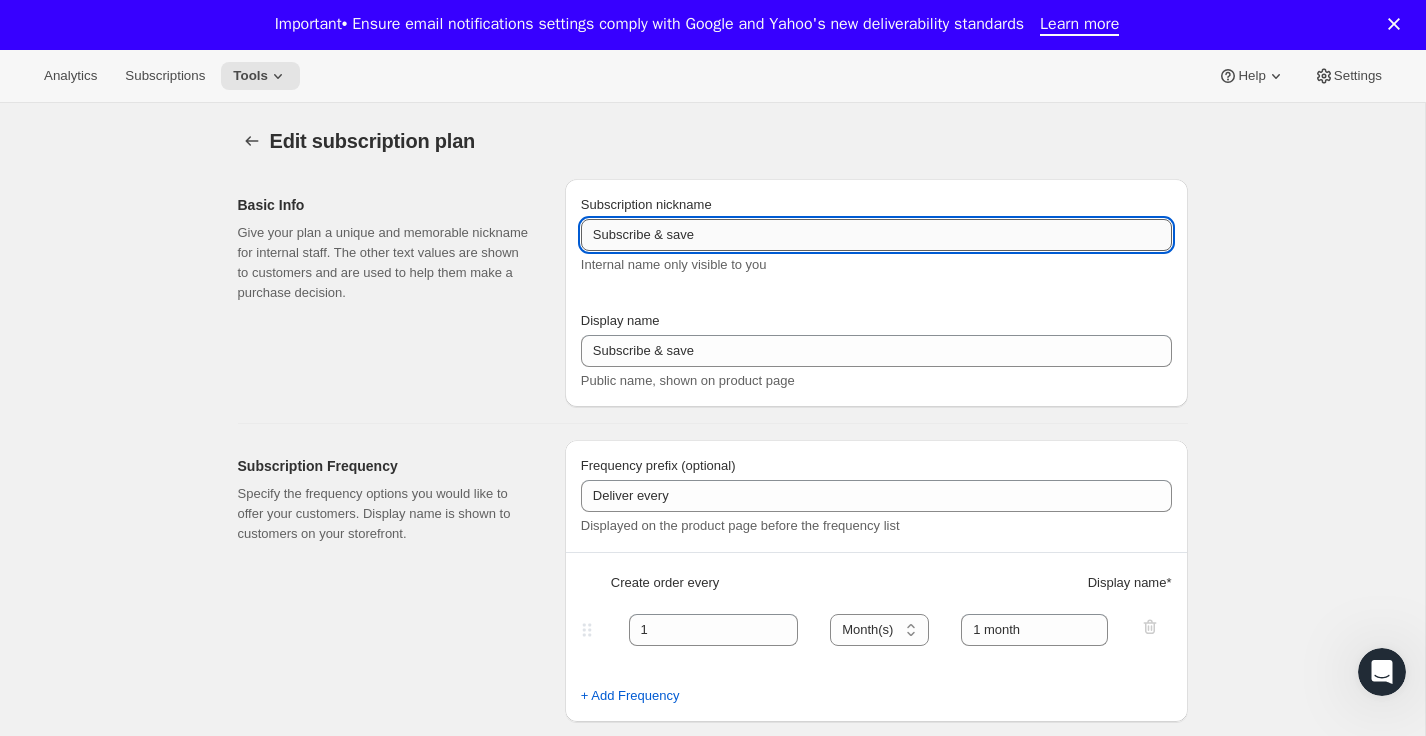 click on "Subscribe & save" at bounding box center (876, 235) 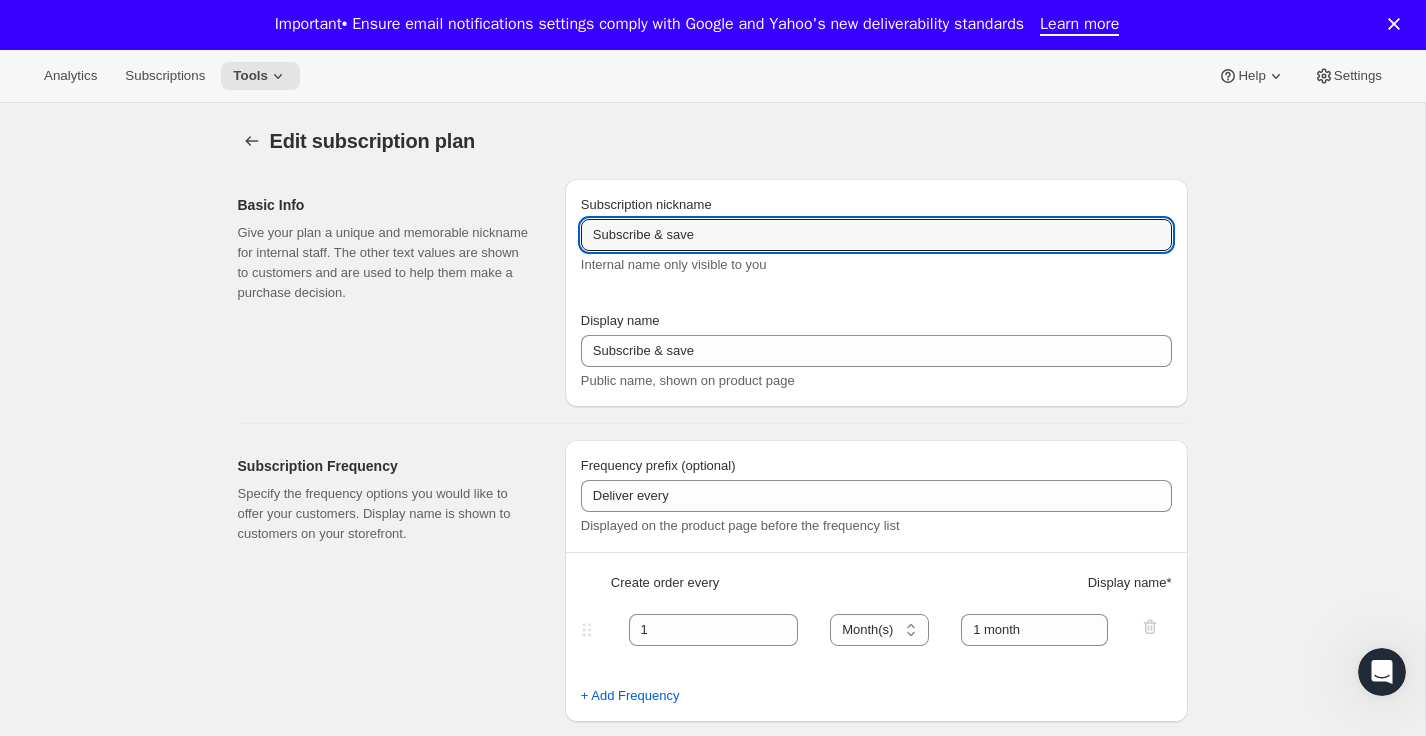 drag, startPoint x: 740, startPoint y: 235, endPoint x: 481, endPoint y: 212, distance: 260.01923 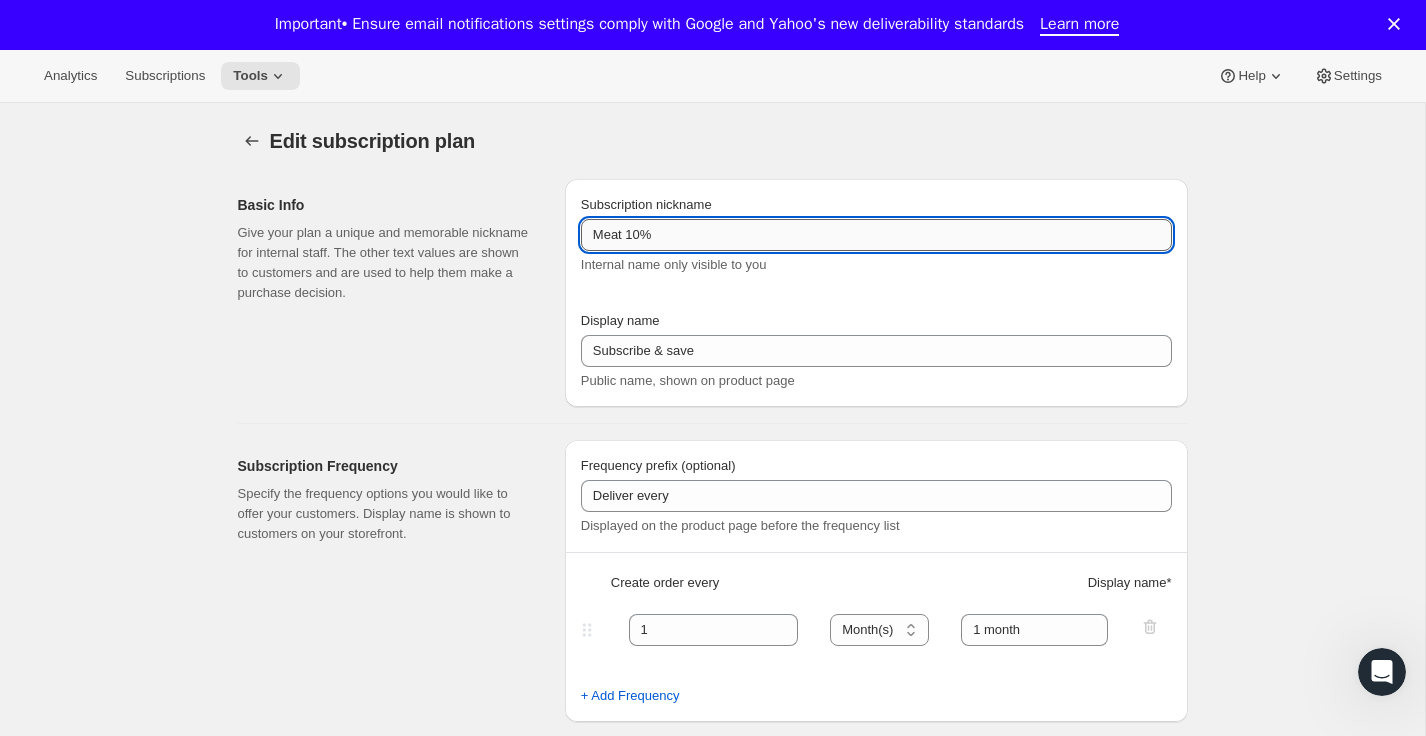 click on "Meat 10%" at bounding box center [876, 235] 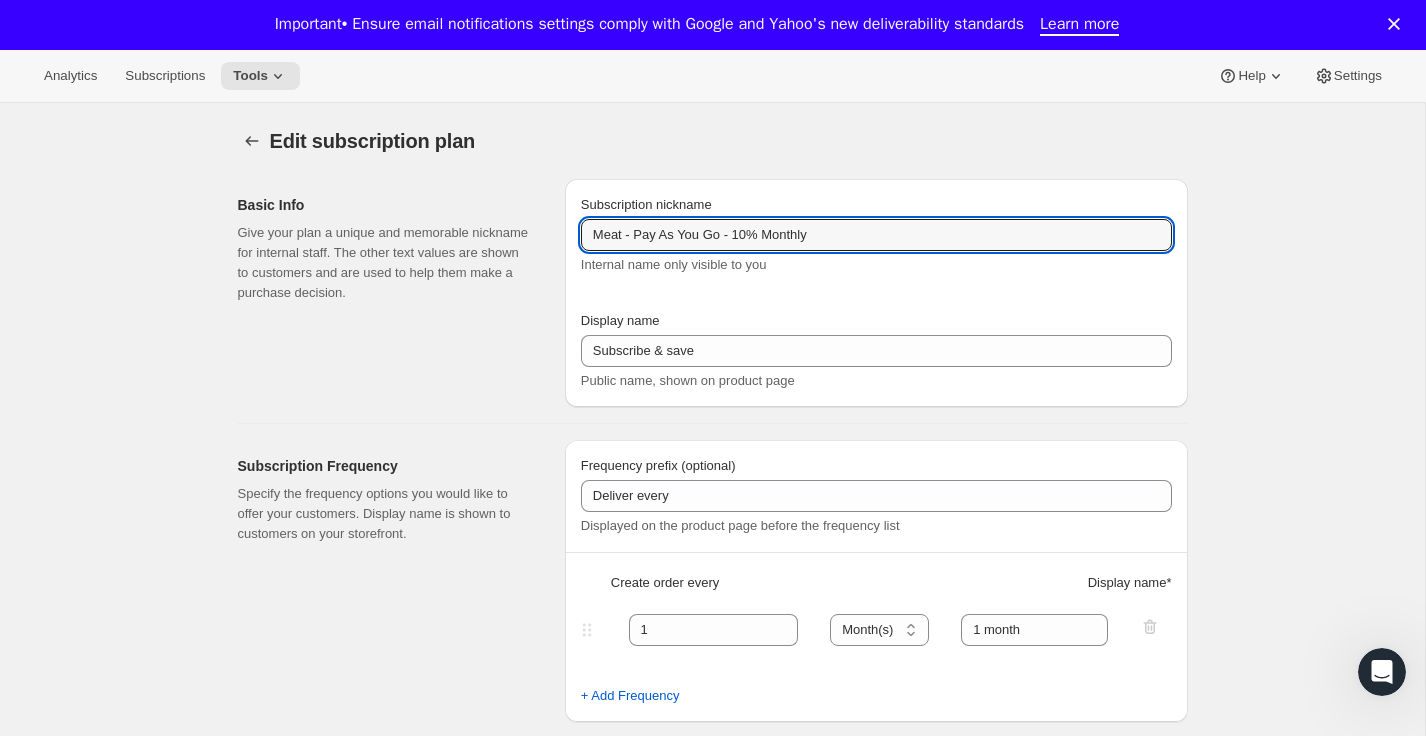 type on "Meat - Pay As You Go - 10% Monthly" 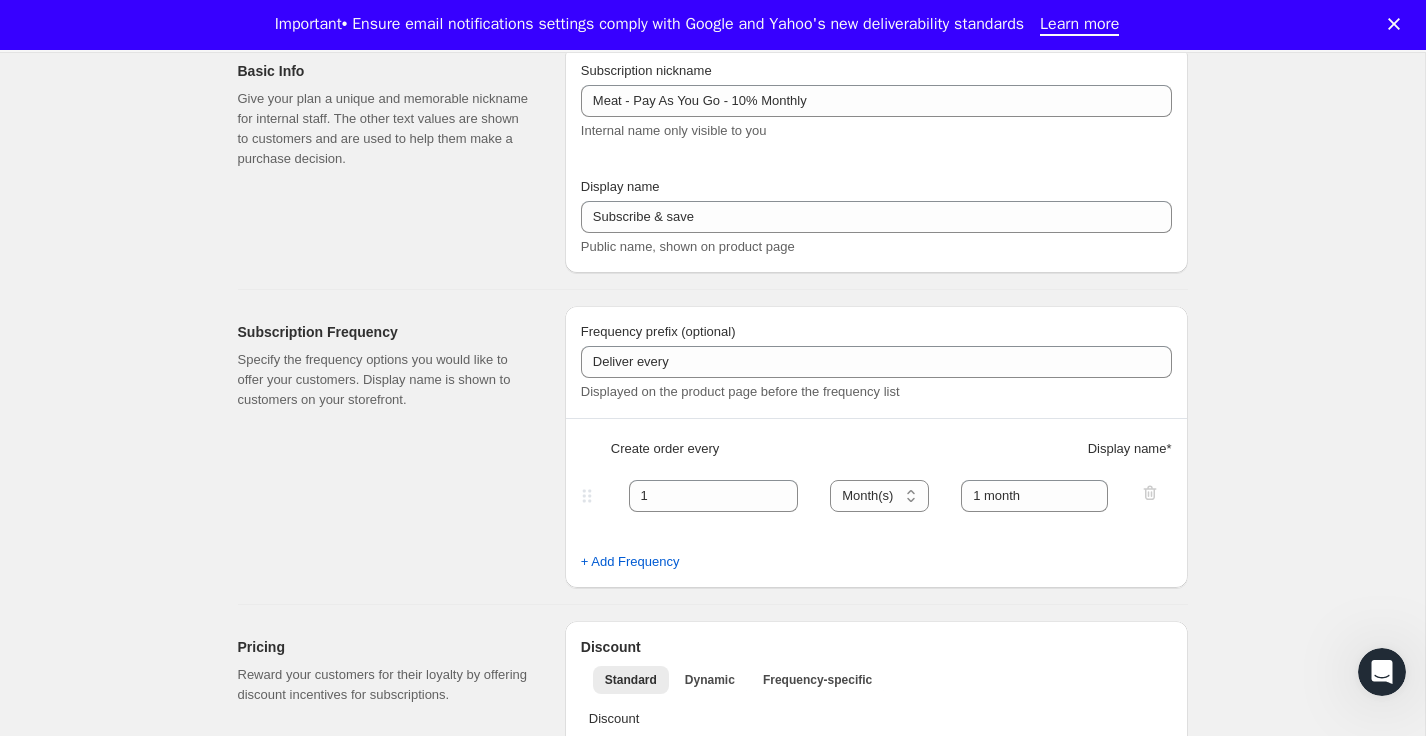 scroll, scrollTop: 136, scrollLeft: 0, axis: vertical 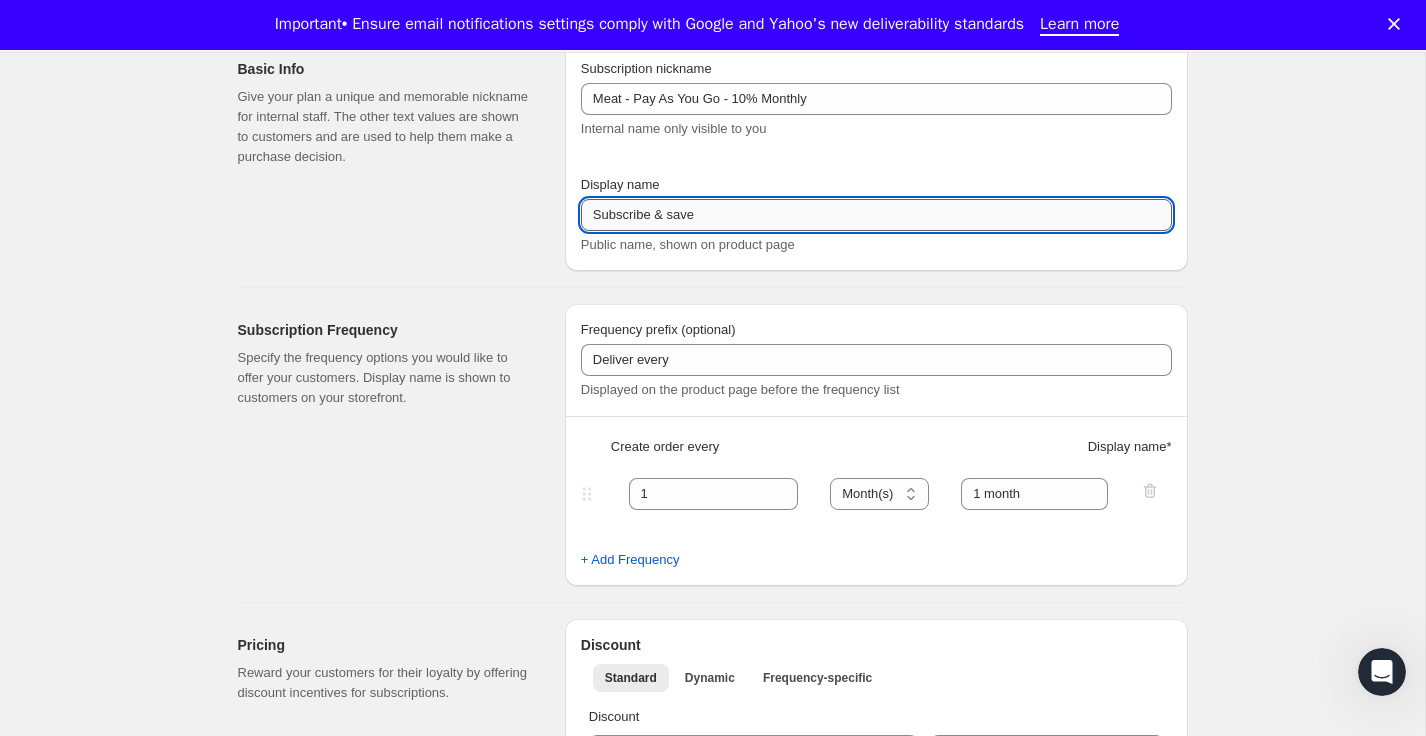 click on "Subscribe & save" at bounding box center [876, 215] 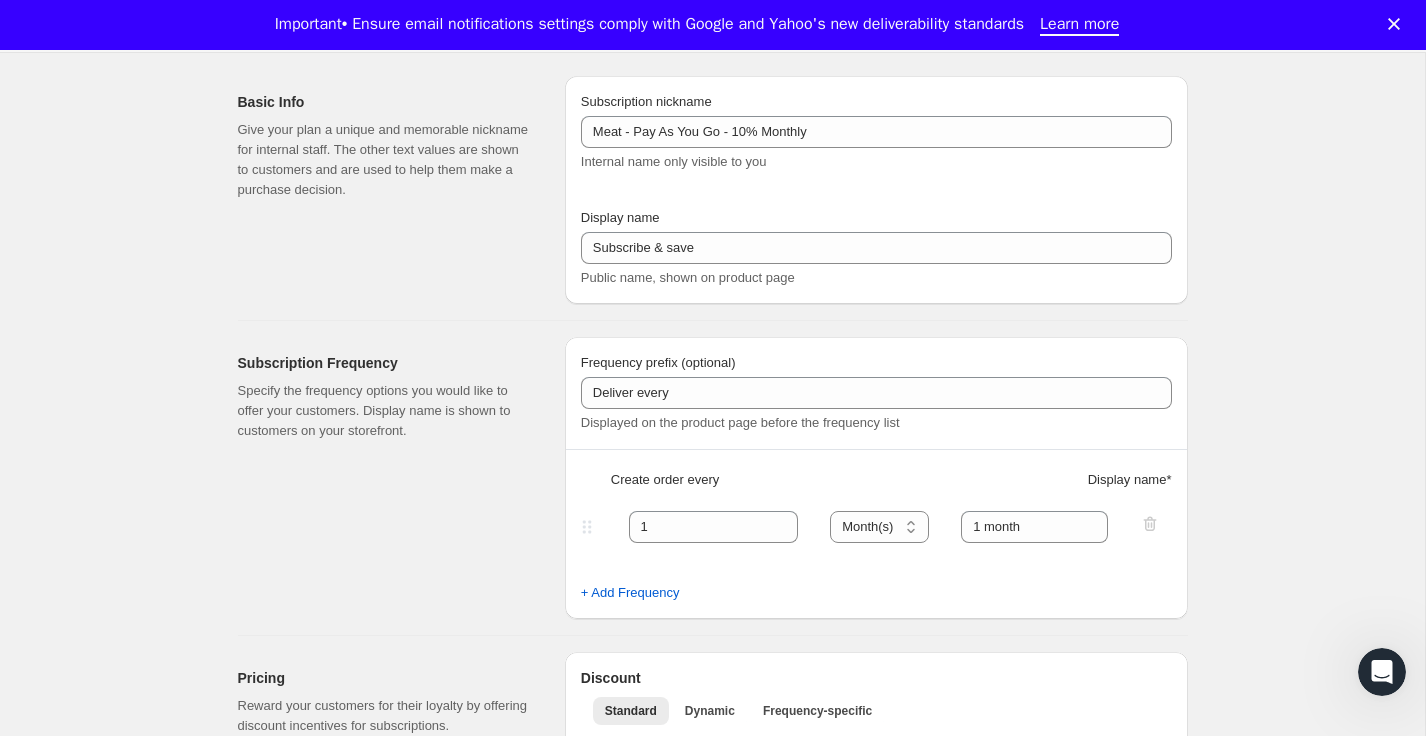 scroll, scrollTop: 82, scrollLeft: 0, axis: vertical 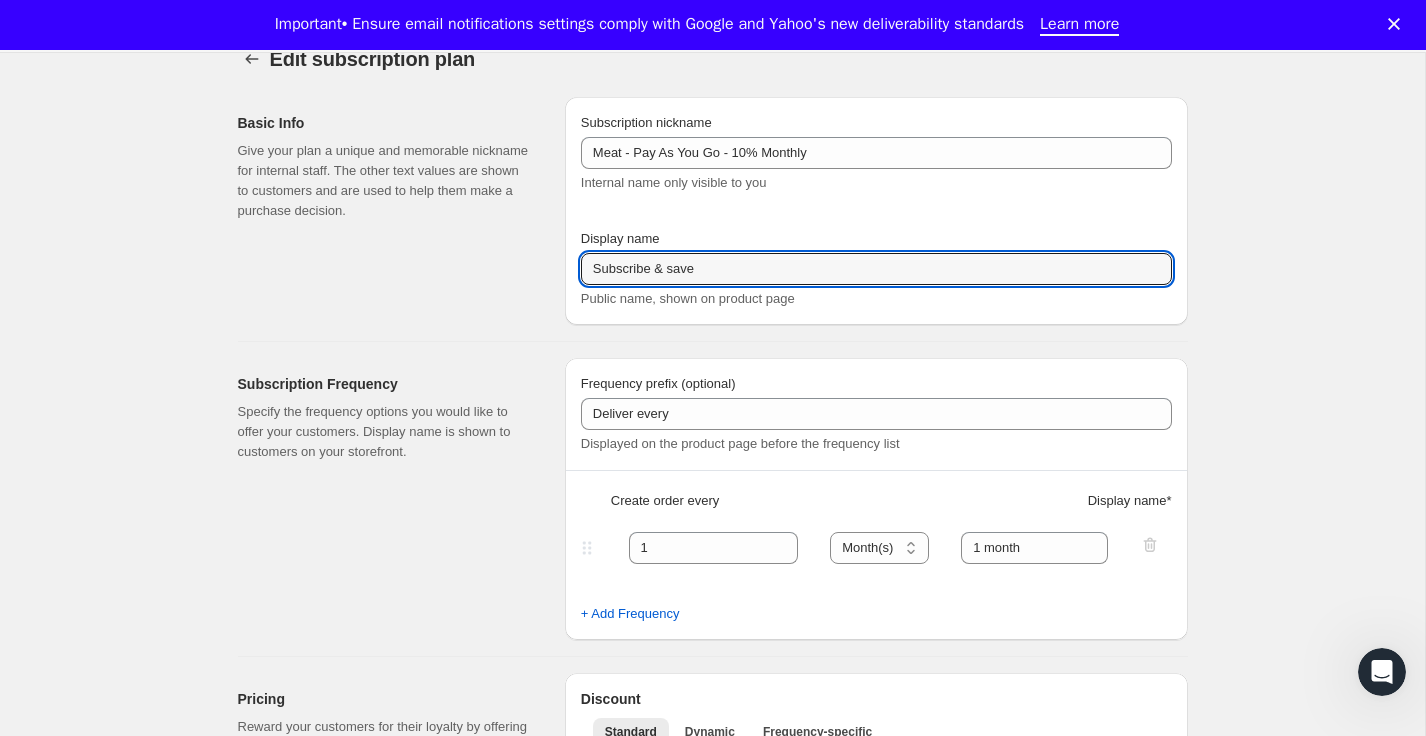 drag, startPoint x: 726, startPoint y: 269, endPoint x: 551, endPoint y: 271, distance: 175.01143 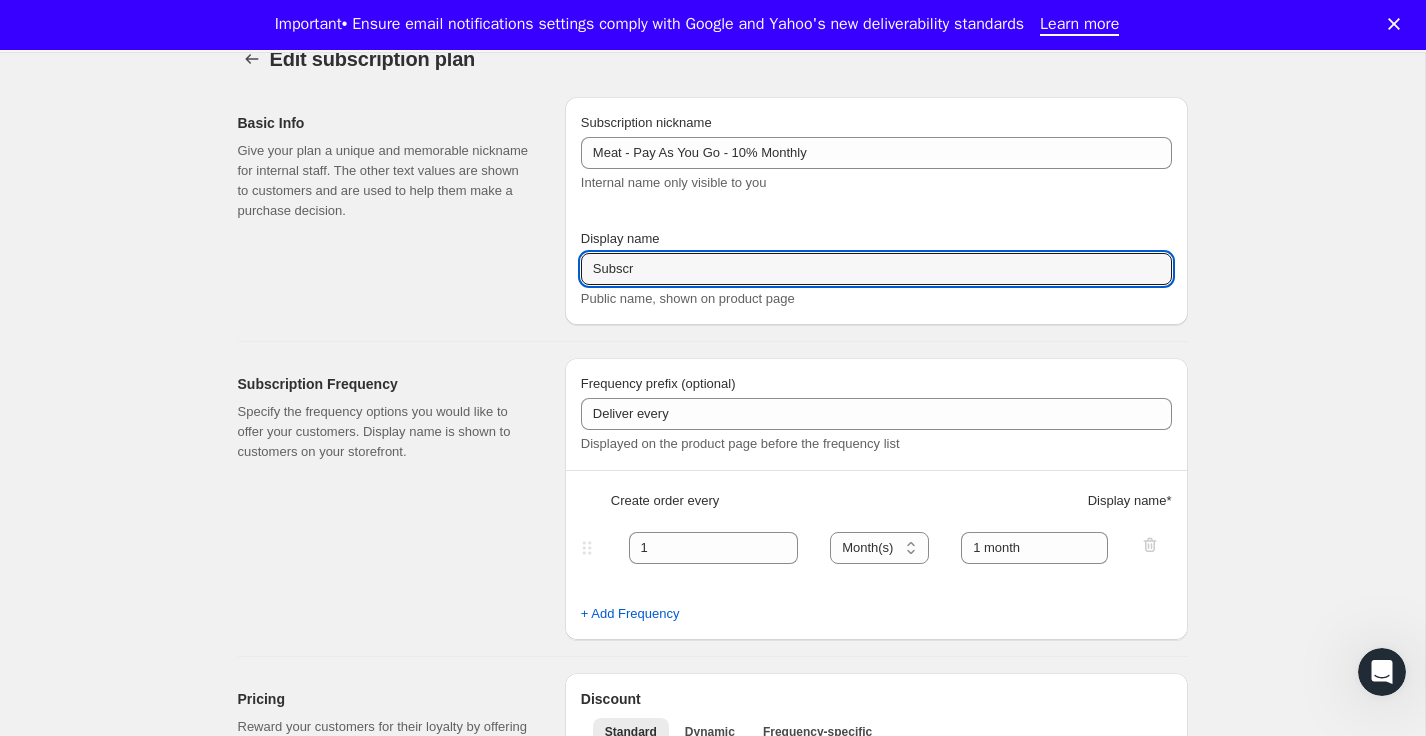 type on "Subscribe & save" 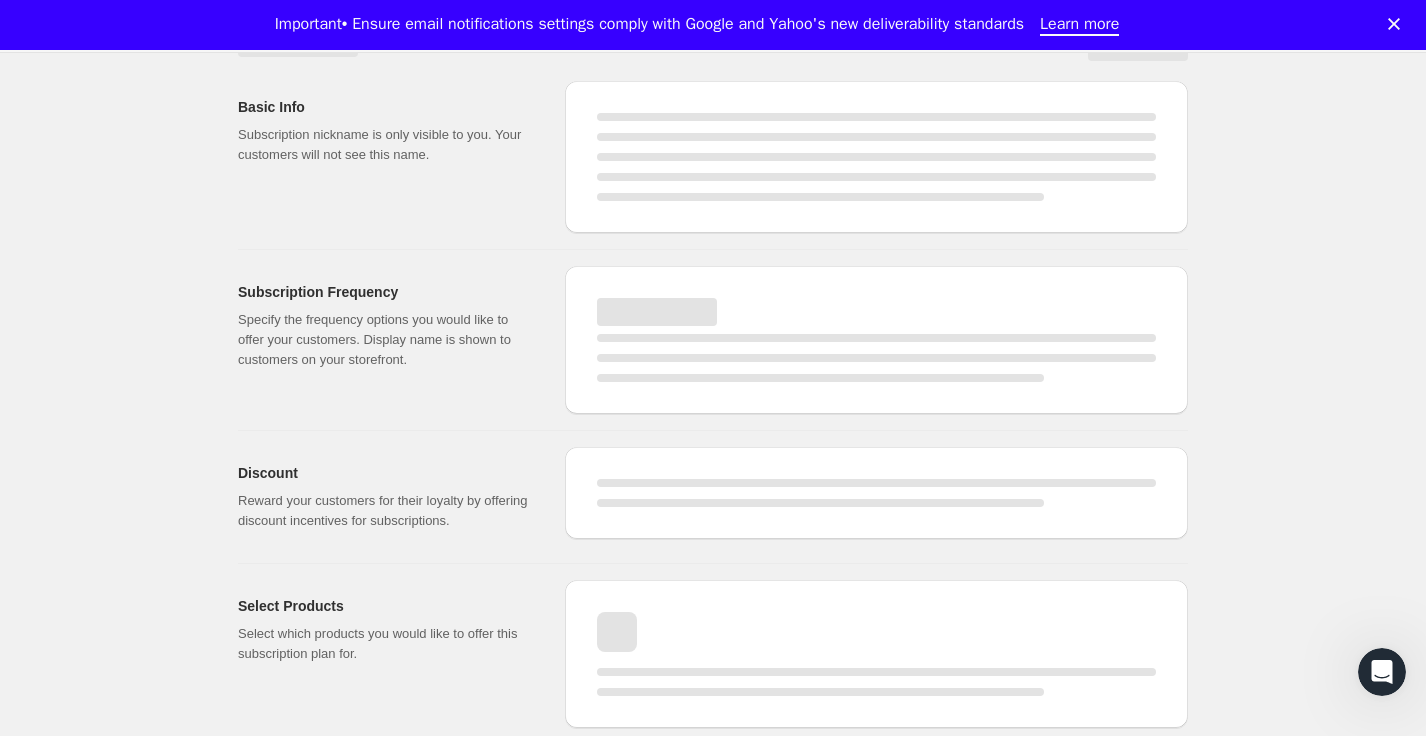scroll, scrollTop: 1534, scrollLeft: 0, axis: vertical 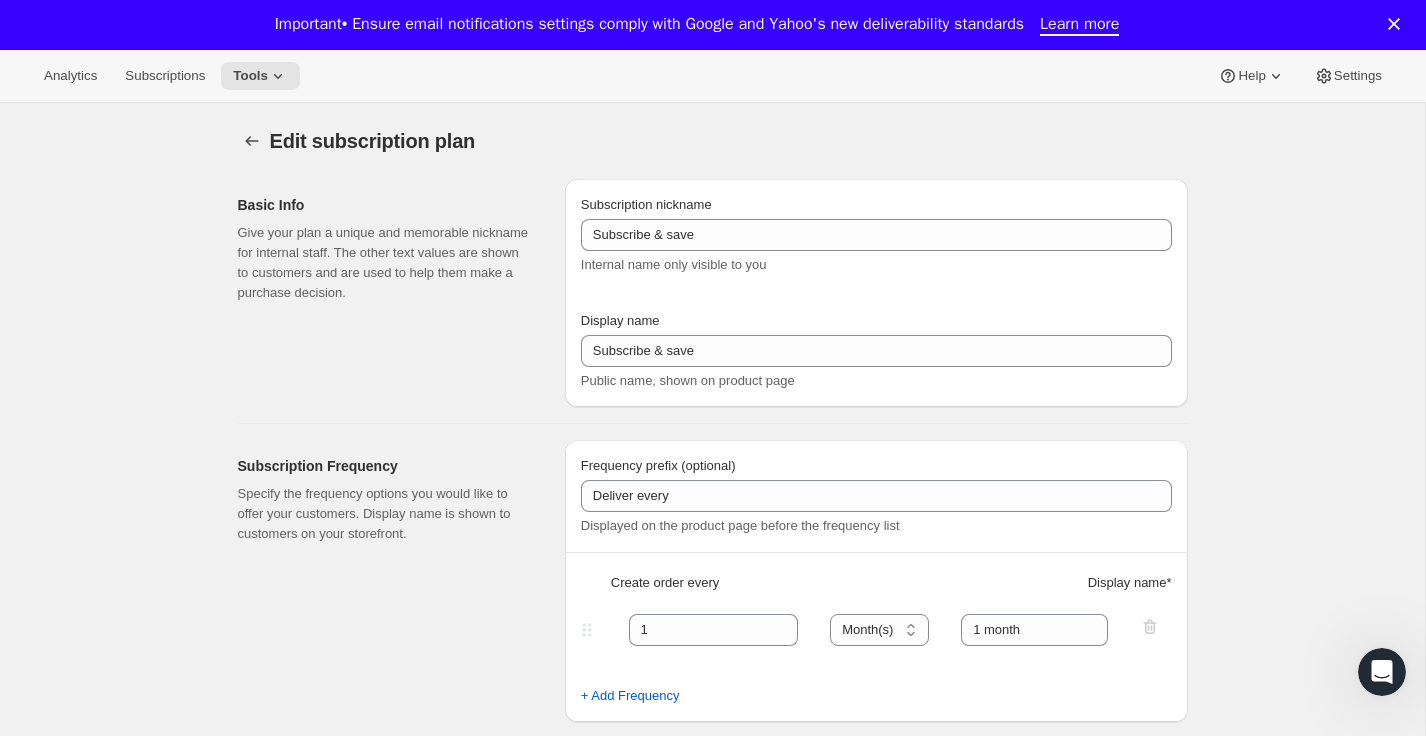 type on "Meat - Pay As You Go - 10% Monthly" 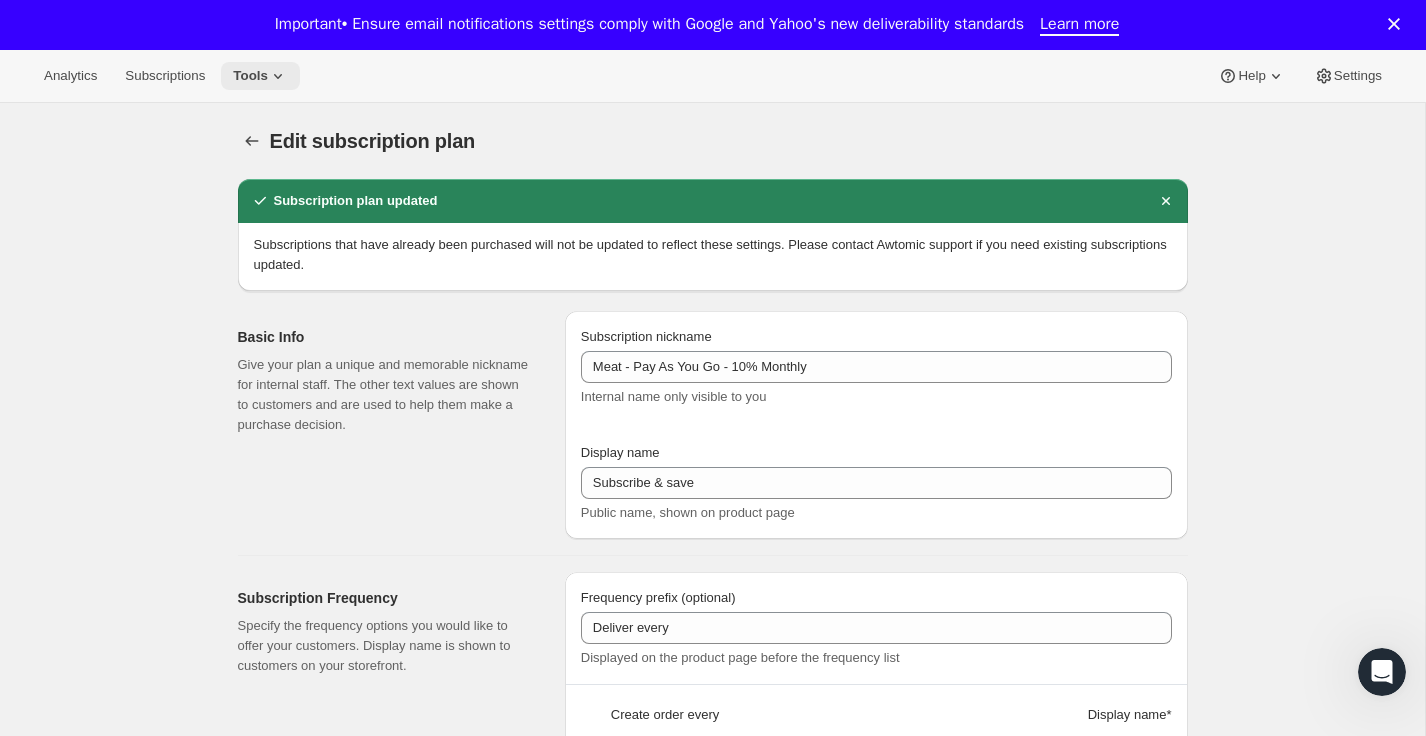 click 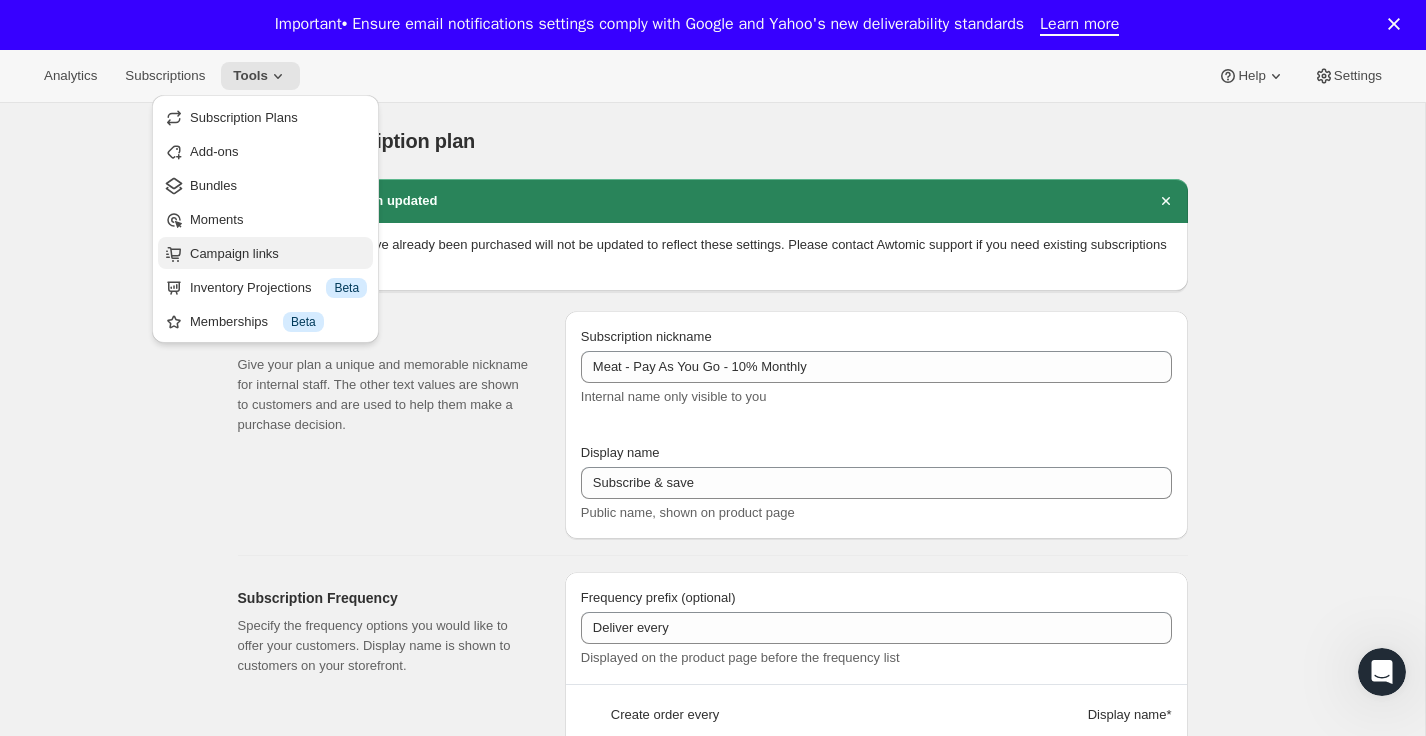 click on "Campaign links" at bounding box center [234, 253] 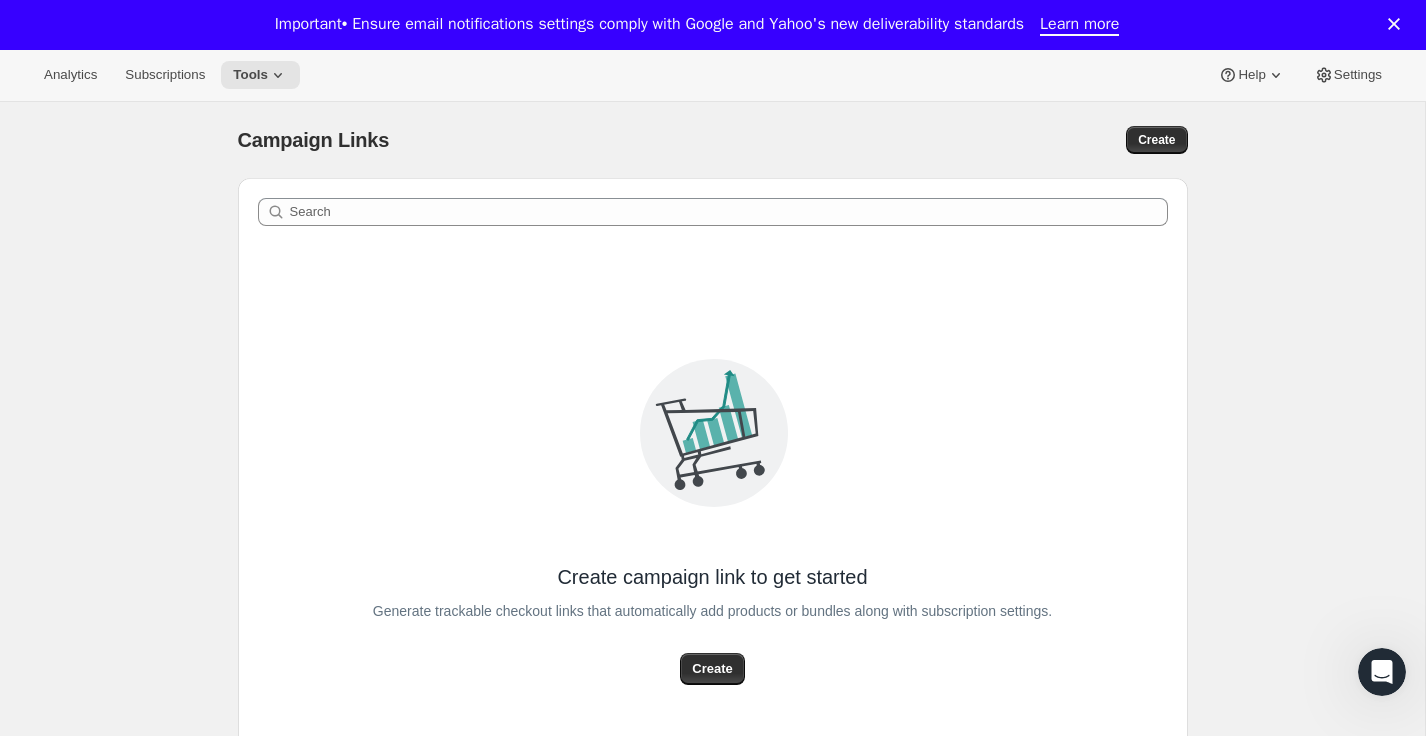 scroll, scrollTop: 0, scrollLeft: 0, axis: both 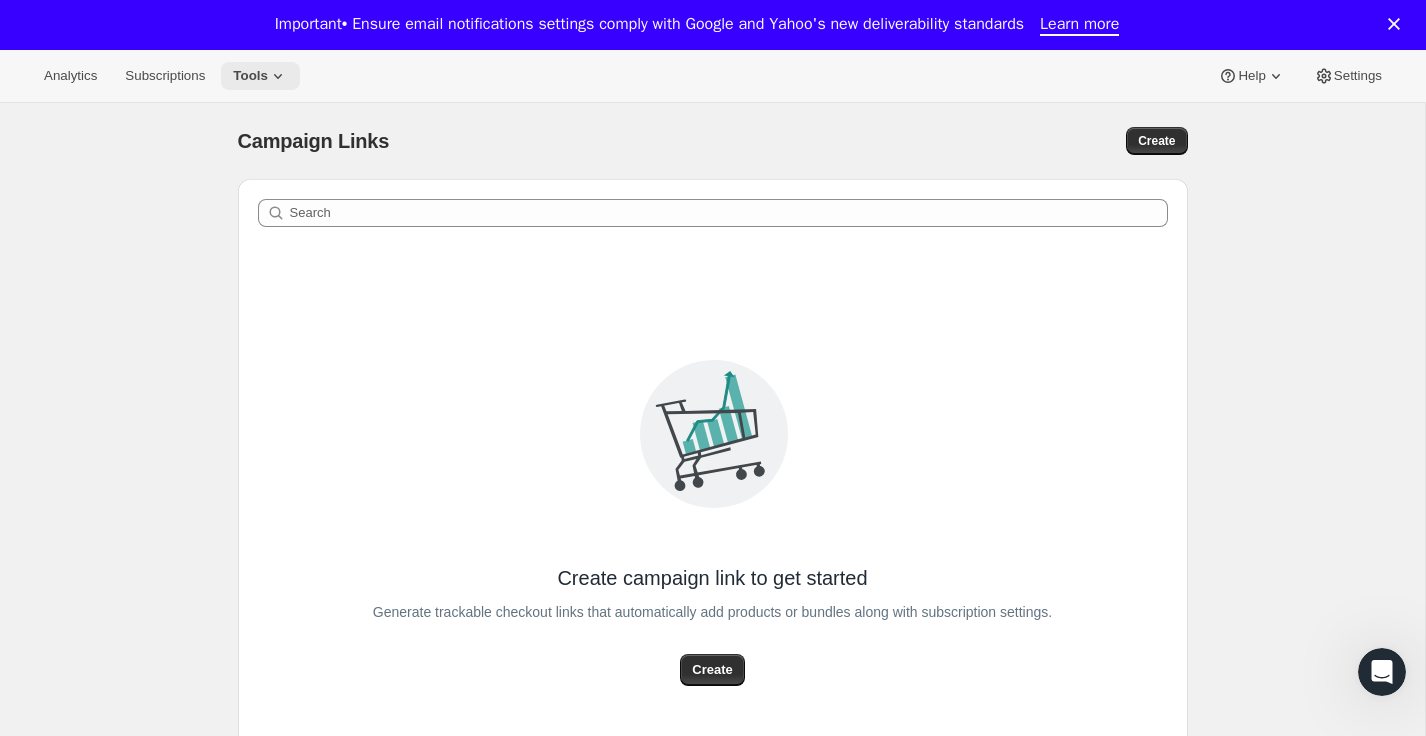 click on "Tools" at bounding box center [250, 76] 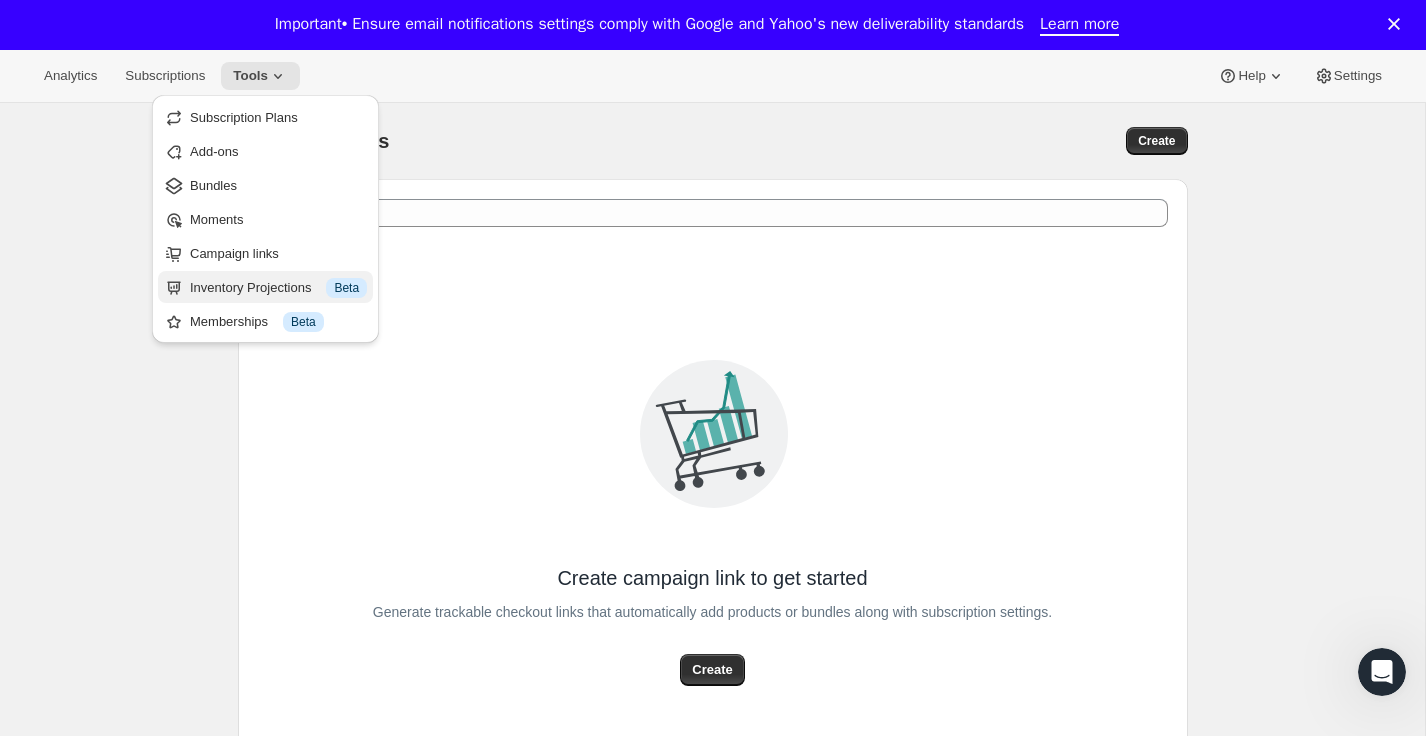 click on "Inventory Projections Info Beta" at bounding box center (278, 288) 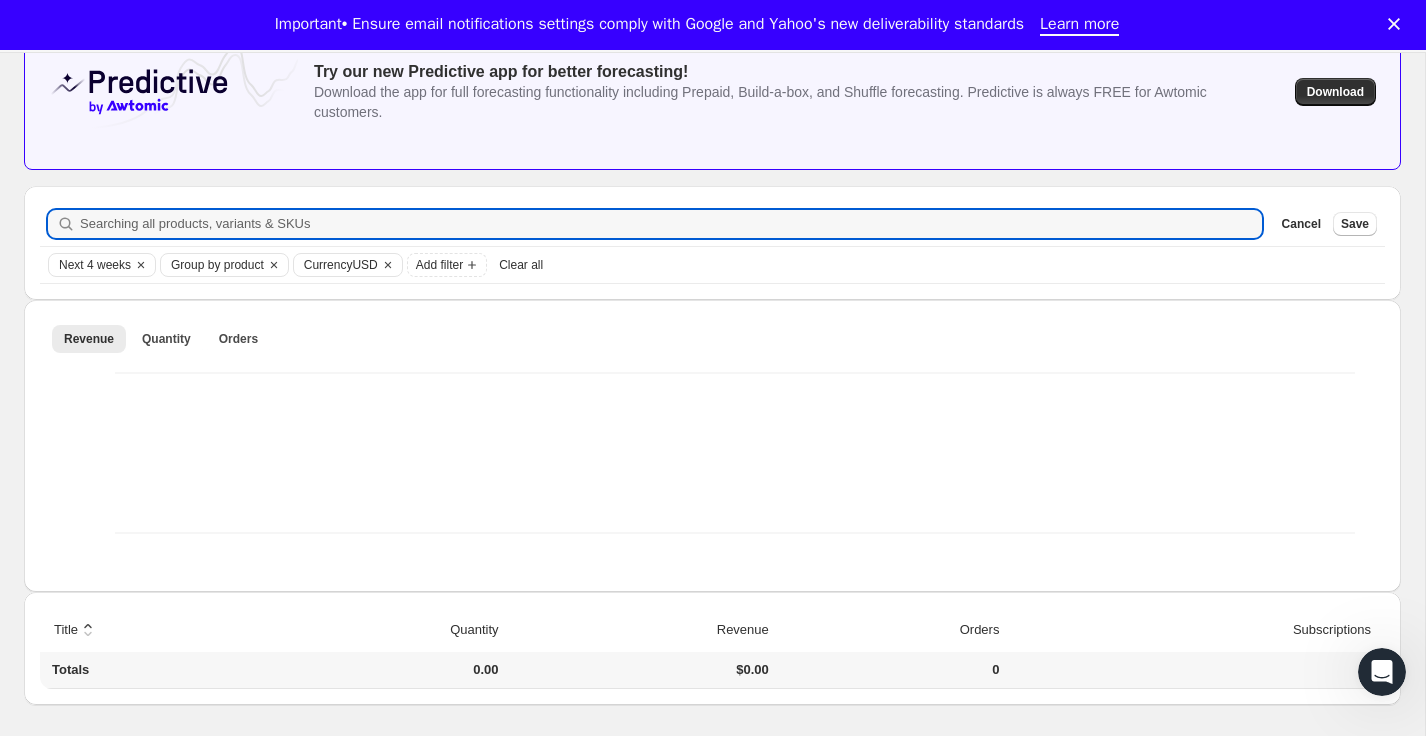 scroll, scrollTop: 0, scrollLeft: 0, axis: both 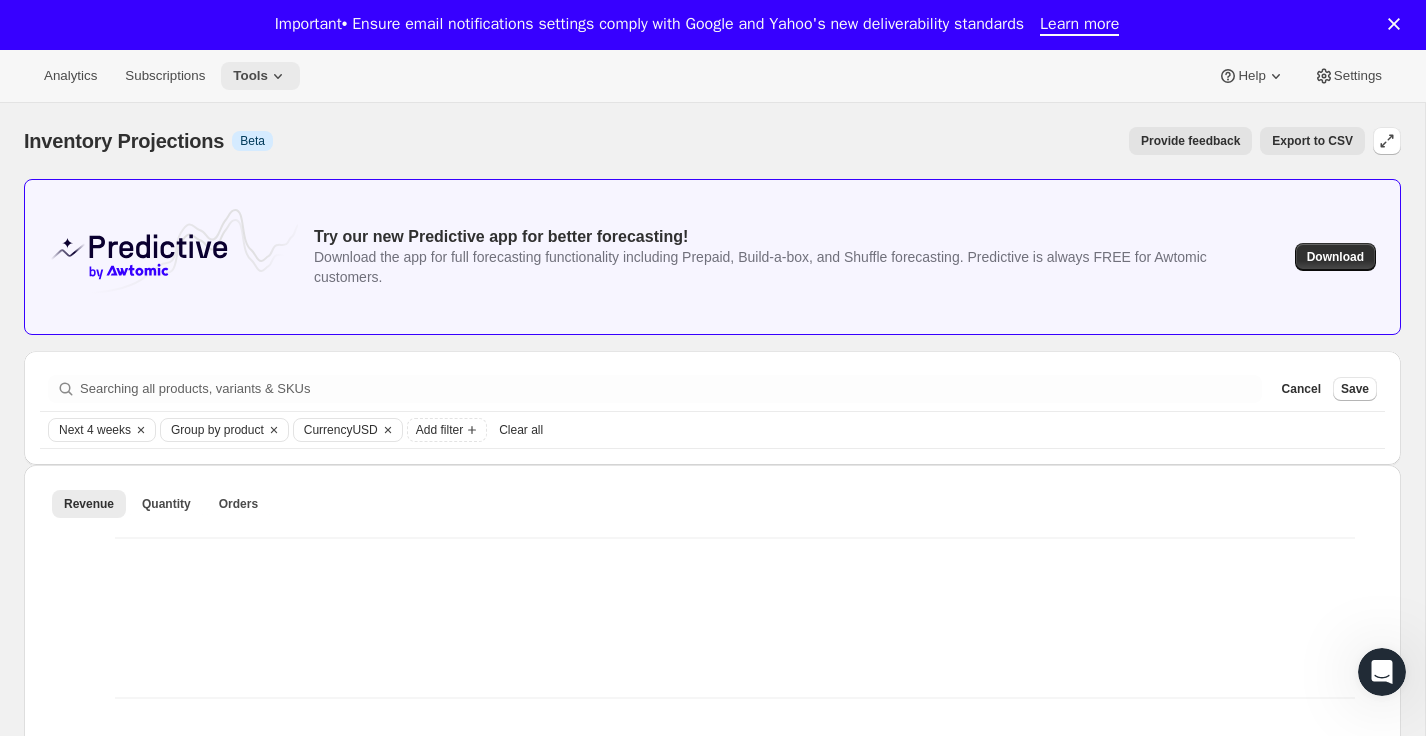 drag, startPoint x: 267, startPoint y: 88, endPoint x: 273, endPoint y: 78, distance: 11.661903 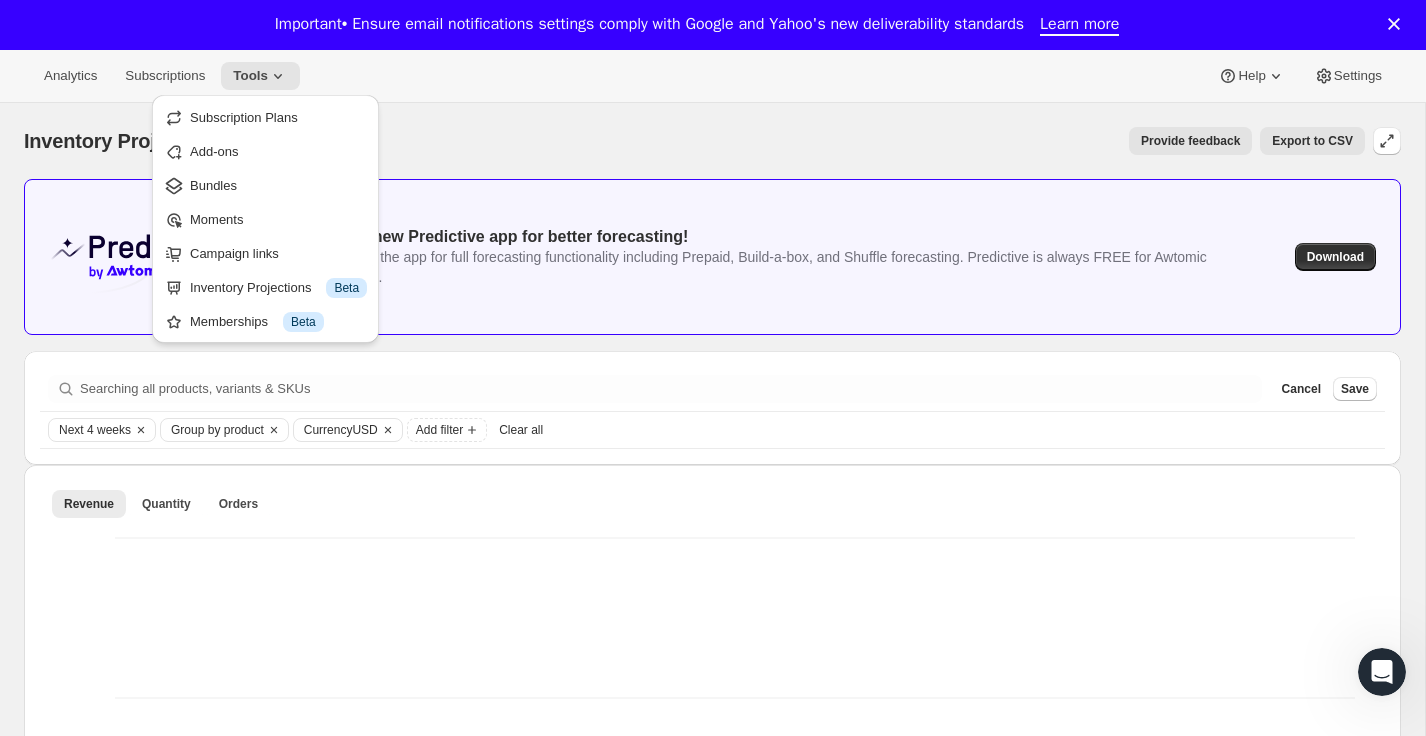 click on "Provide feedback Export to CSV" at bounding box center [827, 141] 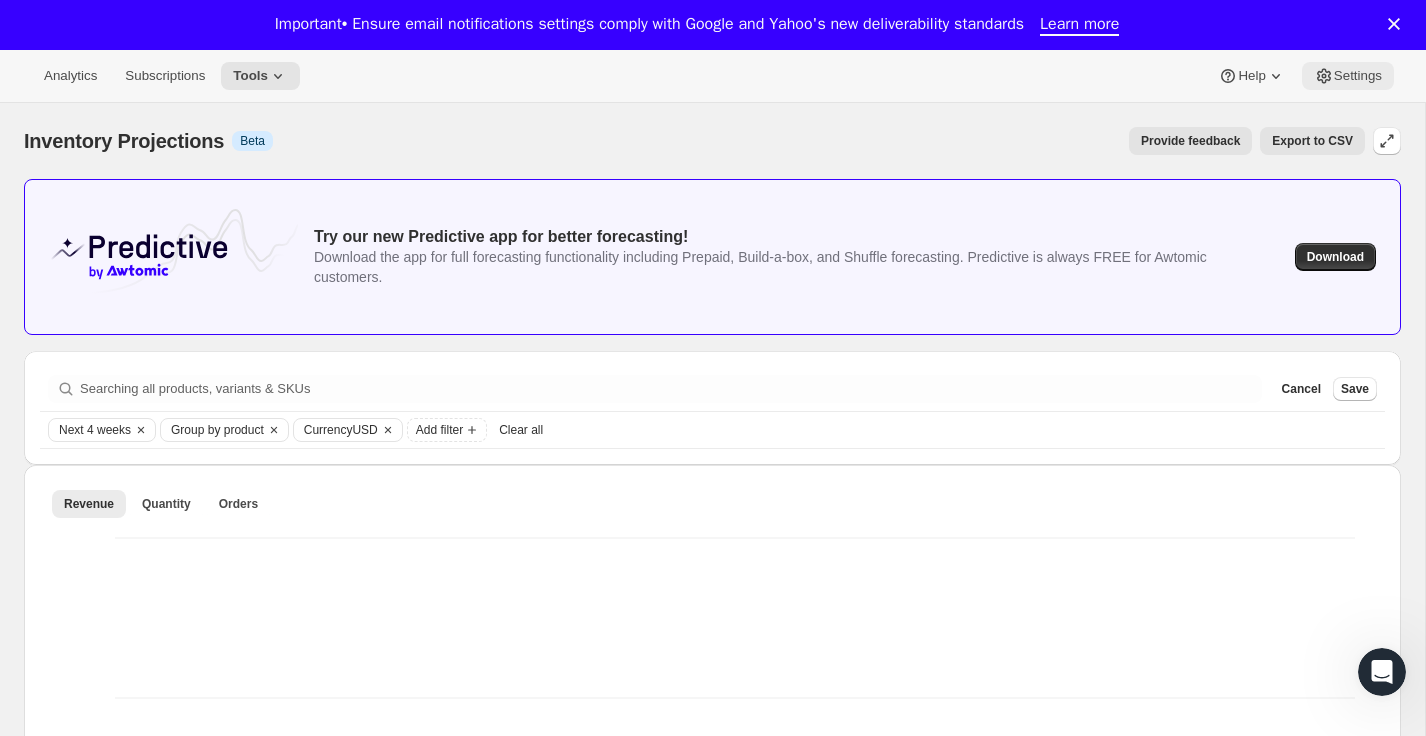 click on "Settings" at bounding box center (1358, 76) 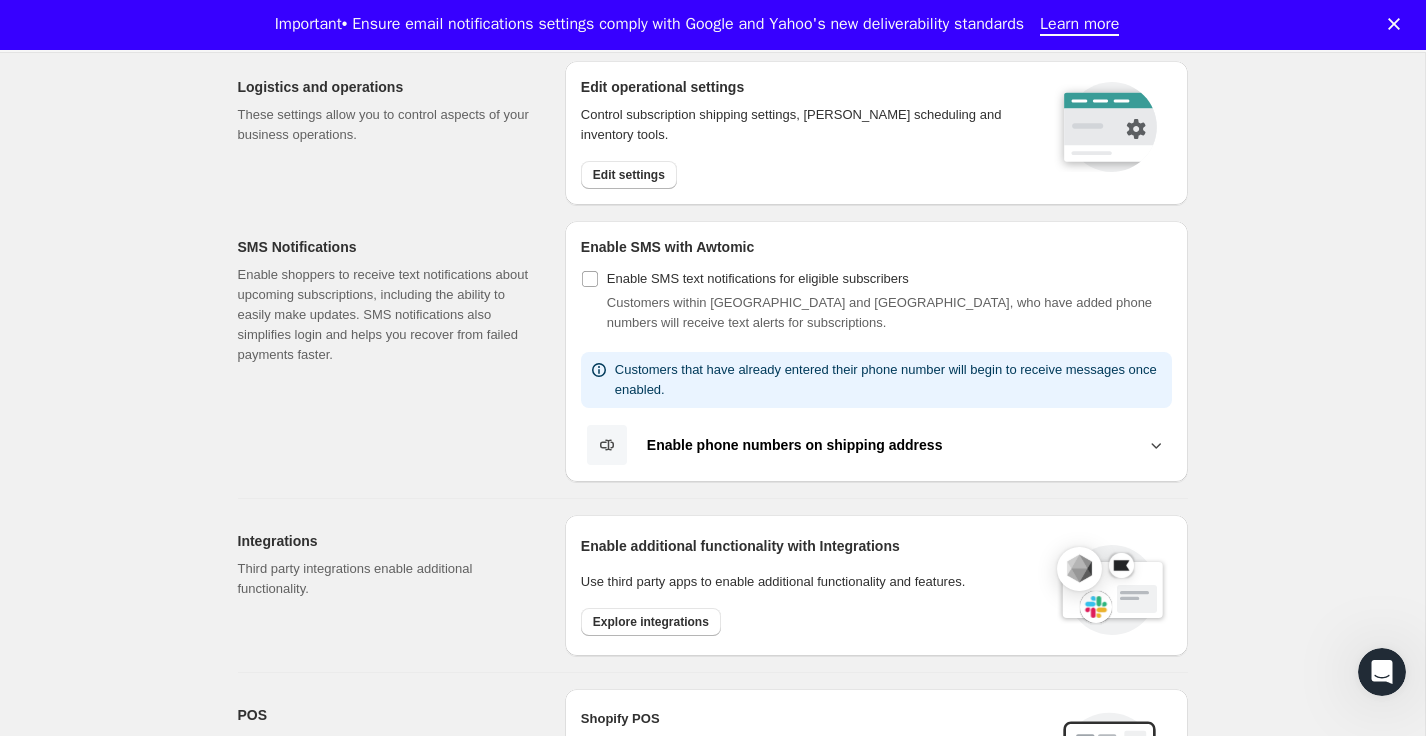 scroll, scrollTop: 218, scrollLeft: 0, axis: vertical 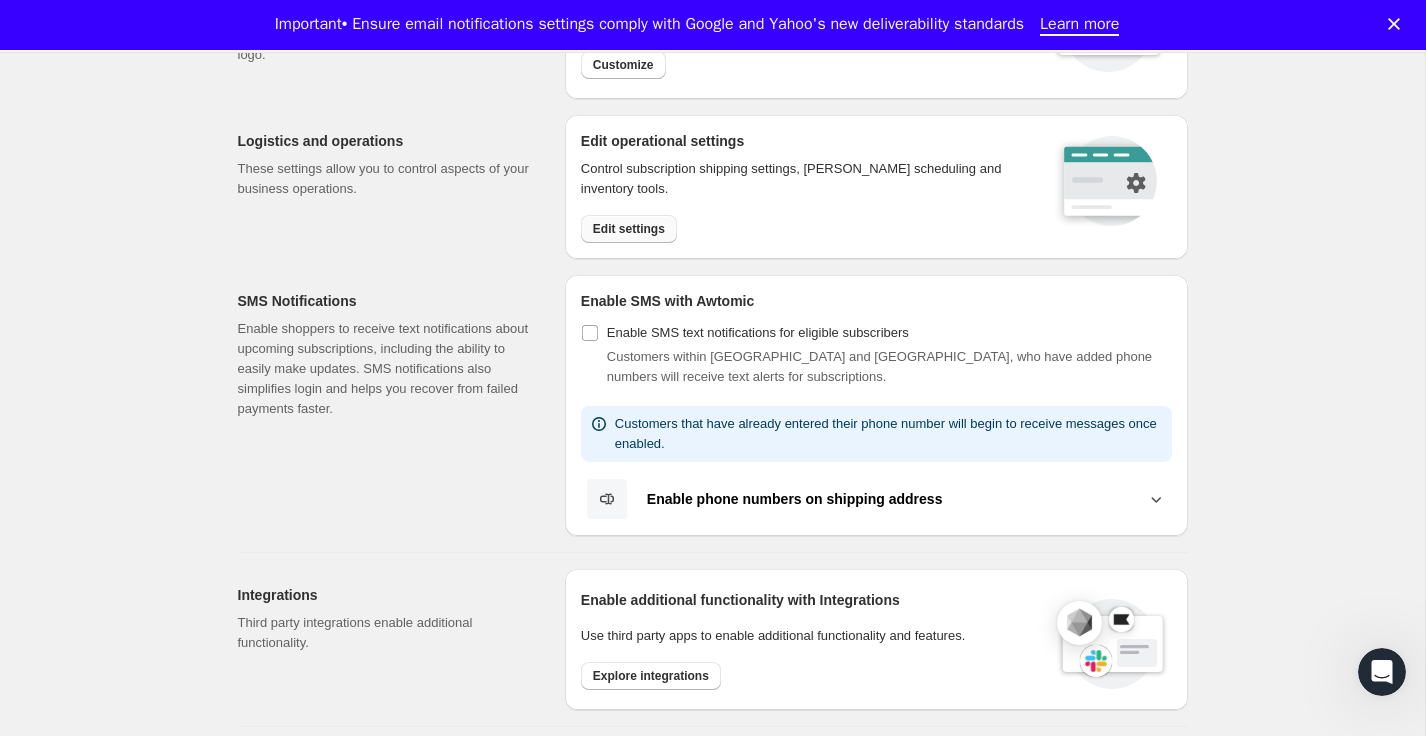 click on "Edit settings" at bounding box center (629, 229) 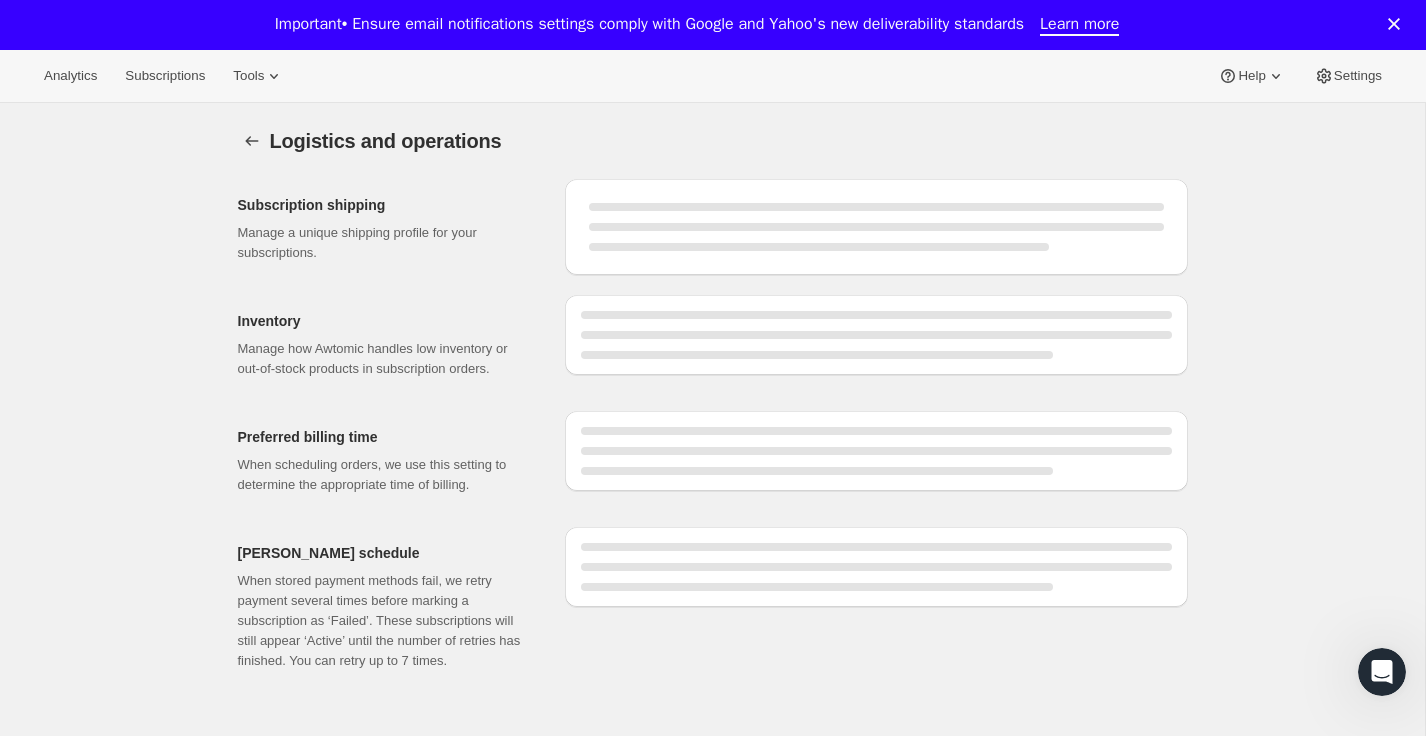 select on "DAY" 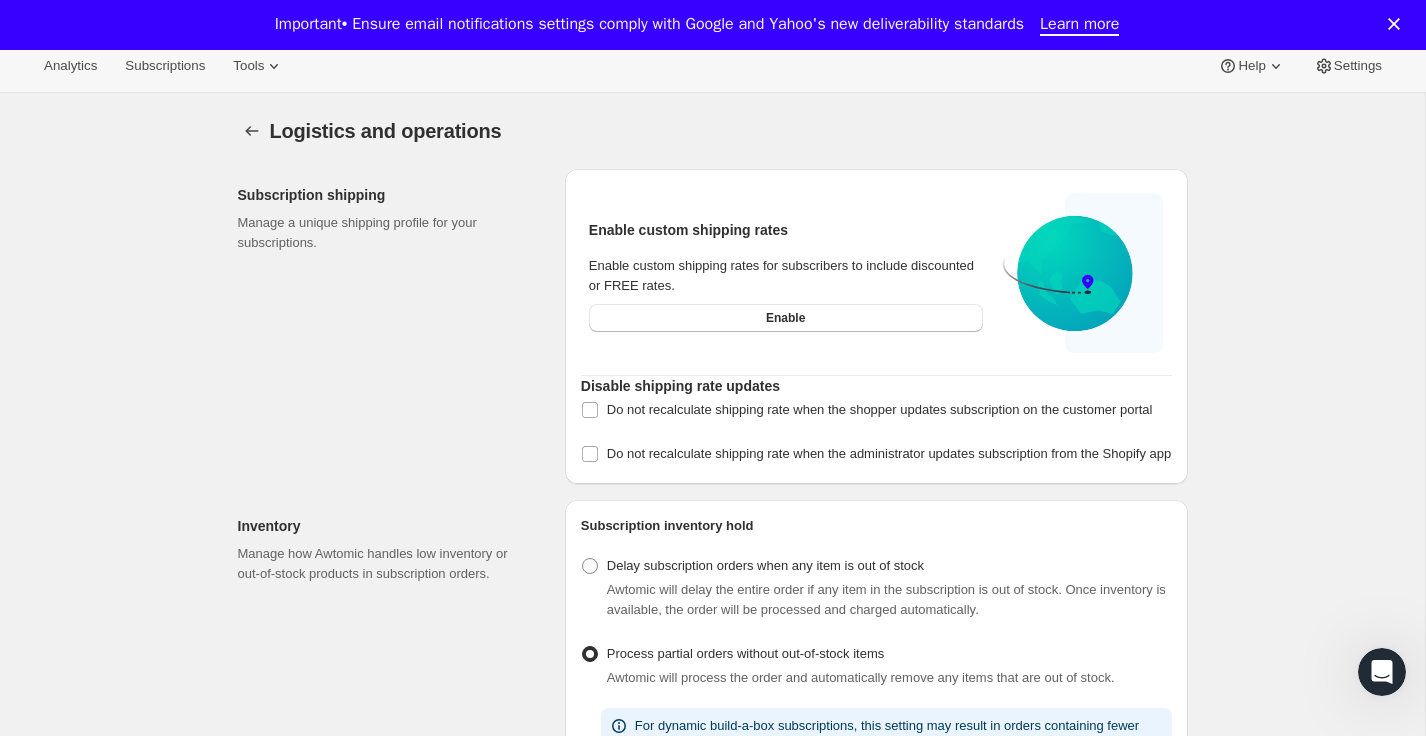 scroll, scrollTop: 5, scrollLeft: 0, axis: vertical 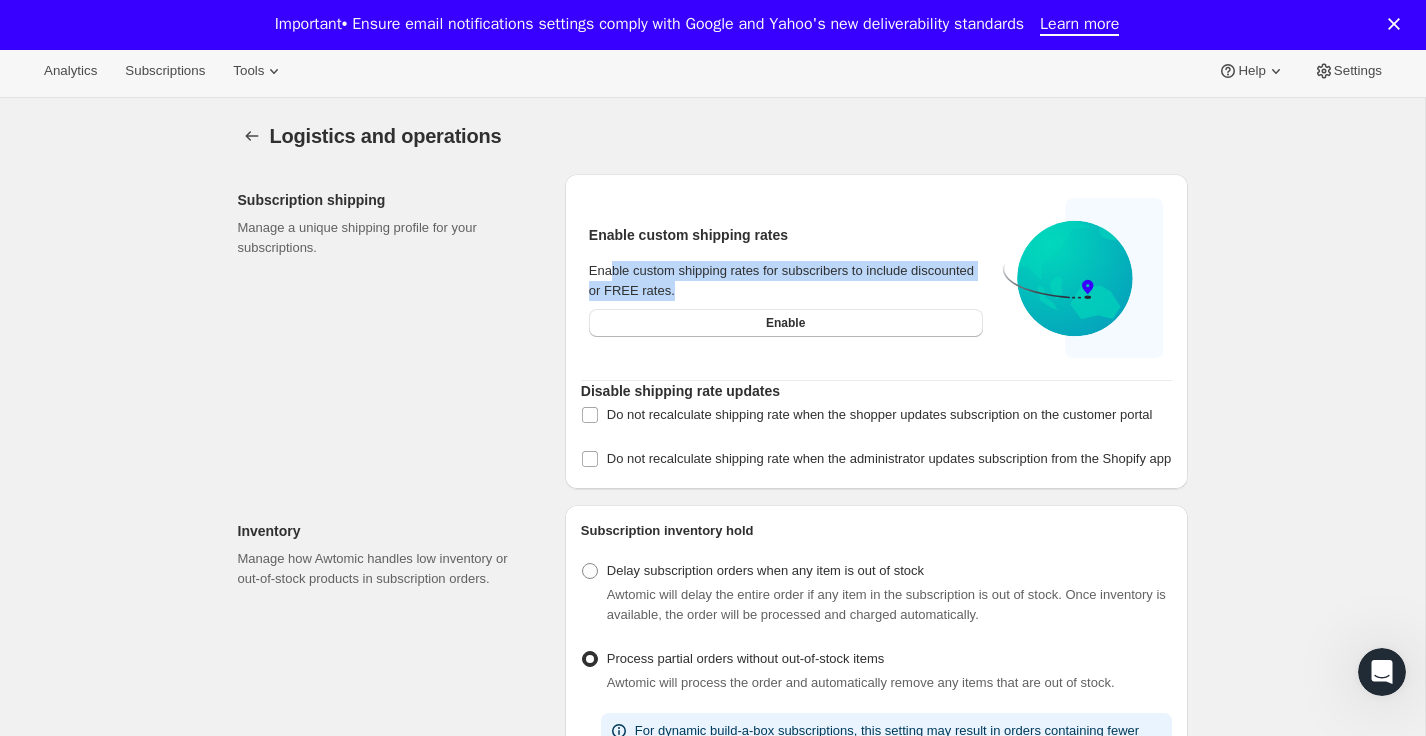 drag, startPoint x: 615, startPoint y: 270, endPoint x: 809, endPoint y: 278, distance: 194.16487 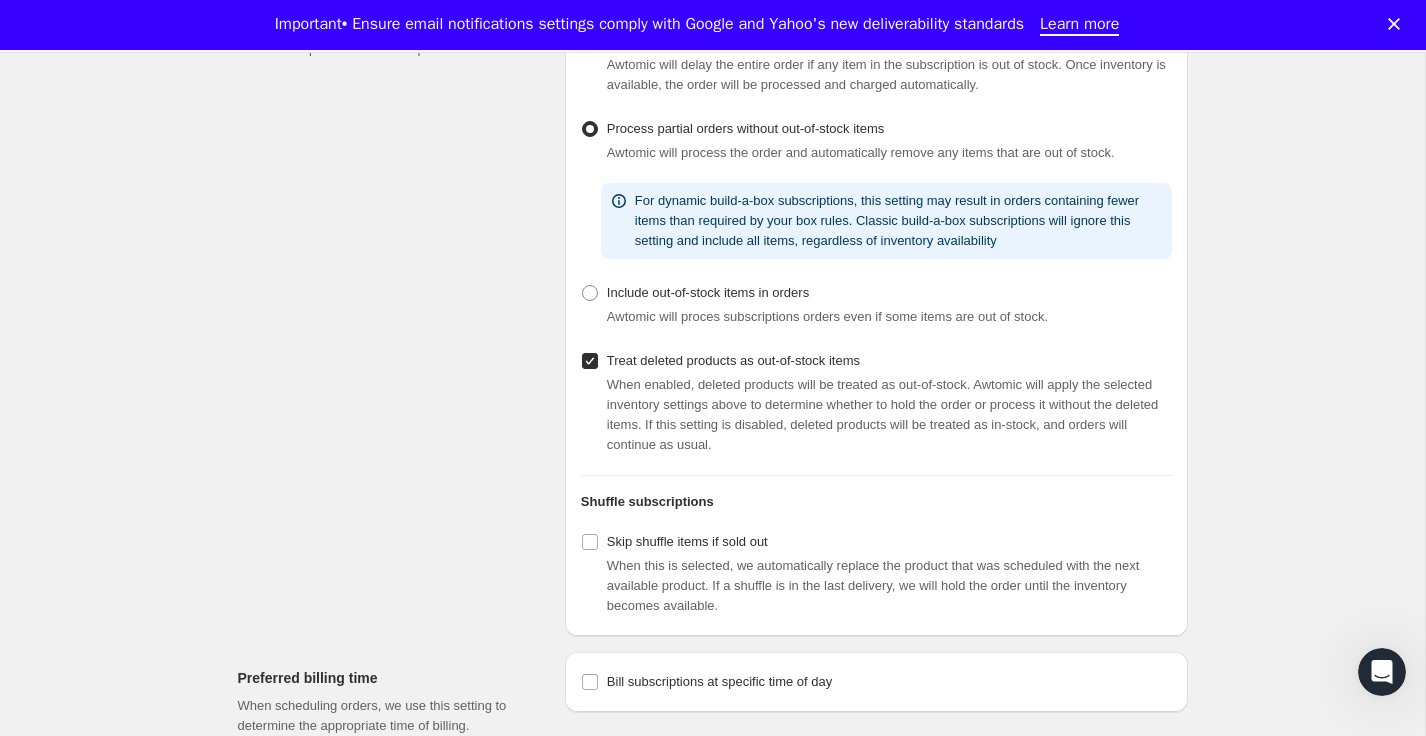 scroll, scrollTop: 540, scrollLeft: 0, axis: vertical 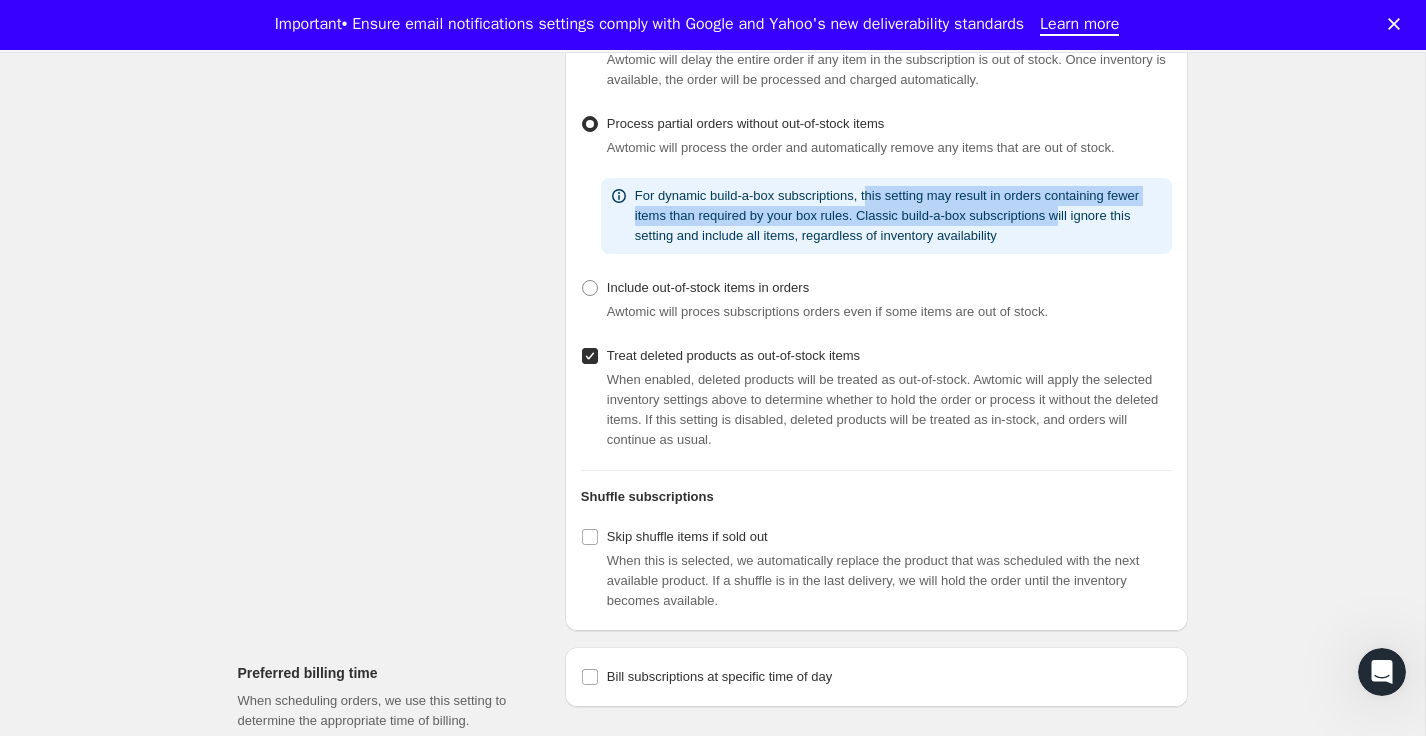 drag, startPoint x: 886, startPoint y: 234, endPoint x: 1127, endPoint y: 261, distance: 242.50774 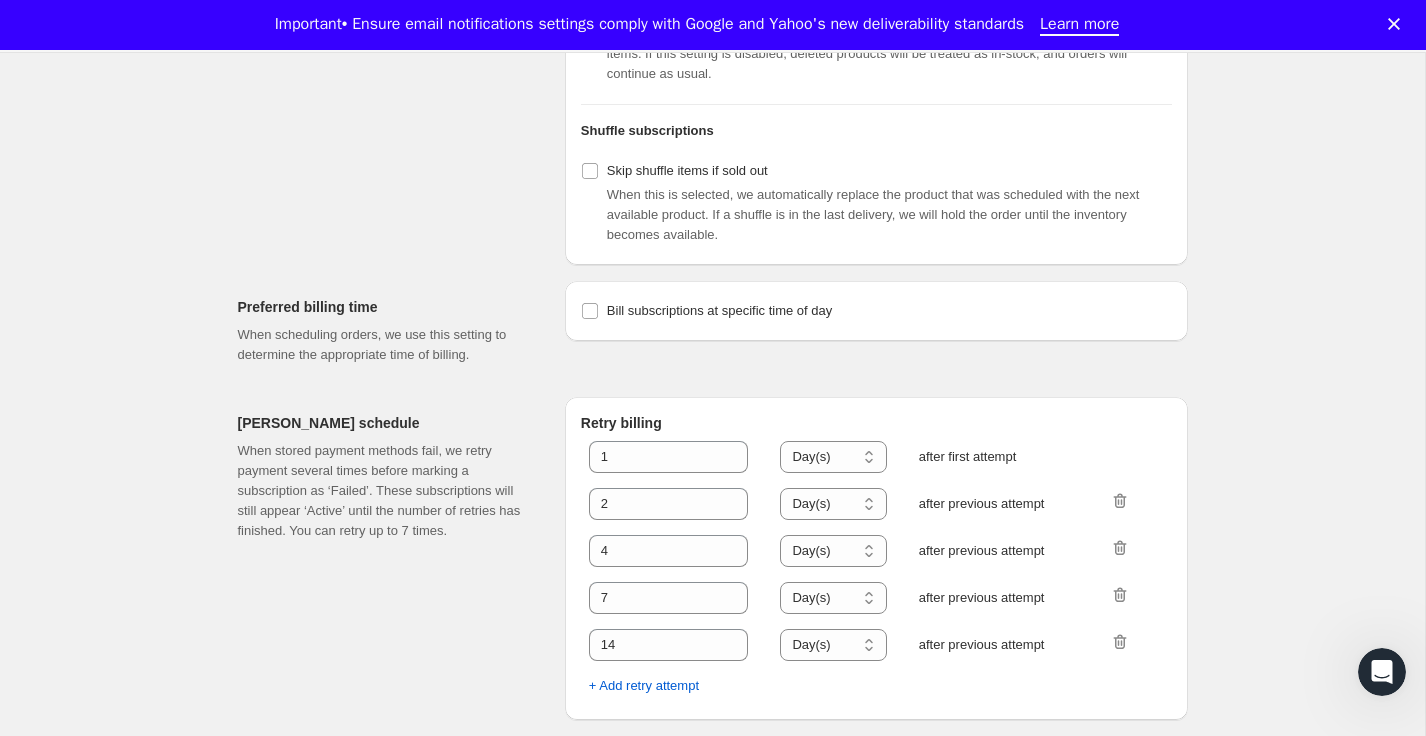 scroll, scrollTop: 945, scrollLeft: 0, axis: vertical 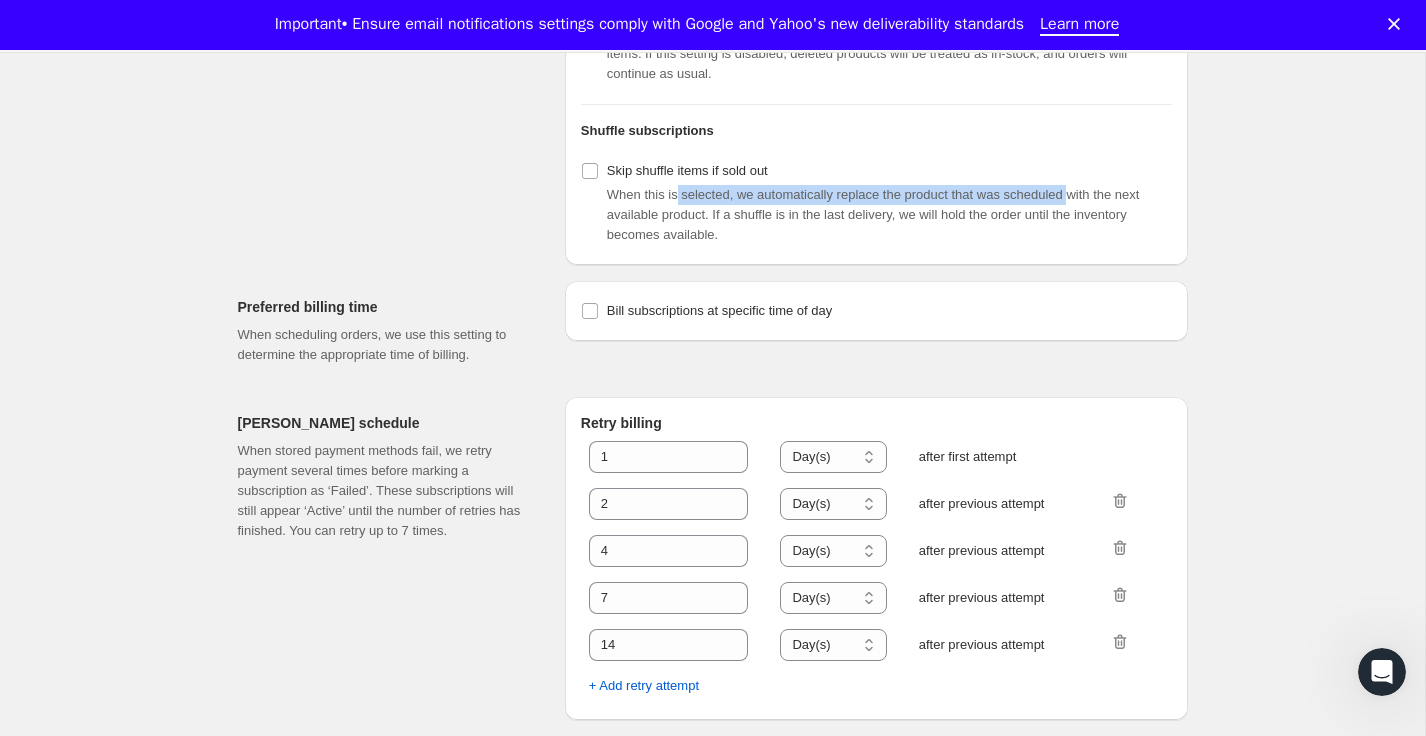 drag, startPoint x: 680, startPoint y: 203, endPoint x: 1082, endPoint y: 181, distance: 402.60153 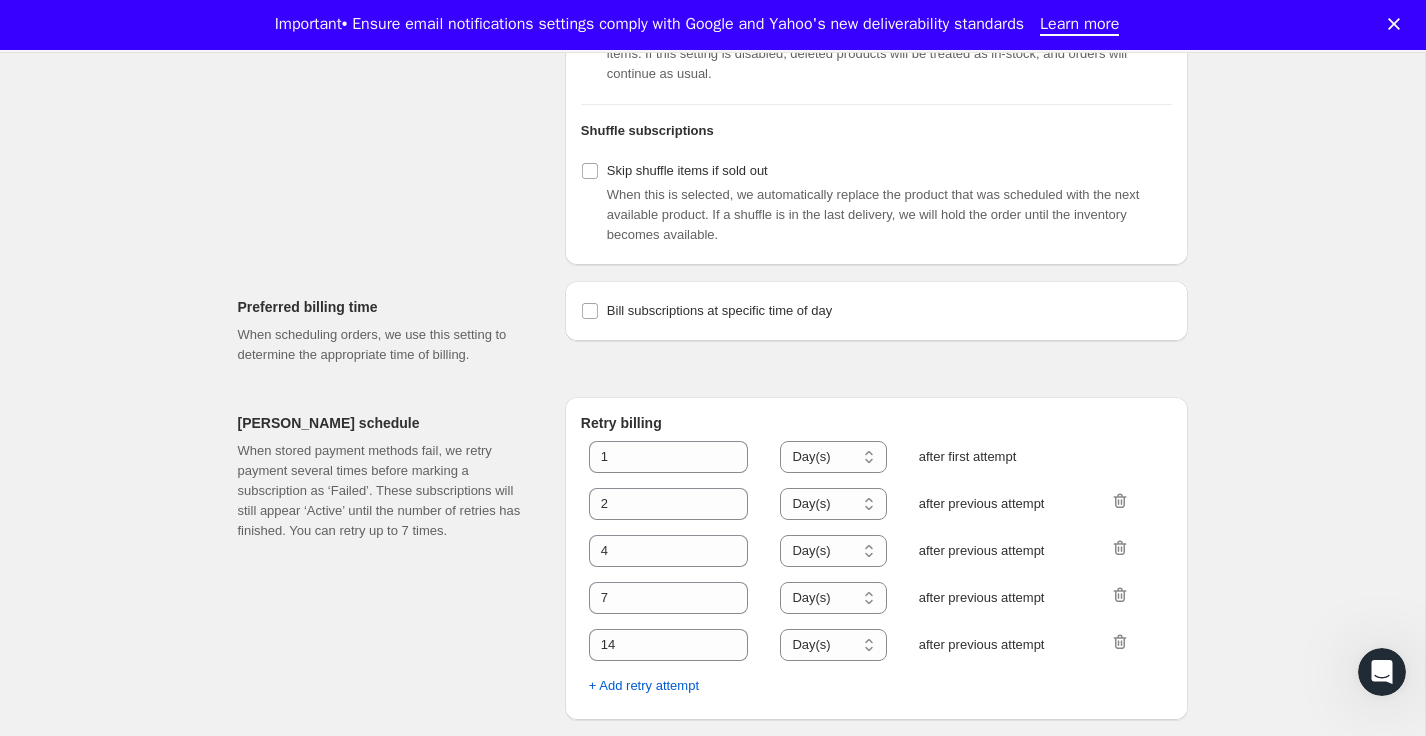 click on "Logistics and operations. This page is ready Logistics and operations Subscription shipping Manage a unique shipping profile for your subscriptions. Enable custom shipping rates Enable custom shipping rates for subscribers to include discounted or FREE rates. Enable Disable shipping rate updates Do not recalculate shipping rate when the shopper updates subscription on the customer portal Do not recalculate shipping rate when the administrator updates subscription from the Shopify app Inventory Manage how Awtomic handles low inventory or out-of-stock products in subscription orders. Subscription inventory hold Delay subscription orders when any item is out of stock Awtomic will delay the entire order if any item in the subscription is out of stock. Once inventory is available, the order will be processed and charged automatically. Process partial orders without out-of-stock items Awtomic will process the order and automatically remove any items that are out of stock. Include out-of-stock items in orders 1 2 4" at bounding box center (712, -34) 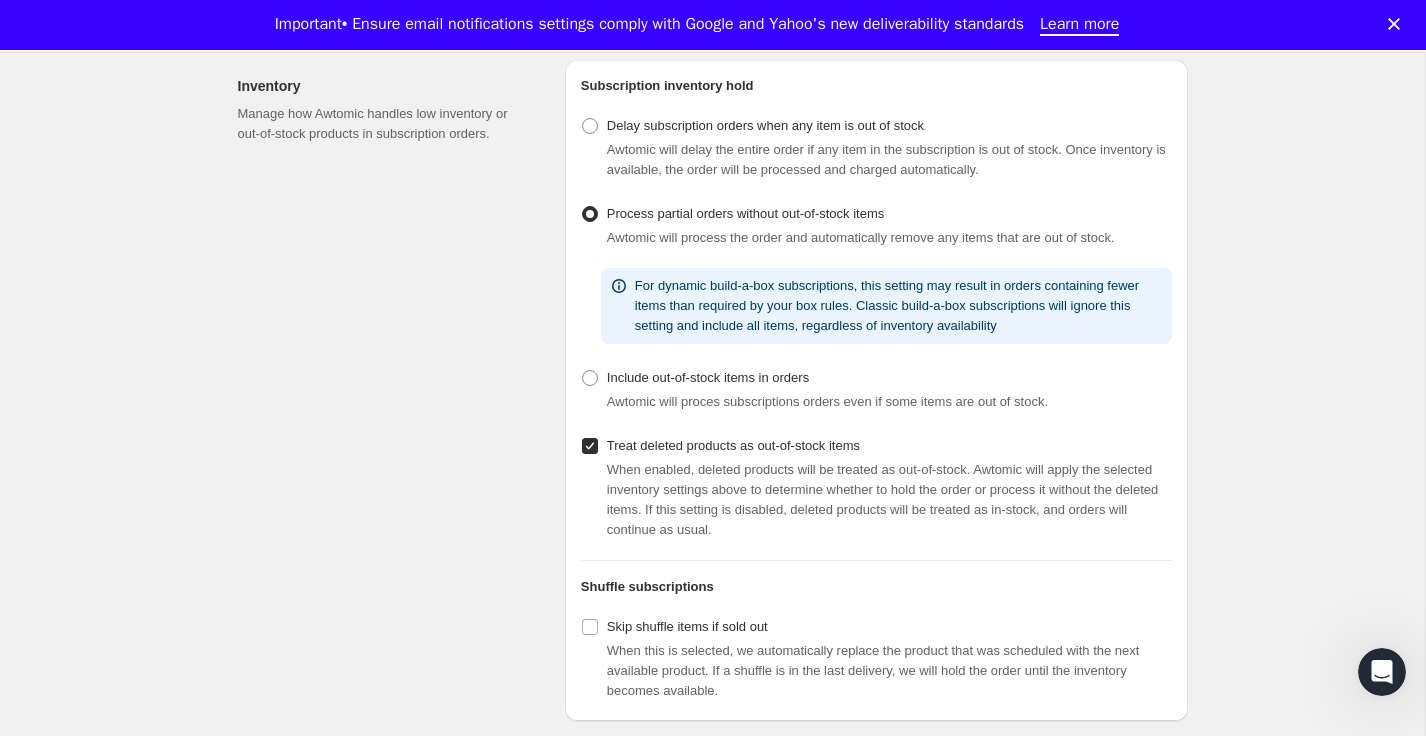 scroll, scrollTop: 0, scrollLeft: 0, axis: both 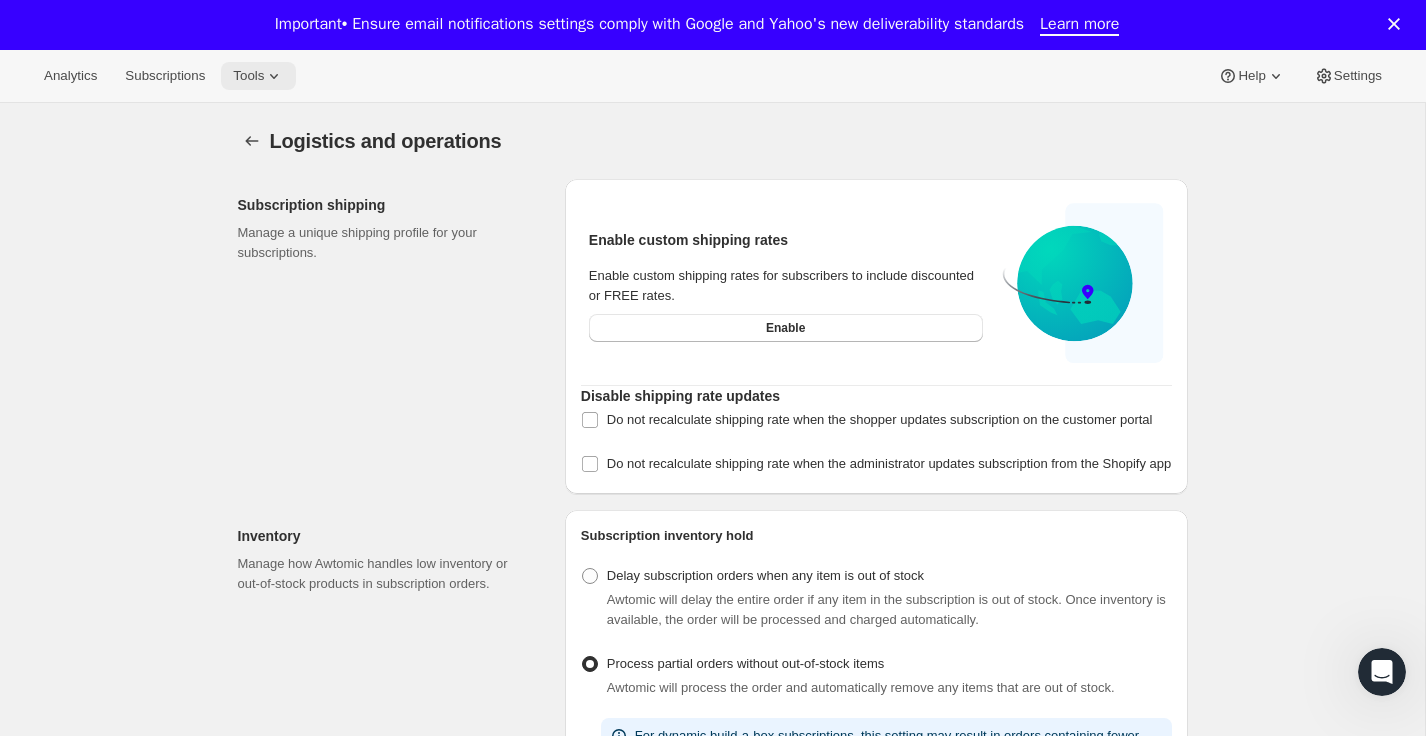 click on "Tools" at bounding box center [248, 76] 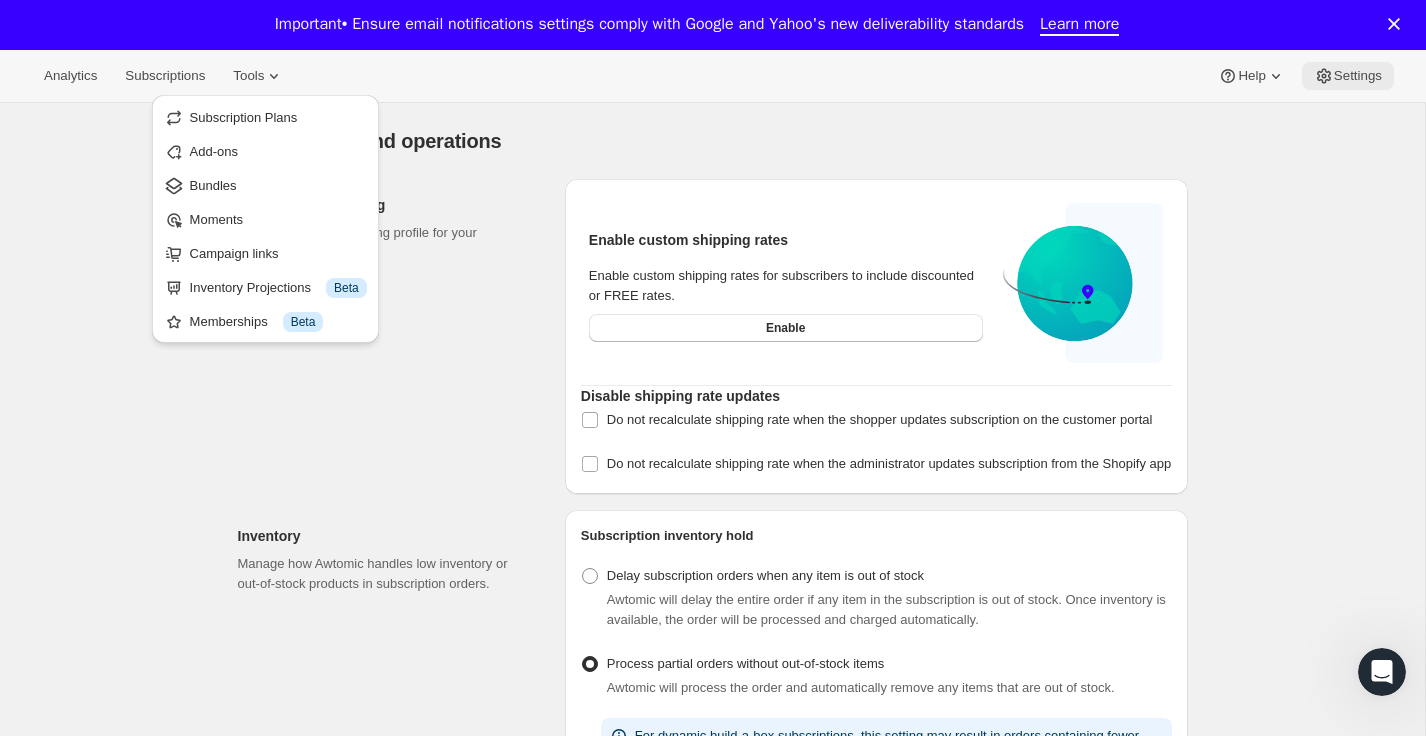click on "Settings" at bounding box center [1358, 76] 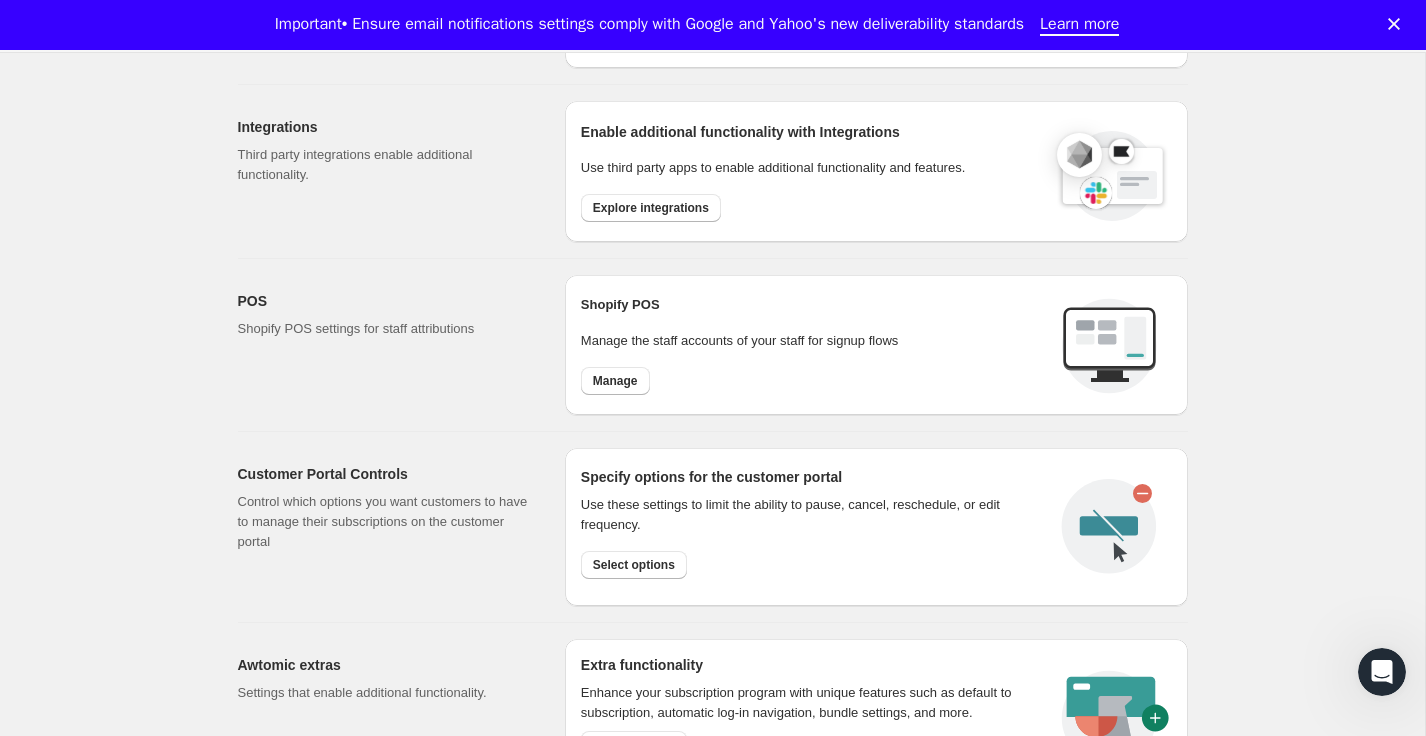 scroll, scrollTop: 693, scrollLeft: 0, axis: vertical 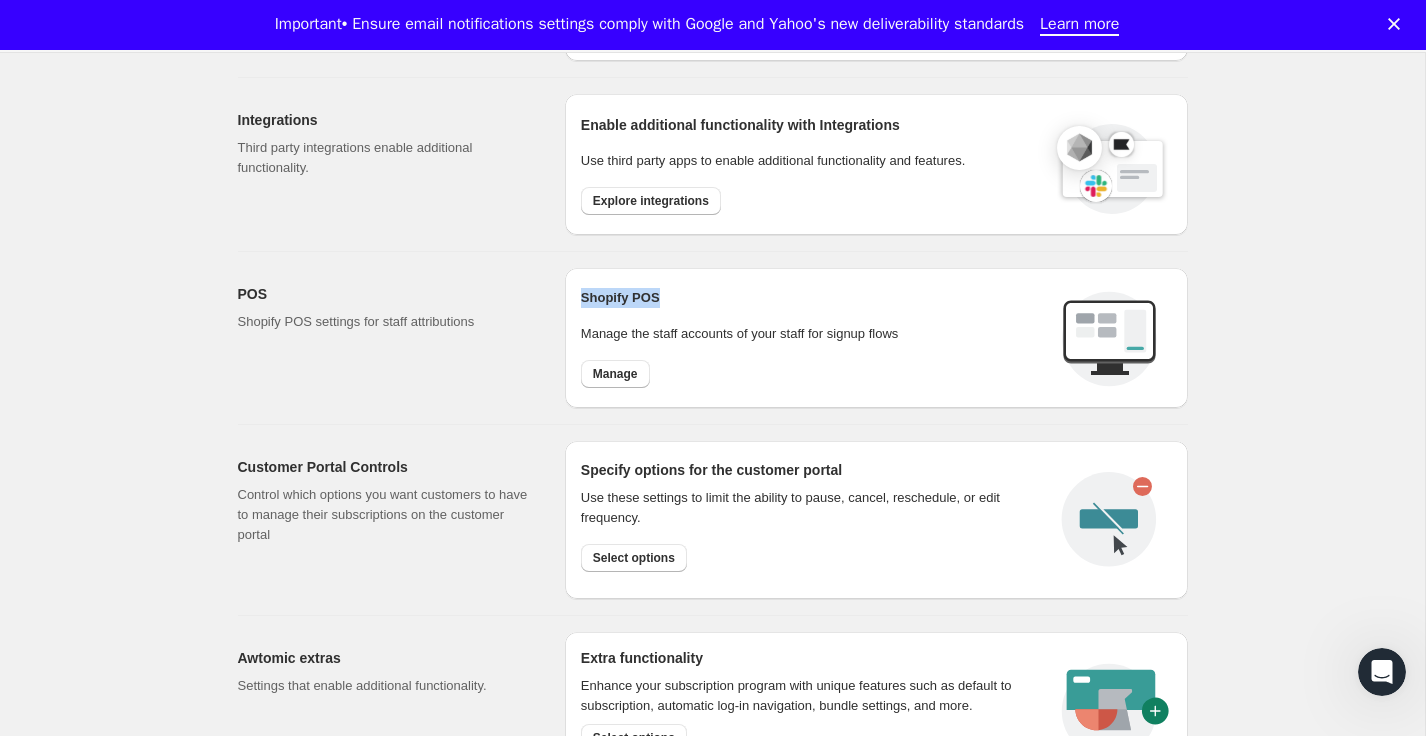 drag, startPoint x: 537, startPoint y: 312, endPoint x: 759, endPoint y: 312, distance: 222 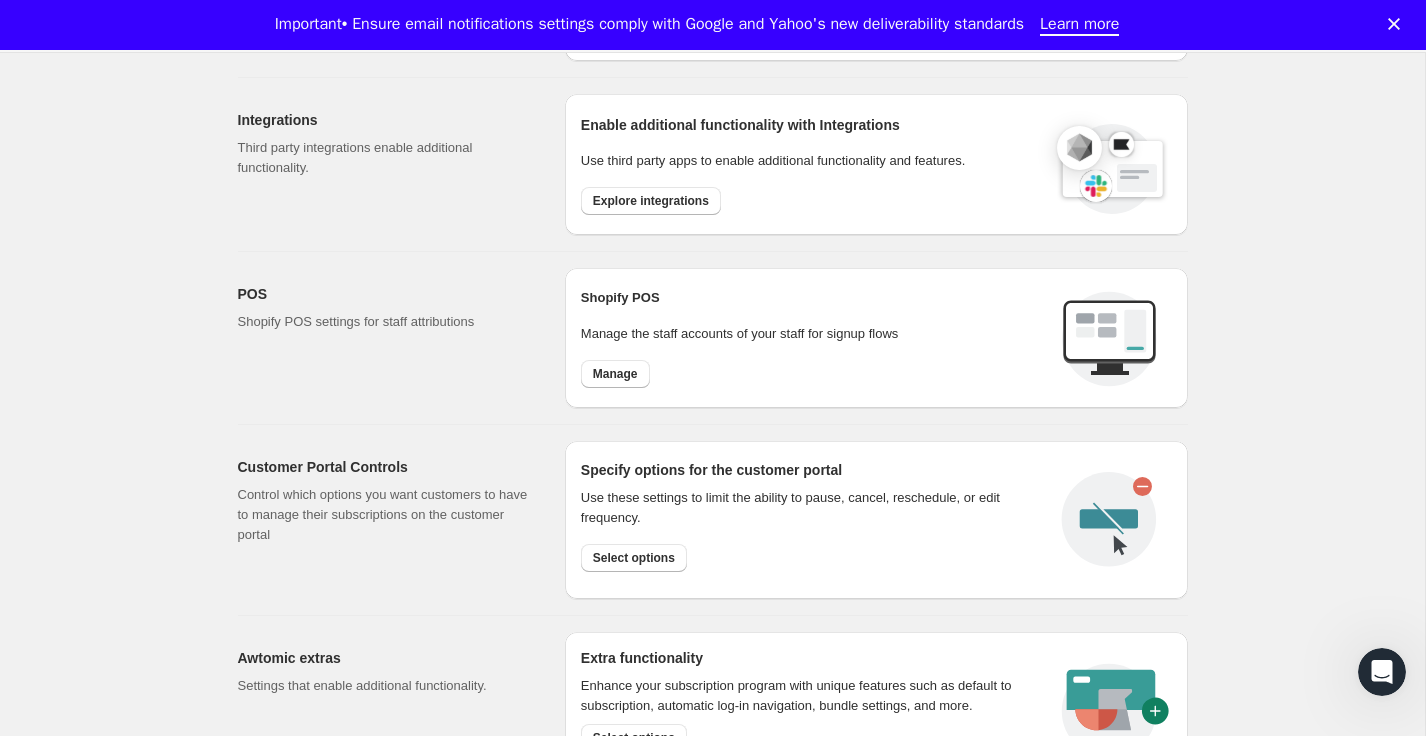 click on "Manage the staff accounts of your staff for signup flows" at bounding box center [813, 334] 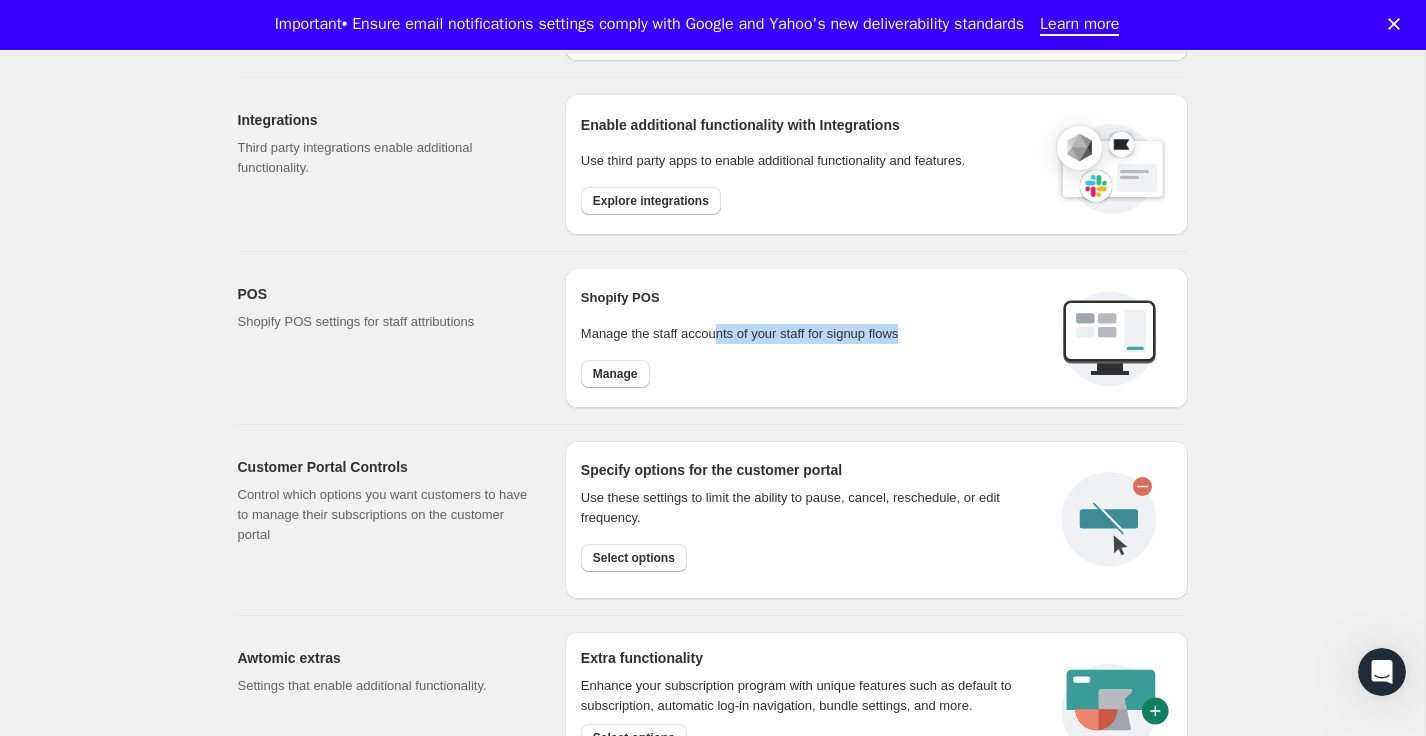 drag, startPoint x: 727, startPoint y: 341, endPoint x: 931, endPoint y: 336, distance: 204.06126 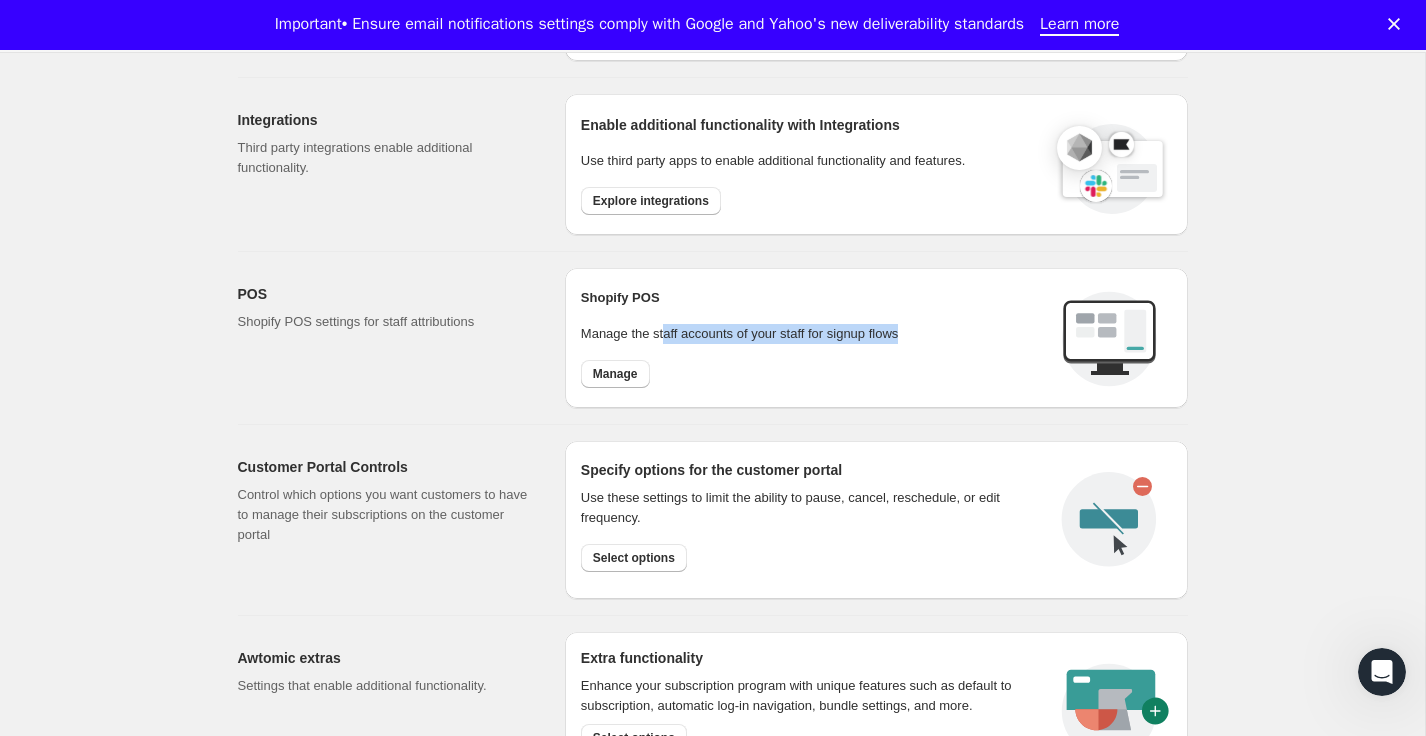drag, startPoint x: 671, startPoint y: 331, endPoint x: 931, endPoint y: 327, distance: 260.03076 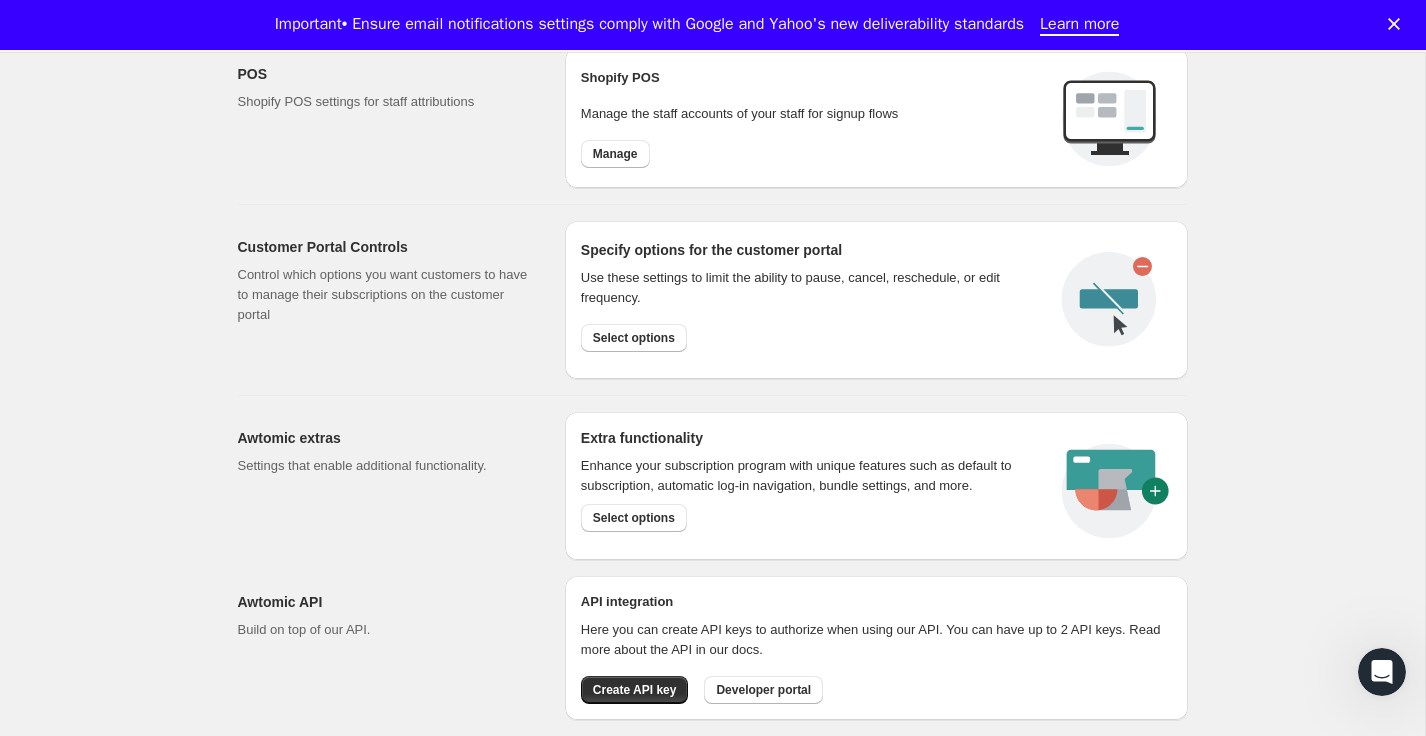 scroll, scrollTop: 915, scrollLeft: 0, axis: vertical 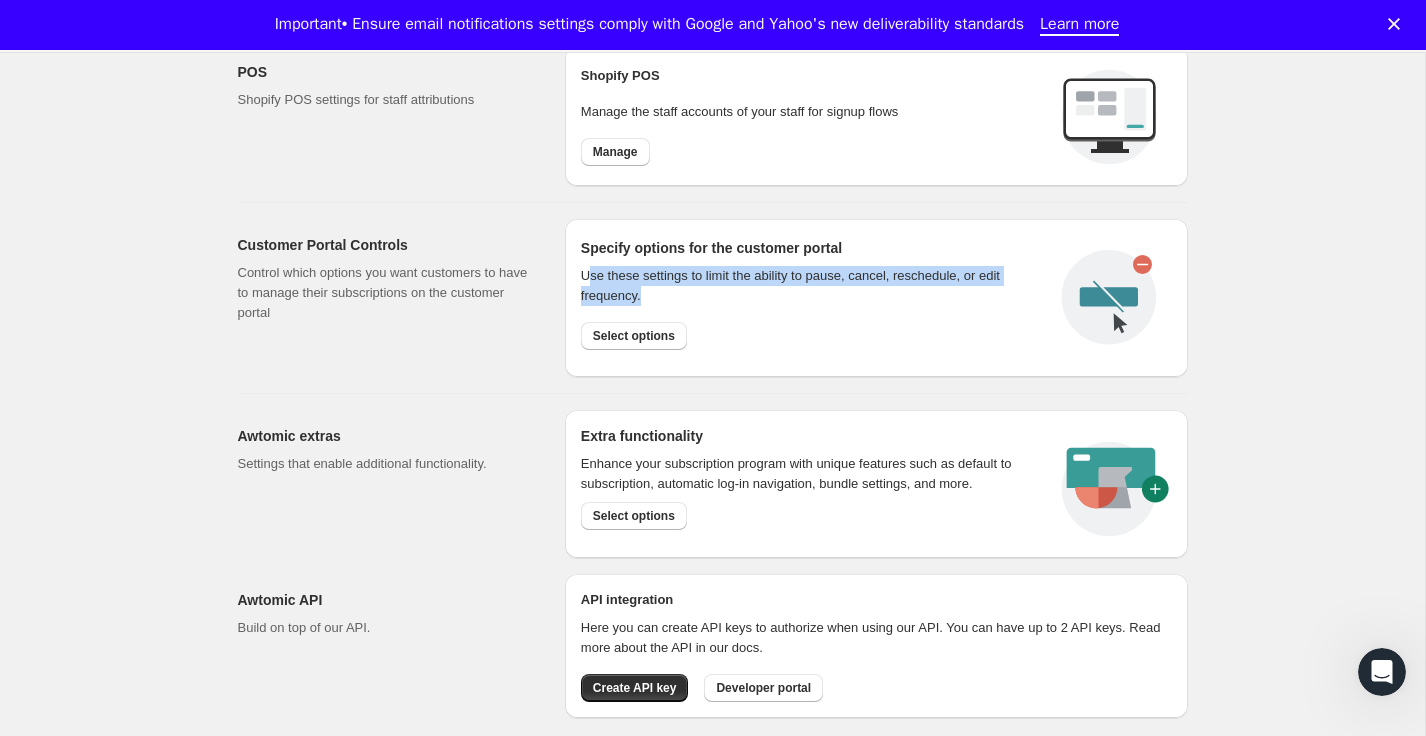 drag, startPoint x: 587, startPoint y: 276, endPoint x: 929, endPoint y: 285, distance: 342.1184 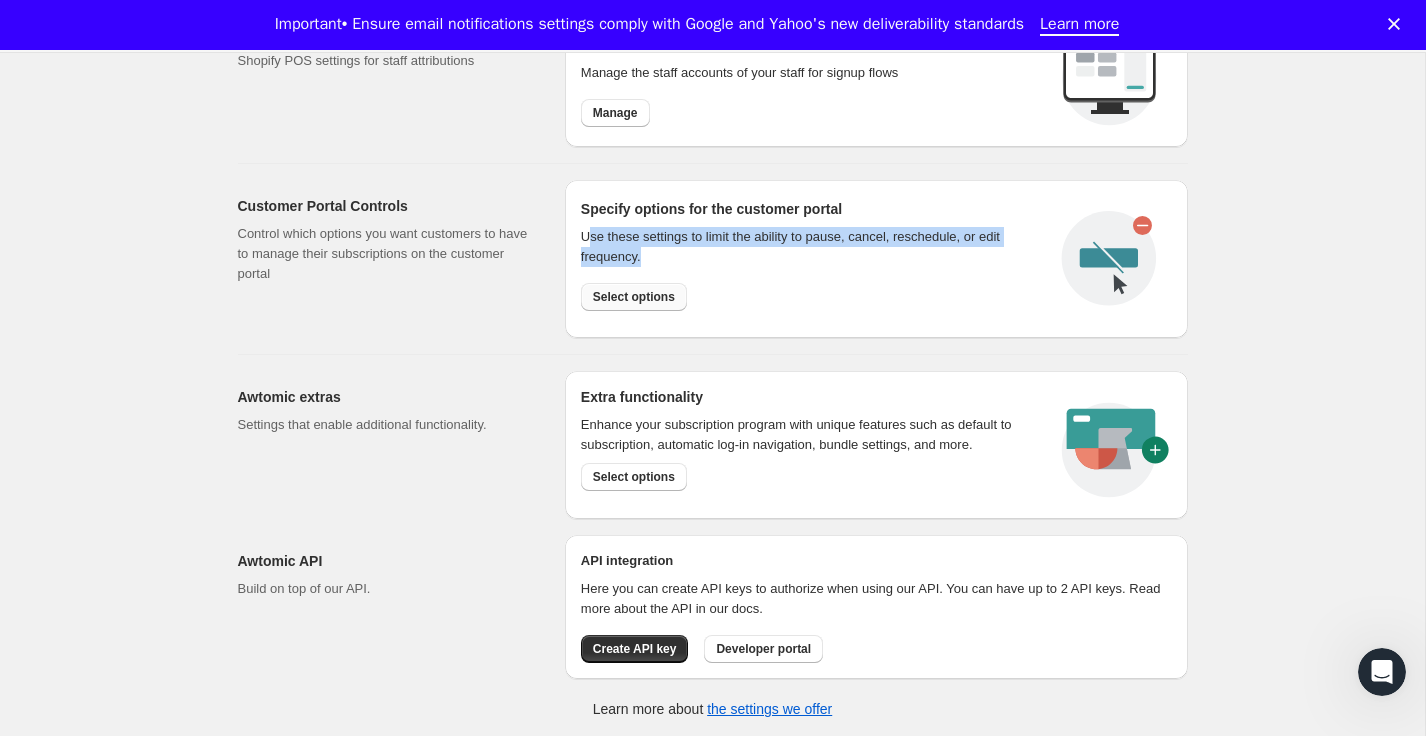 click on "Select options" at bounding box center (634, 297) 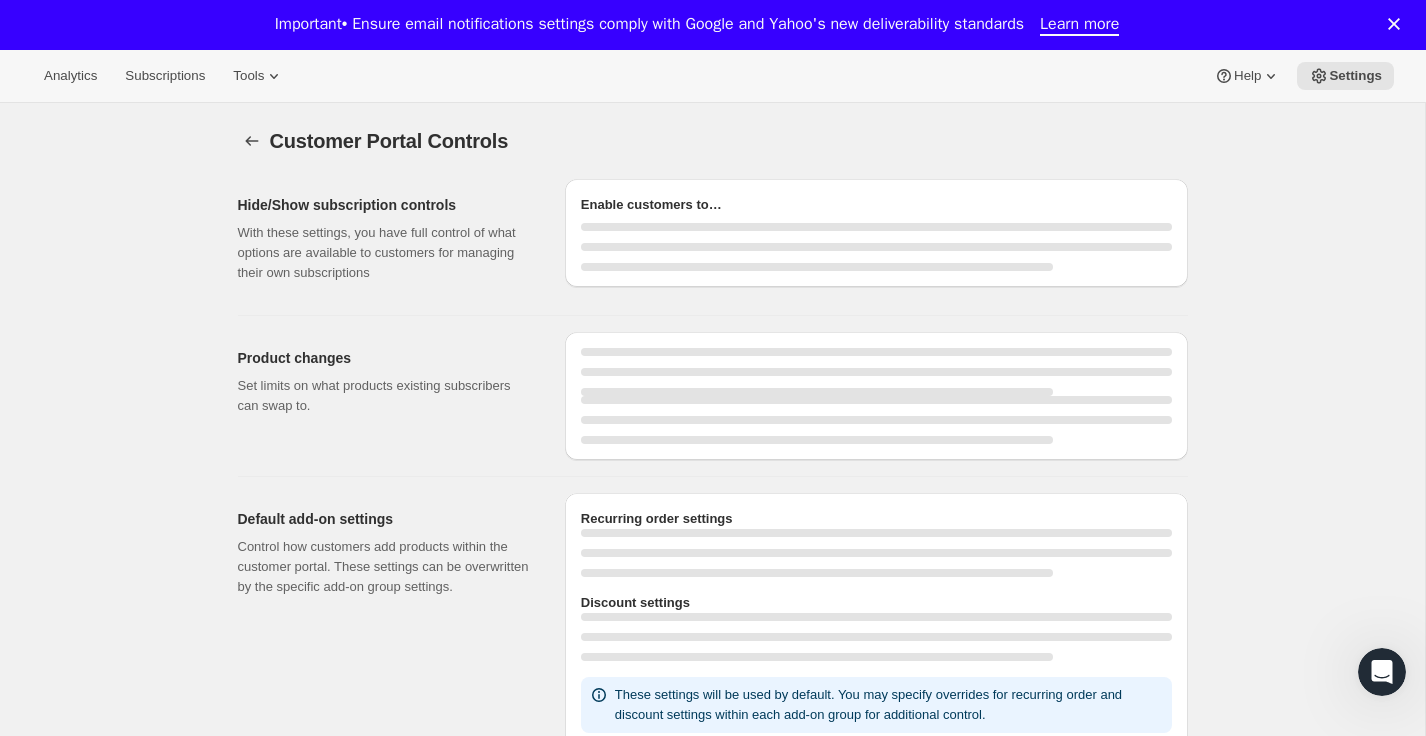 select on "INTERVAL" 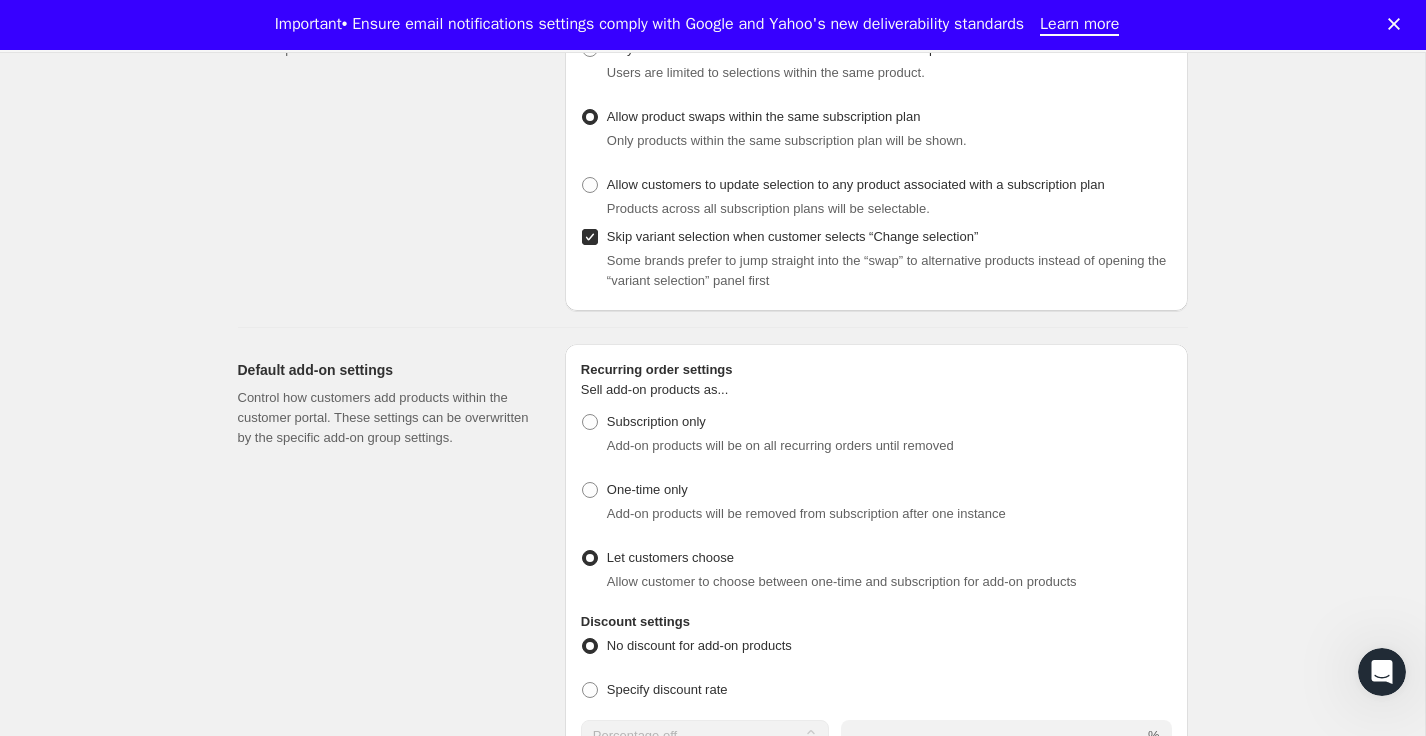 scroll, scrollTop: 659, scrollLeft: 0, axis: vertical 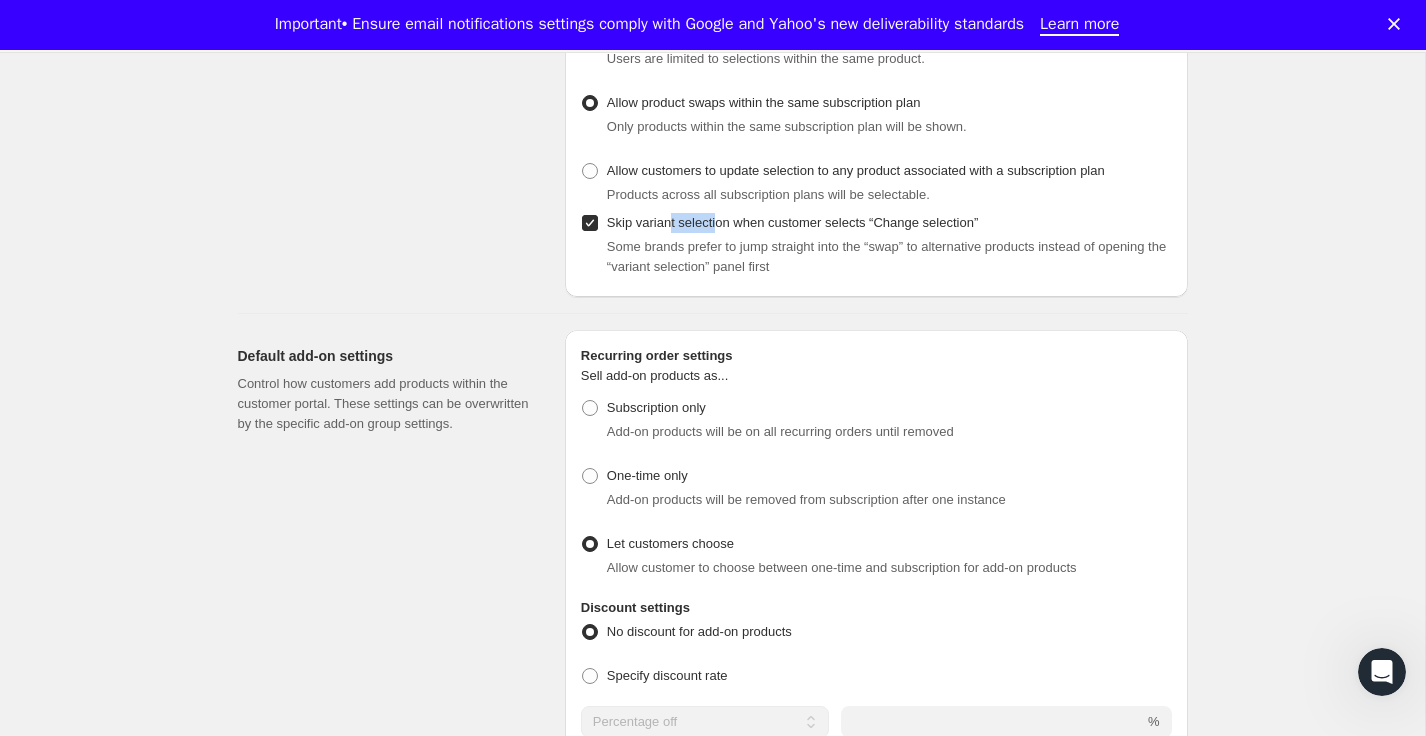 drag, startPoint x: 725, startPoint y: 226, endPoint x: 672, endPoint y: 224, distance: 53.037724 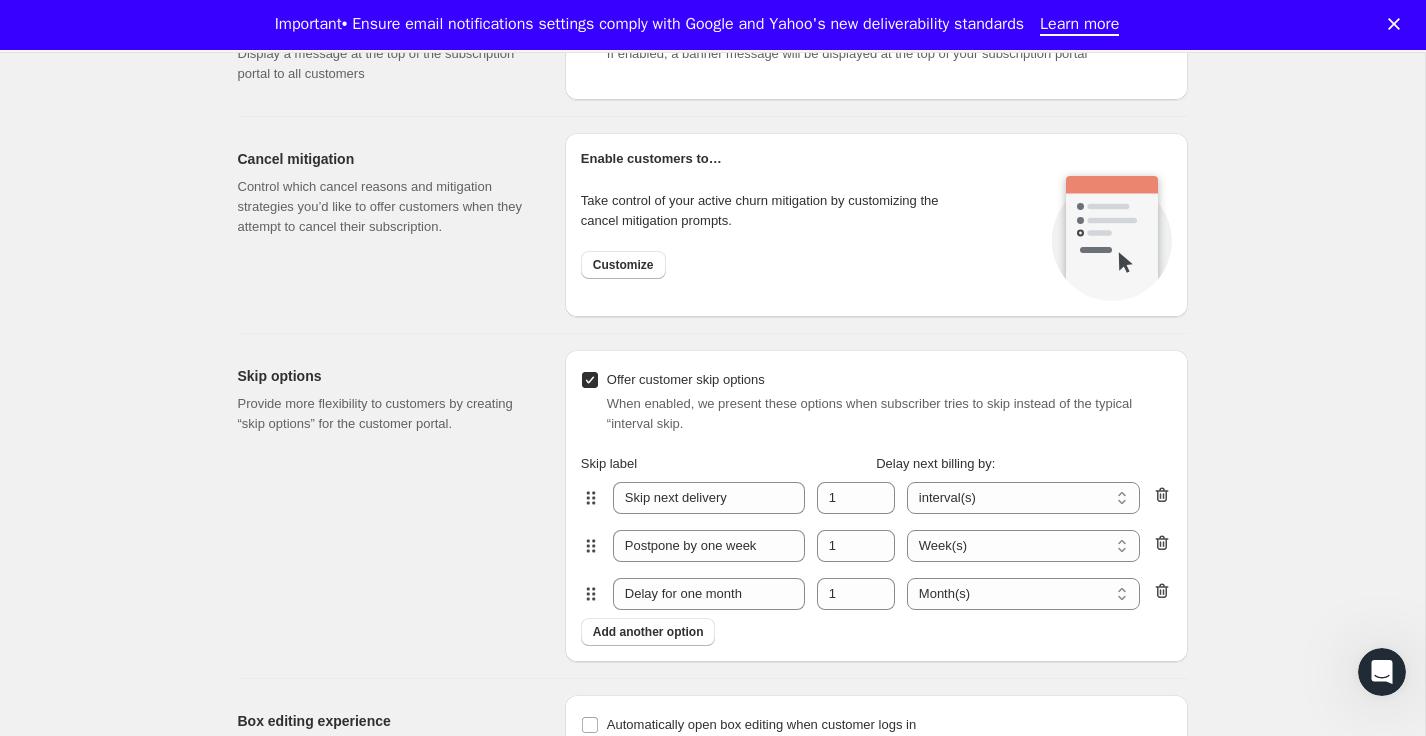 scroll, scrollTop: 1535, scrollLeft: 0, axis: vertical 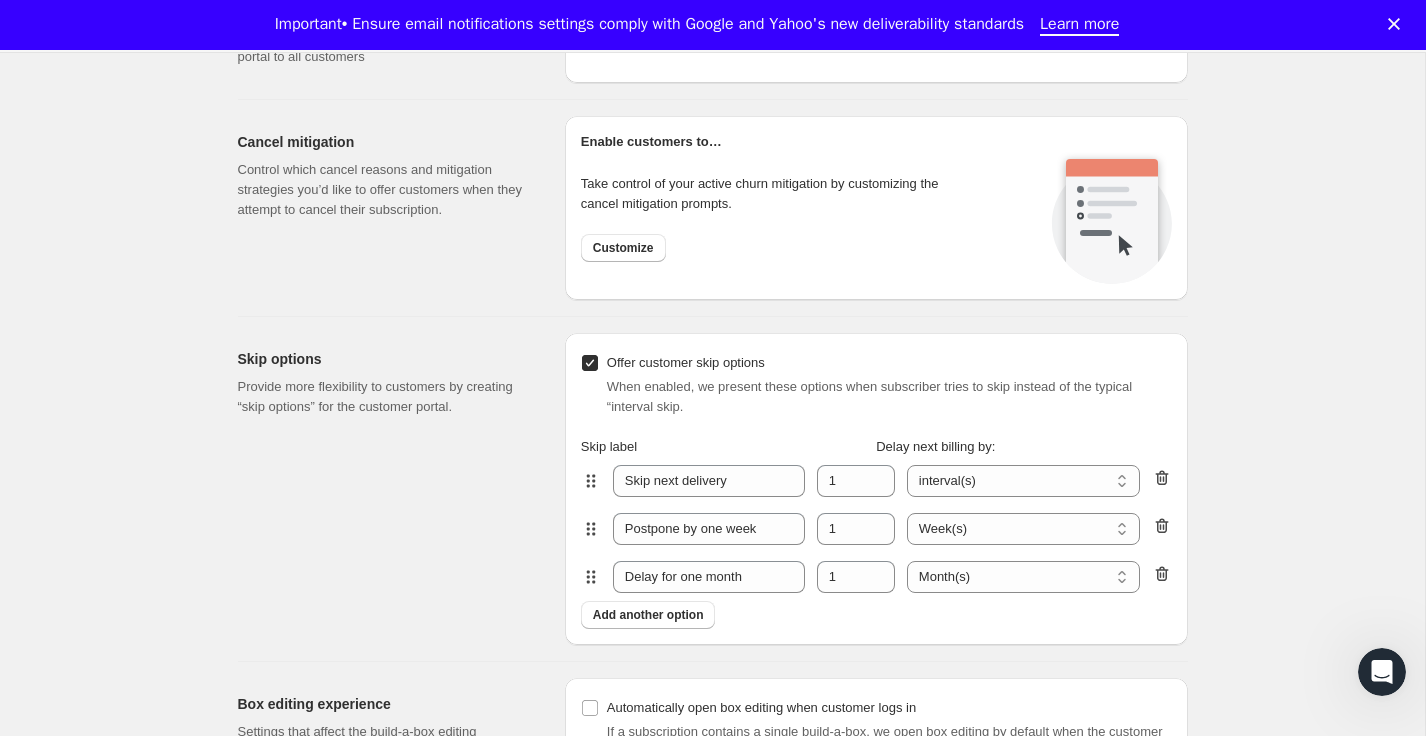 drag, startPoint x: 616, startPoint y: 192, endPoint x: 762, endPoint y: 173, distance: 147.23111 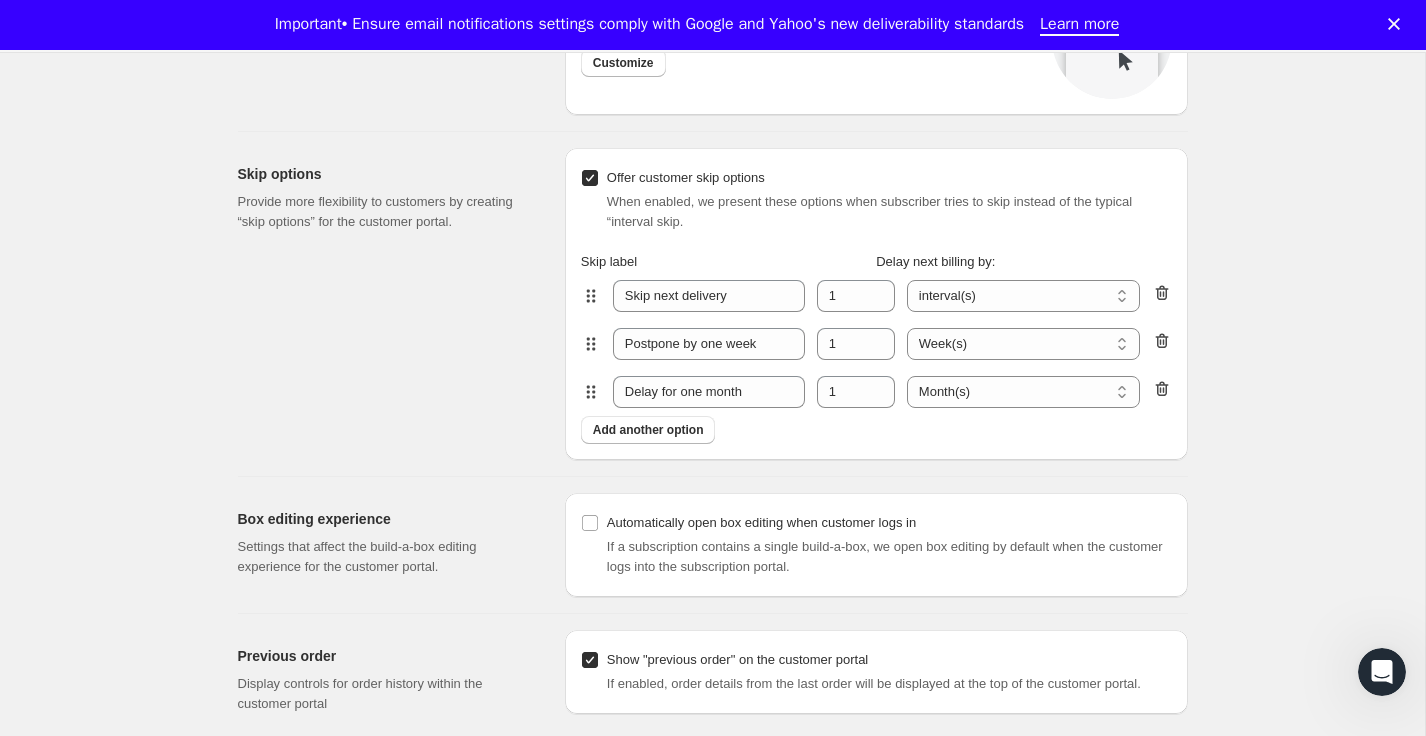 scroll, scrollTop: 1722, scrollLeft: 0, axis: vertical 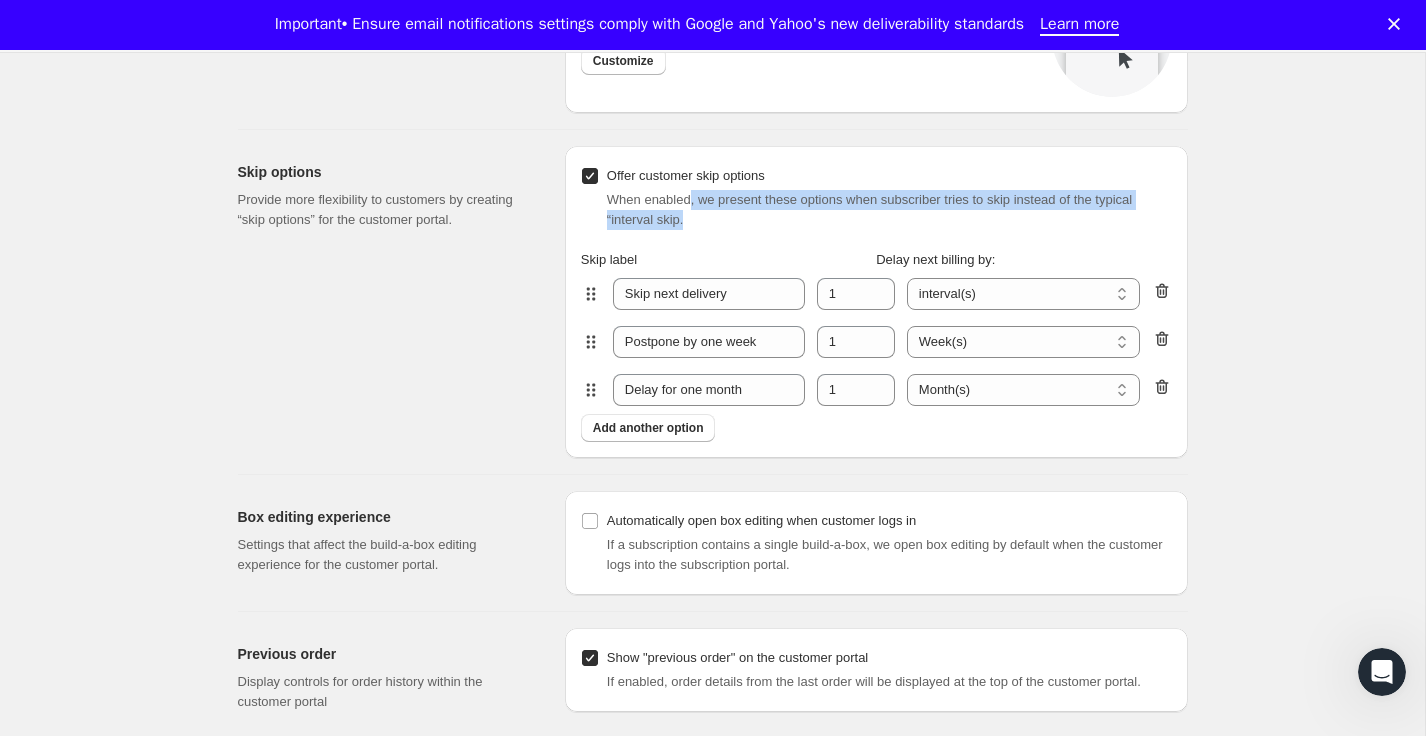 drag, startPoint x: 692, startPoint y: 199, endPoint x: 865, endPoint y: 219, distance: 174.15224 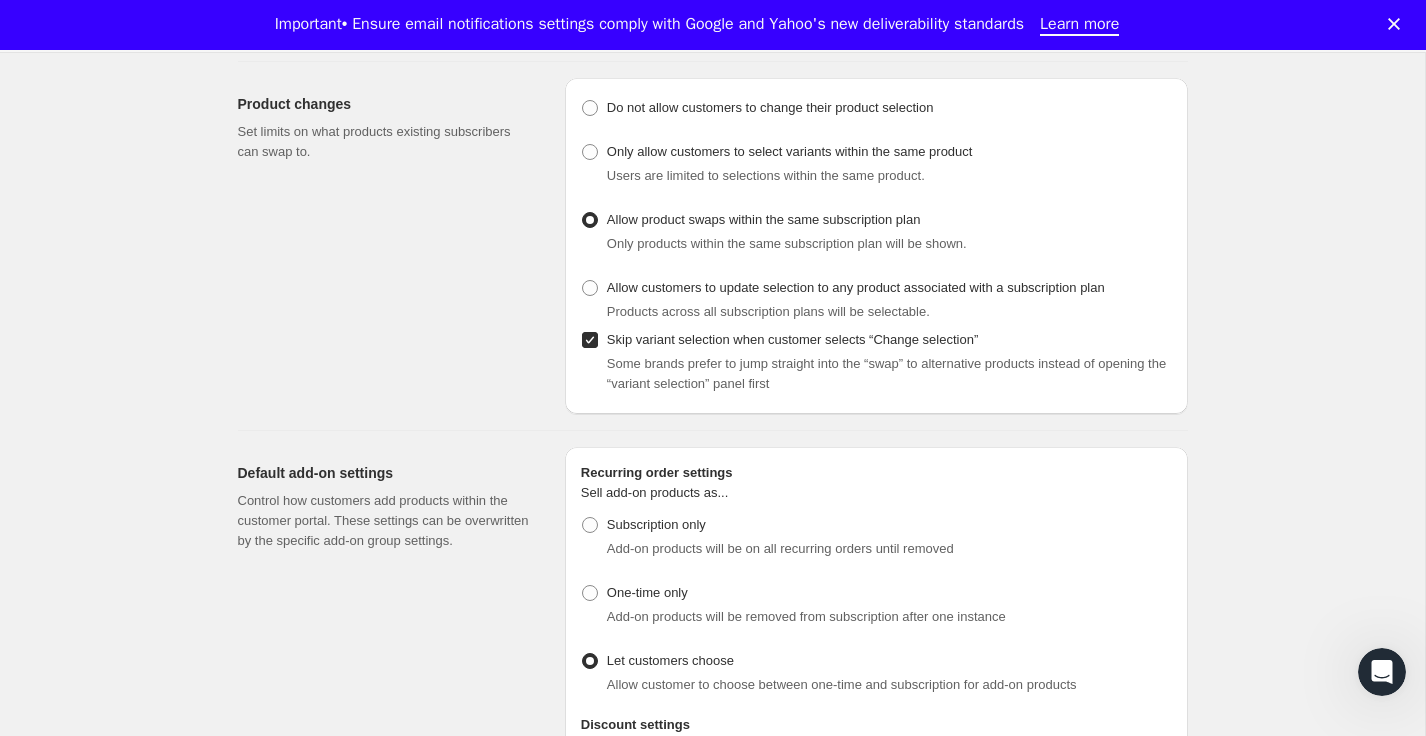 scroll, scrollTop: 0, scrollLeft: 0, axis: both 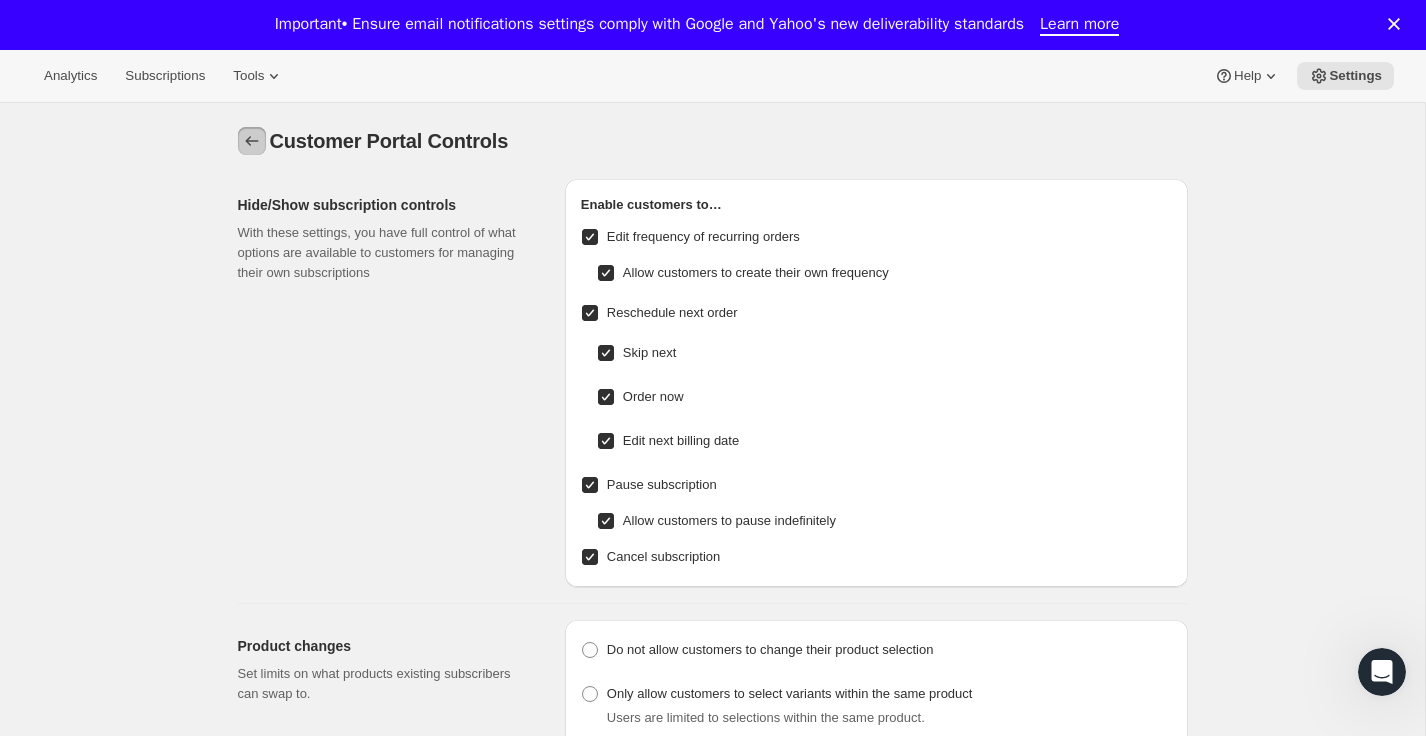 click 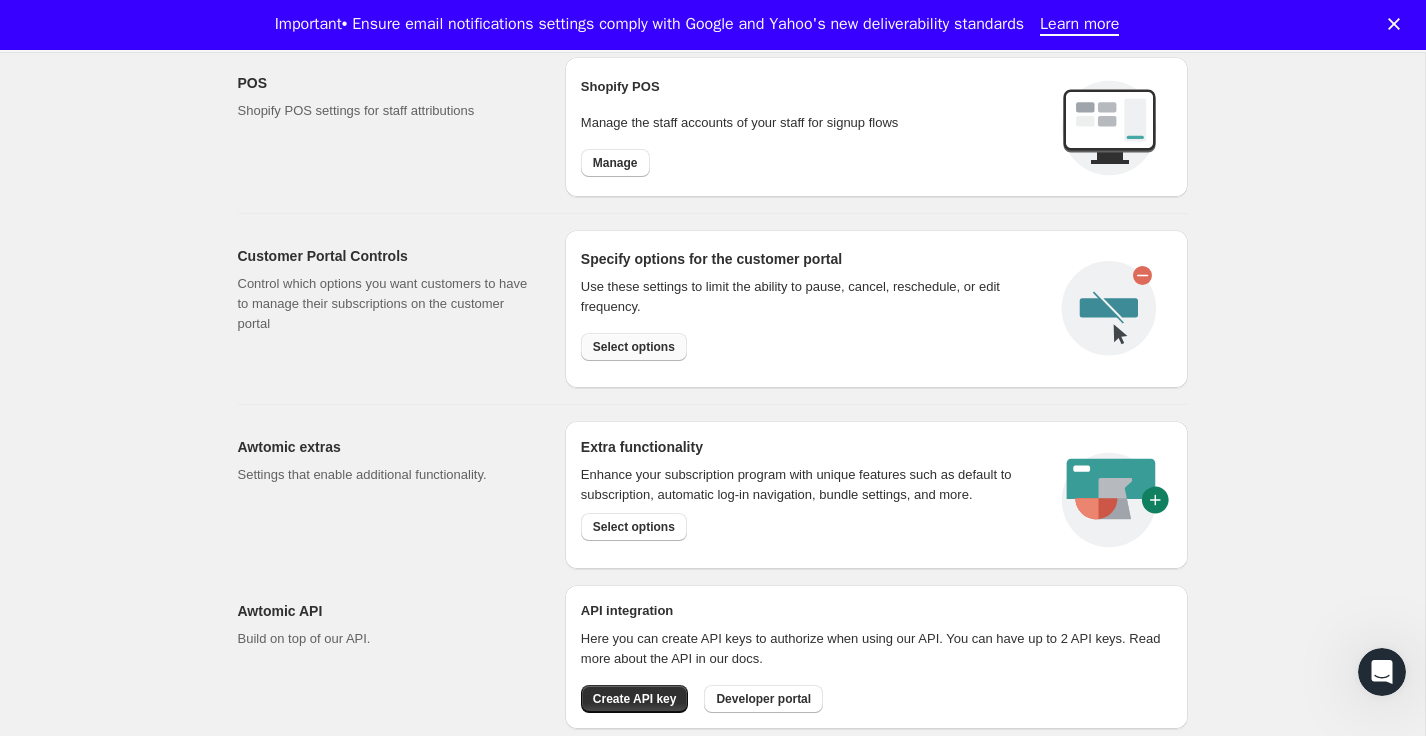 scroll, scrollTop: 954, scrollLeft: 0, axis: vertical 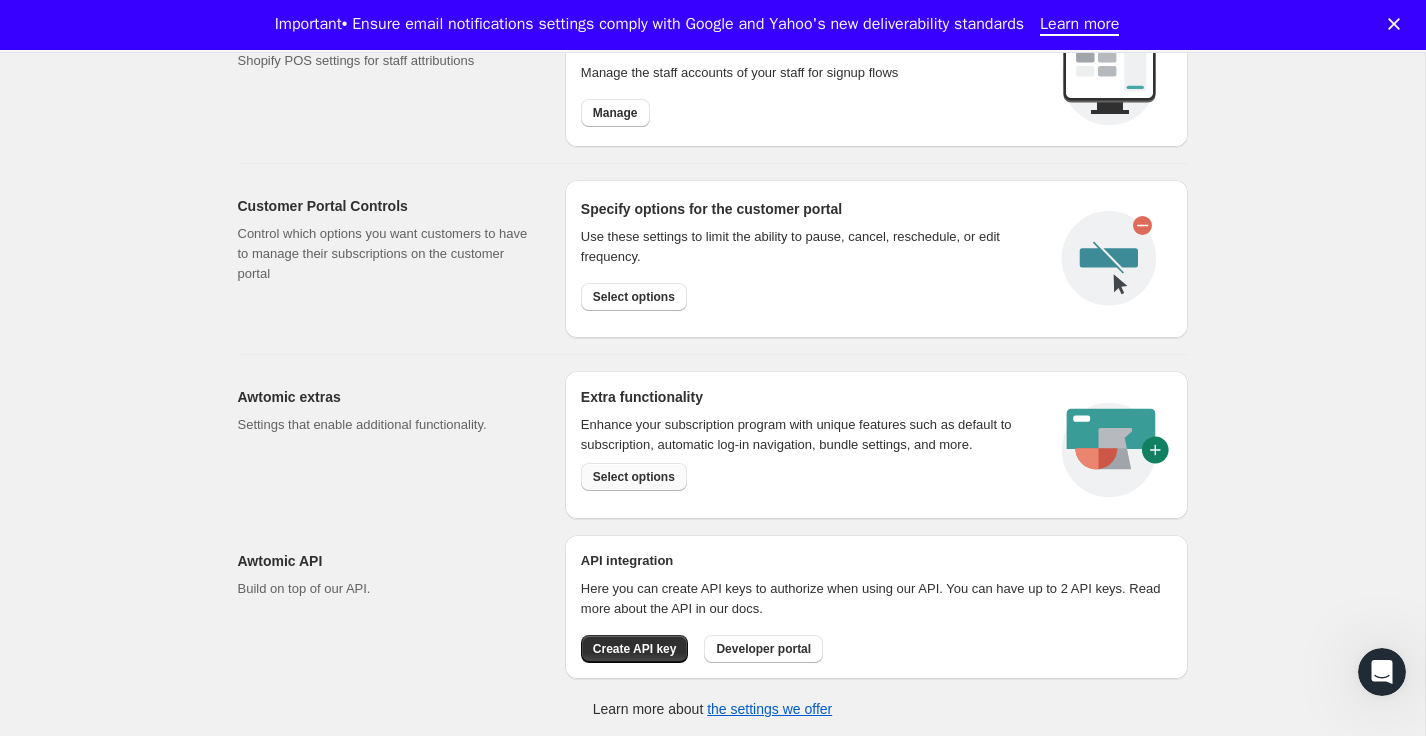 click on "Select options" at bounding box center (634, 477) 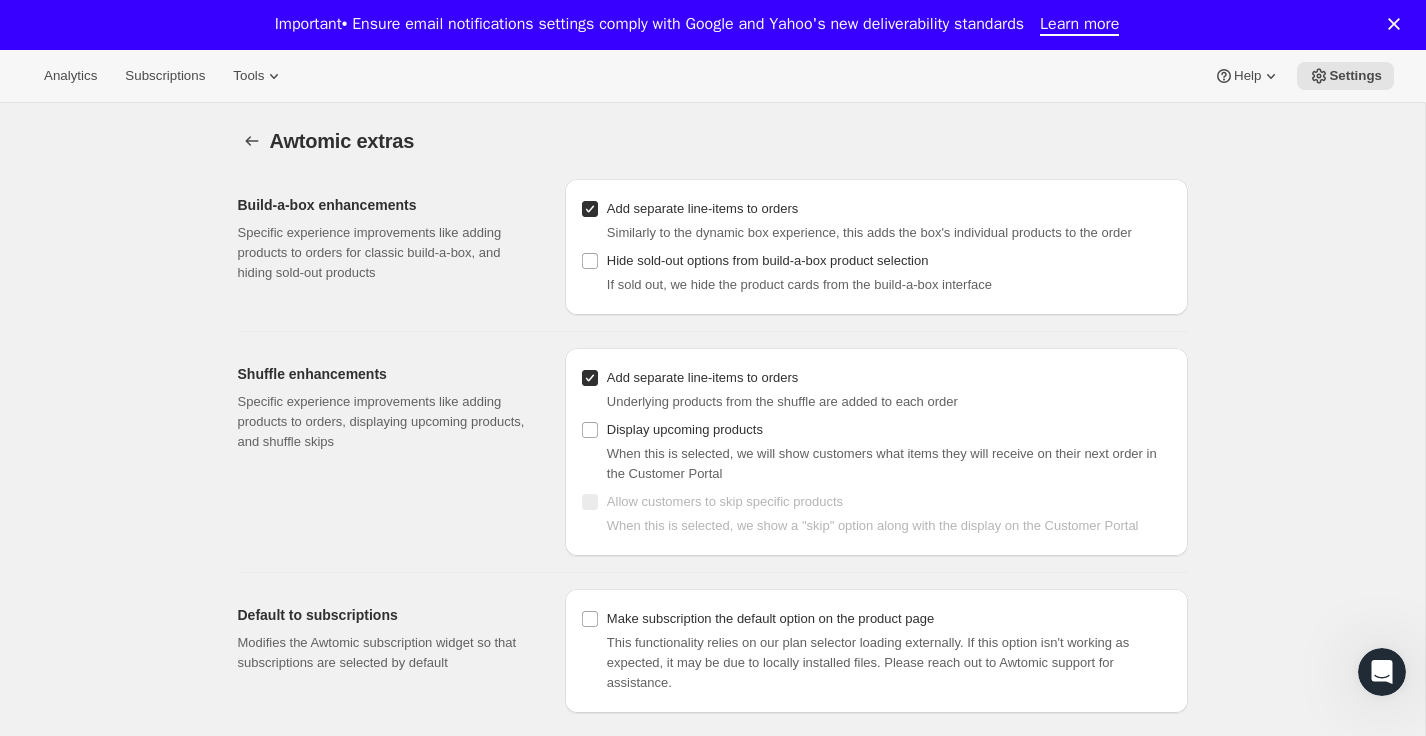 scroll, scrollTop: 4, scrollLeft: 0, axis: vertical 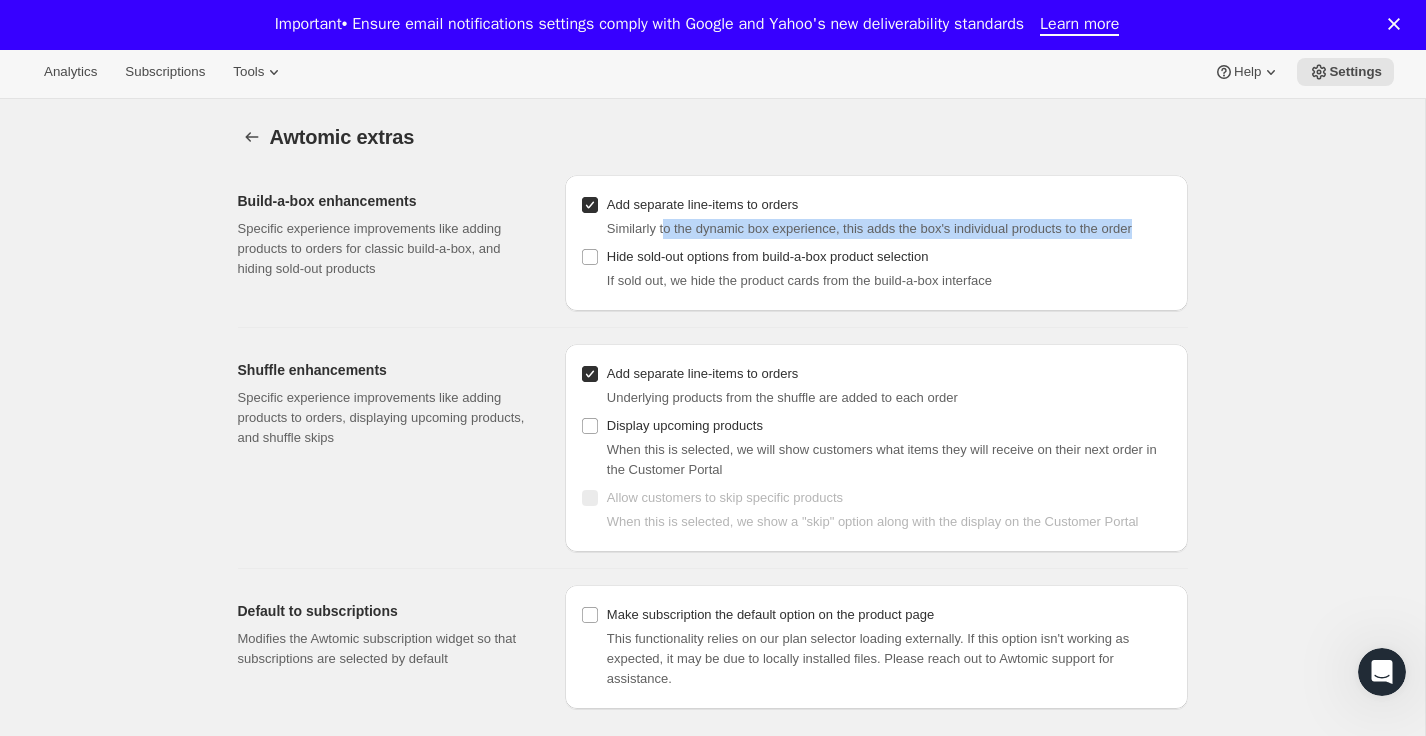 drag, startPoint x: 670, startPoint y: 235, endPoint x: 1175, endPoint y: 233, distance: 505.00397 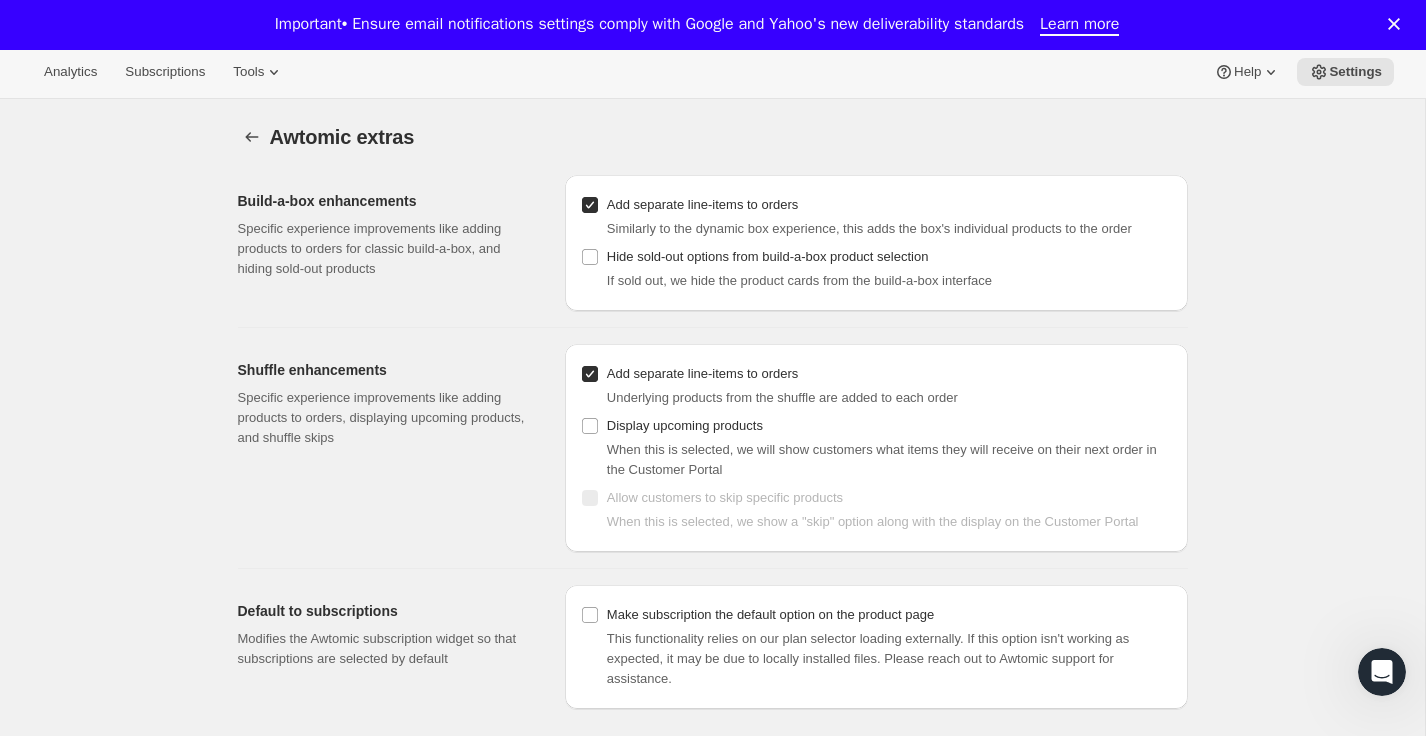 scroll, scrollTop: 103, scrollLeft: 0, axis: vertical 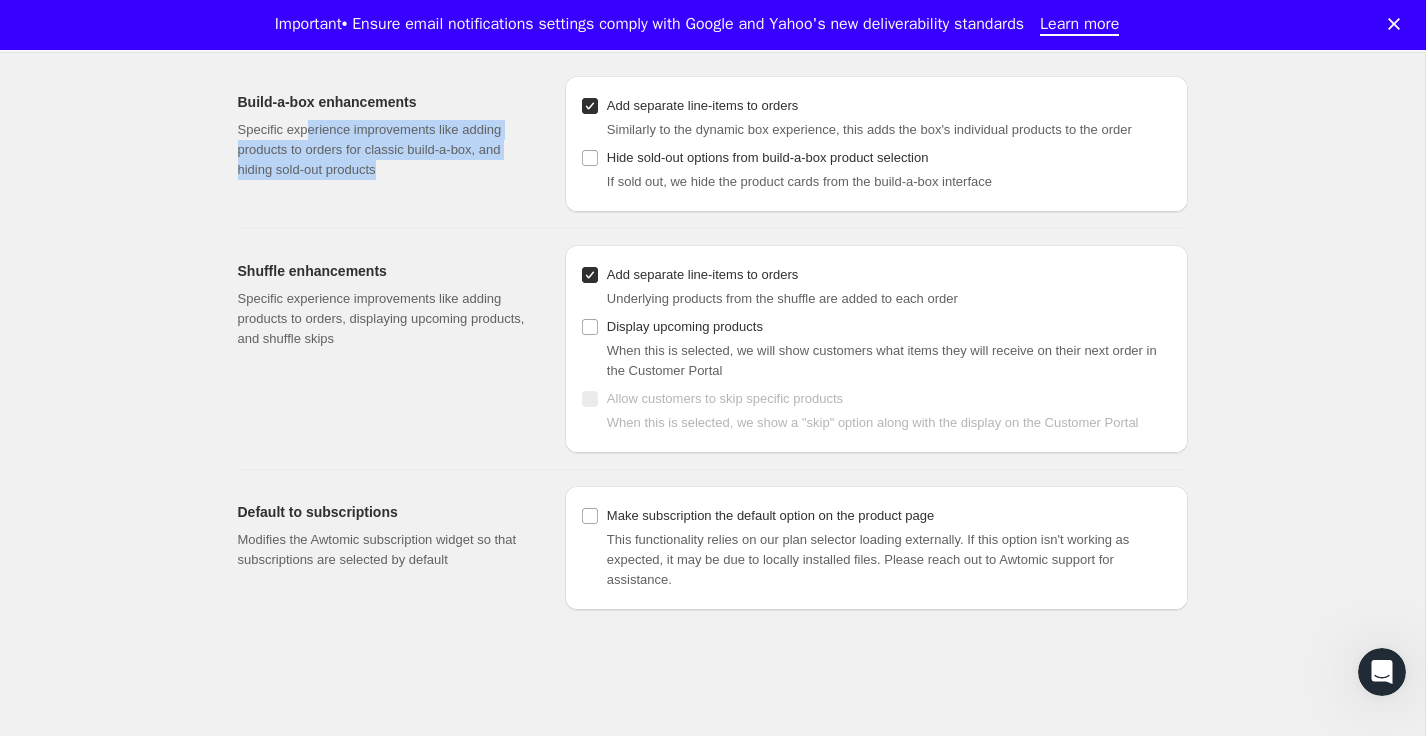 drag, startPoint x: 324, startPoint y: 135, endPoint x: 380, endPoint y: 189, distance: 77.7946 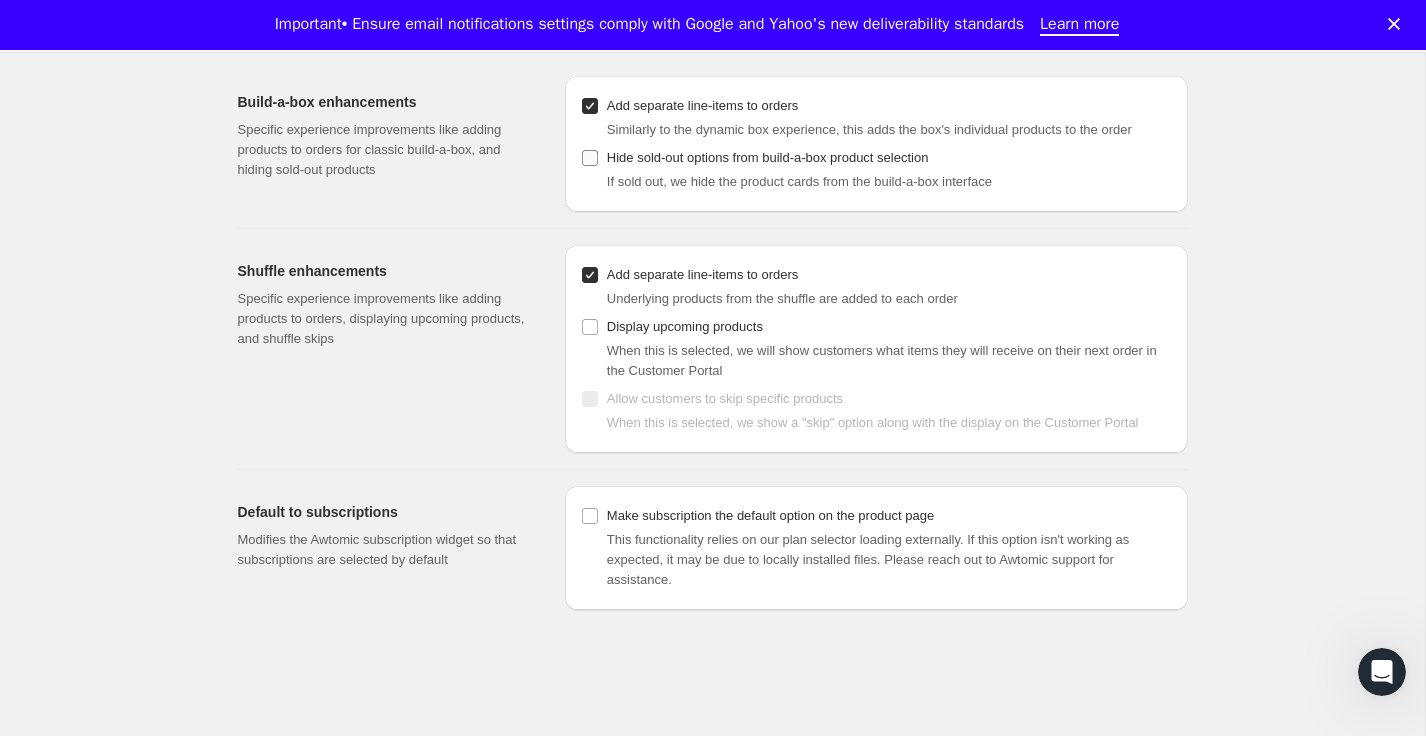 click on "Hide sold-out options from build-a-box product selection" at bounding box center (590, 158) 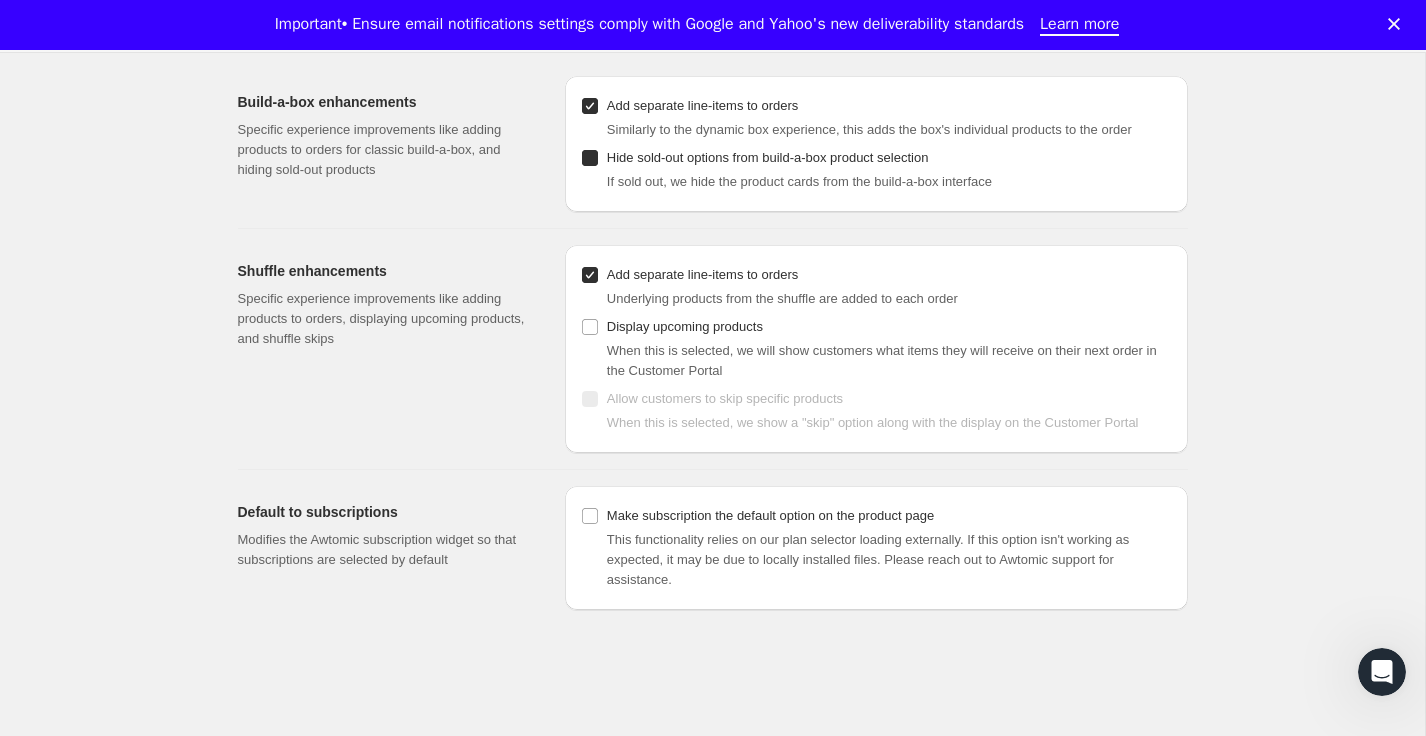 checkbox on "true" 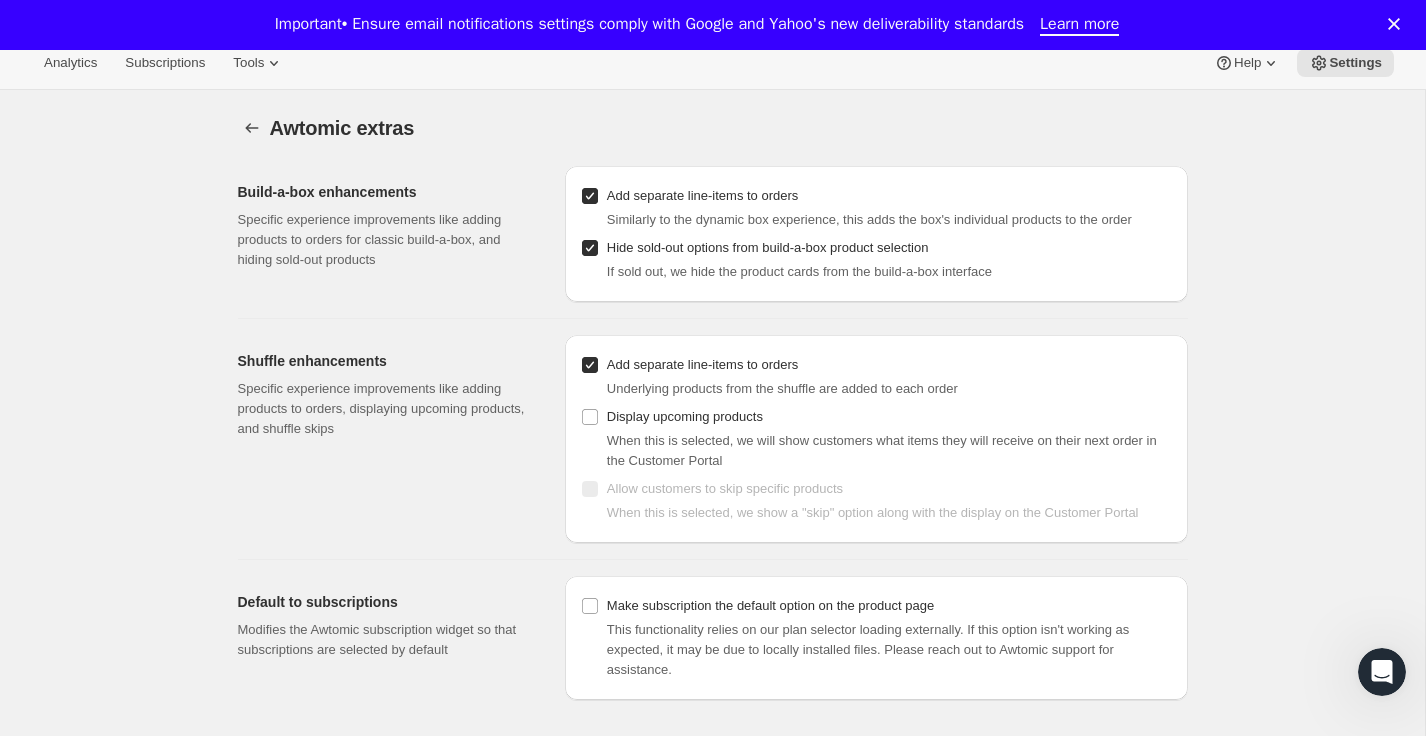 scroll, scrollTop: 10, scrollLeft: 0, axis: vertical 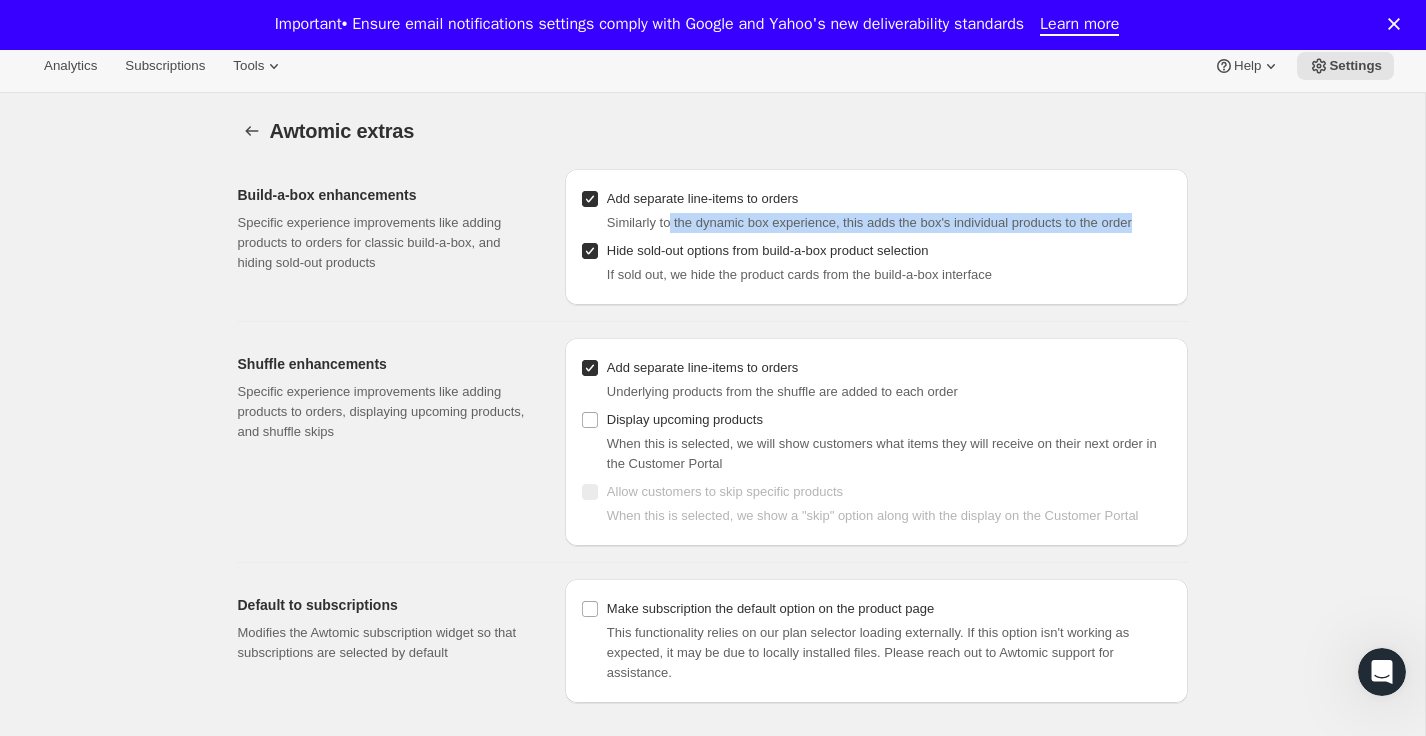 drag, startPoint x: 673, startPoint y: 227, endPoint x: 1162, endPoint y: 228, distance: 489.00104 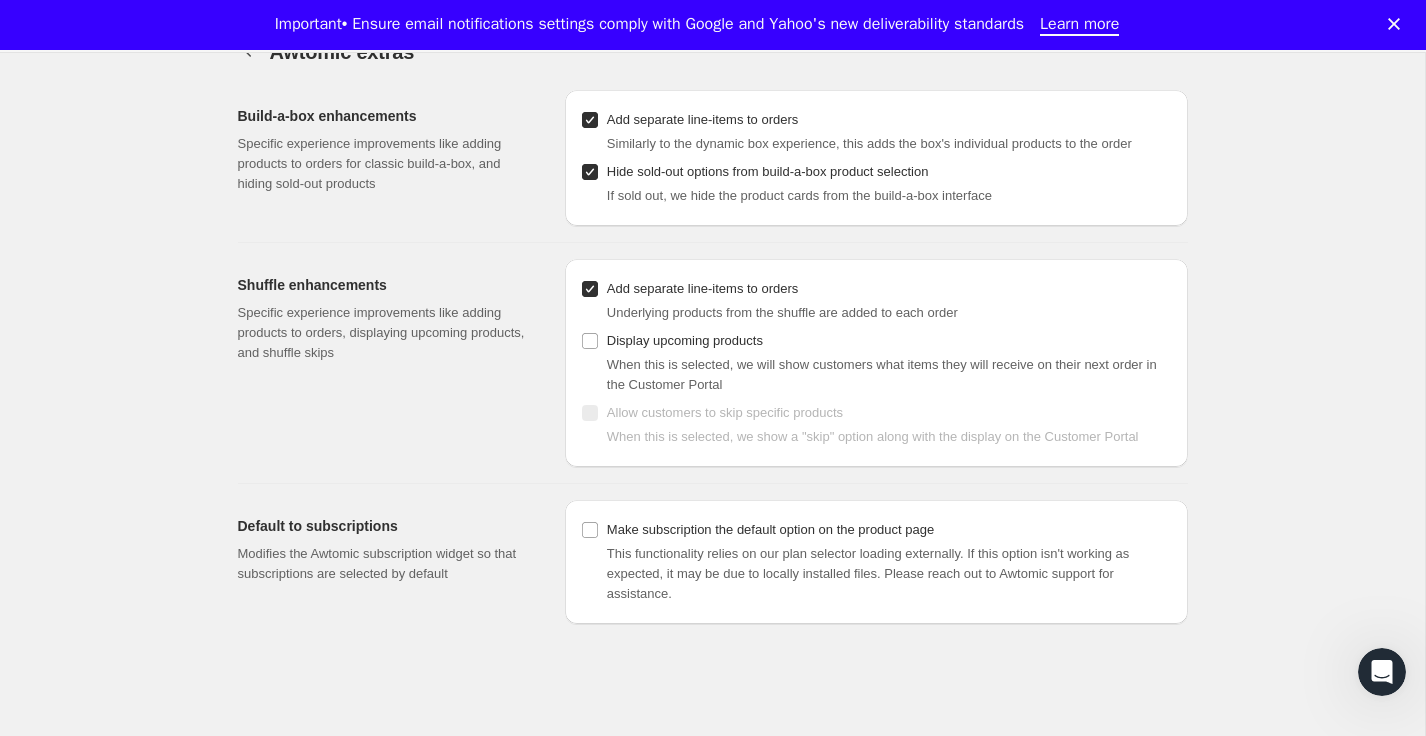 scroll, scrollTop: 103, scrollLeft: 0, axis: vertical 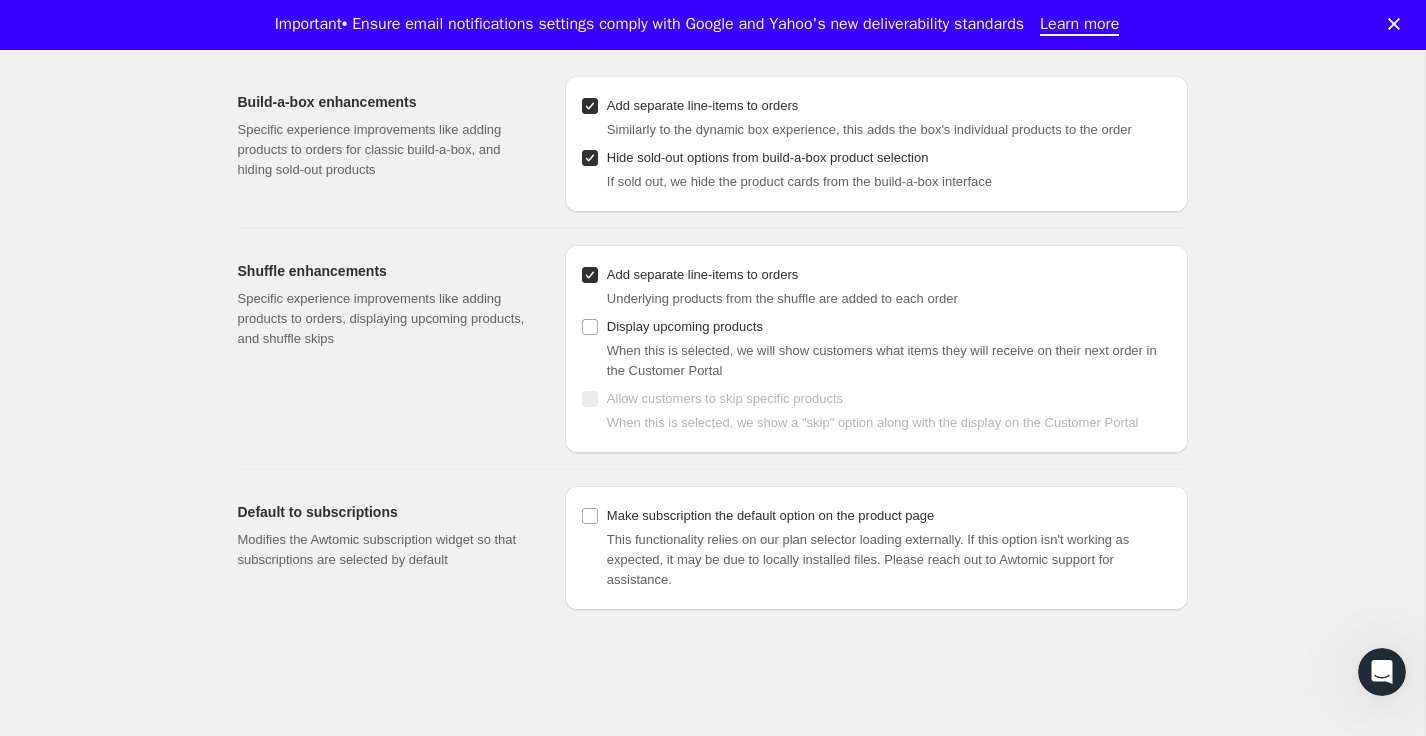 drag, startPoint x: 973, startPoint y: 312, endPoint x: 780, endPoint y: 314, distance: 193.01036 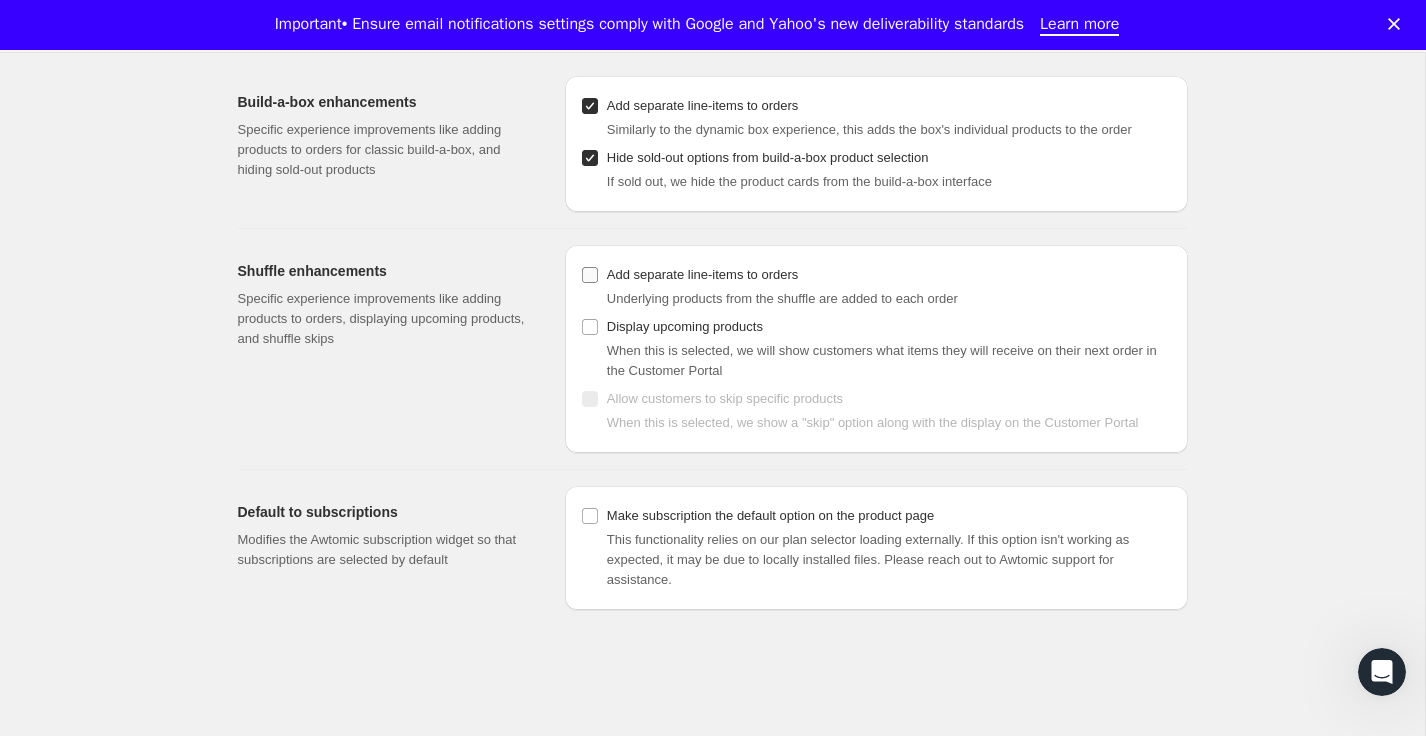 checkbox on "false" 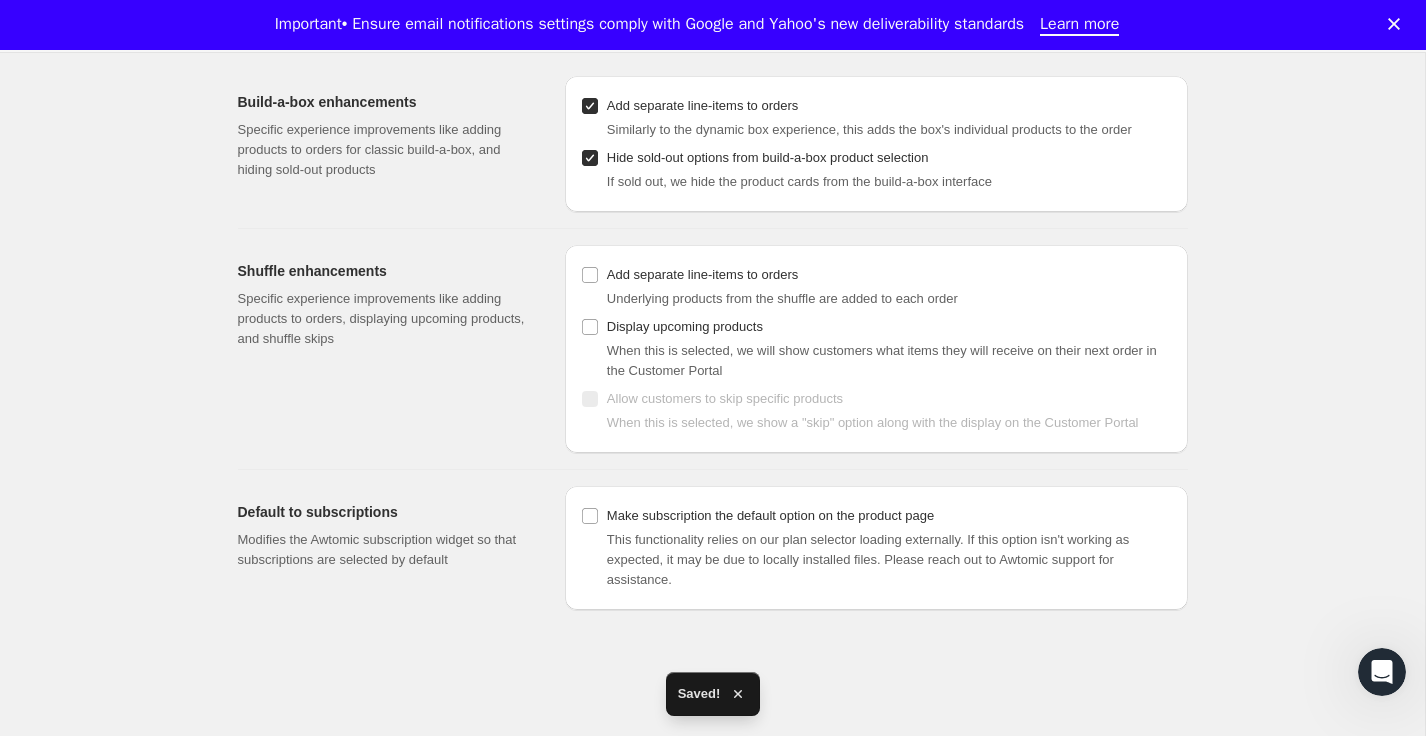 scroll, scrollTop: 0, scrollLeft: 0, axis: both 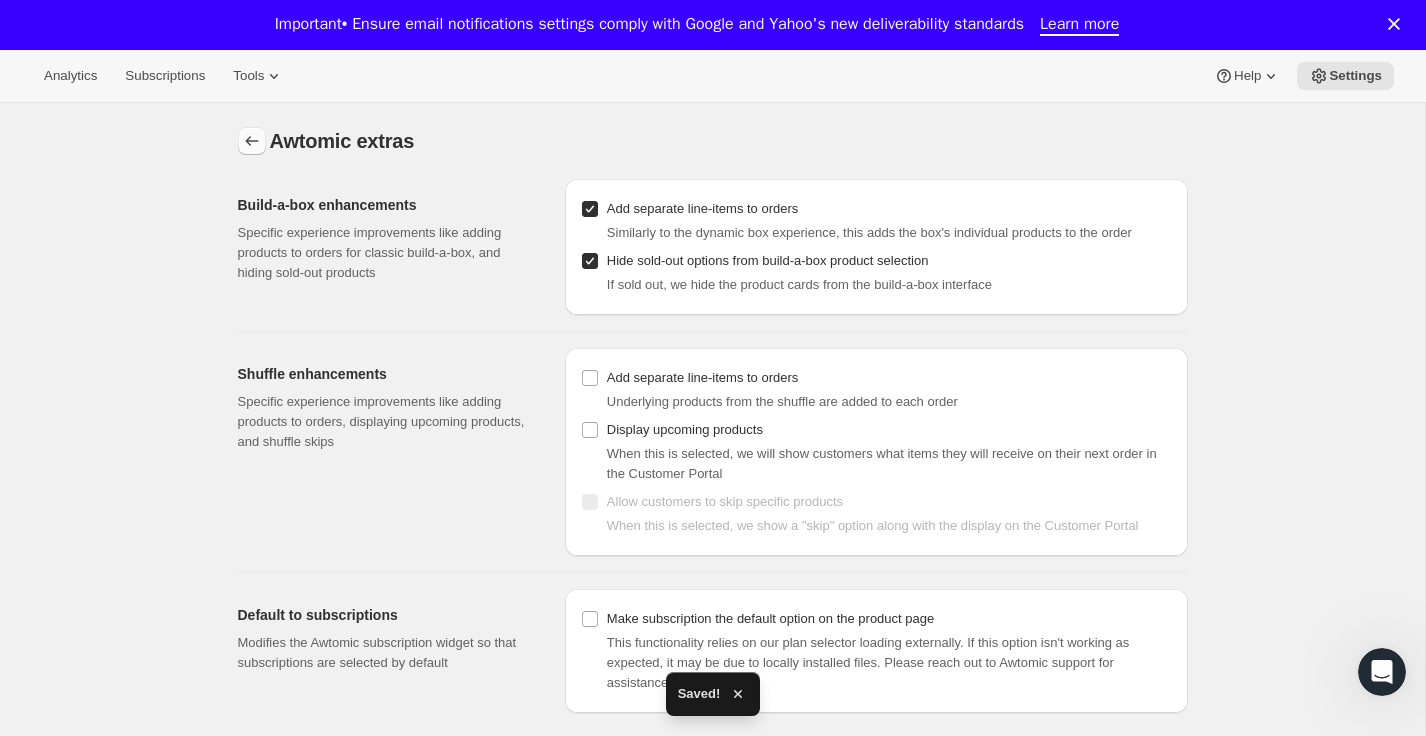 click 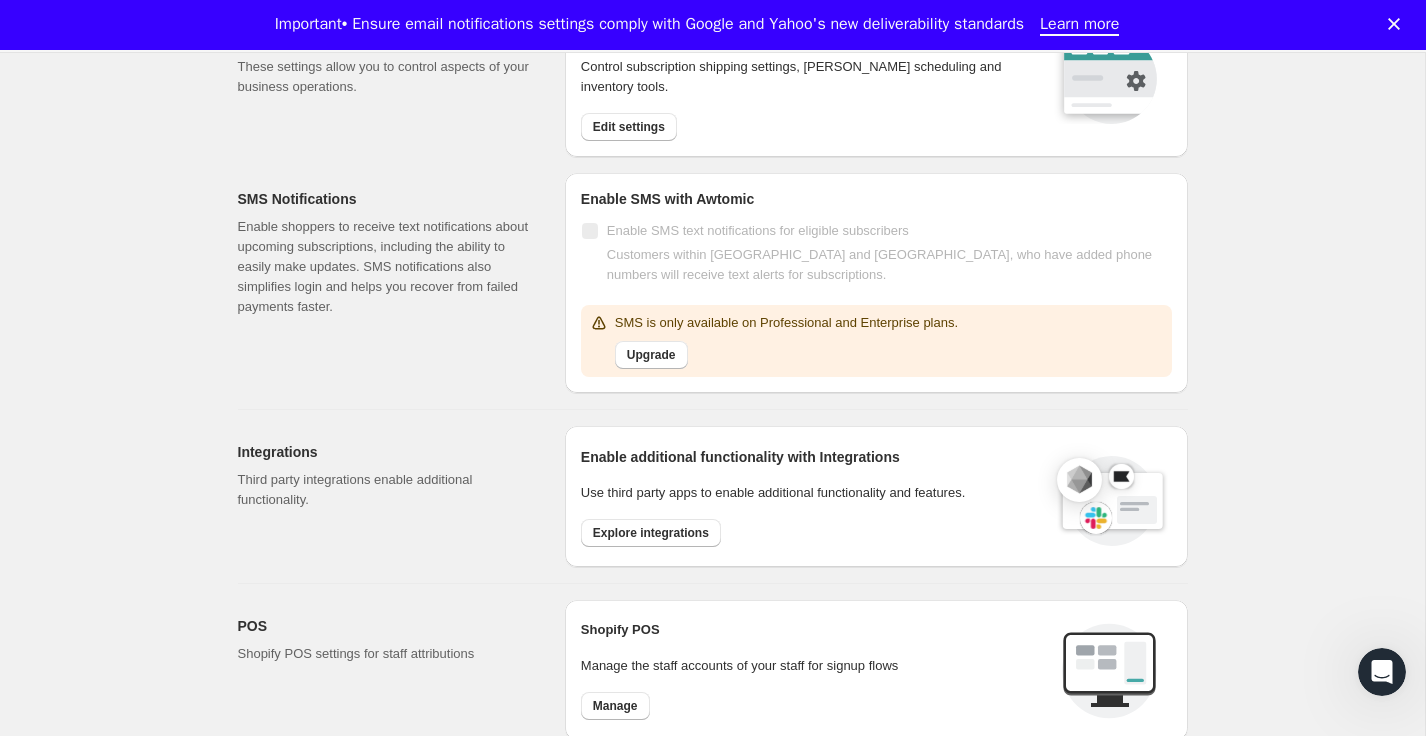 scroll, scrollTop: 0, scrollLeft: 0, axis: both 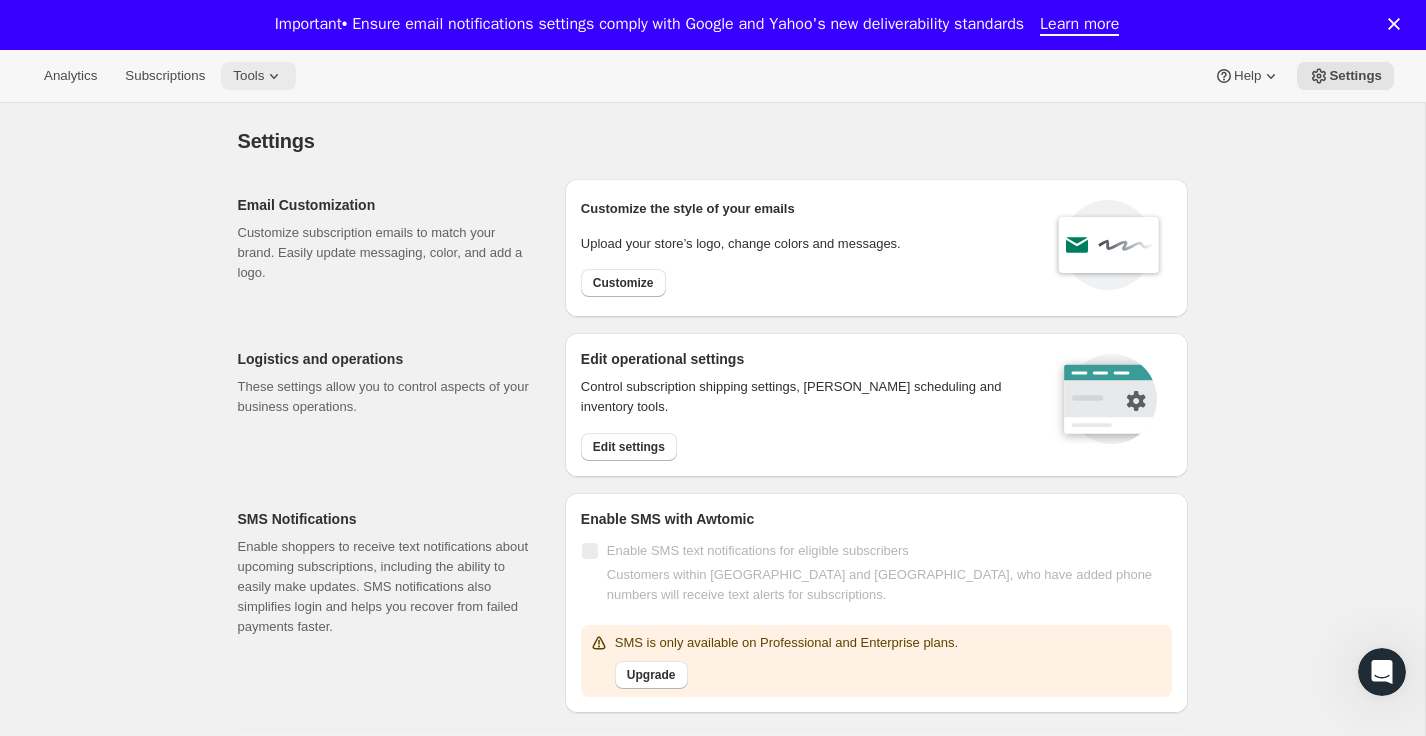click 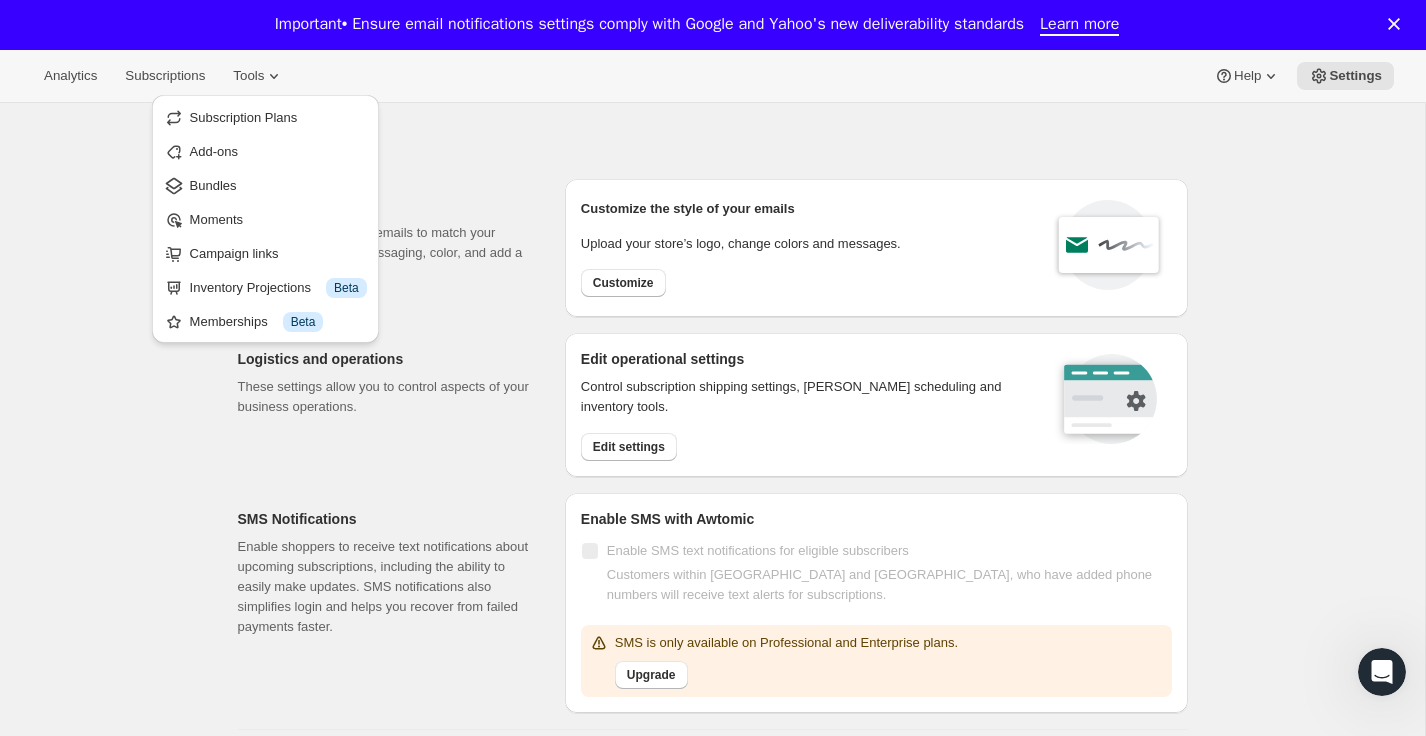 click on "Settings" at bounding box center [713, 141] 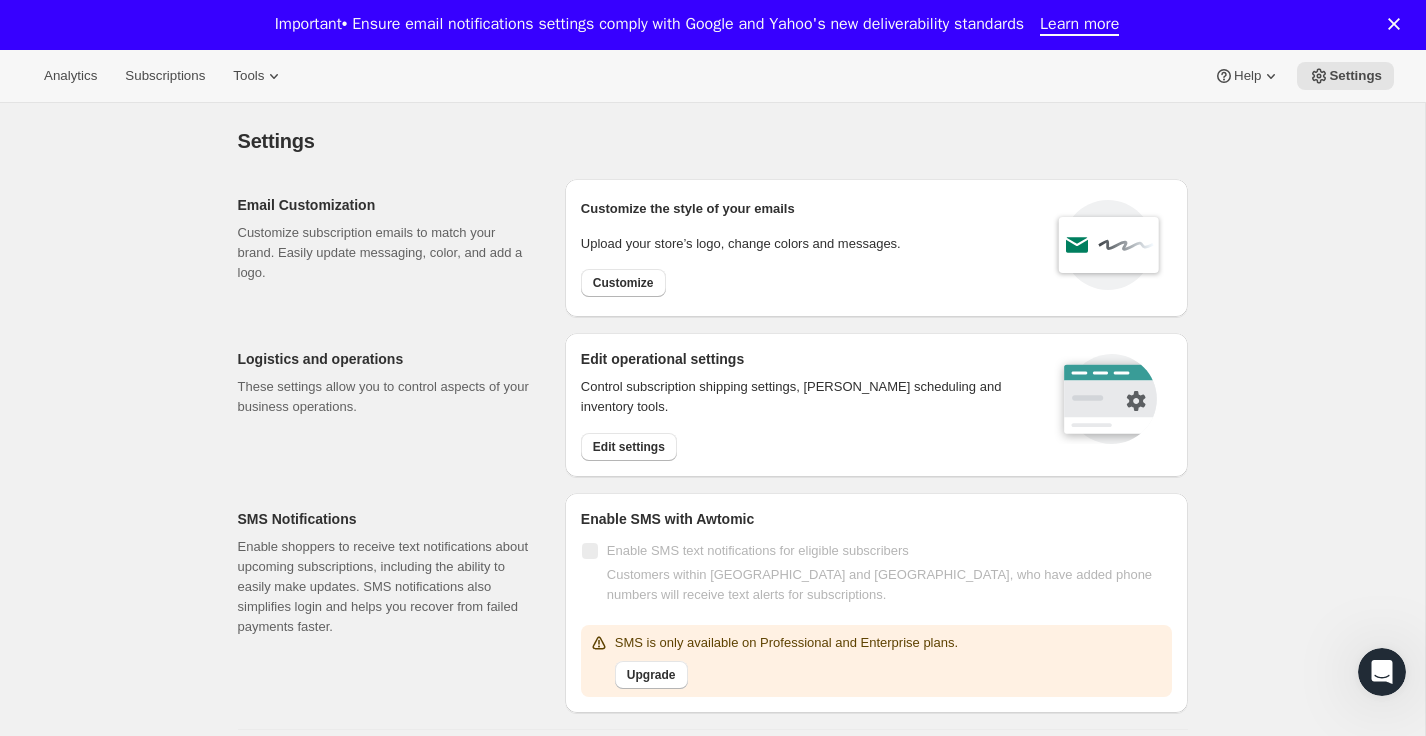 click on "Settings. This page is ready Settings Email Customization Customize subscription emails to match your brand. Easily update messaging, color, and add a logo. Customize the style of your emails Upload your store’s logo, change colors and messages. Customize Logistics and operations These settings allow you to control aspects of your business operations. Edit operational settings Control subscription shipping settings, [PERSON_NAME] scheduling and inventory tools. Edit settings SMS Notifications Enable shoppers to receive text notifications about upcoming subscriptions, including the ability to easily make updates. SMS notifications also simplifies login and helps you recover from failed payments faster. Enable SMS with Awtomic Enable SMS text notifications for eligible subscribers Customers within [GEOGRAPHIC_DATA] and [GEOGRAPHIC_DATA], who have added phone numbers will receive text alerts for subscriptions. SMS is only available on Professional and Enterprise plans. Upgrade Integrations Enable additional functionality with Integrations" at bounding box center (712, 871) 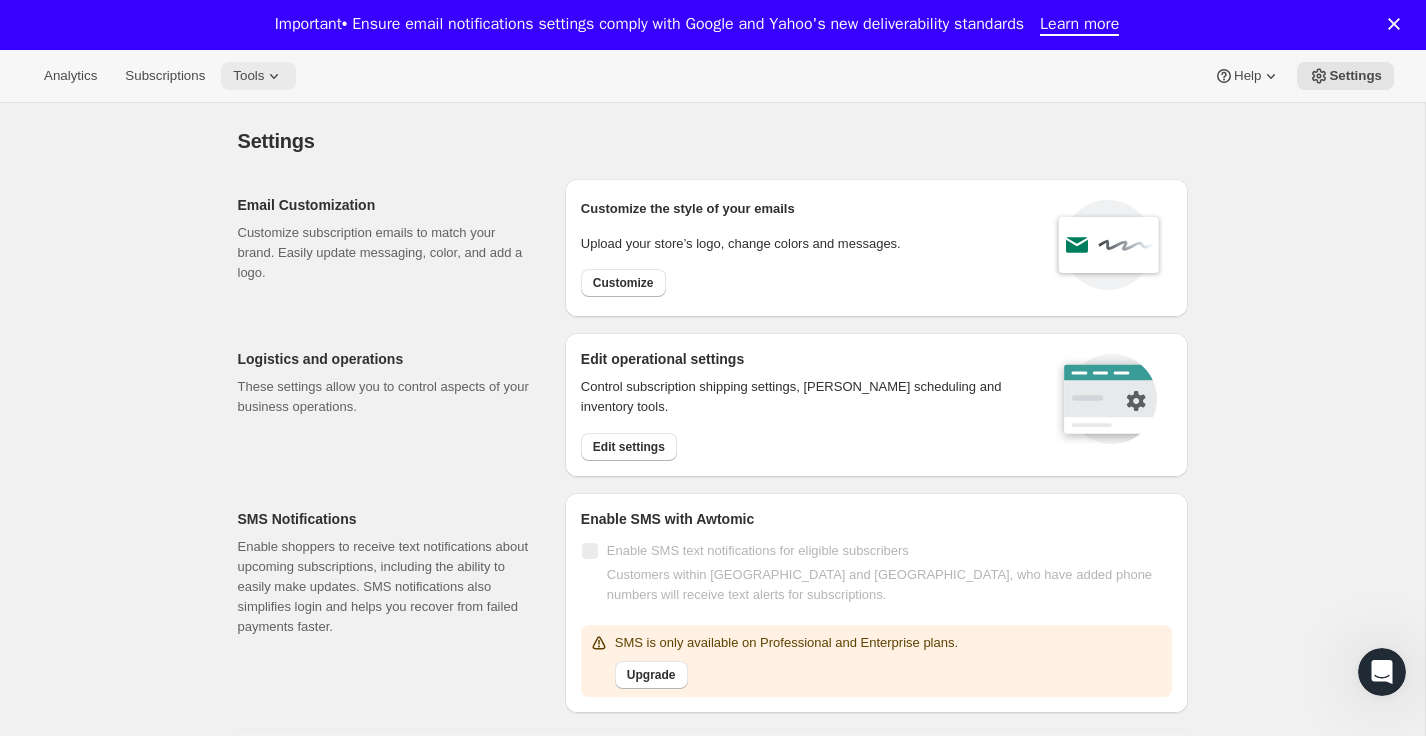 click on "Tools" at bounding box center (248, 76) 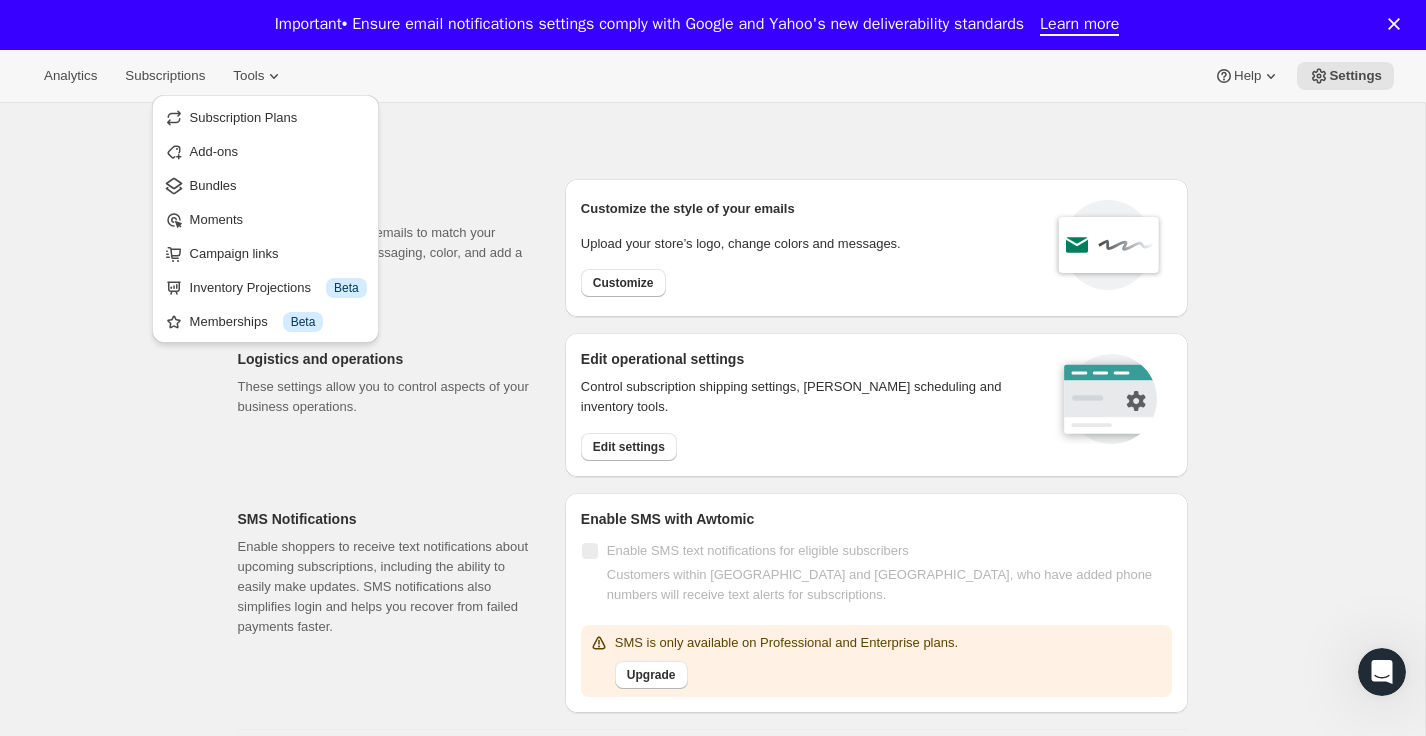 click on "Customize the style of your emails Upload your store’s logo, change colors and messages. Customize" at bounding box center (741, 248) 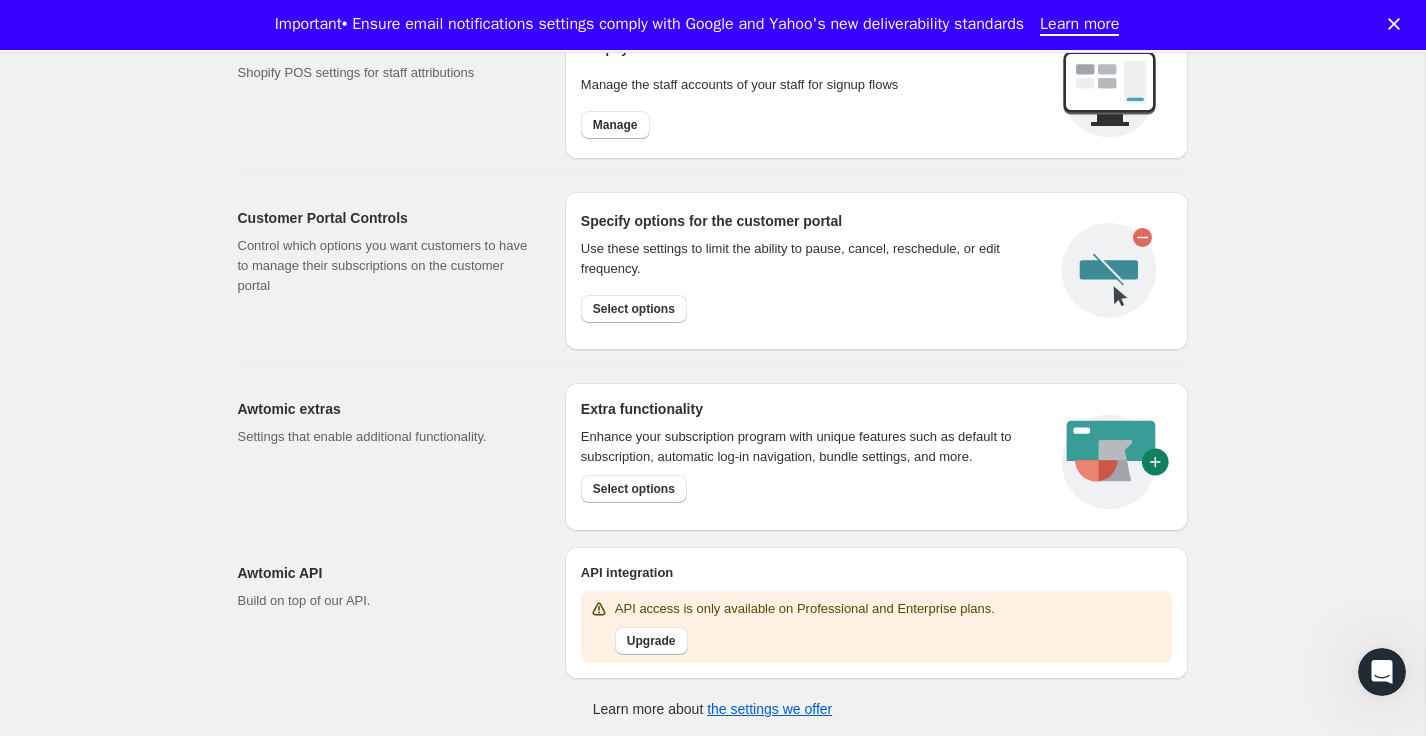 scroll, scrollTop: 0, scrollLeft: 0, axis: both 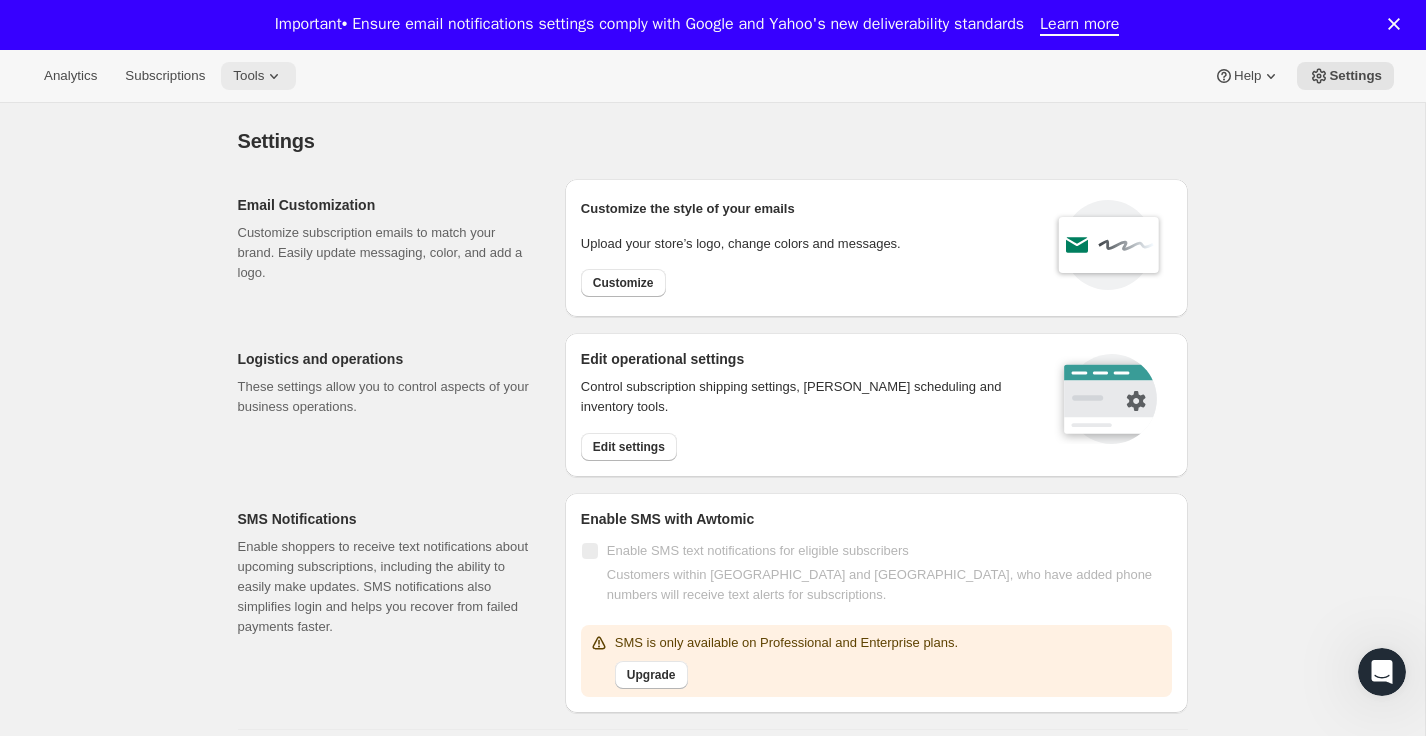 click on "Tools" at bounding box center (258, 76) 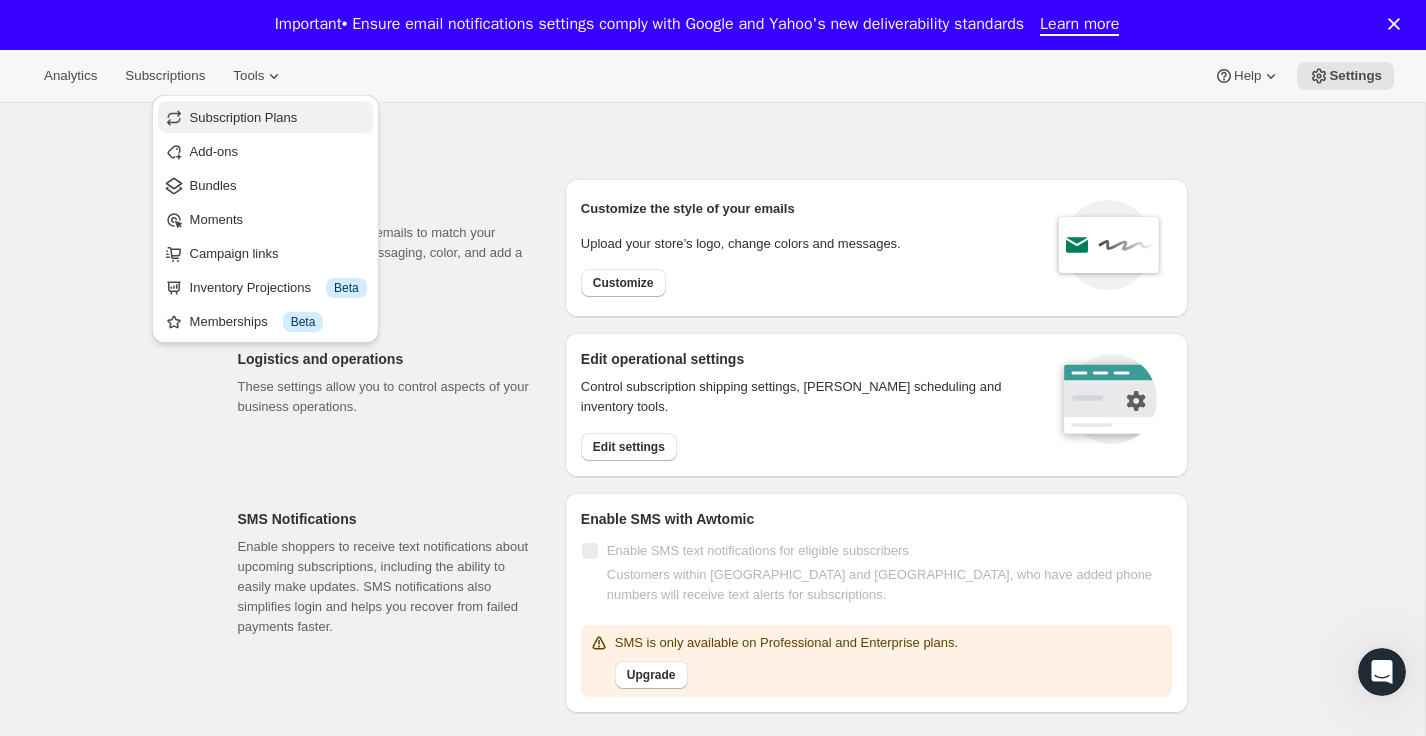 click on "Subscription Plans" at bounding box center [244, 117] 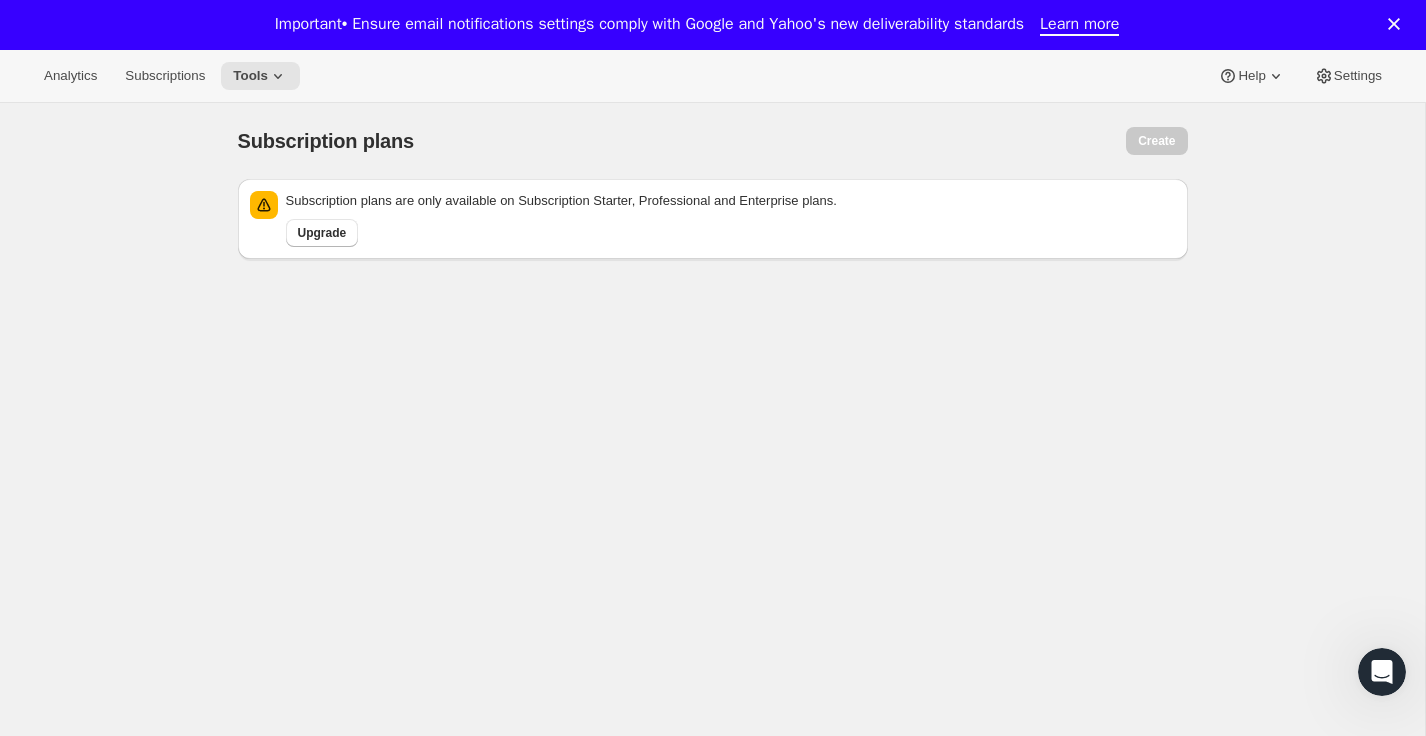 drag, startPoint x: 480, startPoint y: 192, endPoint x: 785, endPoint y: 240, distance: 308.75394 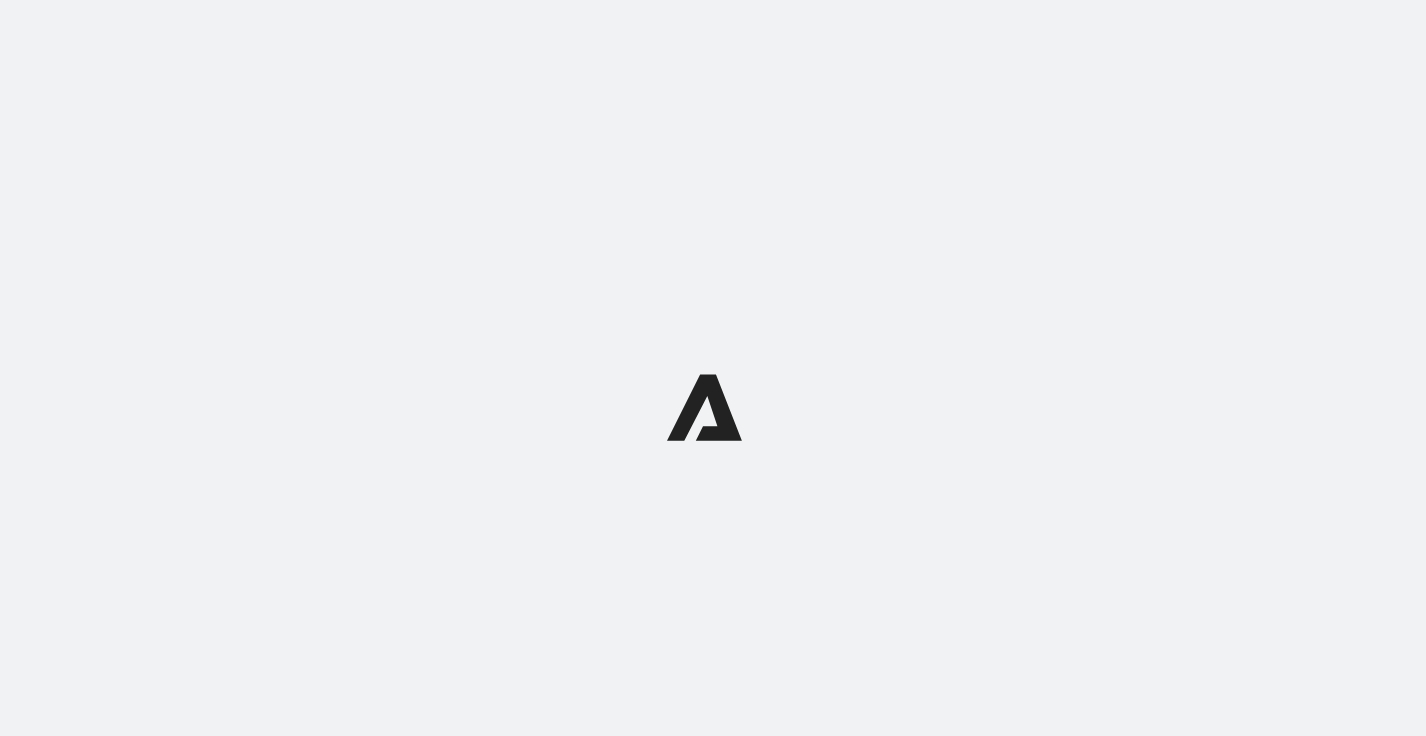 scroll, scrollTop: 0, scrollLeft: 0, axis: both 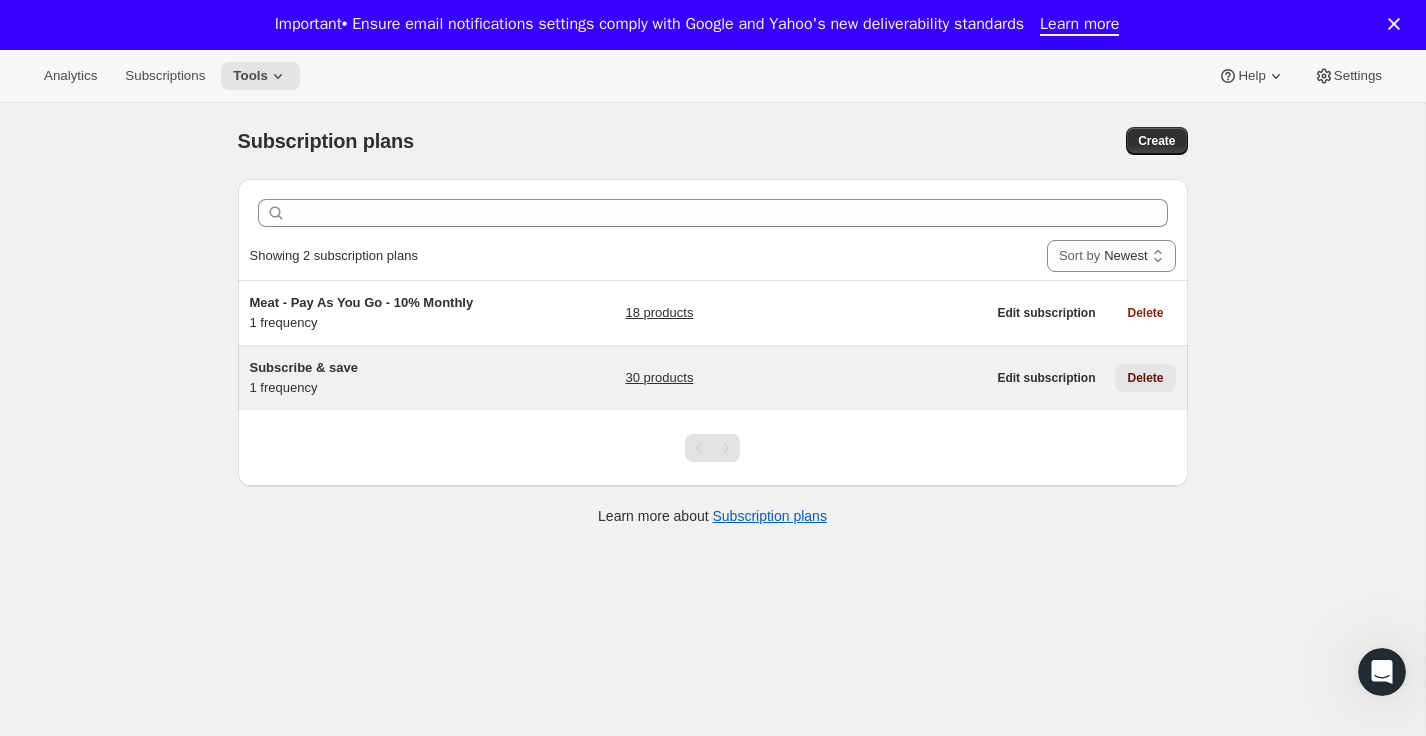 click on "Delete" at bounding box center [1145, 378] 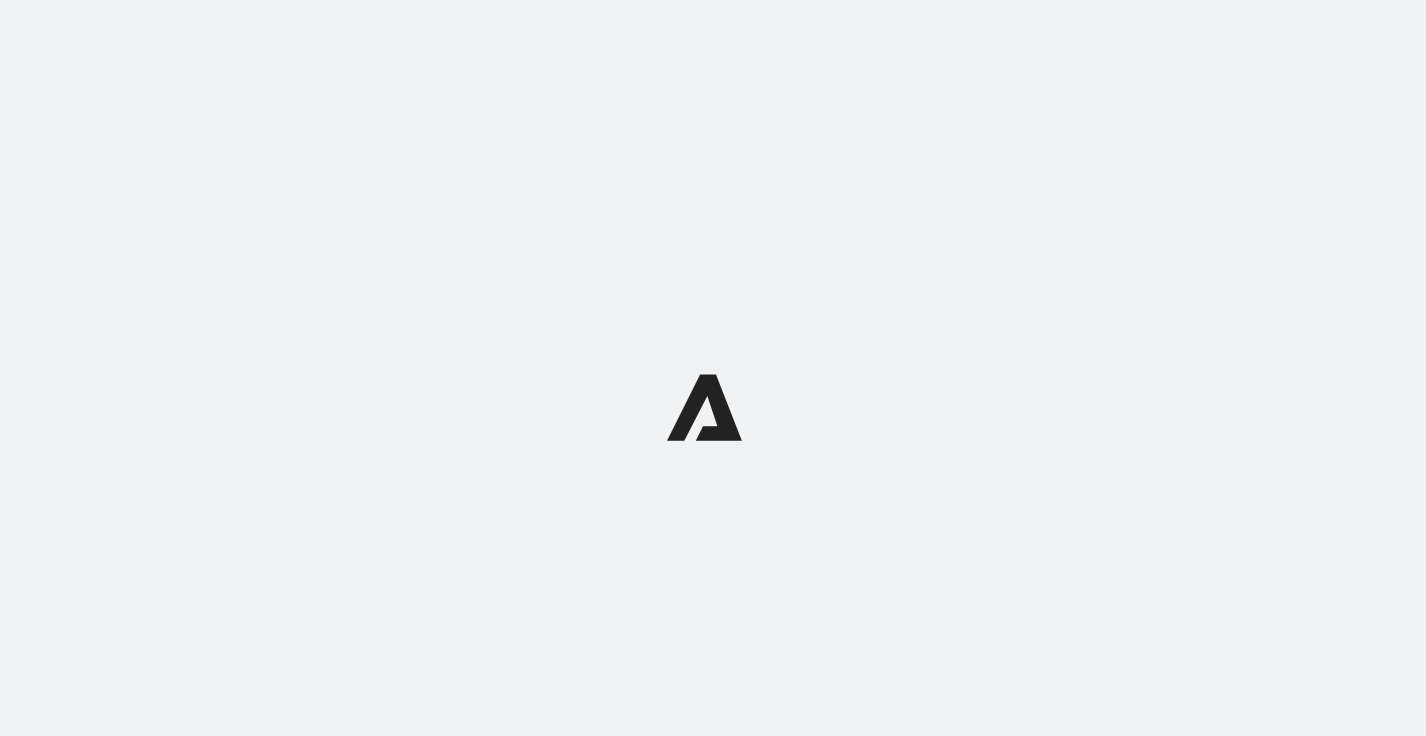 scroll, scrollTop: 0, scrollLeft: 0, axis: both 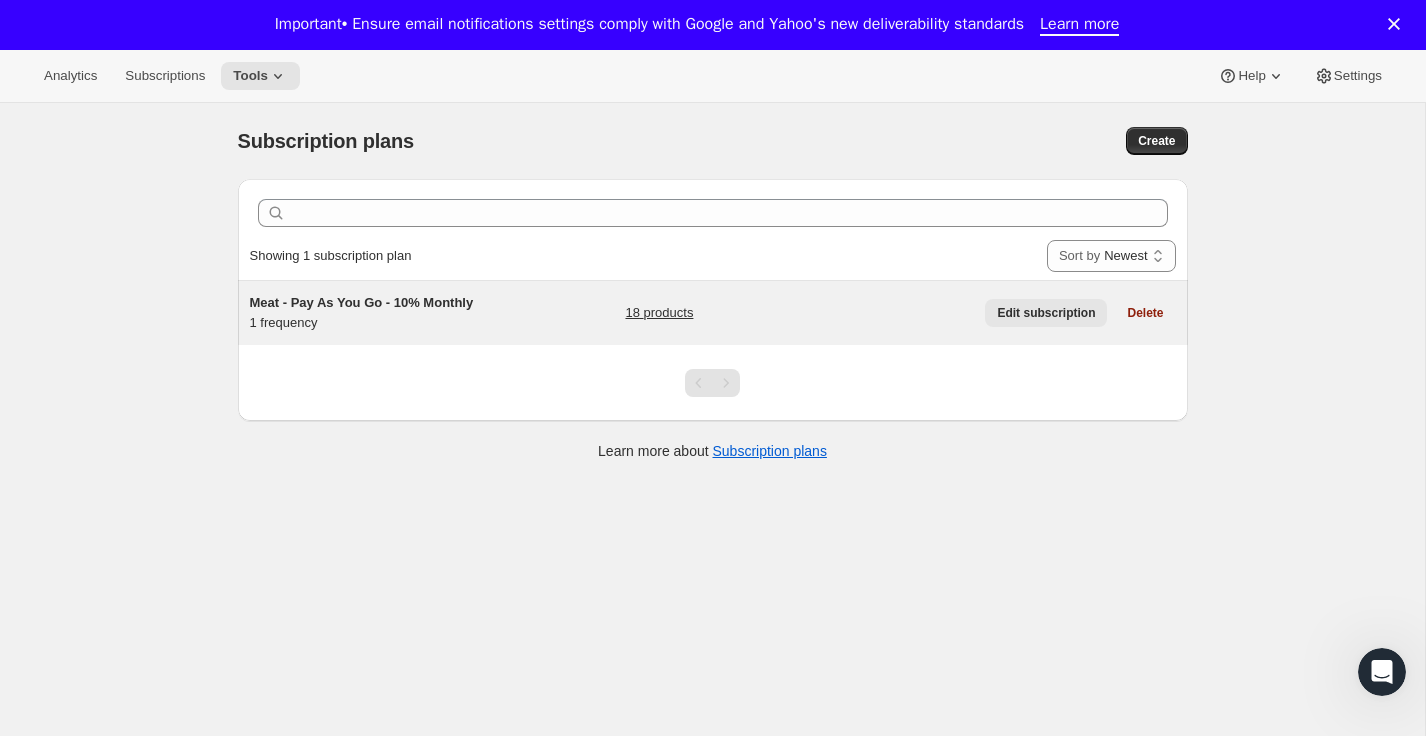 click on "Edit subscription" at bounding box center [1046, 313] 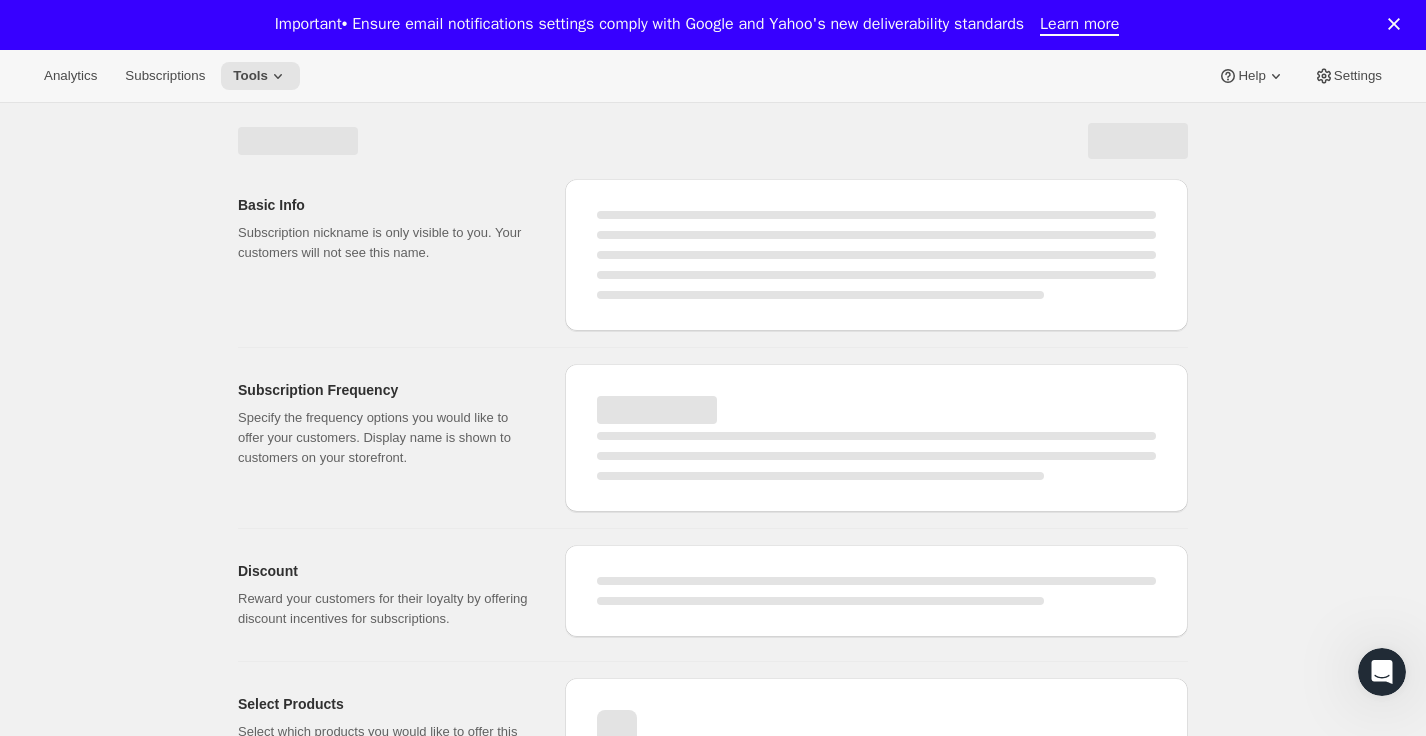 select on "WEEK" 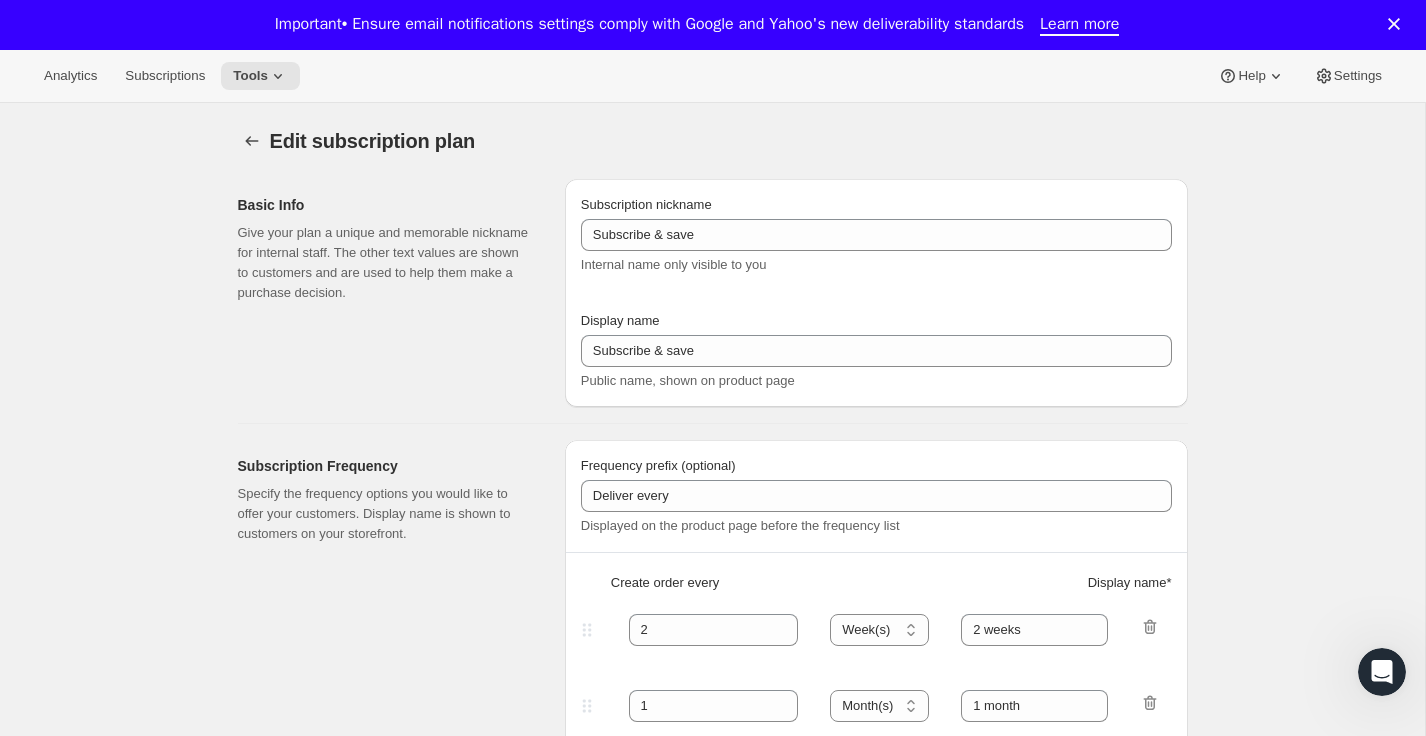 type on "Meat - Pay As You Go - 10% Monthly" 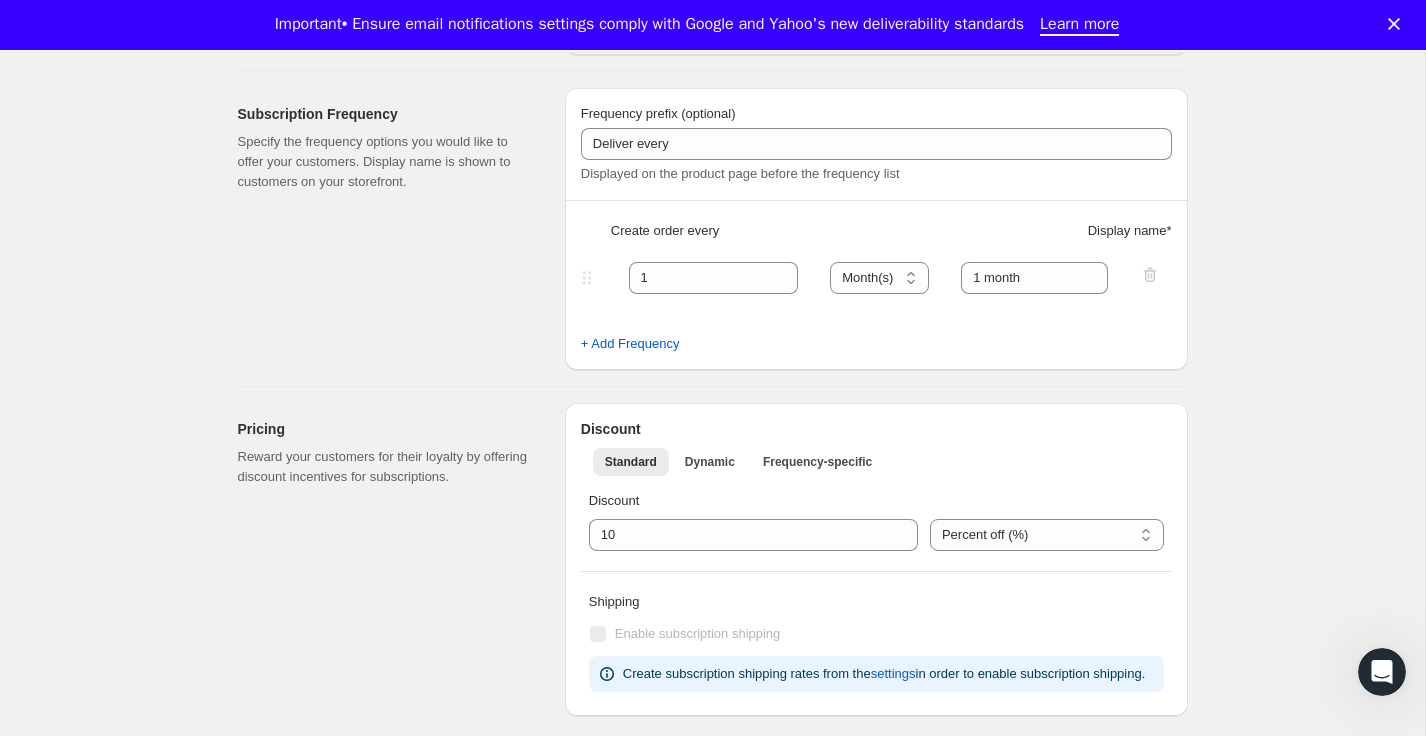 scroll, scrollTop: 0, scrollLeft: 0, axis: both 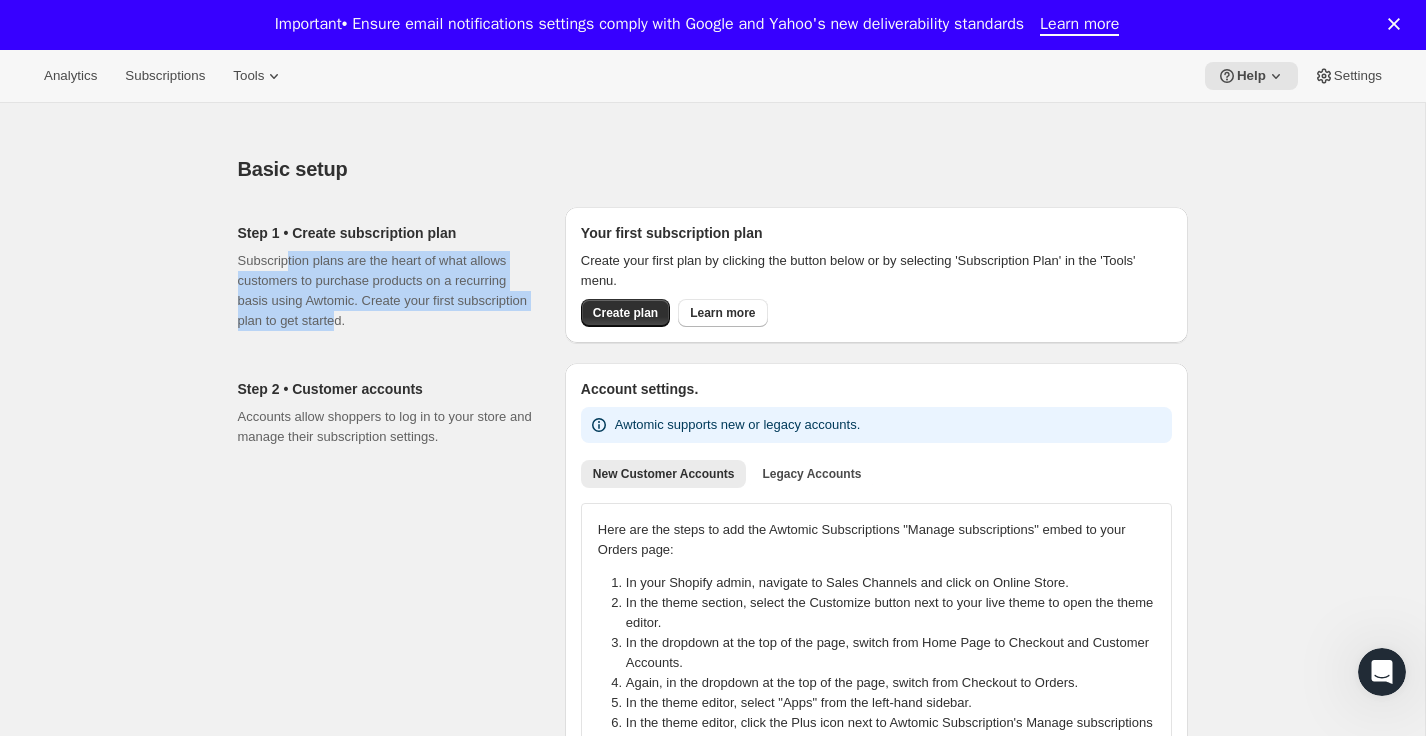 drag, startPoint x: 289, startPoint y: 260, endPoint x: 425, endPoint y: 330, distance: 152.9575 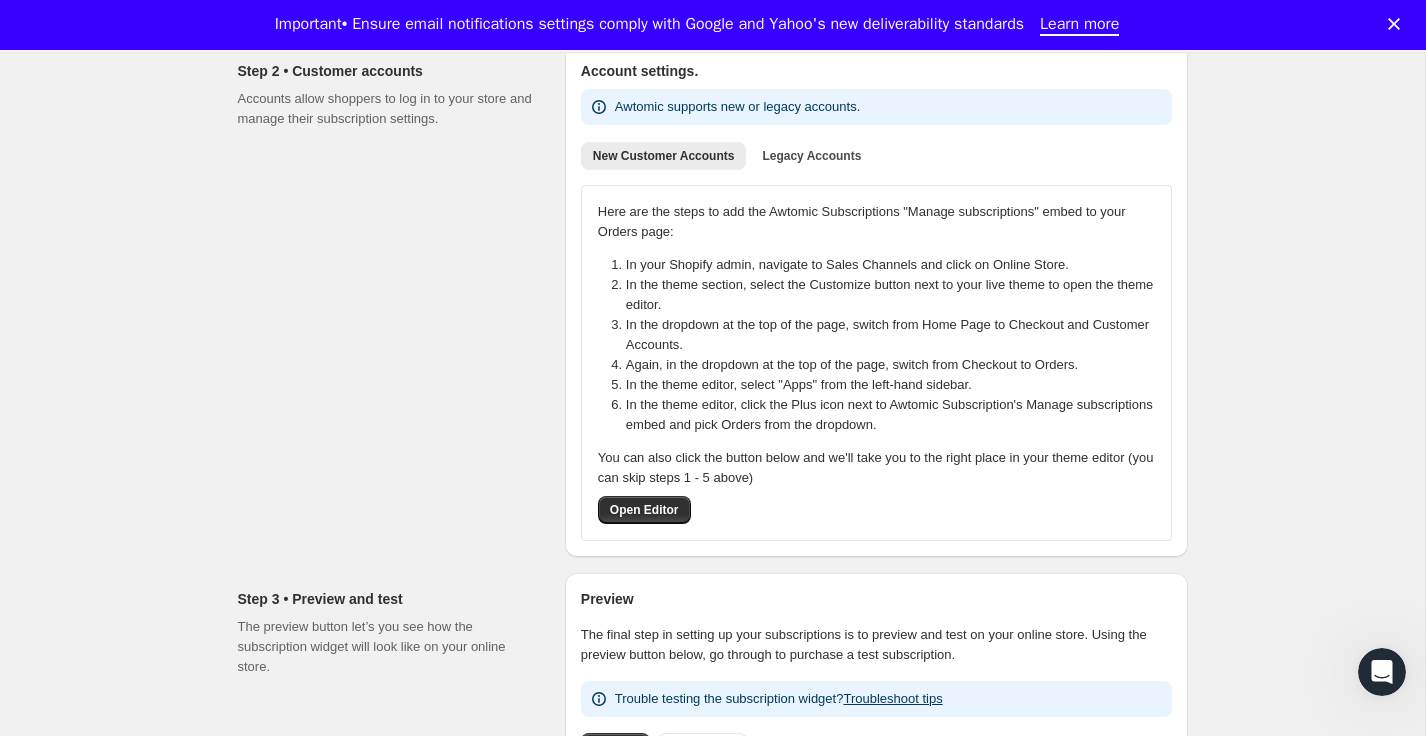 scroll, scrollTop: 319, scrollLeft: 0, axis: vertical 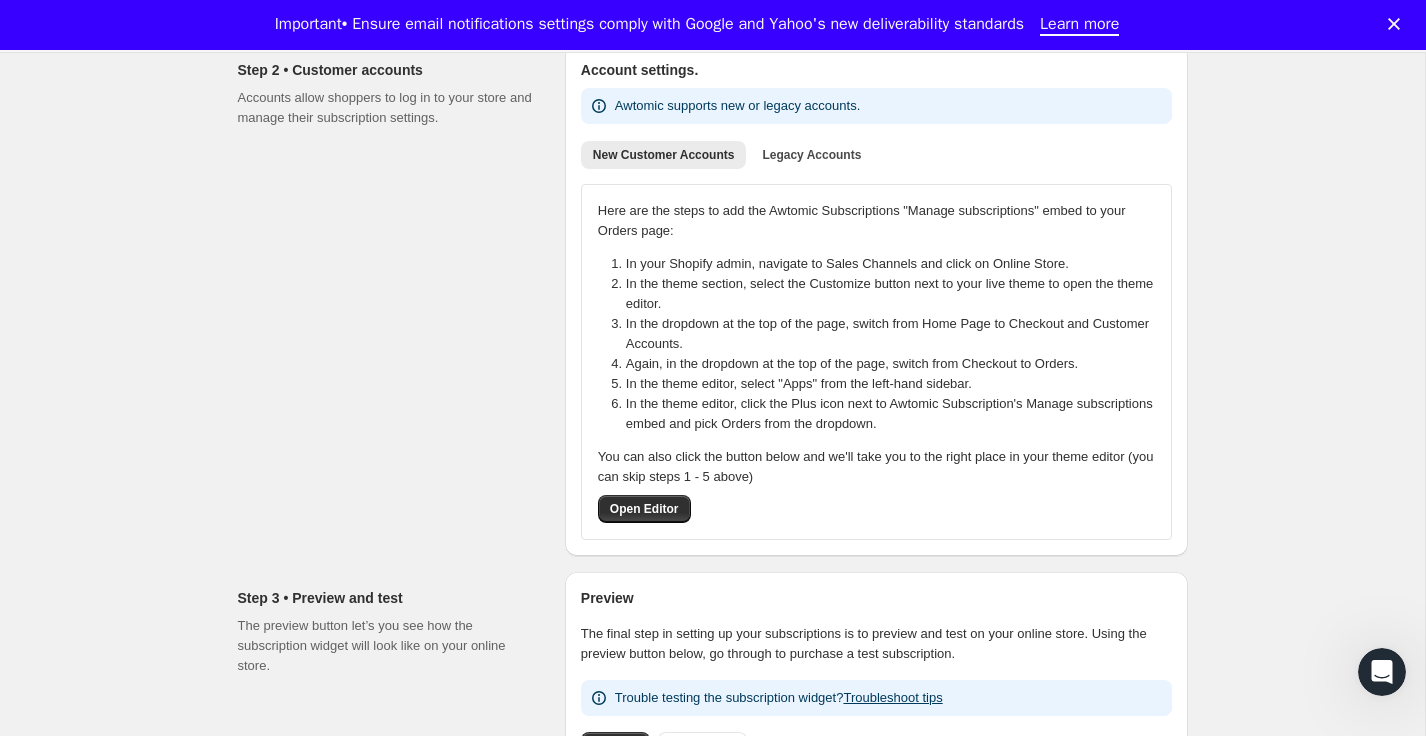 drag, startPoint x: 646, startPoint y: 209, endPoint x: 780, endPoint y: 255, distance: 141.67569 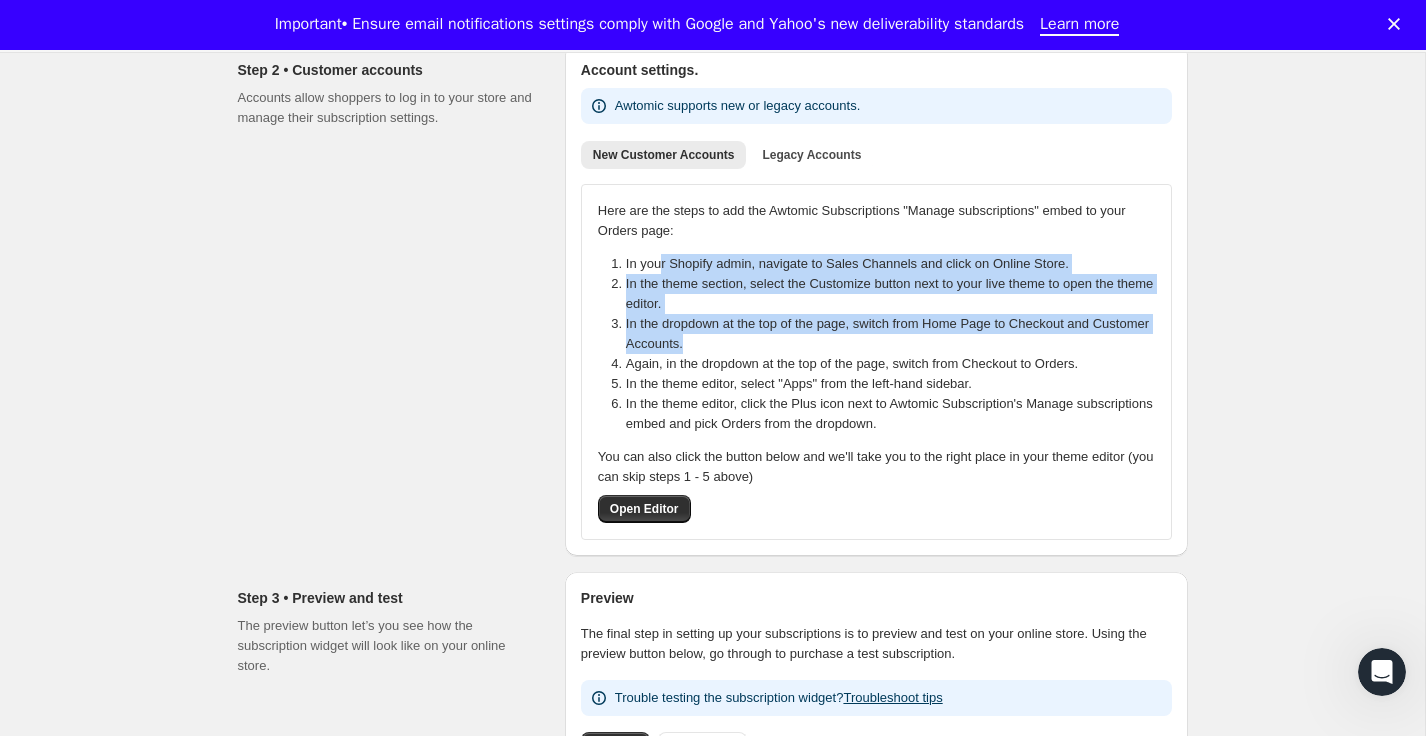 drag, startPoint x: 661, startPoint y: 270, endPoint x: 1198, endPoint y: 334, distance: 540.80035 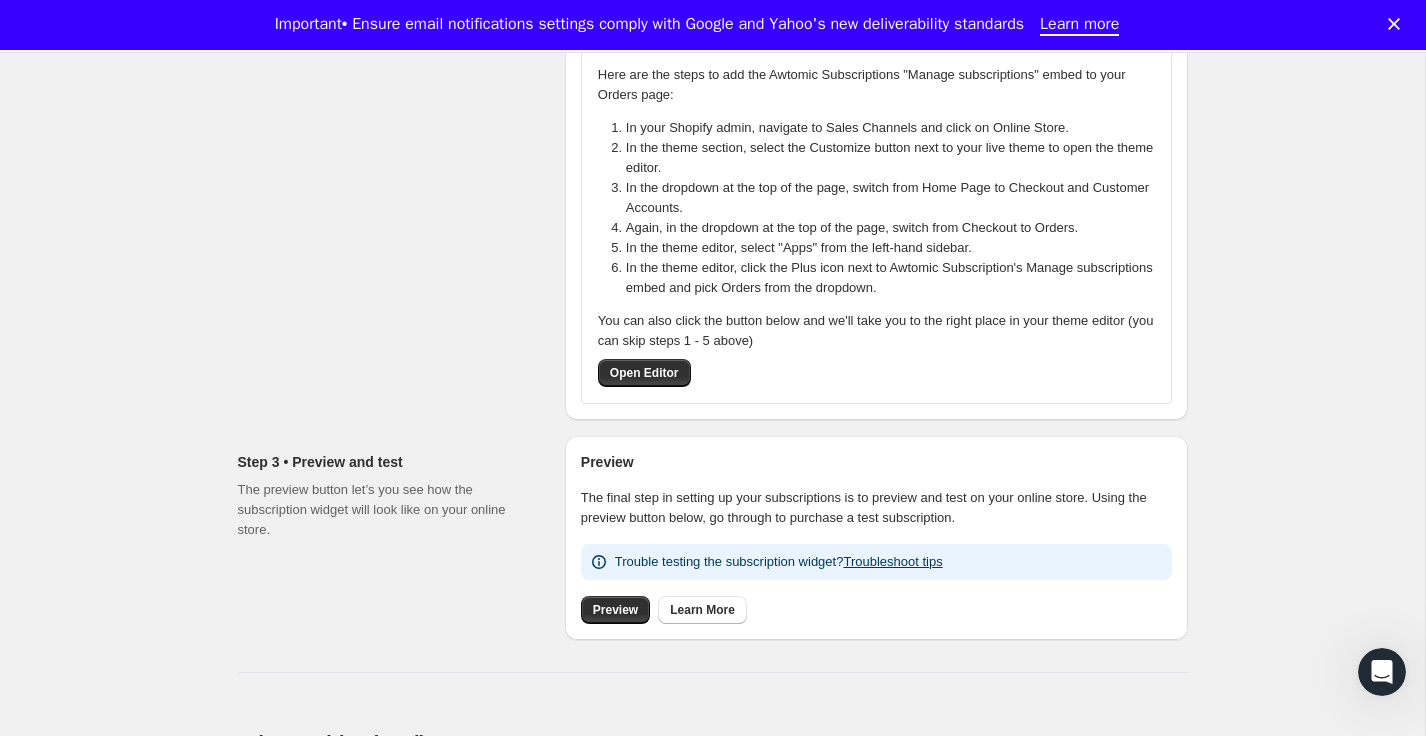 scroll, scrollTop: 456, scrollLeft: 0, axis: vertical 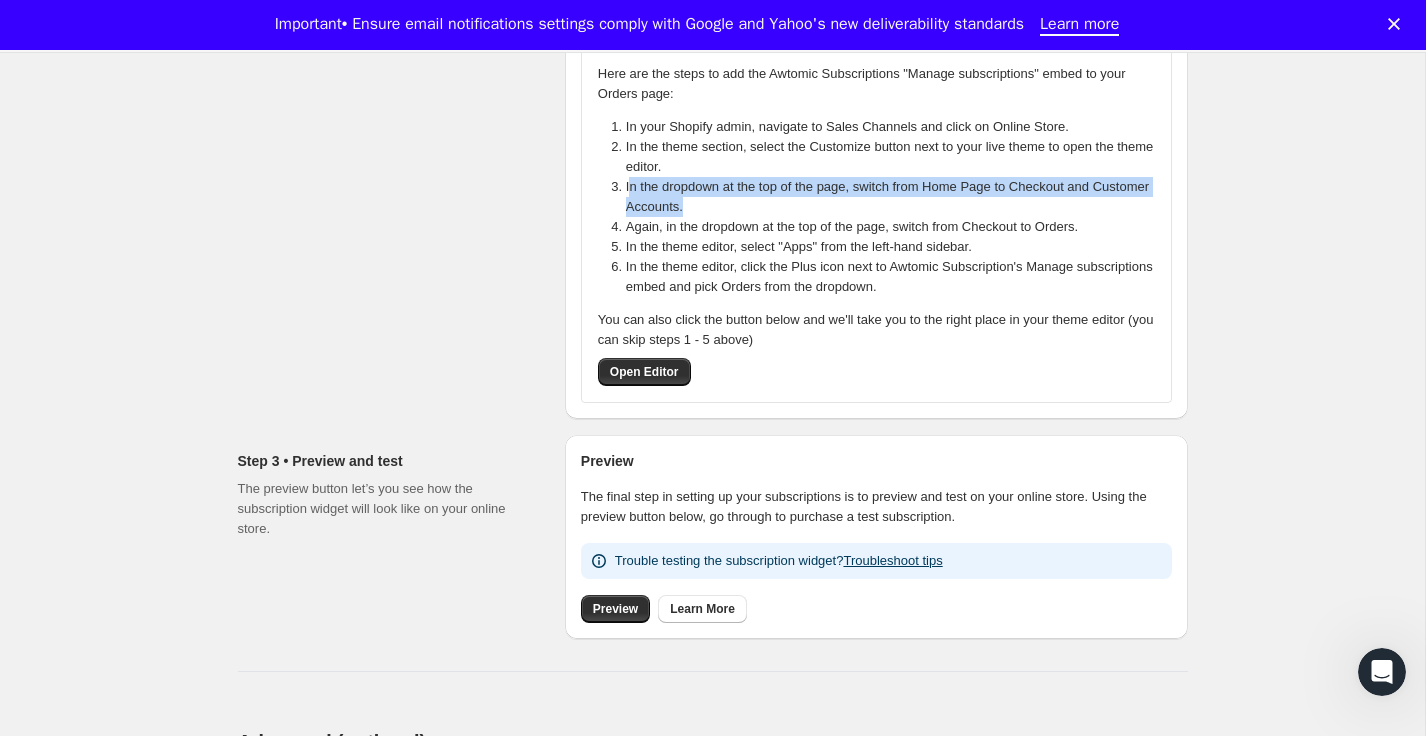 drag, startPoint x: 632, startPoint y: 183, endPoint x: 1152, endPoint y: 199, distance: 520.2461 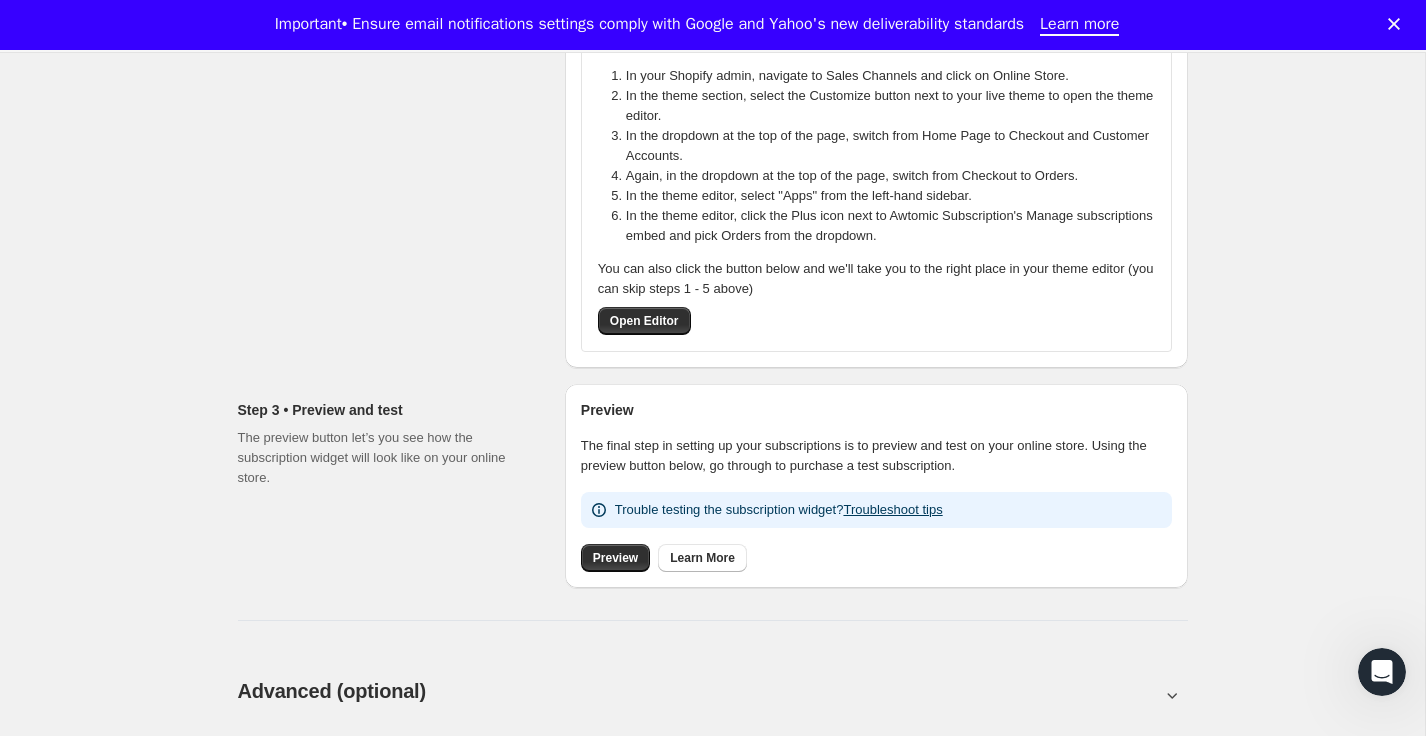 scroll, scrollTop: 513, scrollLeft: 0, axis: vertical 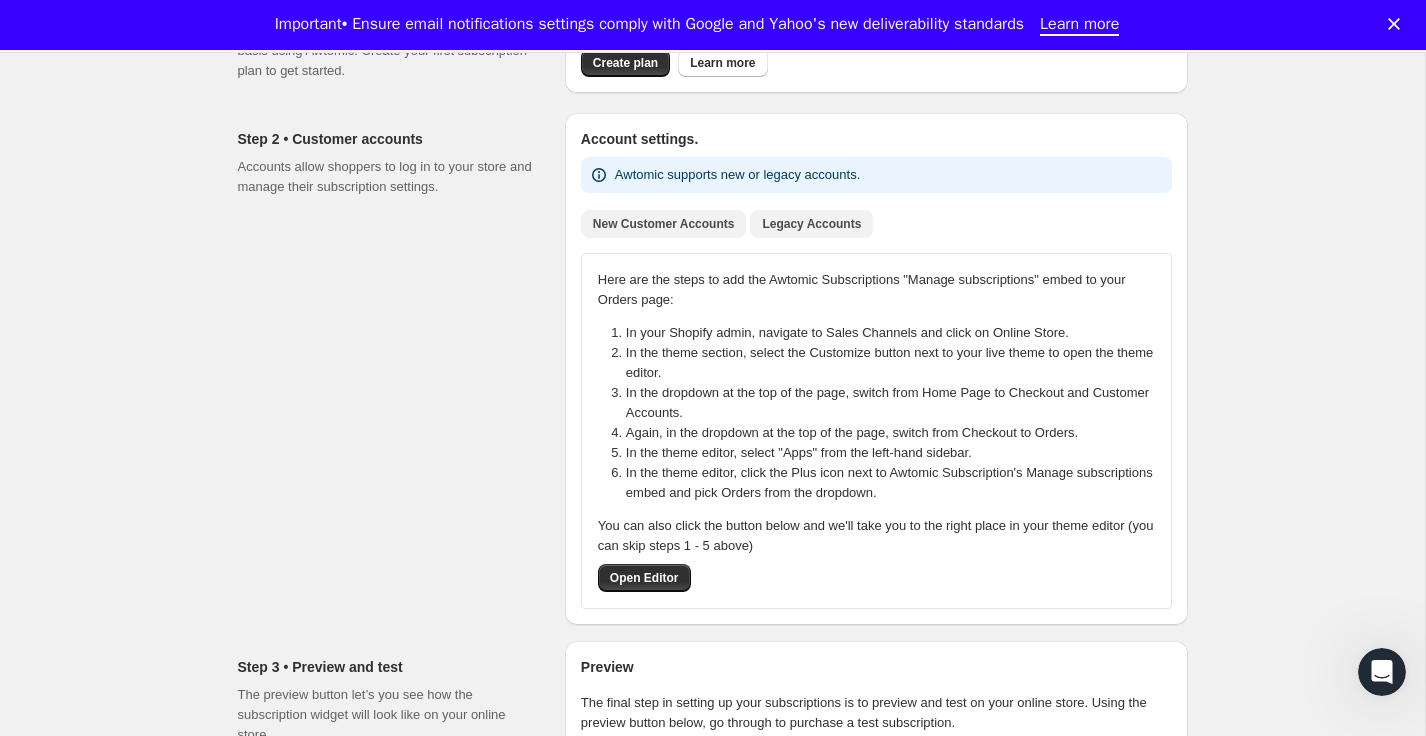 click on "Legacy Accounts" at bounding box center (811, 224) 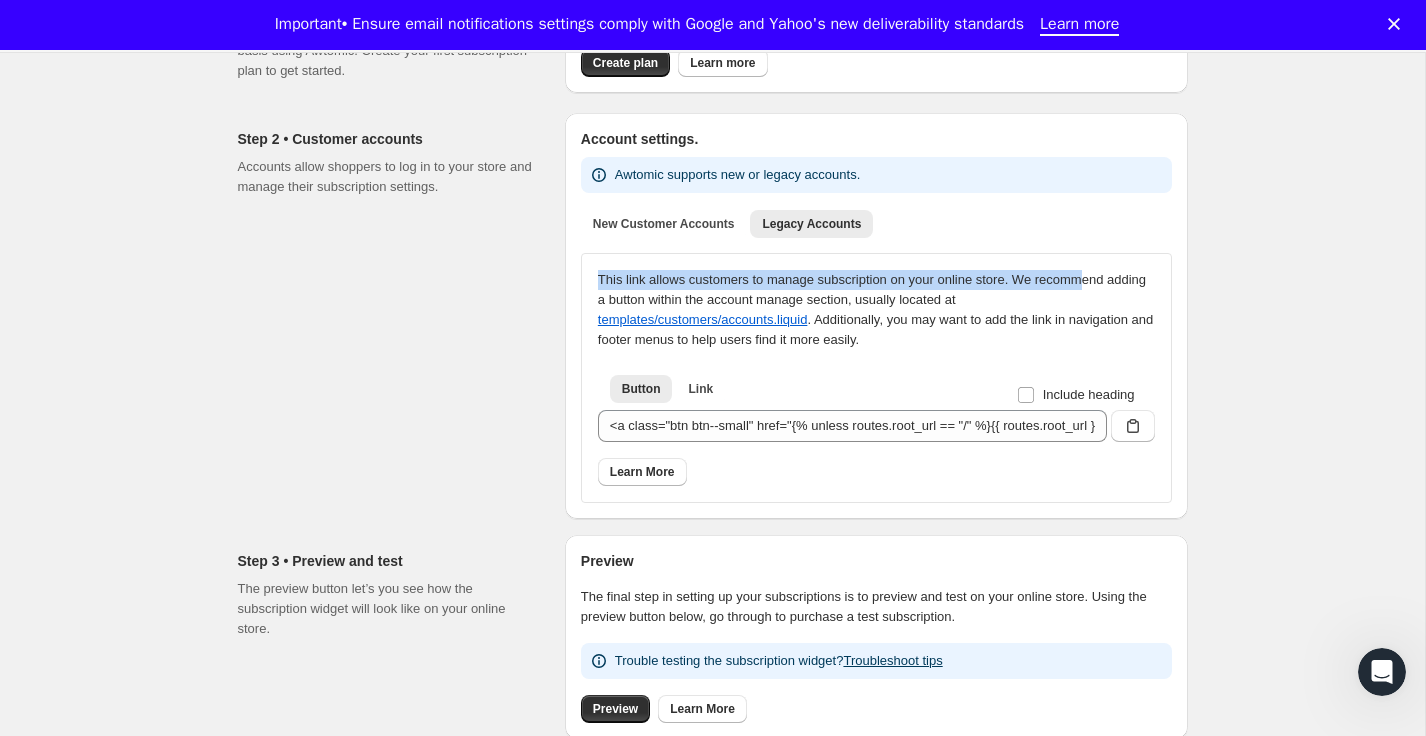 drag, startPoint x: 601, startPoint y: 279, endPoint x: 1108, endPoint y: 283, distance: 507.01578 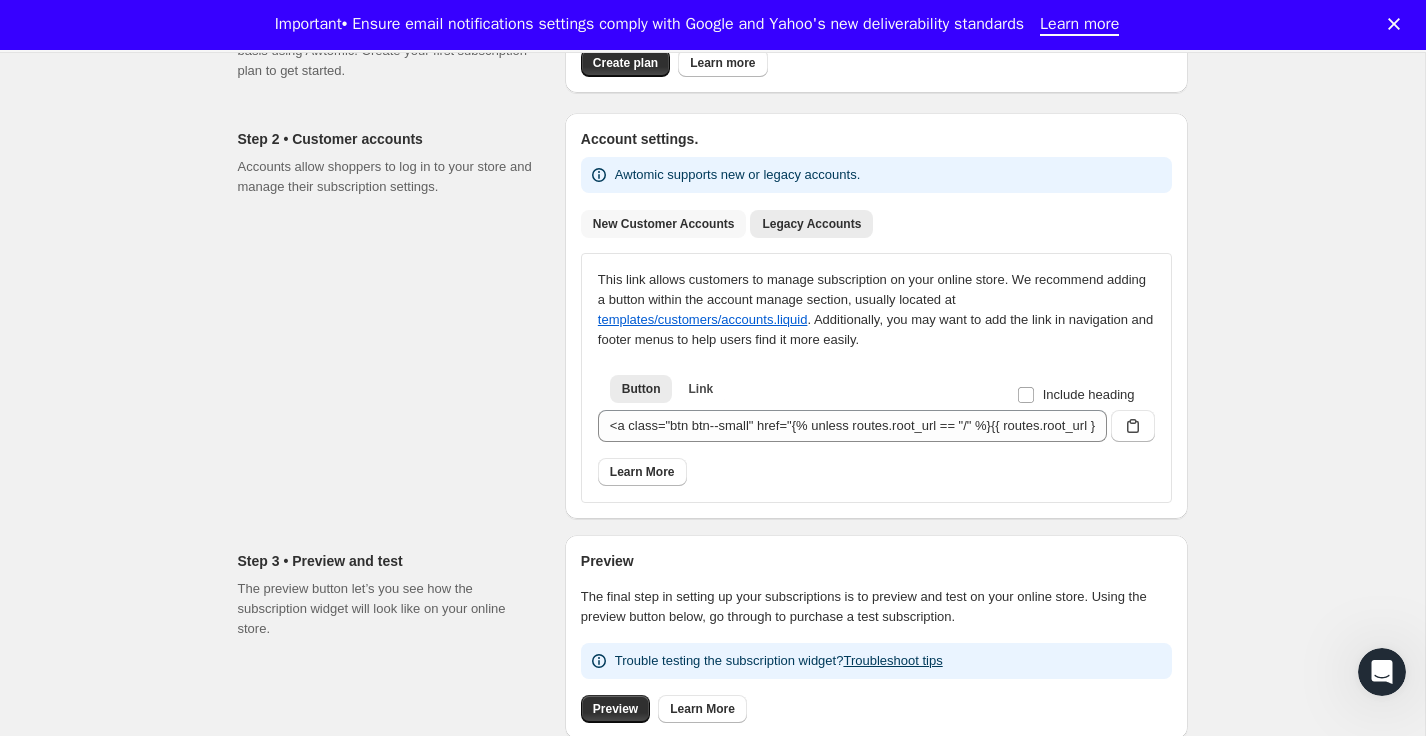 click on "New Customer Accounts" at bounding box center [664, 224] 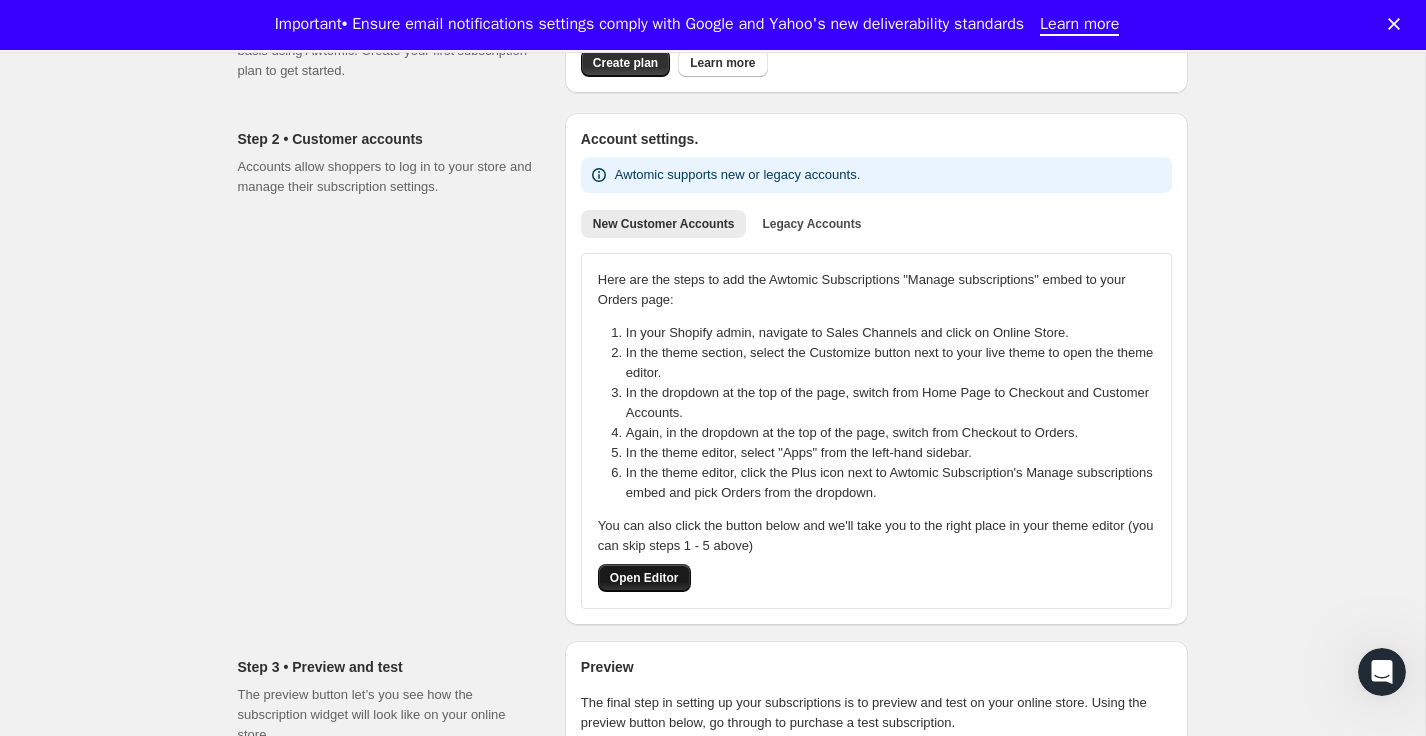 click on "Open Editor" at bounding box center (644, 578) 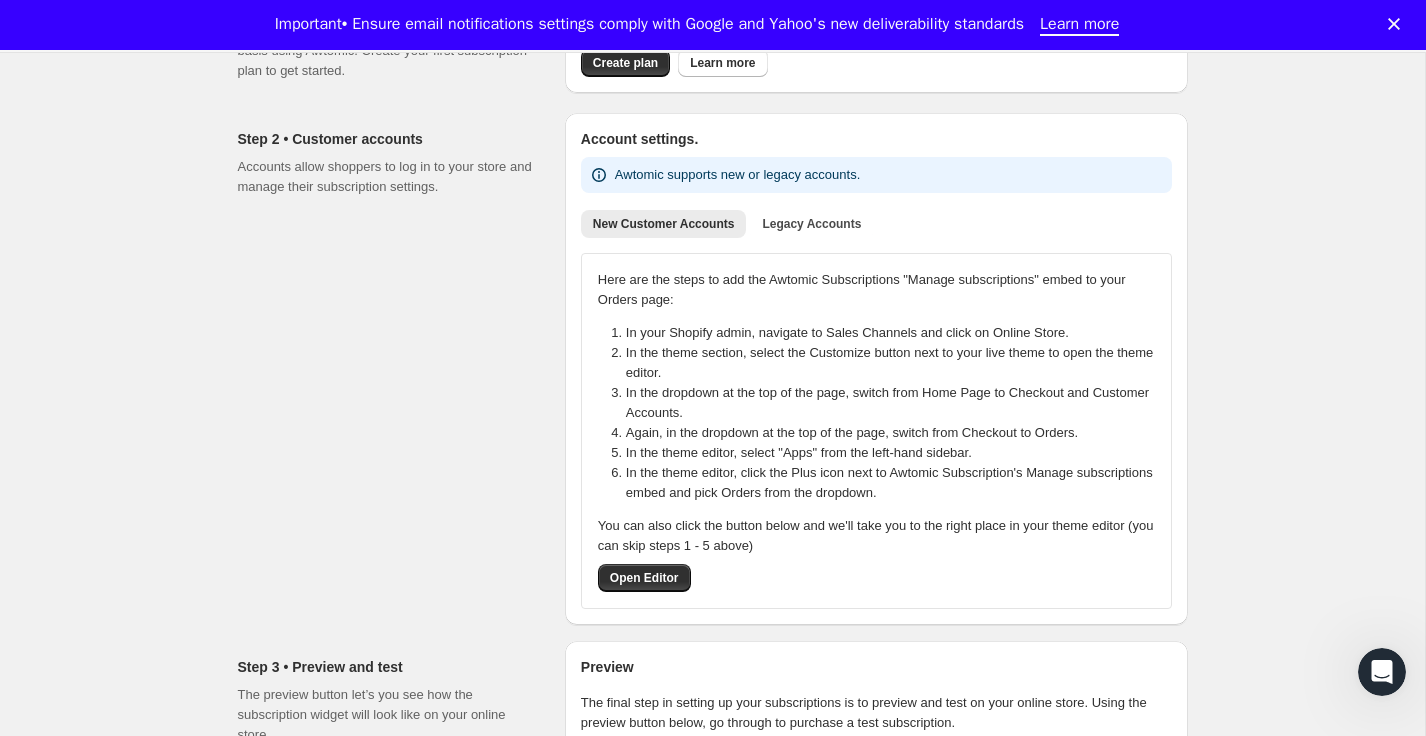 scroll, scrollTop: 0, scrollLeft: 0, axis: both 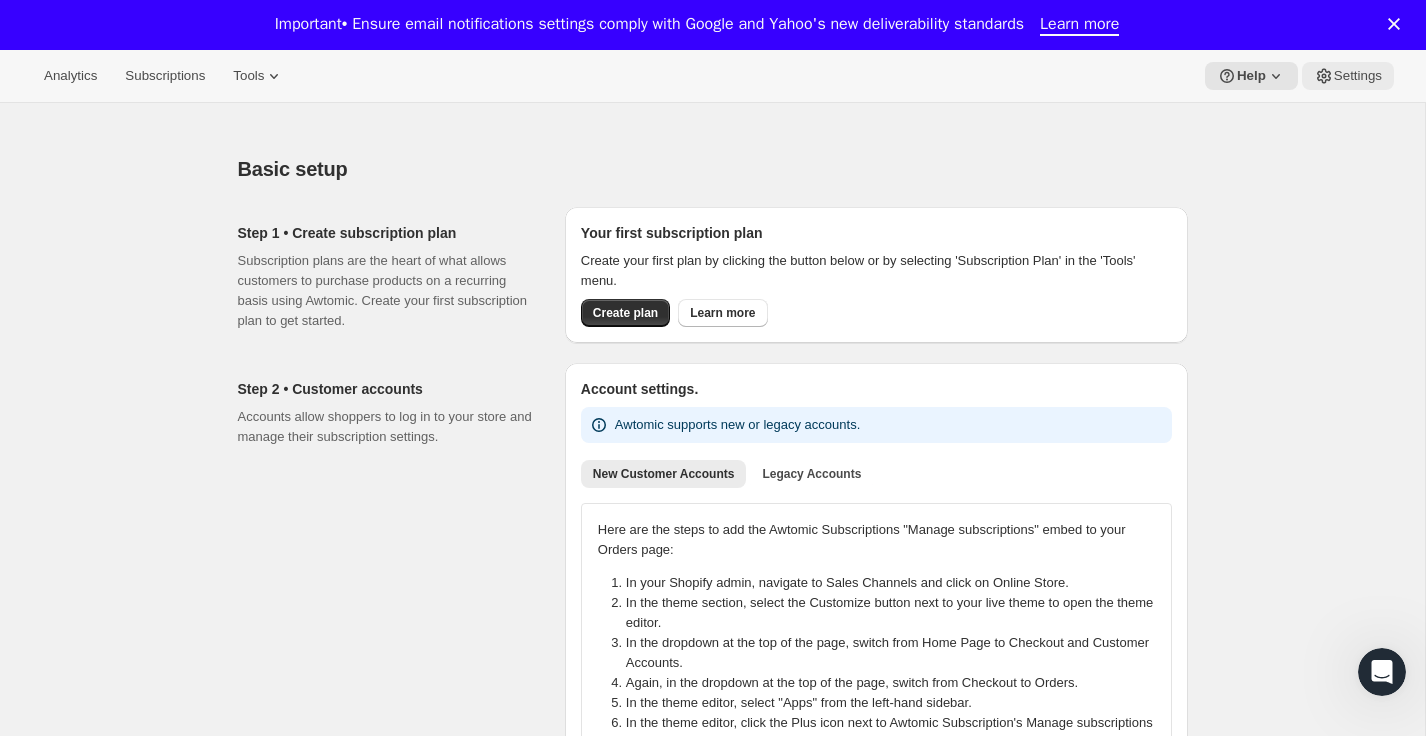 click on "Settings" at bounding box center (1358, 76) 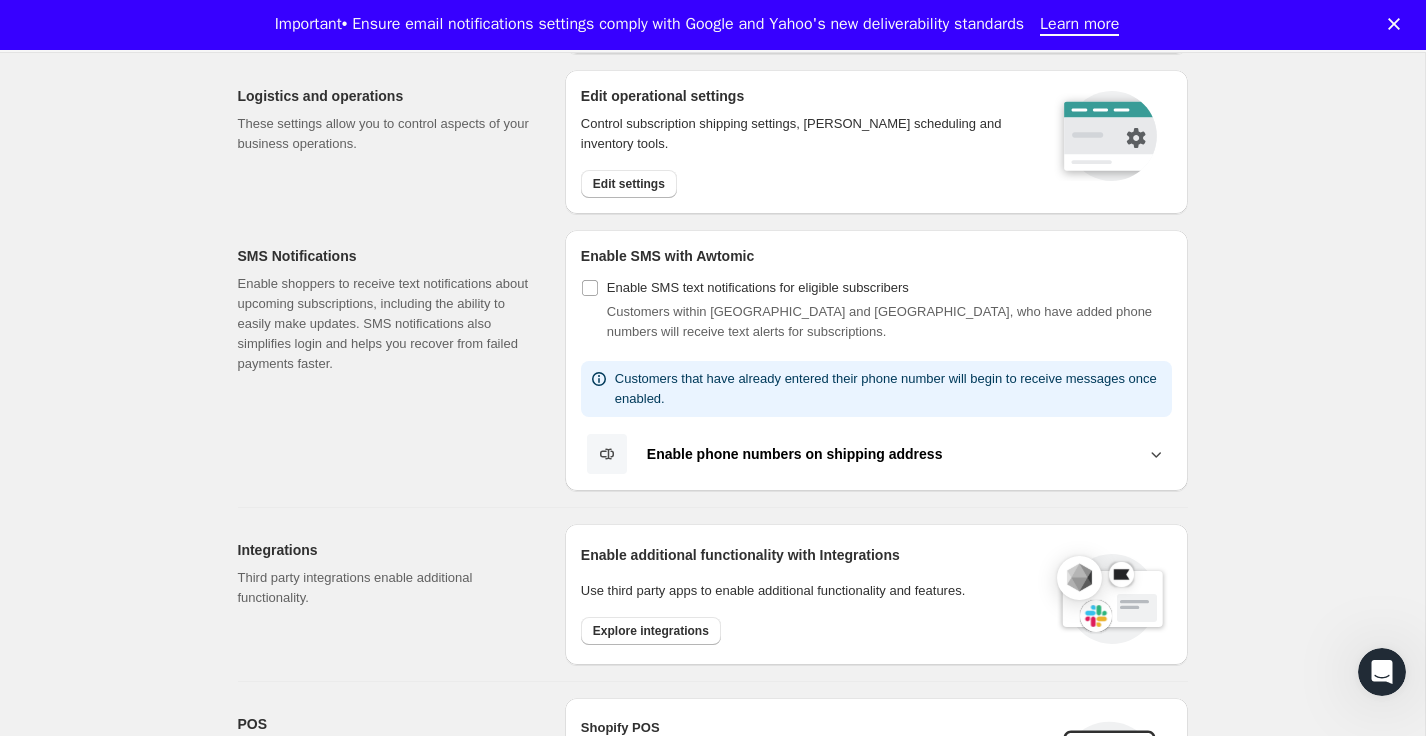 scroll, scrollTop: 0, scrollLeft: 0, axis: both 